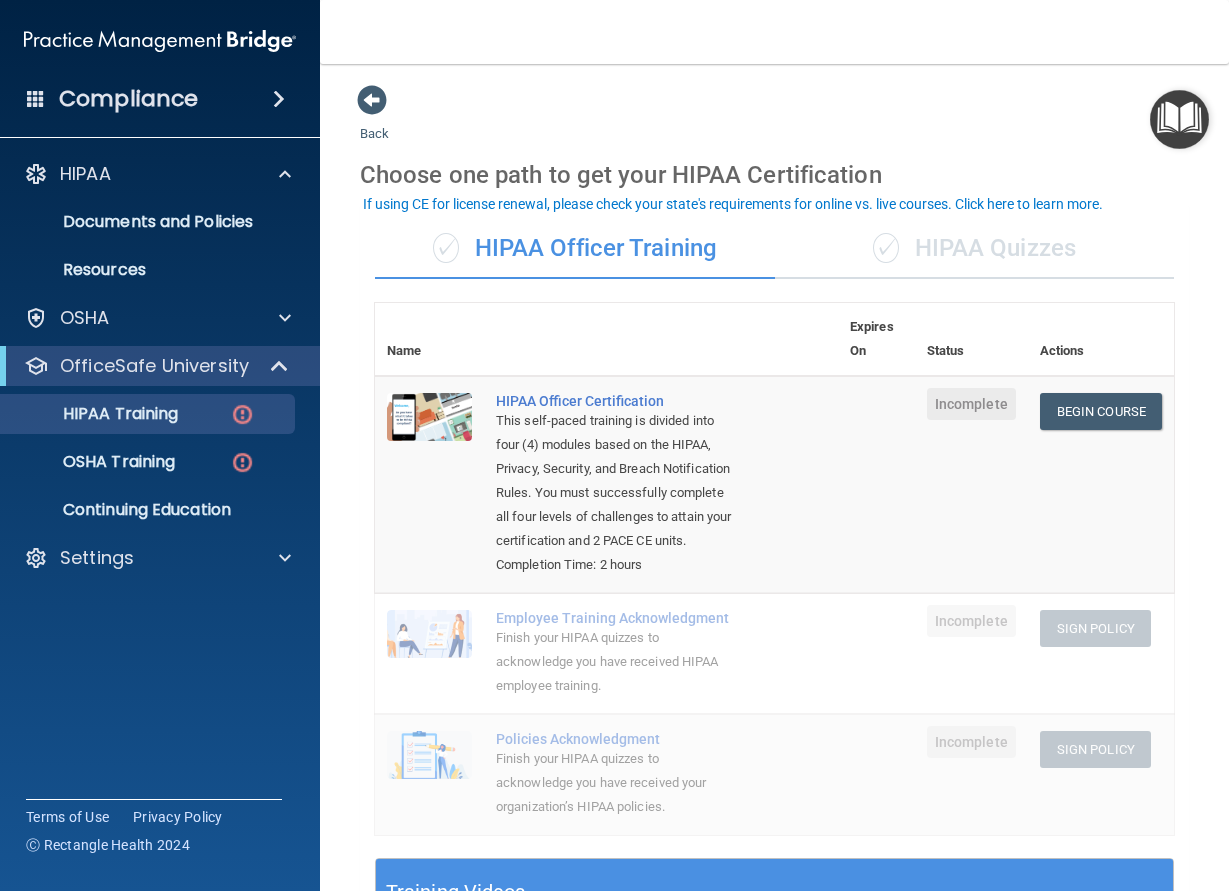 scroll, scrollTop: 0, scrollLeft: 0, axis: both 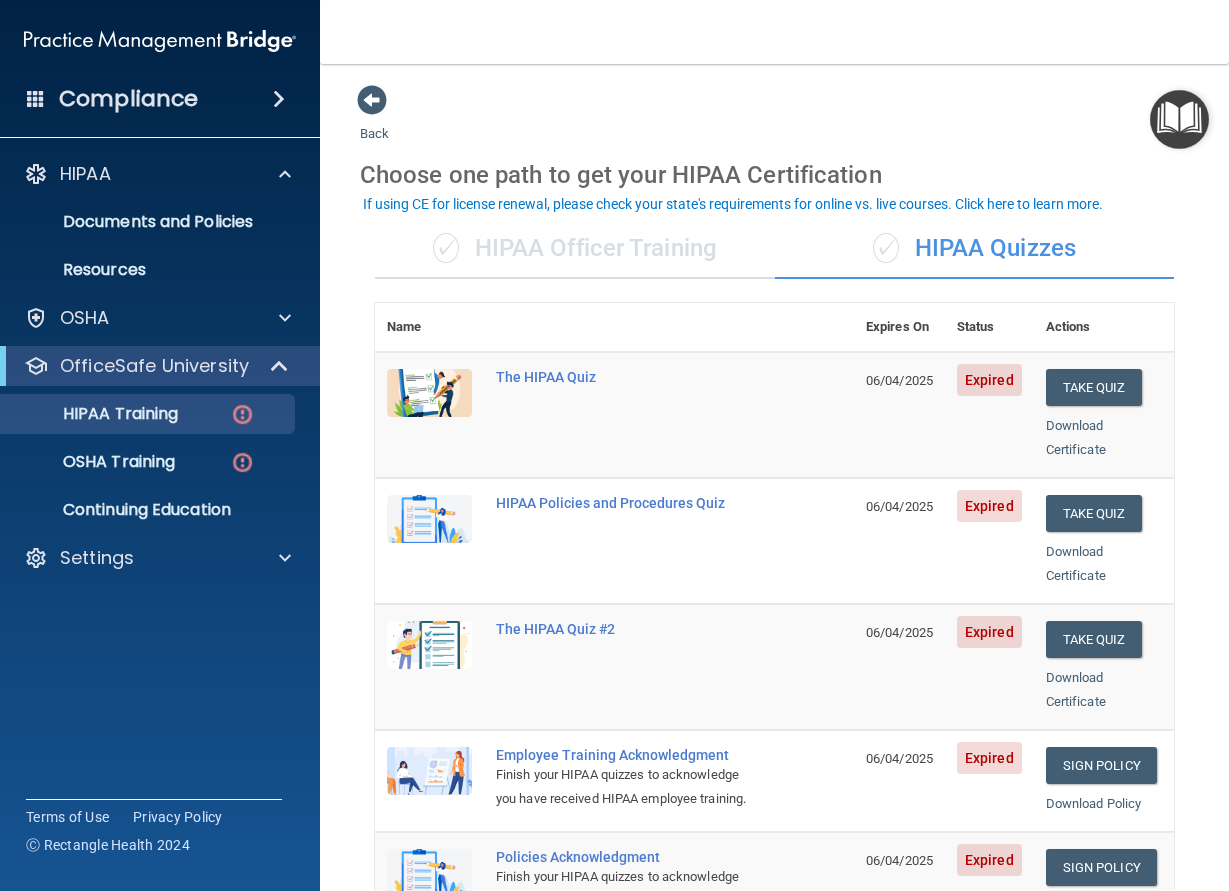 drag, startPoint x: 649, startPoint y: 253, endPoint x: 656, endPoint y: 275, distance: 23.086792 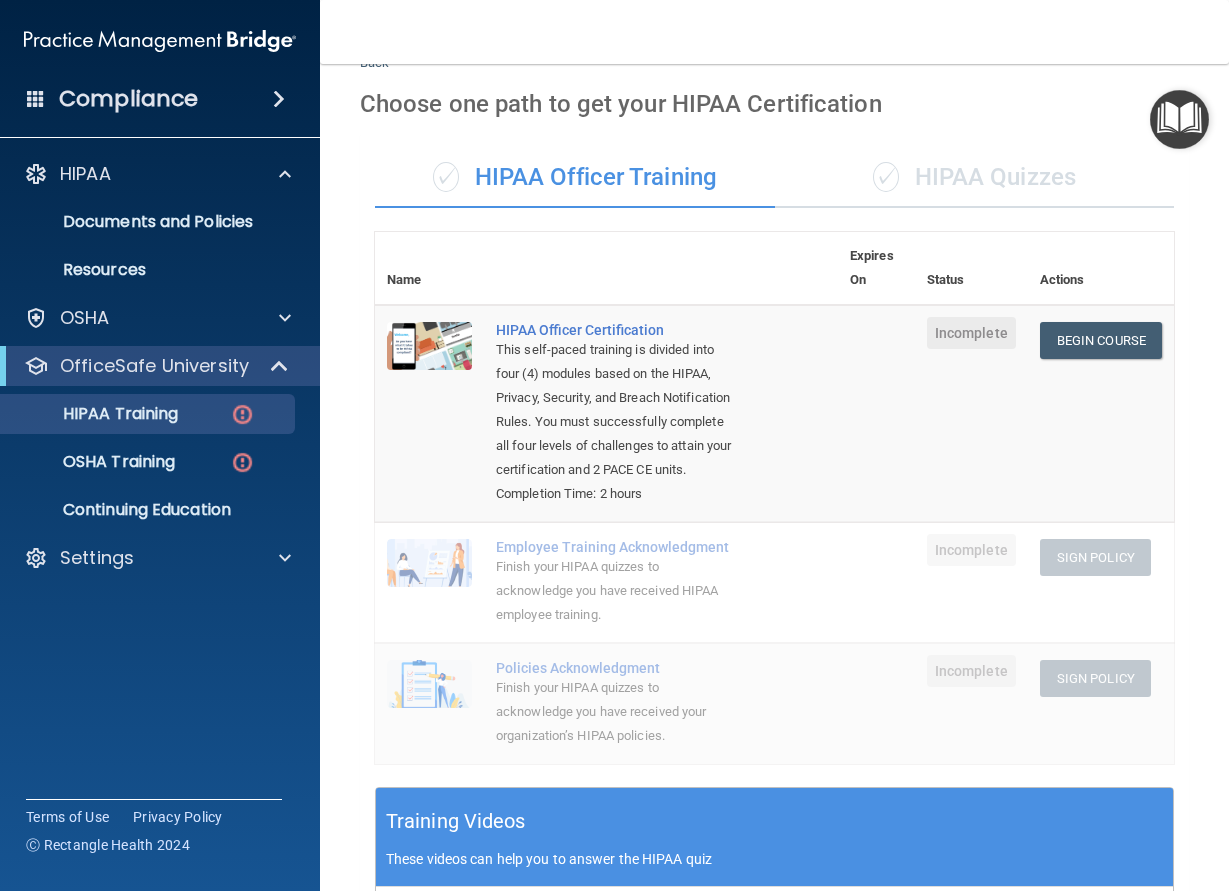 scroll, scrollTop: 0, scrollLeft: 0, axis: both 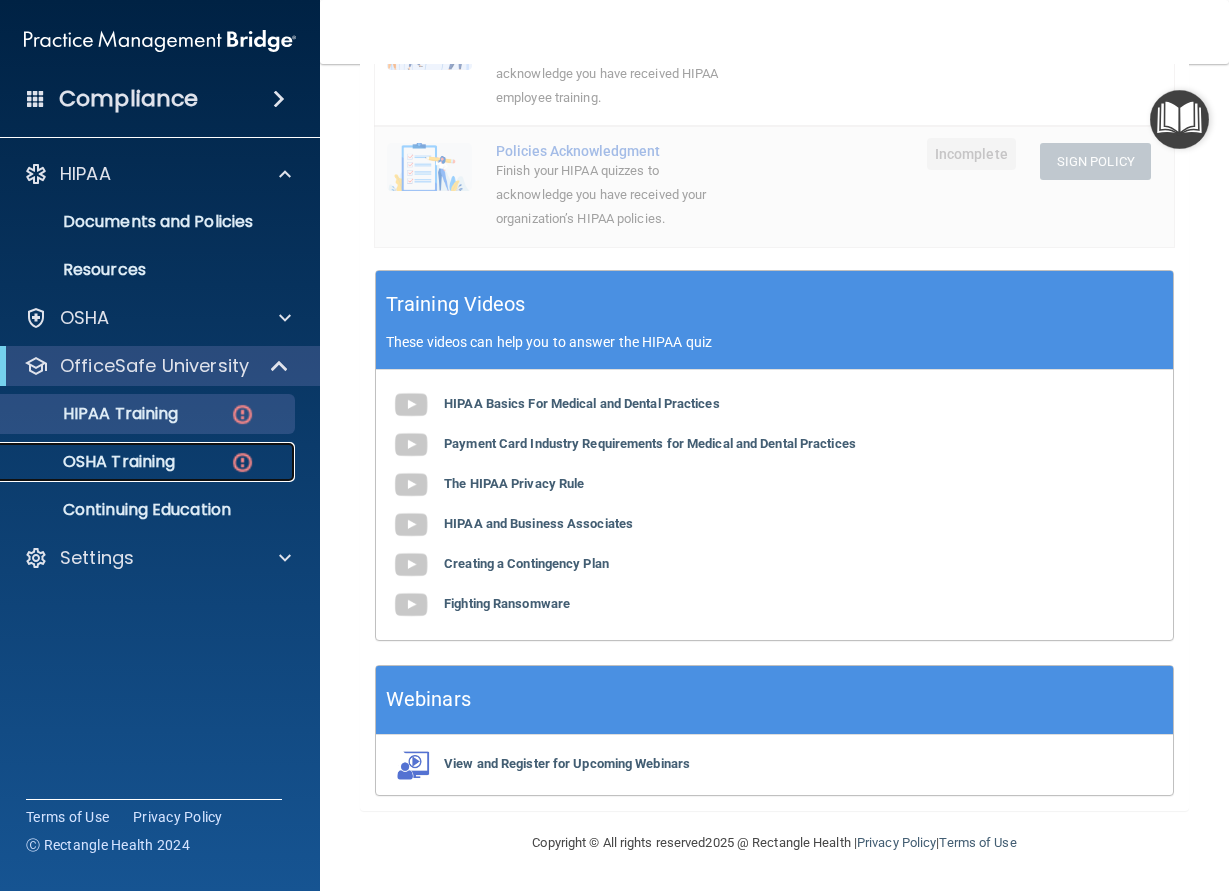 click on "OSHA Training" at bounding box center (137, 462) 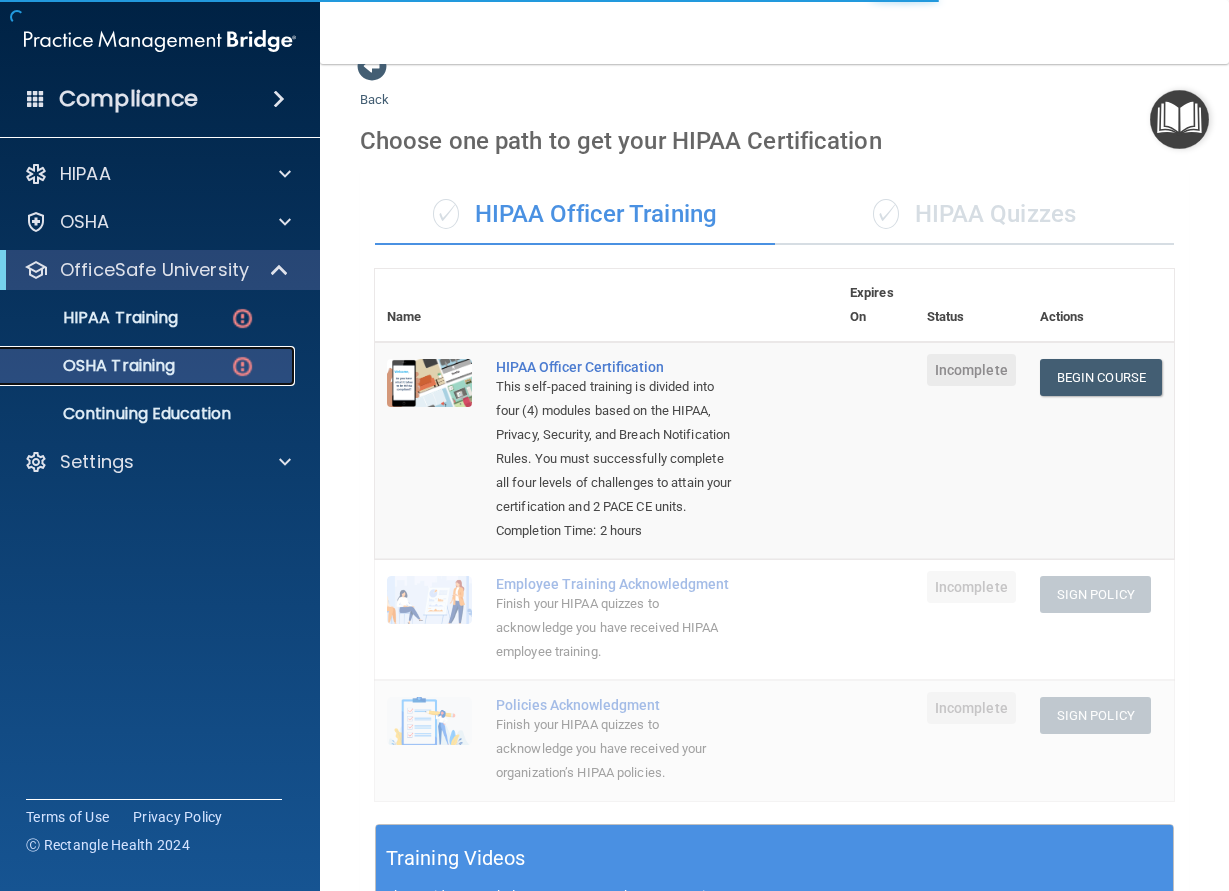 scroll, scrollTop: 0, scrollLeft: 0, axis: both 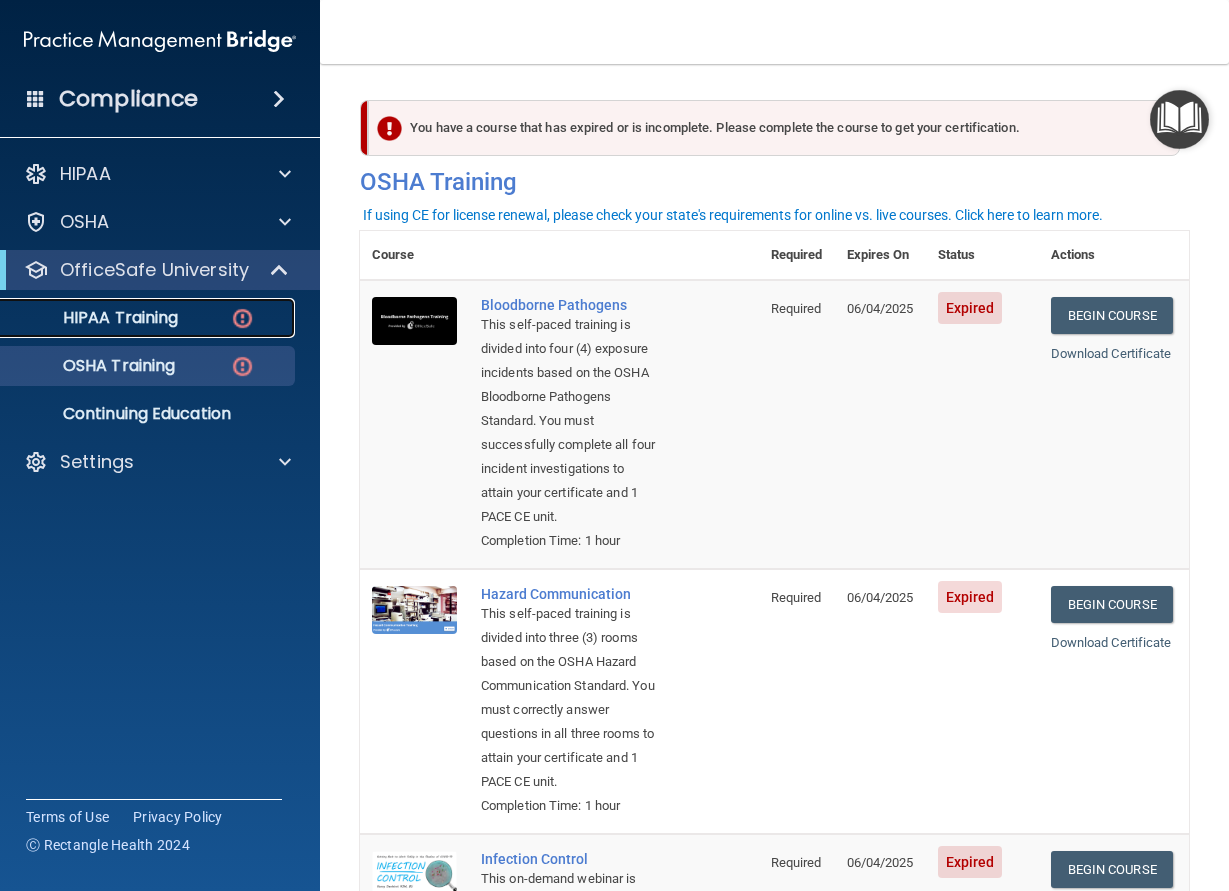 click on "HIPAA Training" at bounding box center (95, 318) 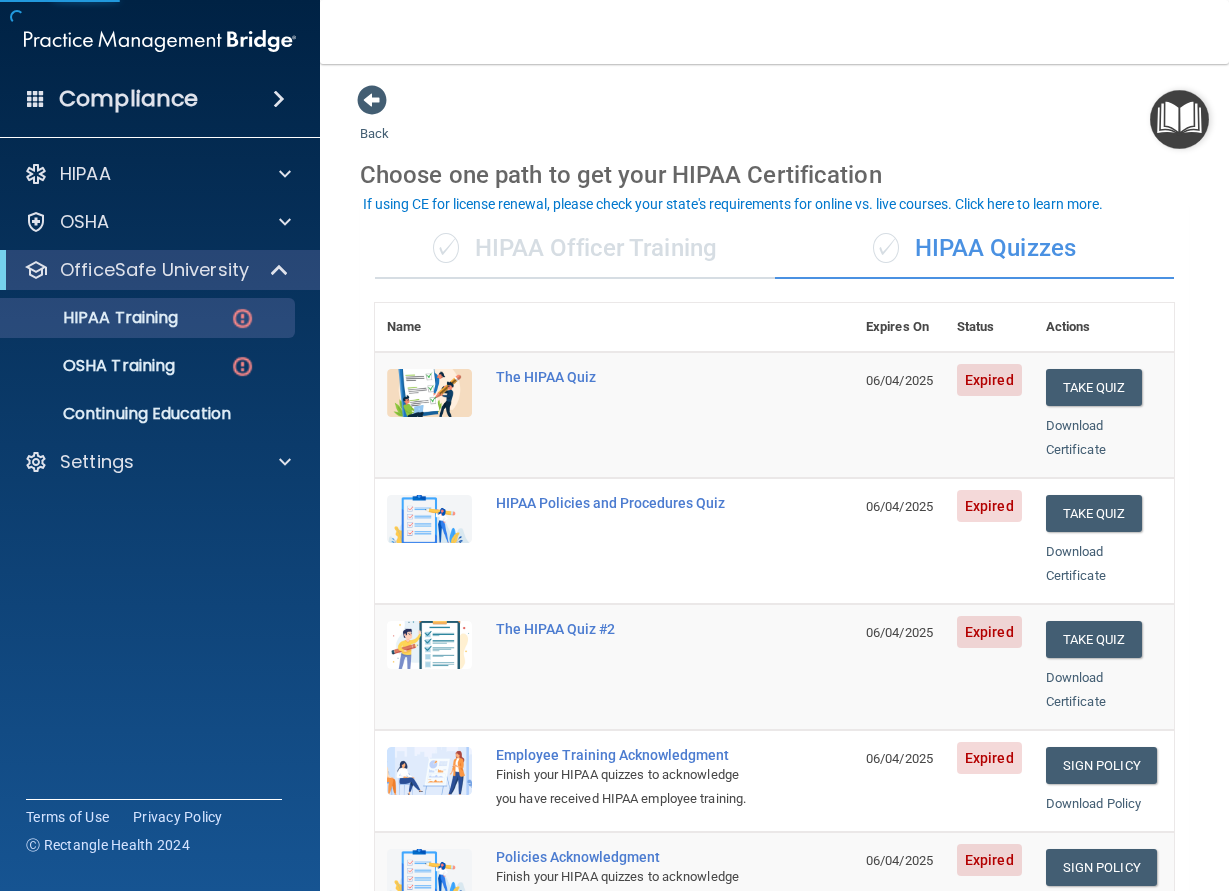 click on "✓   HIPAA Officer Training" at bounding box center (575, 249) 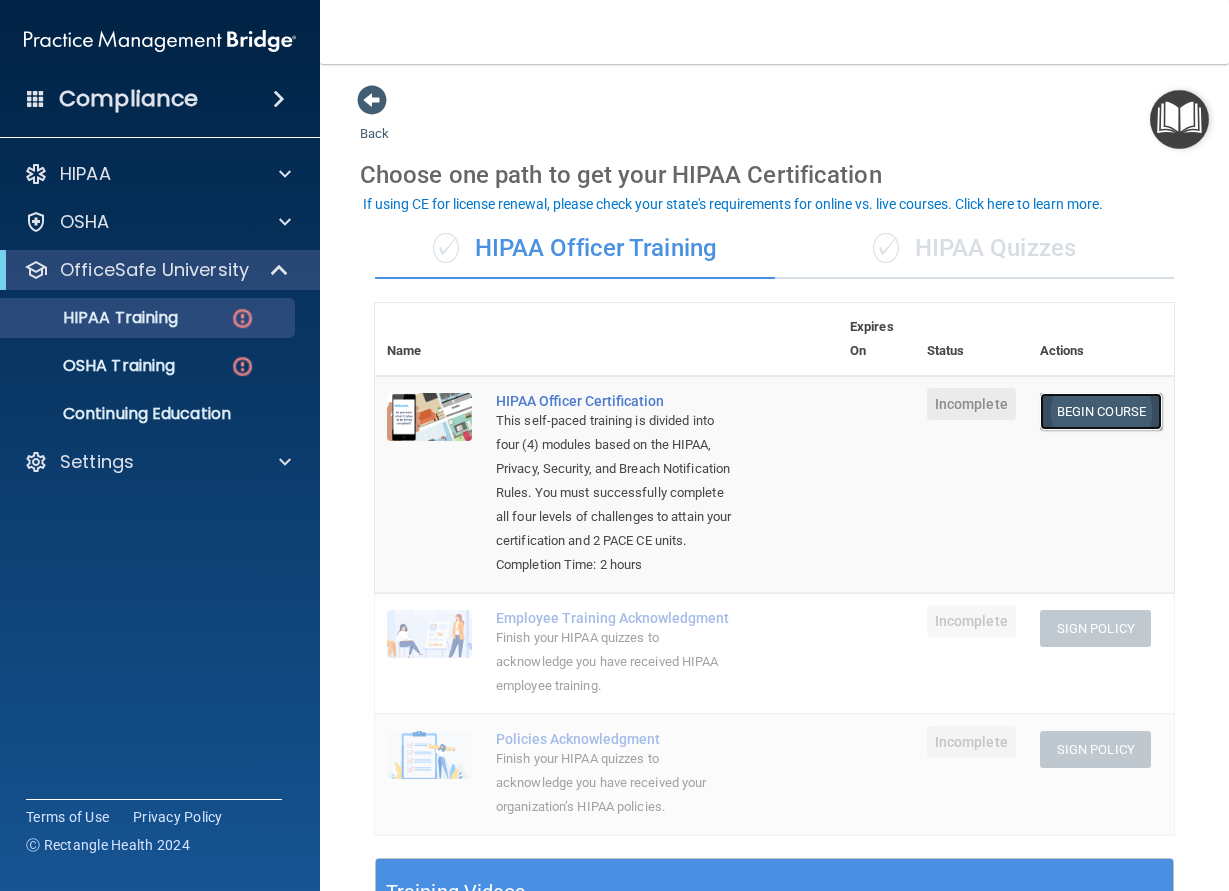 click on "Begin Course" at bounding box center [1101, 411] 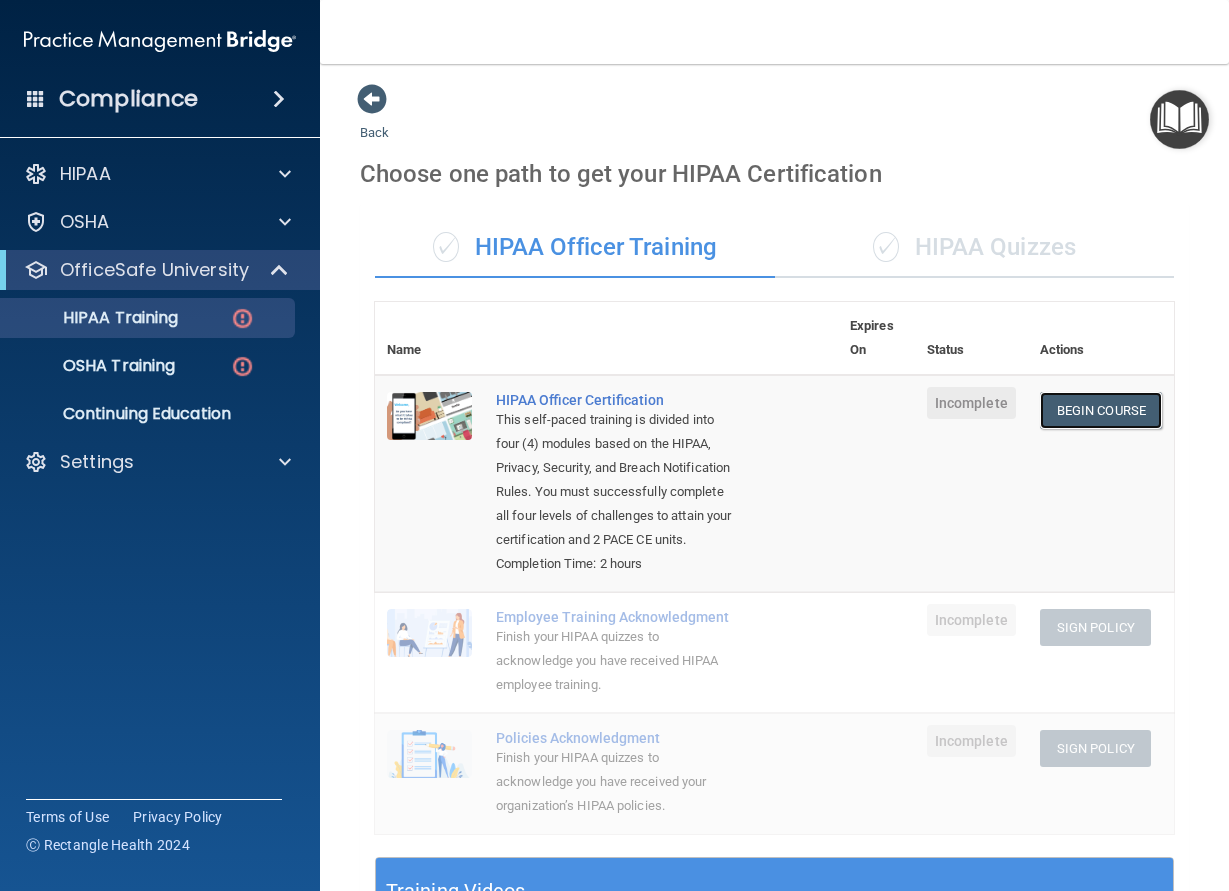 scroll, scrollTop: 0, scrollLeft: 0, axis: both 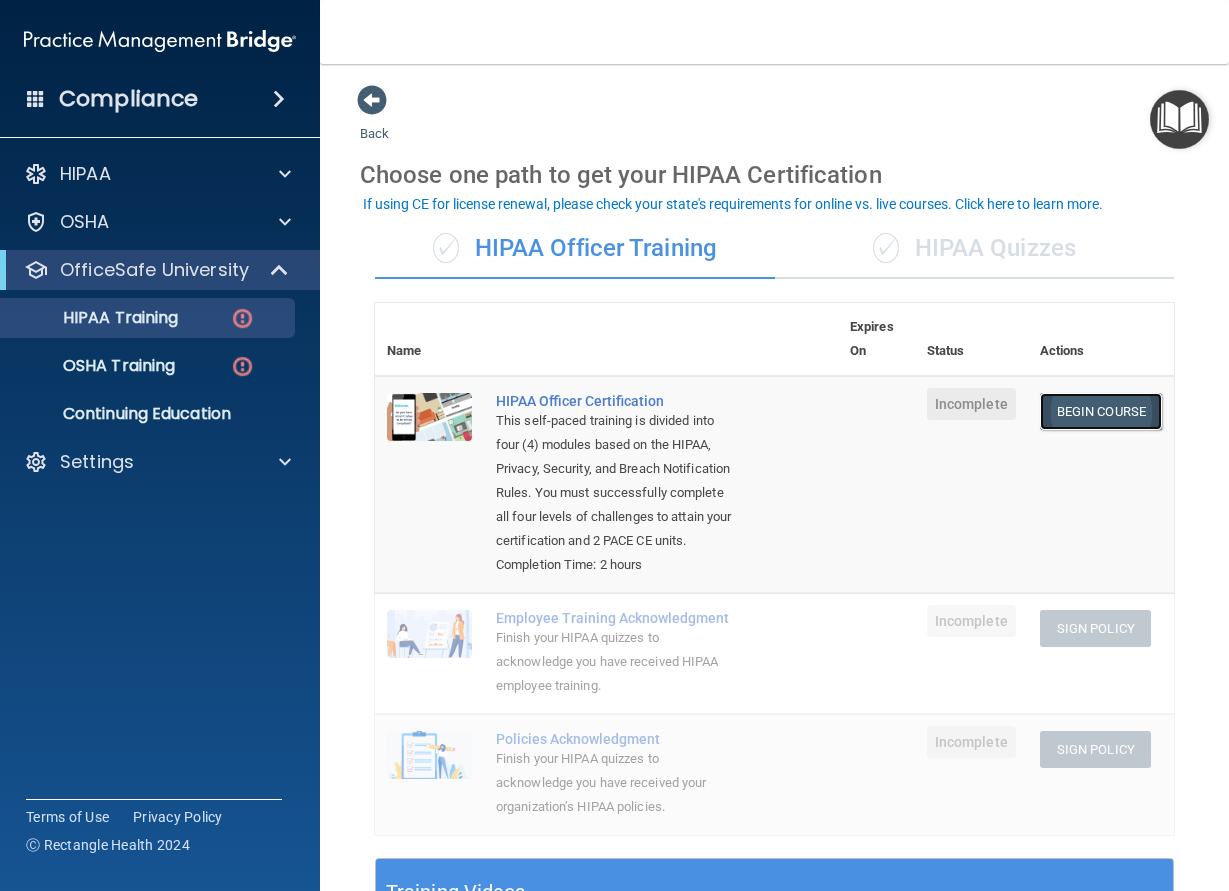 click on "Begin Course" at bounding box center [1101, 411] 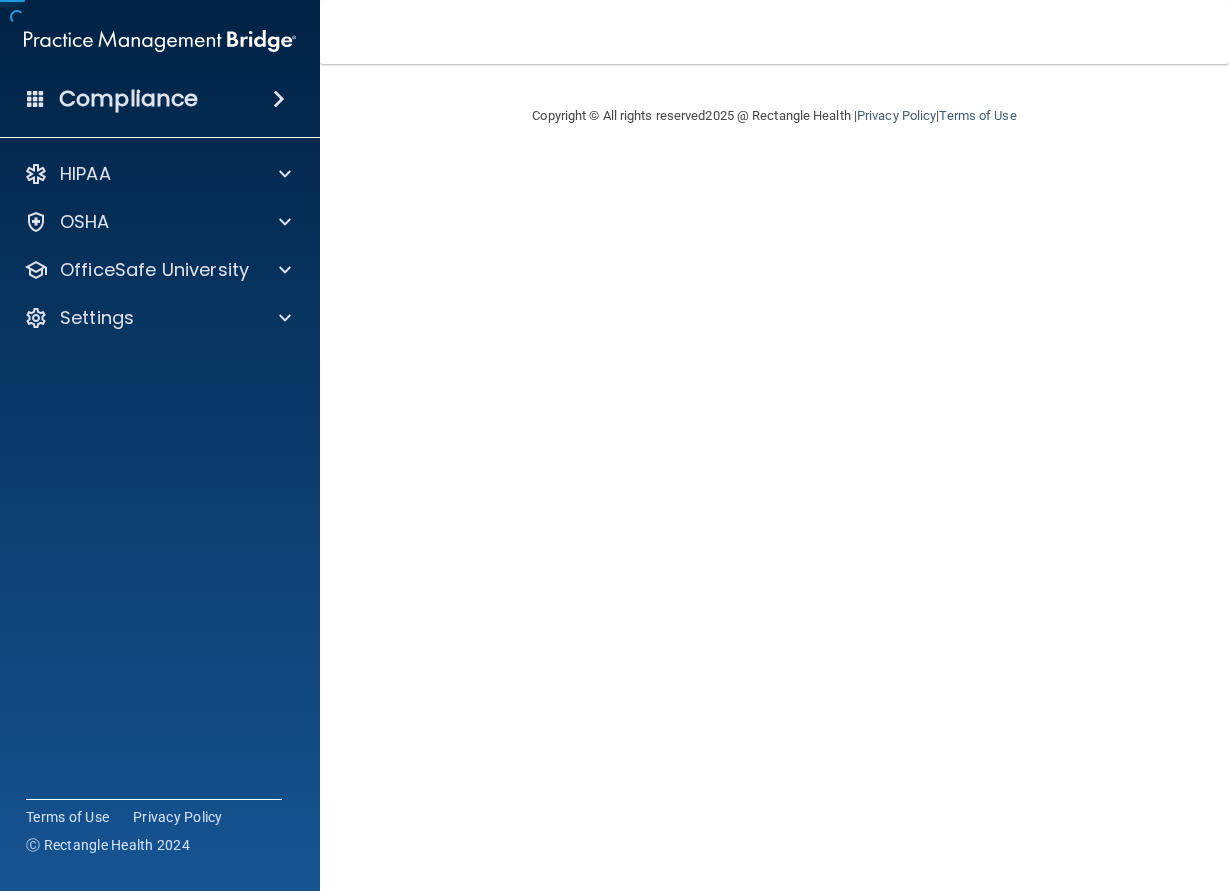 scroll, scrollTop: 0, scrollLeft: 0, axis: both 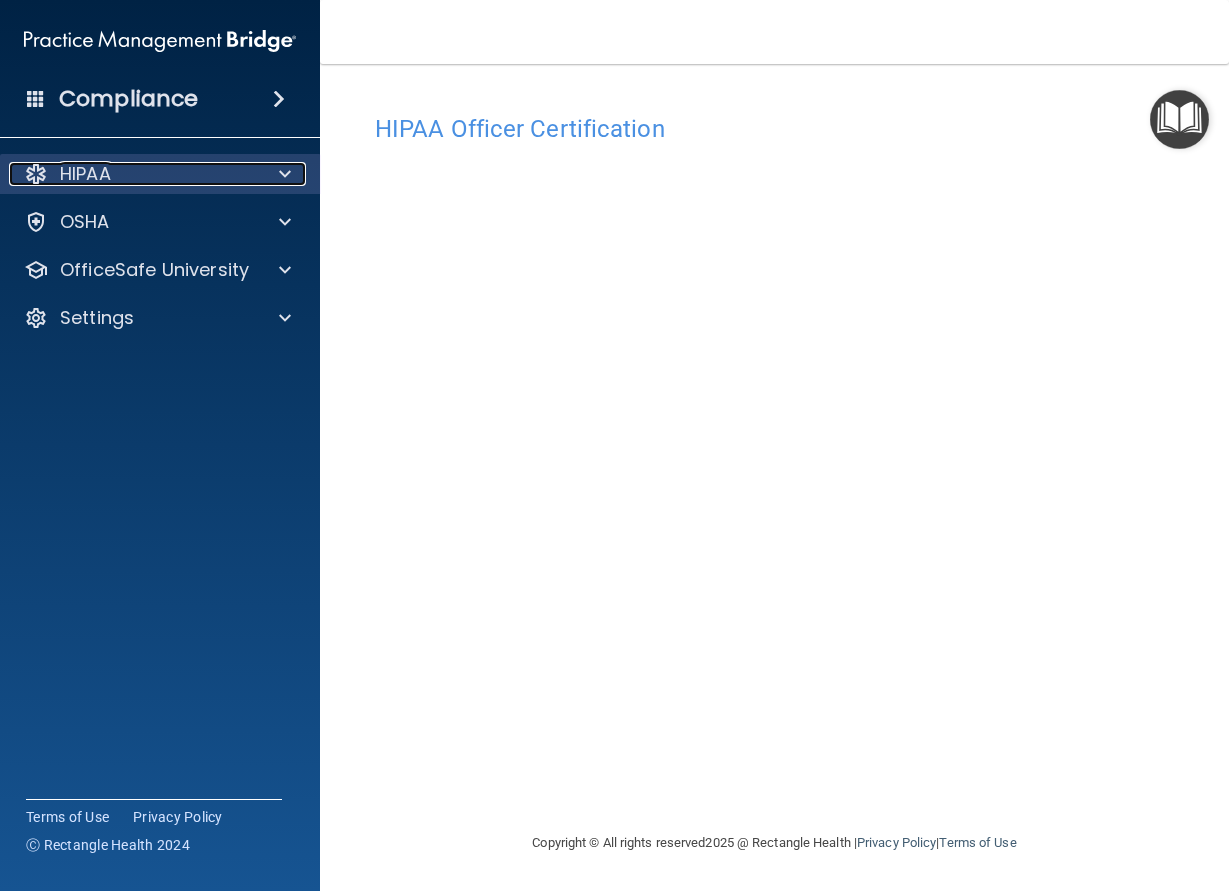 click on "HIPAA" at bounding box center [133, 174] 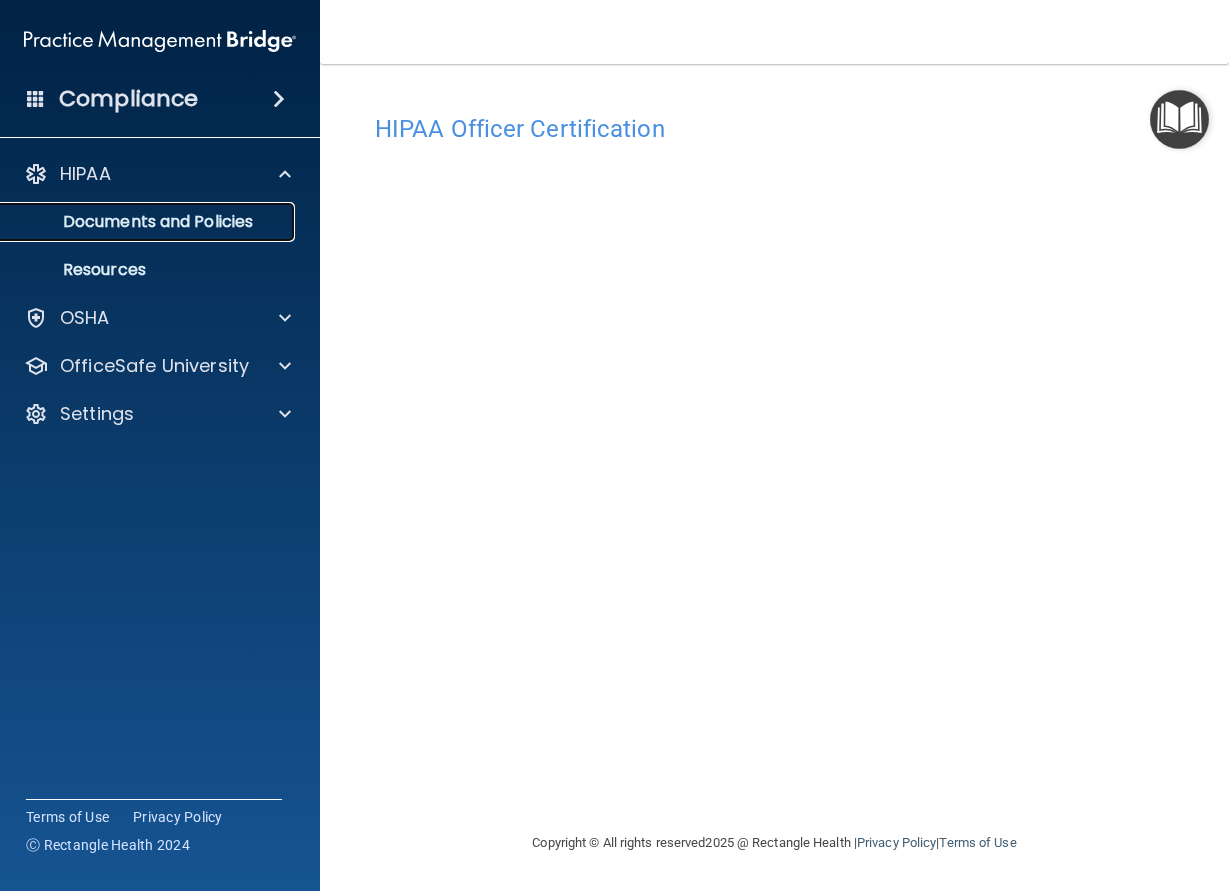 click on "Documents and Policies" at bounding box center [149, 222] 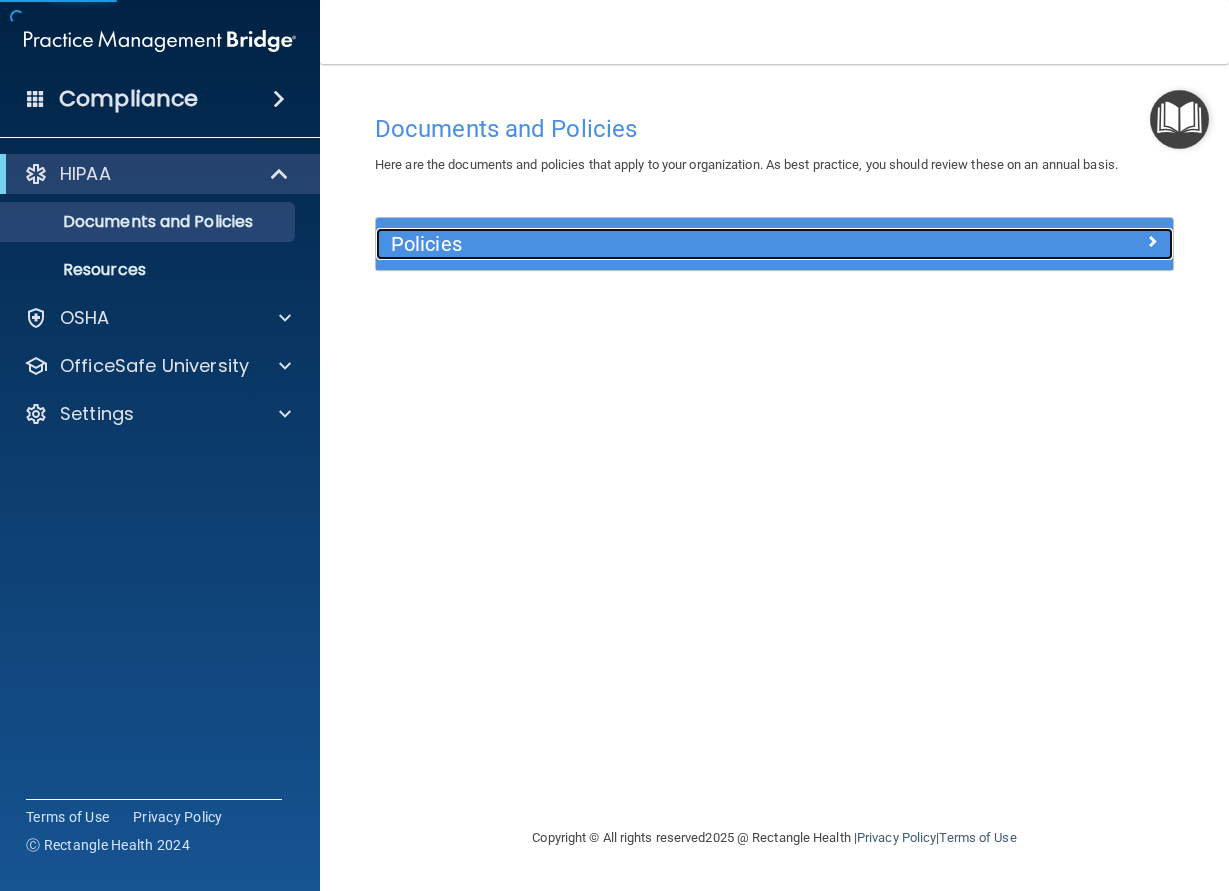 click at bounding box center [1073, 240] 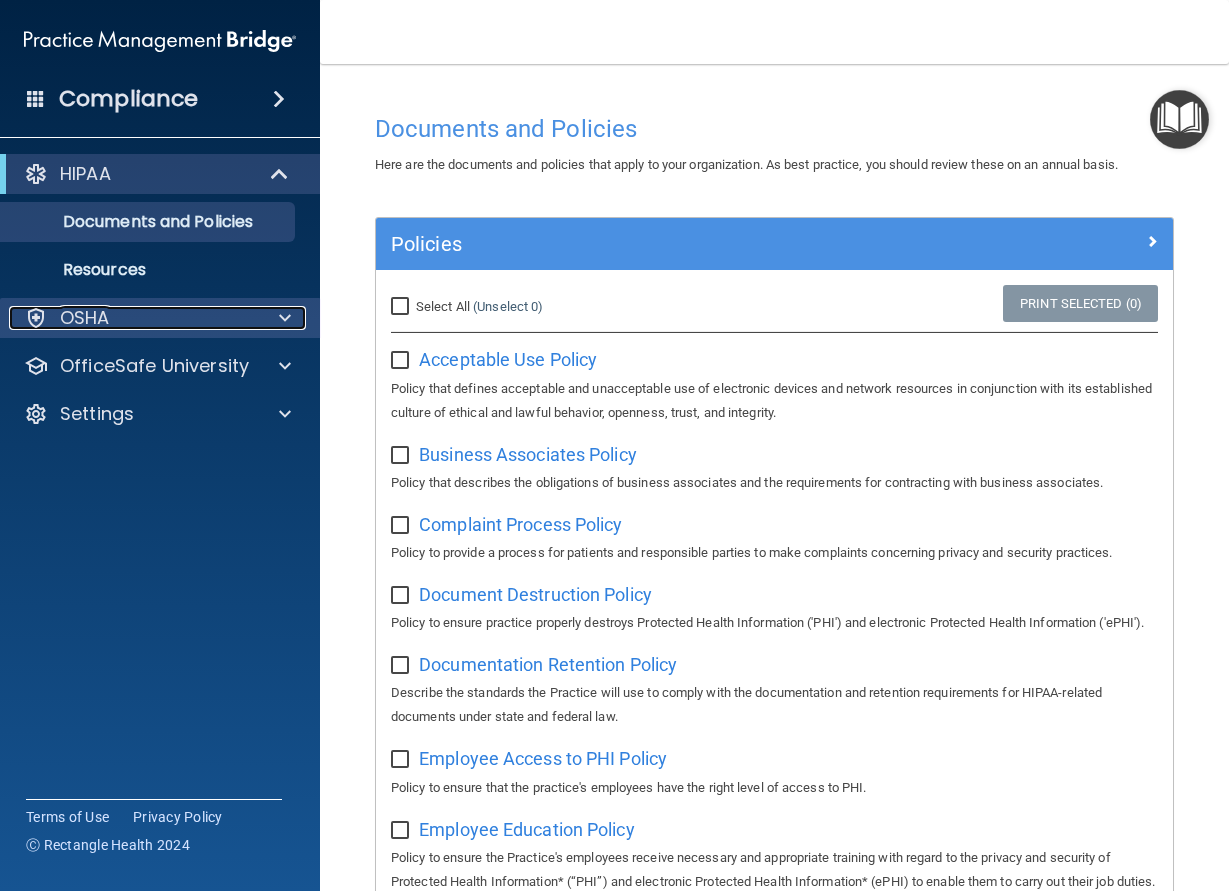 click on "OSHA" at bounding box center (133, 318) 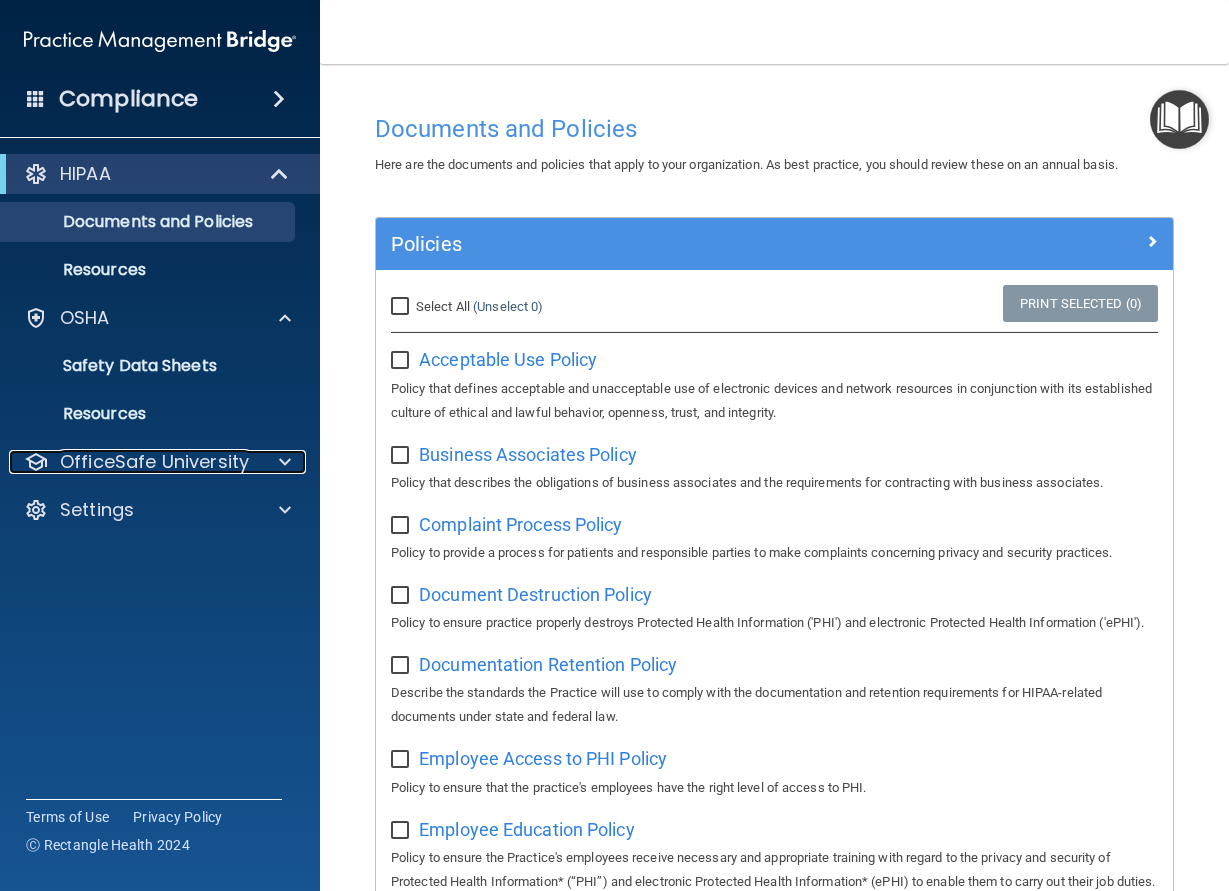 drag, startPoint x: 185, startPoint y: 465, endPoint x: 198, endPoint y: 550, distance: 85.98837 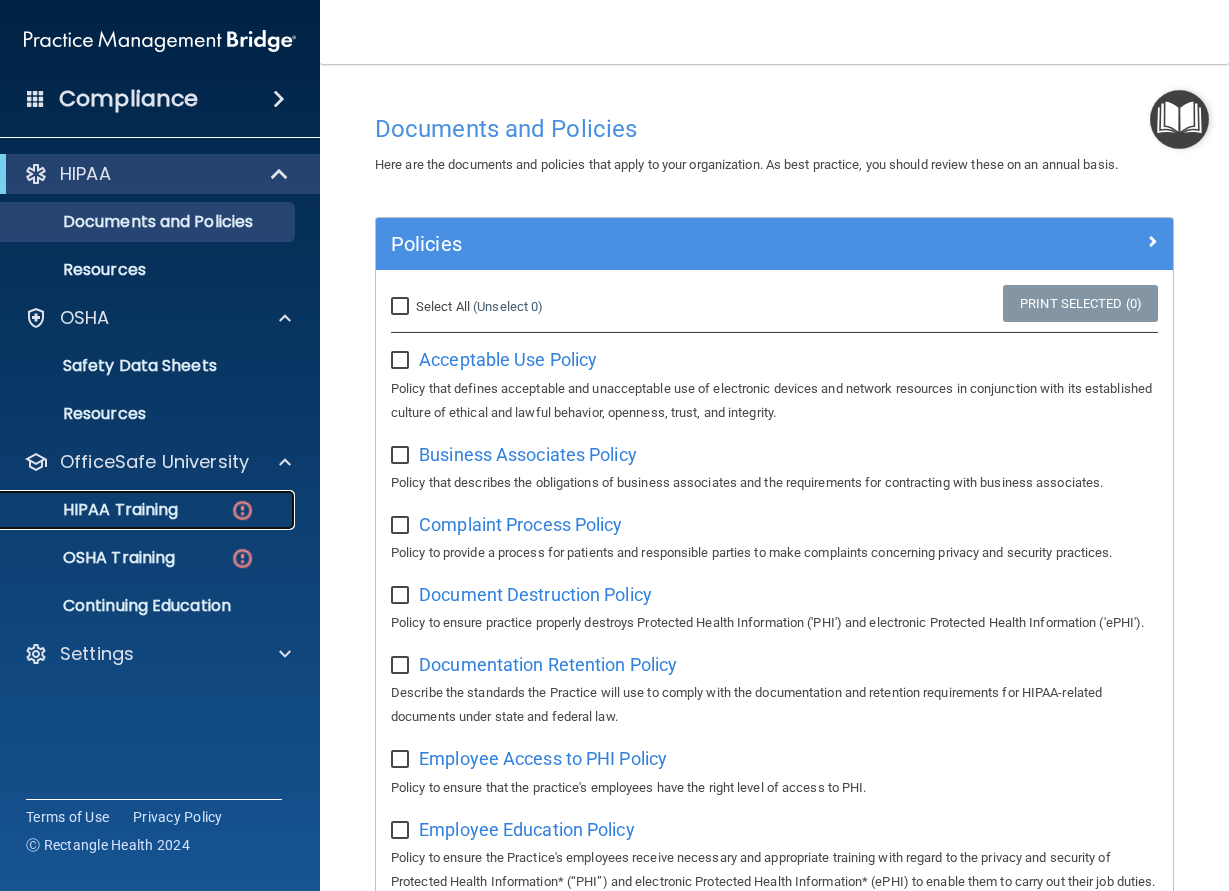 click on "HIPAA Training" at bounding box center [95, 510] 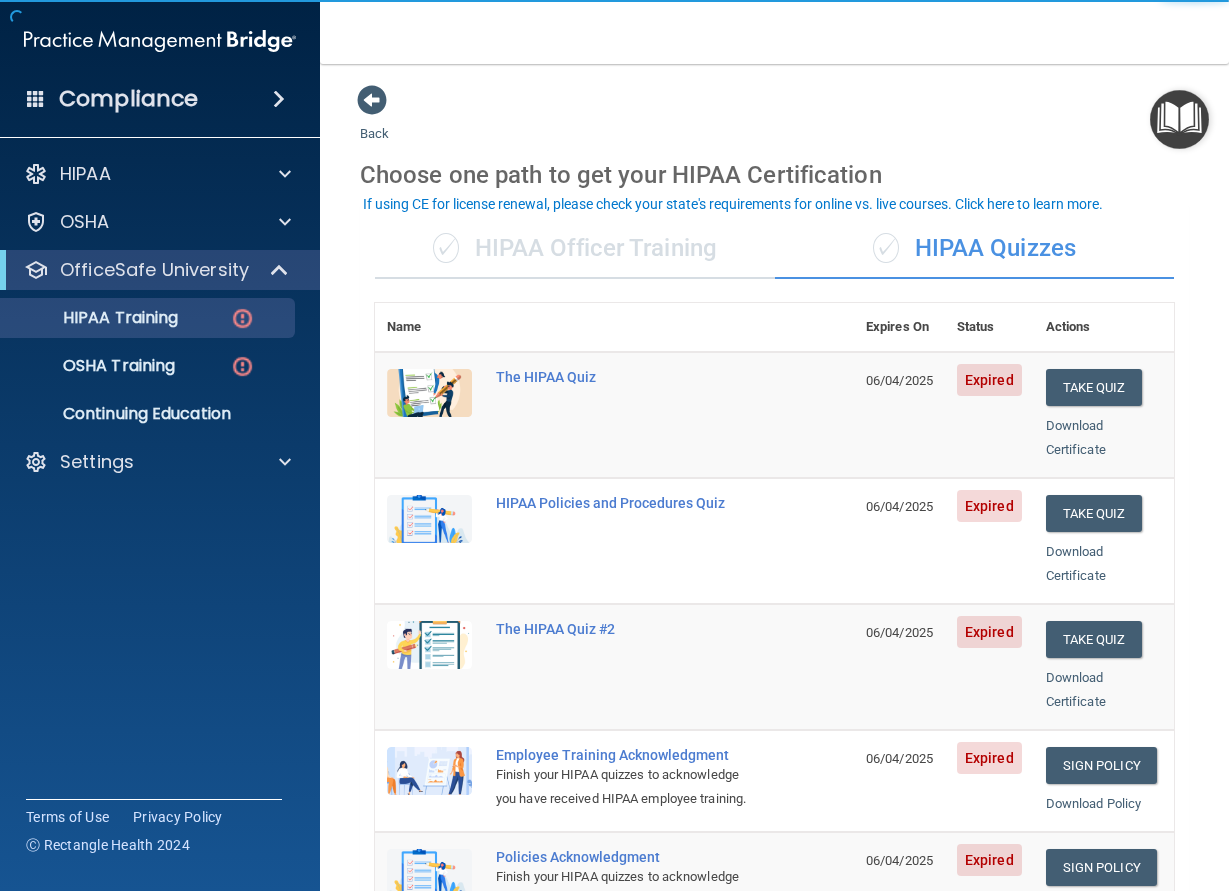 click on "✓   HIPAA Officer Training" at bounding box center [575, 249] 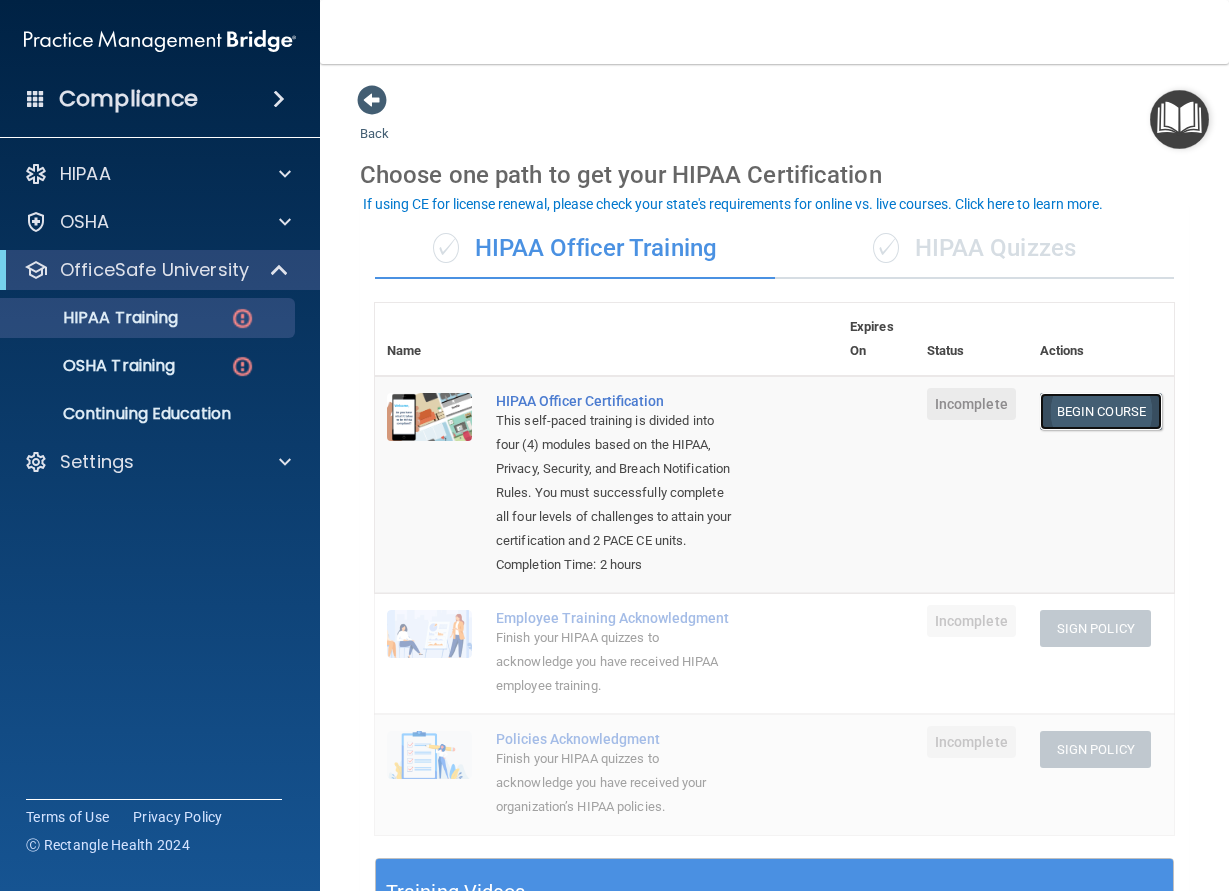 click on "Begin Course" at bounding box center [1101, 411] 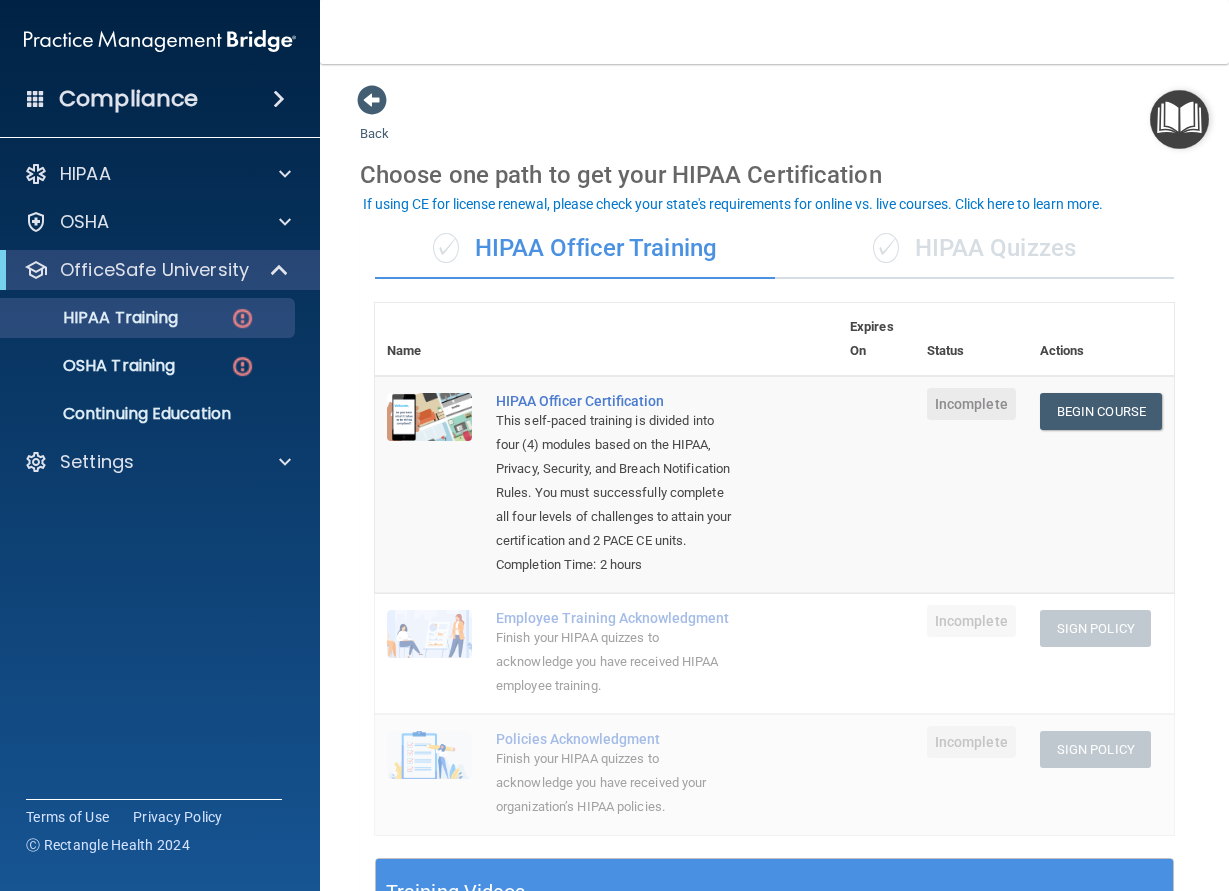 click on "✓   HIPAA Quizzes" at bounding box center (975, 249) 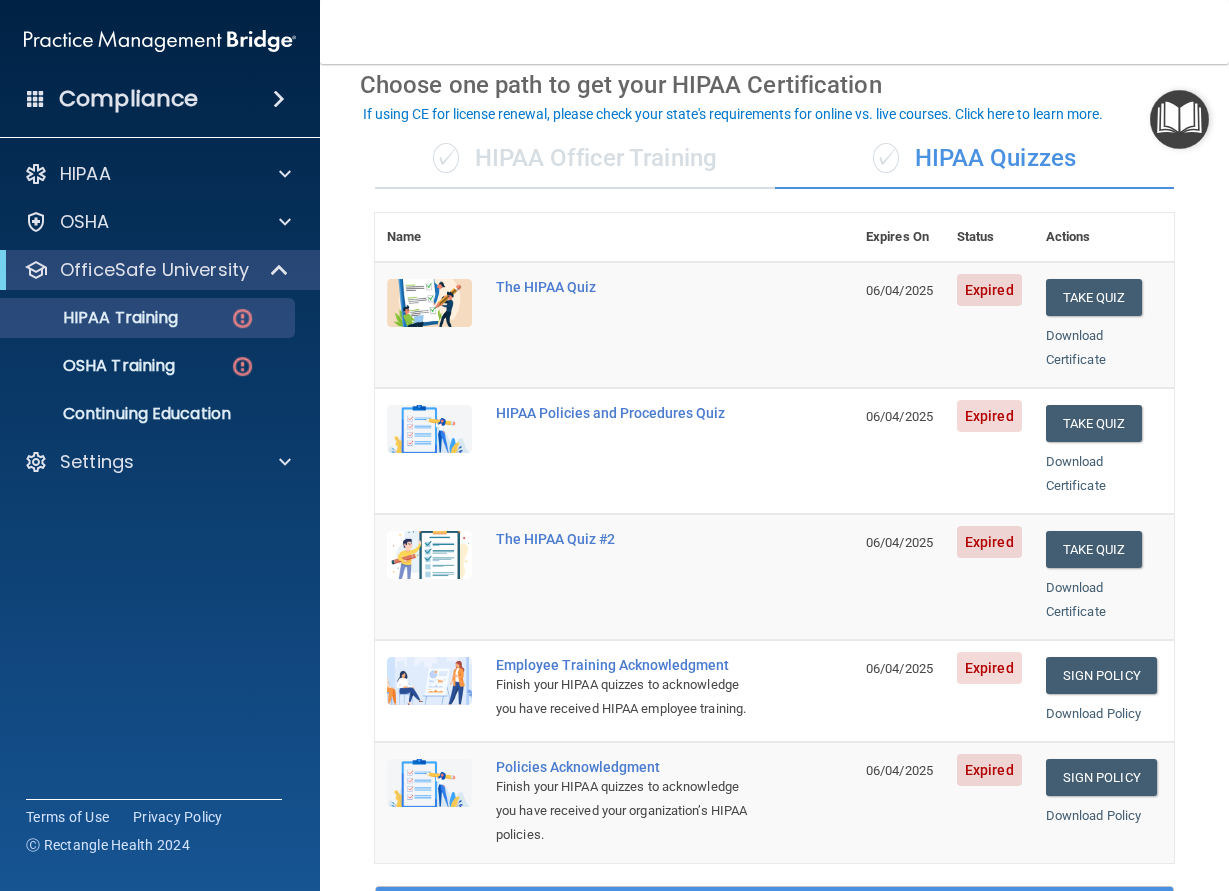 scroll, scrollTop: 0, scrollLeft: 0, axis: both 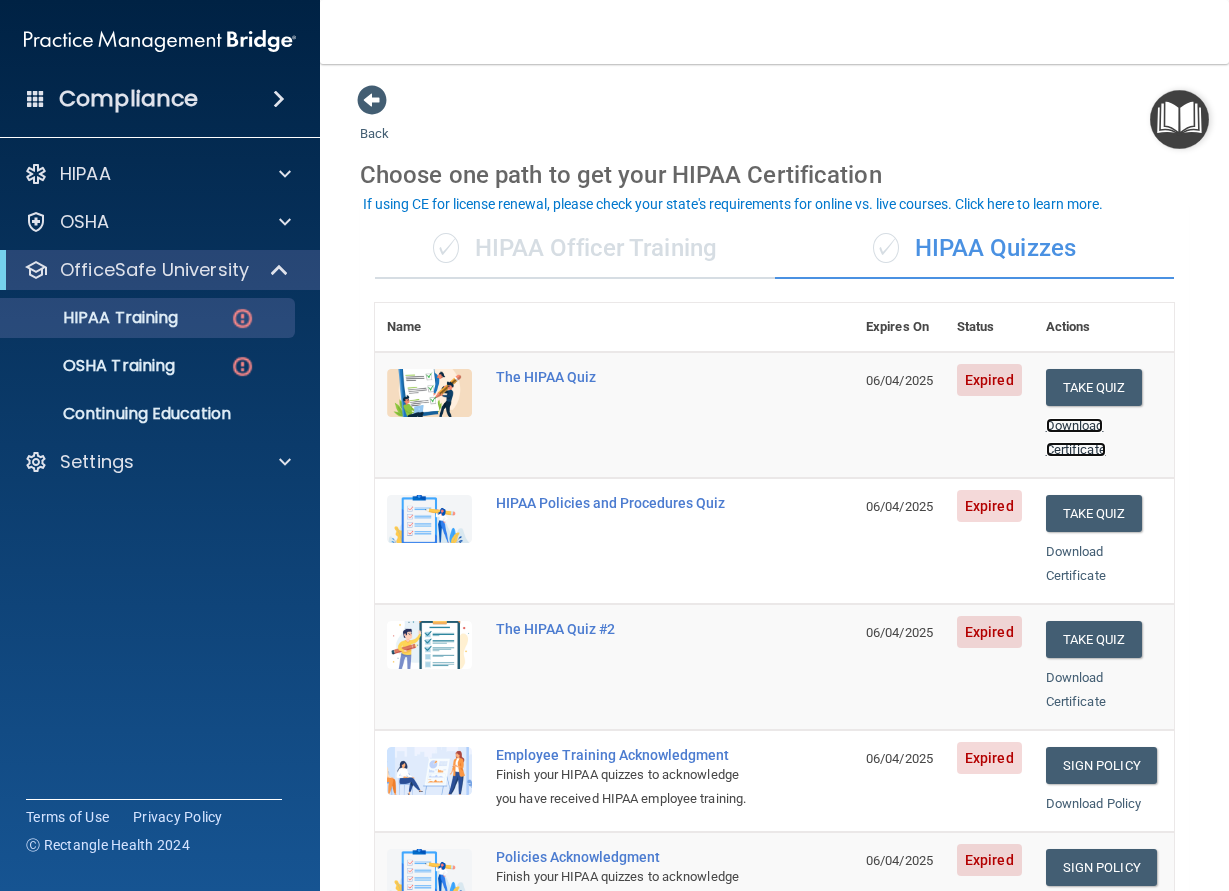 click on "Download Certificate" at bounding box center (1076, 437) 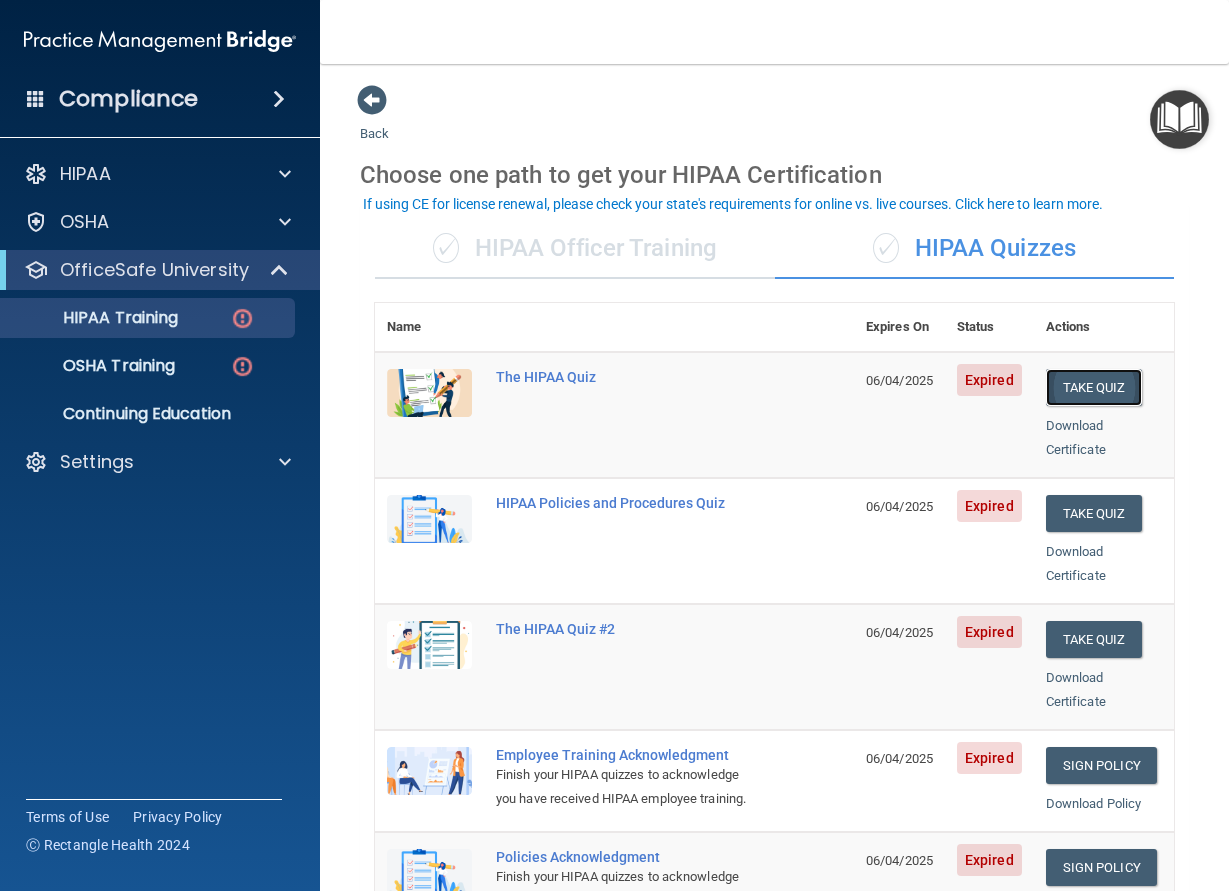click on "Take Quiz" at bounding box center (1094, 387) 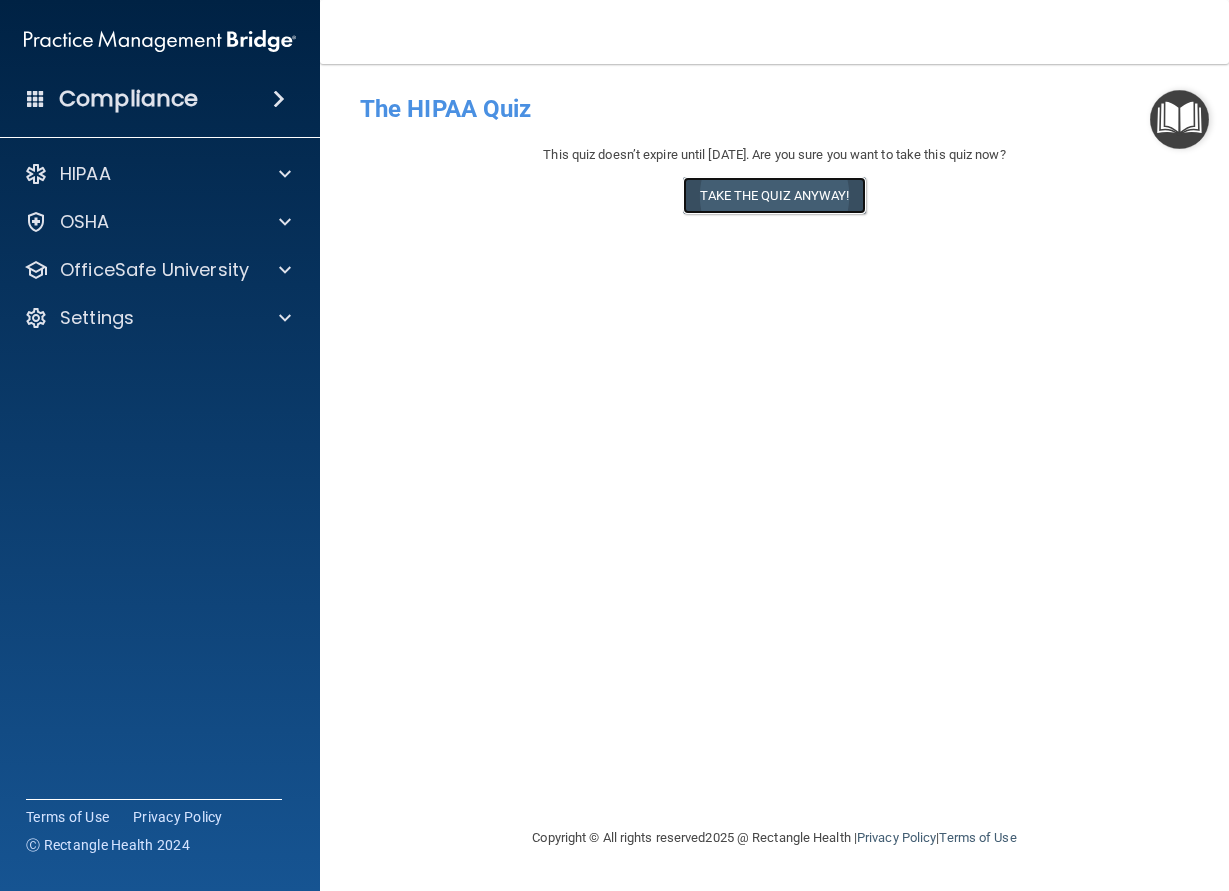 click on "Take the quiz anyway!" at bounding box center (774, 195) 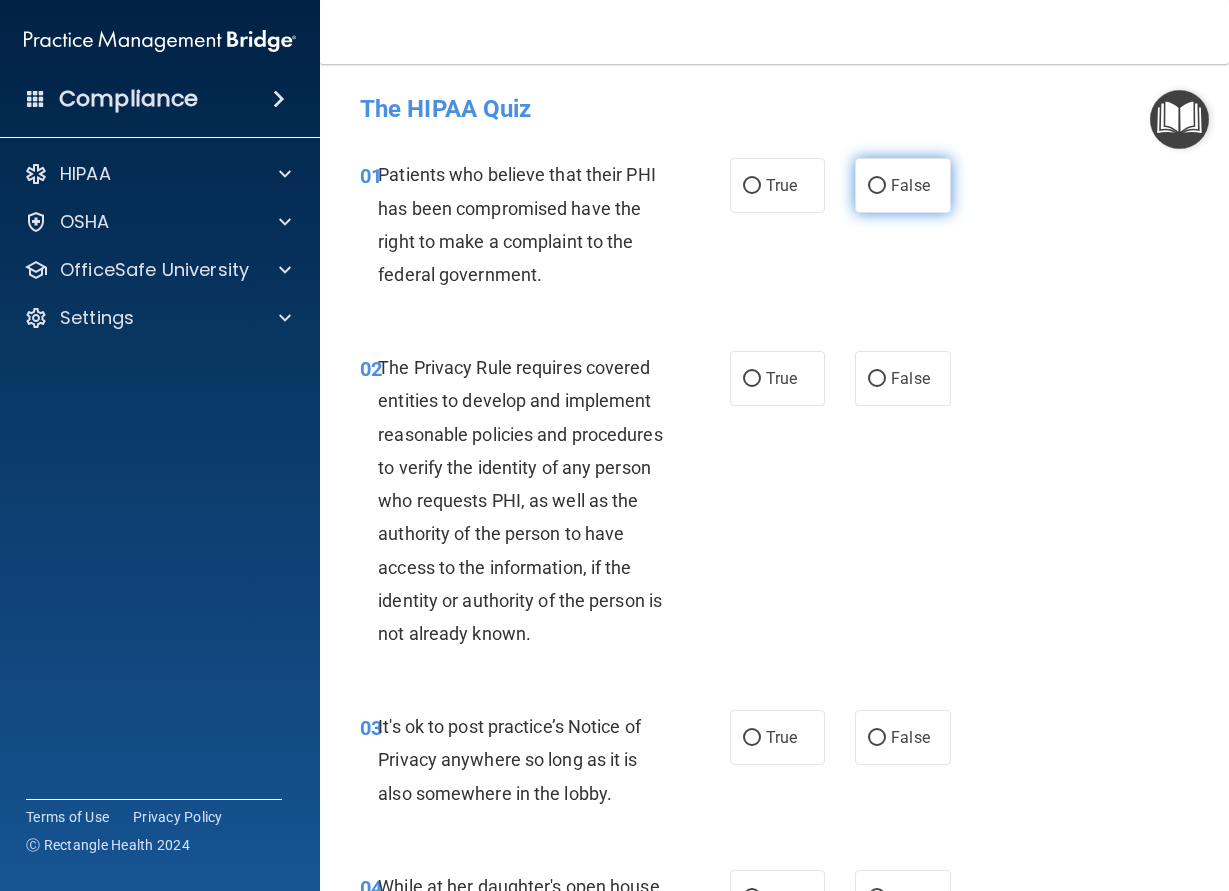 click on "False" at bounding box center [877, 186] 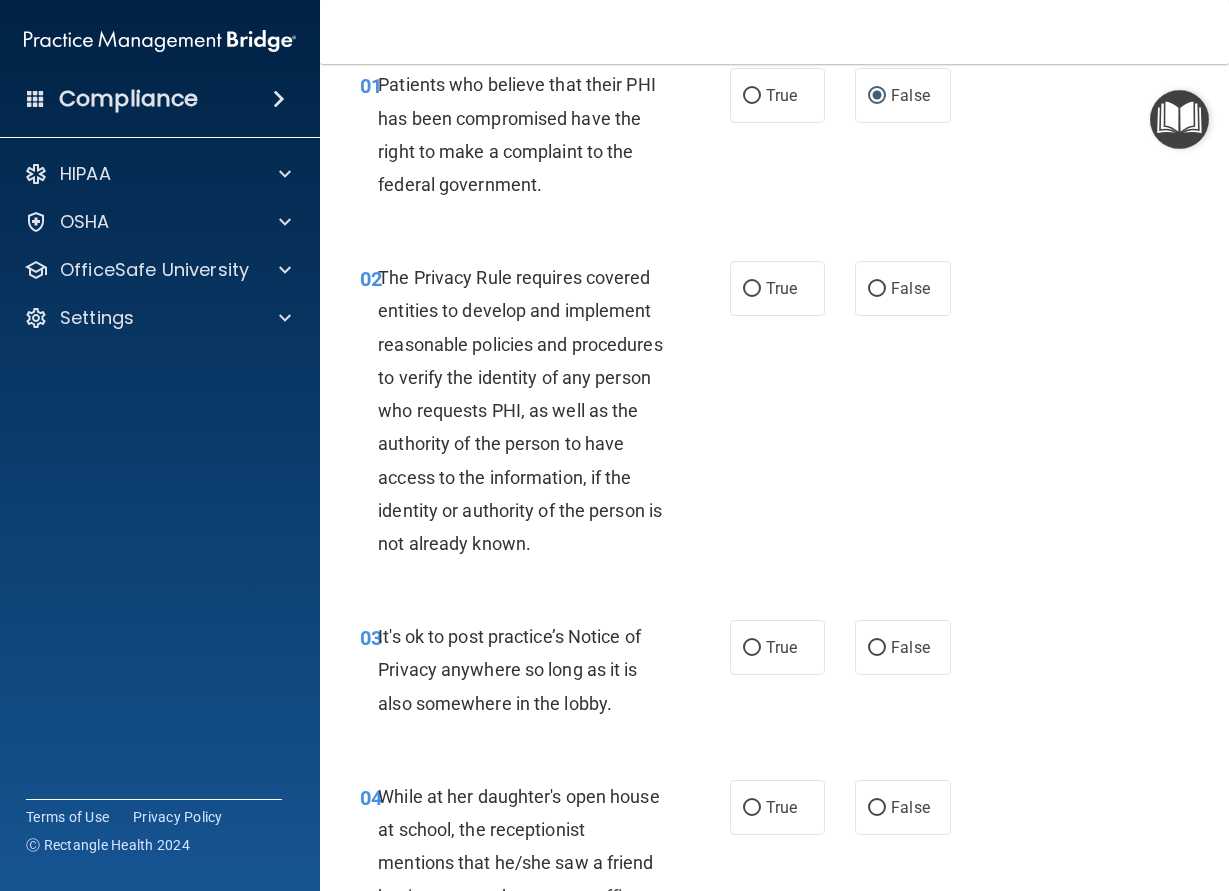 scroll, scrollTop: 0, scrollLeft: 0, axis: both 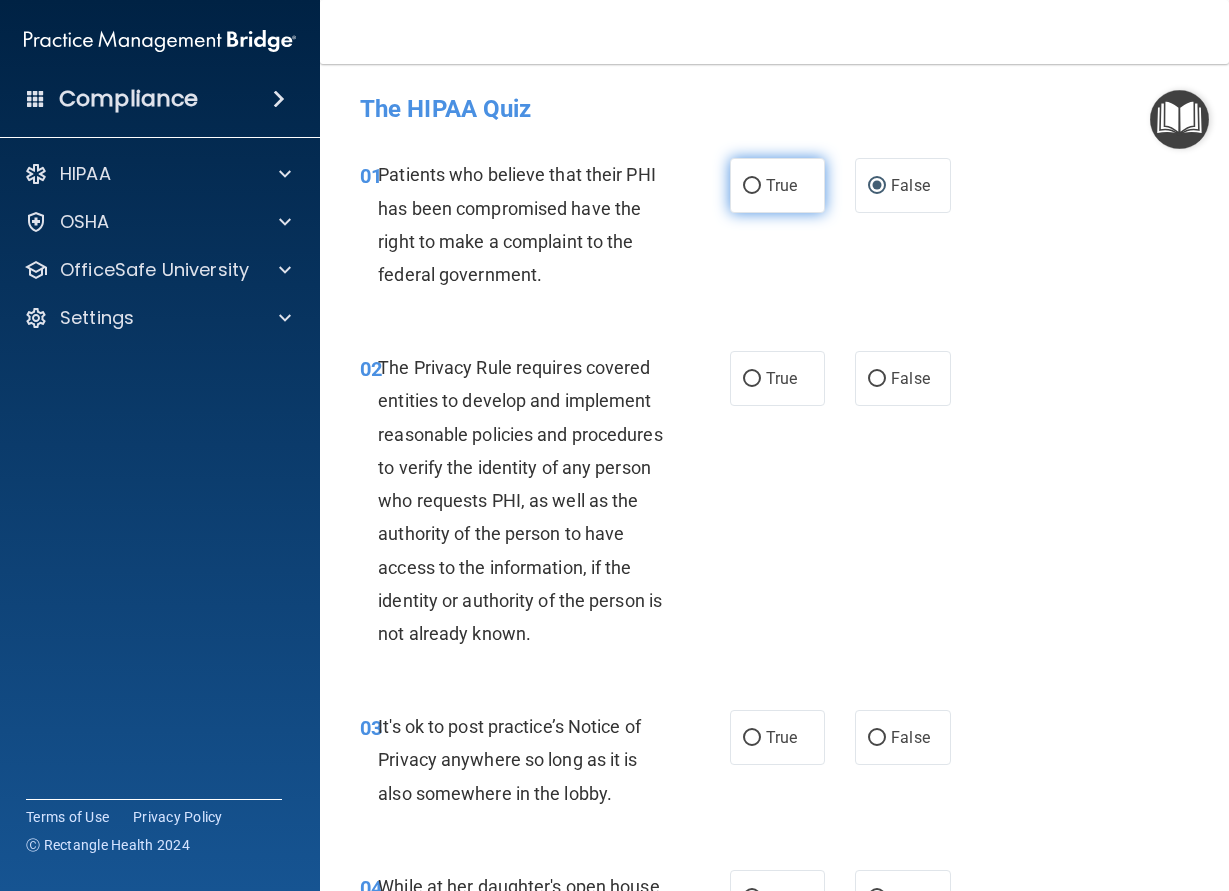 click on "True" at bounding box center (781, 185) 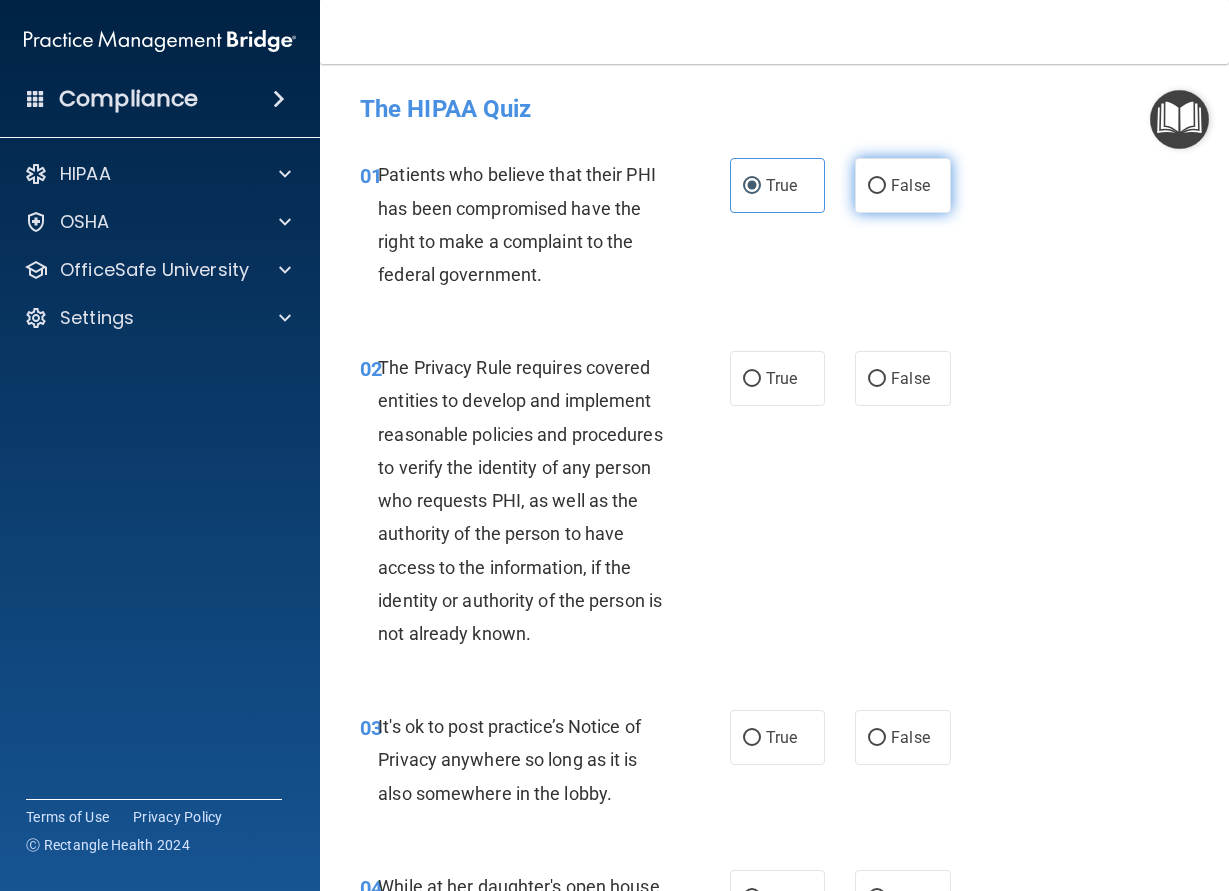 click on "False" at bounding box center [910, 185] 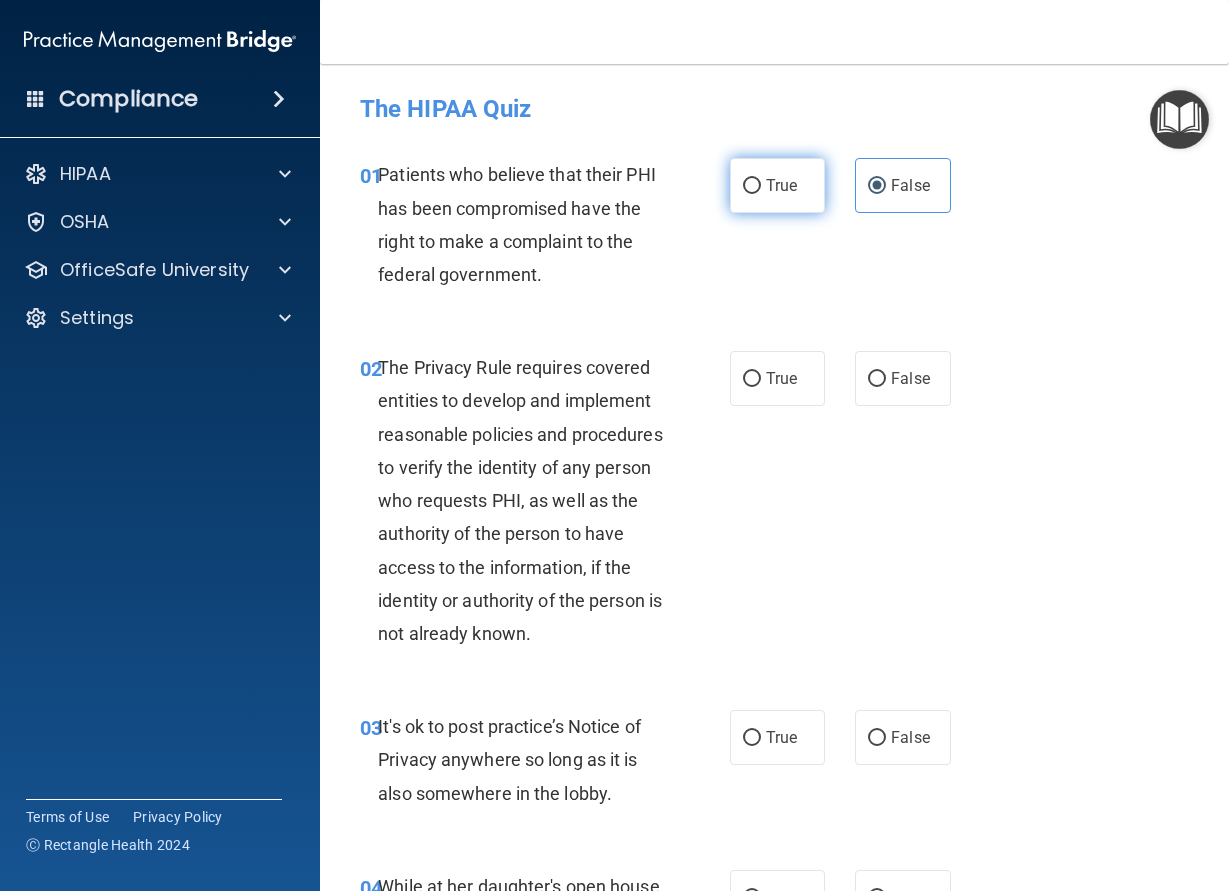 click on "True" at bounding box center [778, 185] 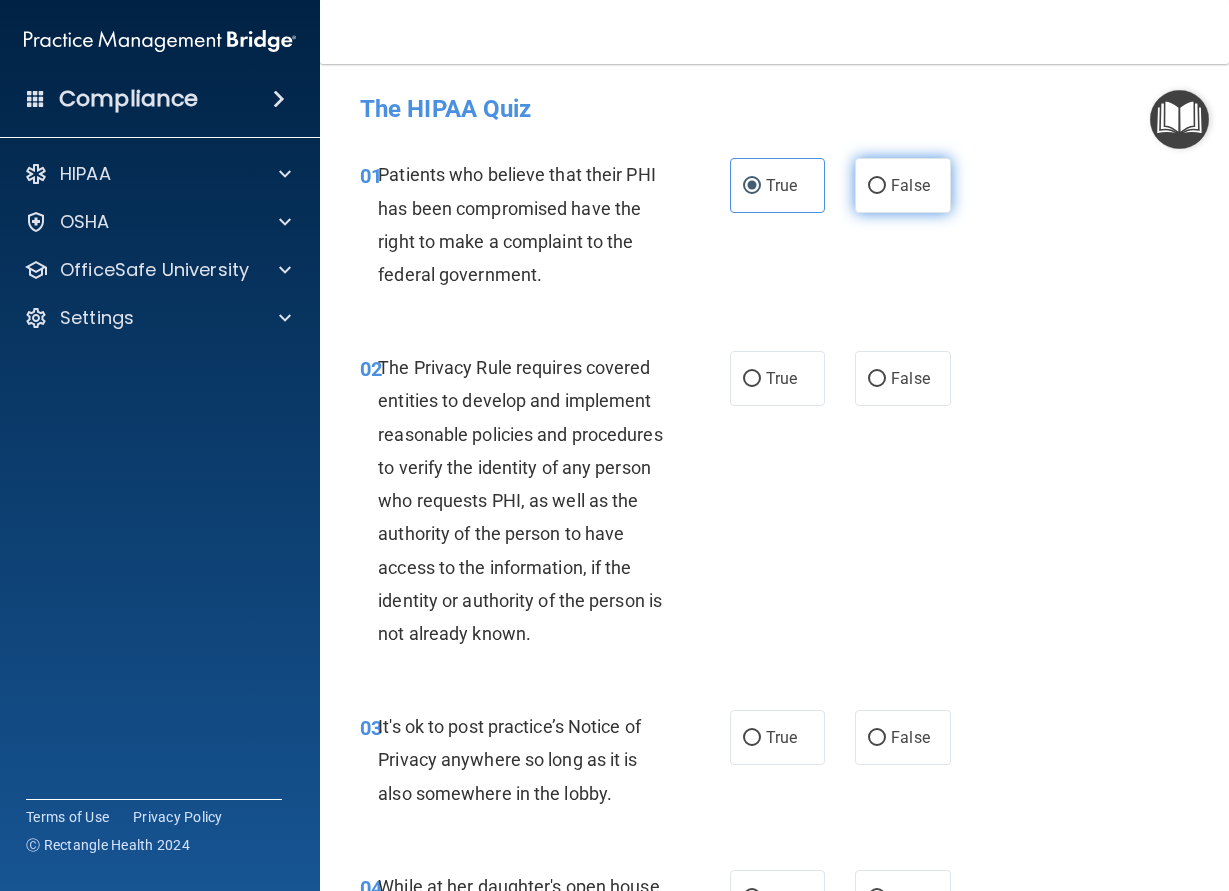 click on "False" at bounding box center (910, 185) 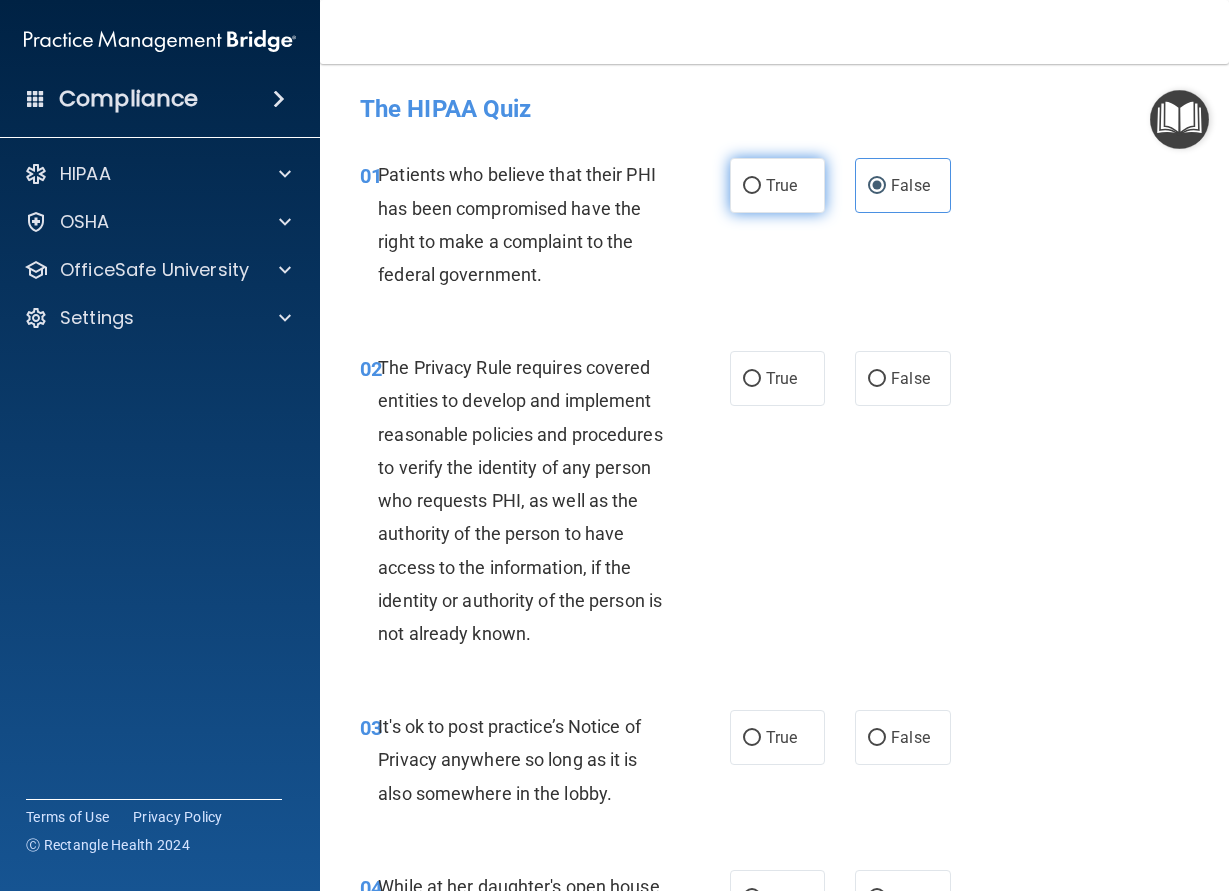 click on "True" at bounding box center (778, 185) 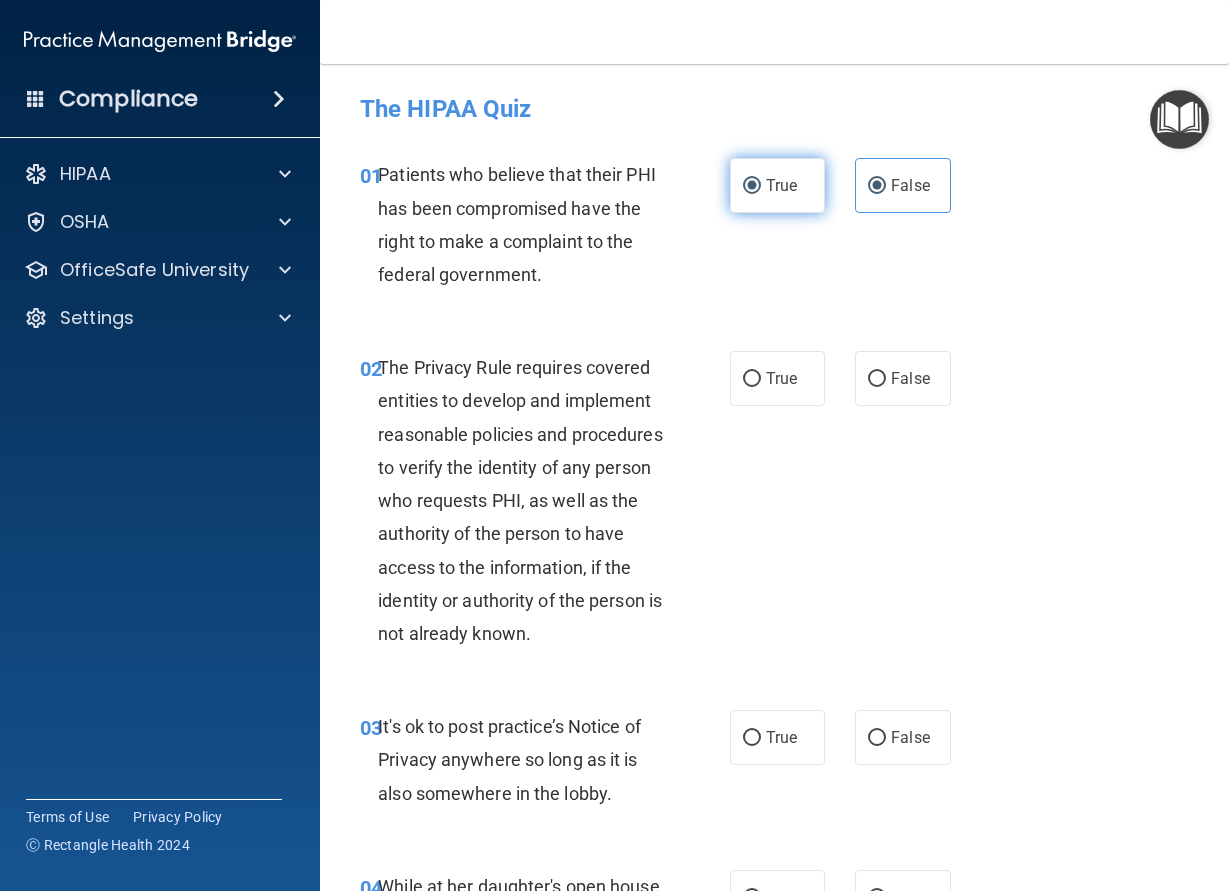 radio on "false" 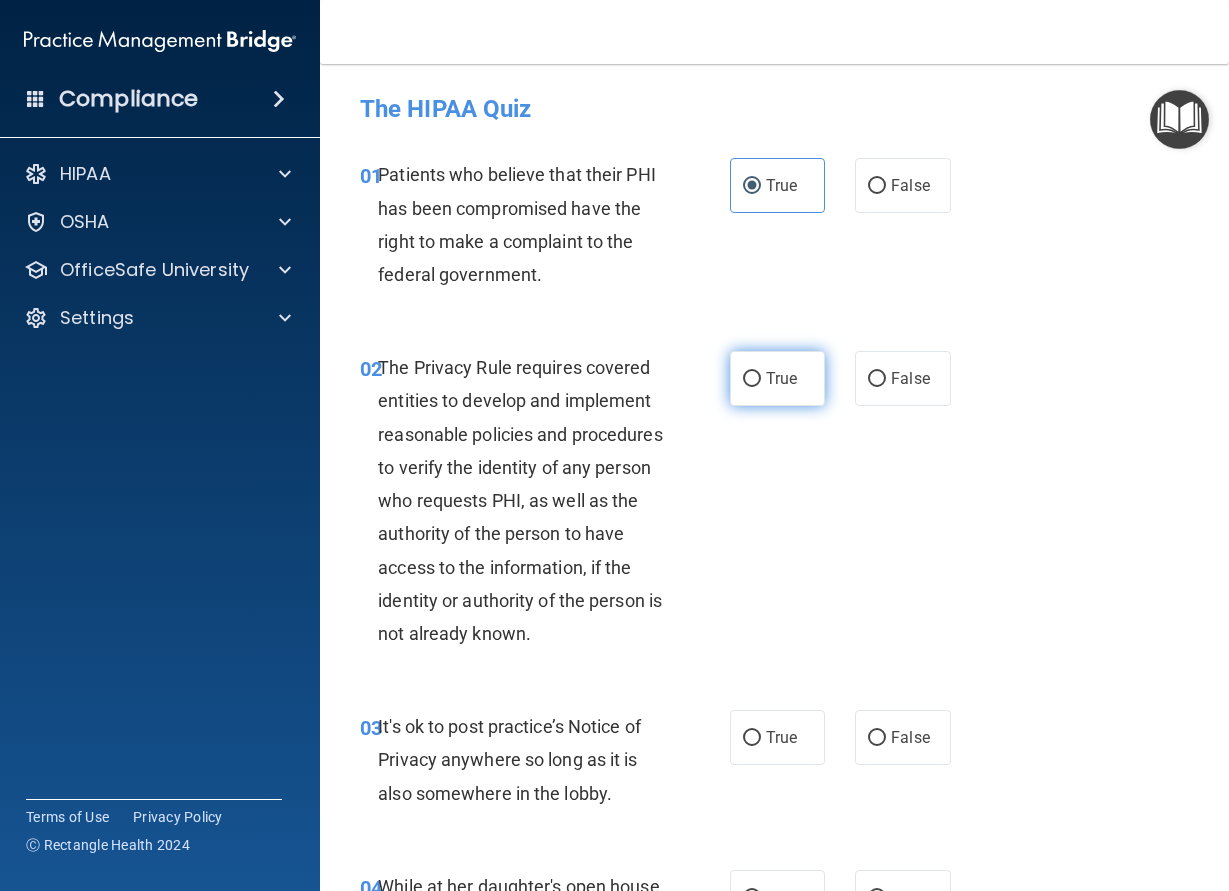 click on "True" at bounding box center (781, 378) 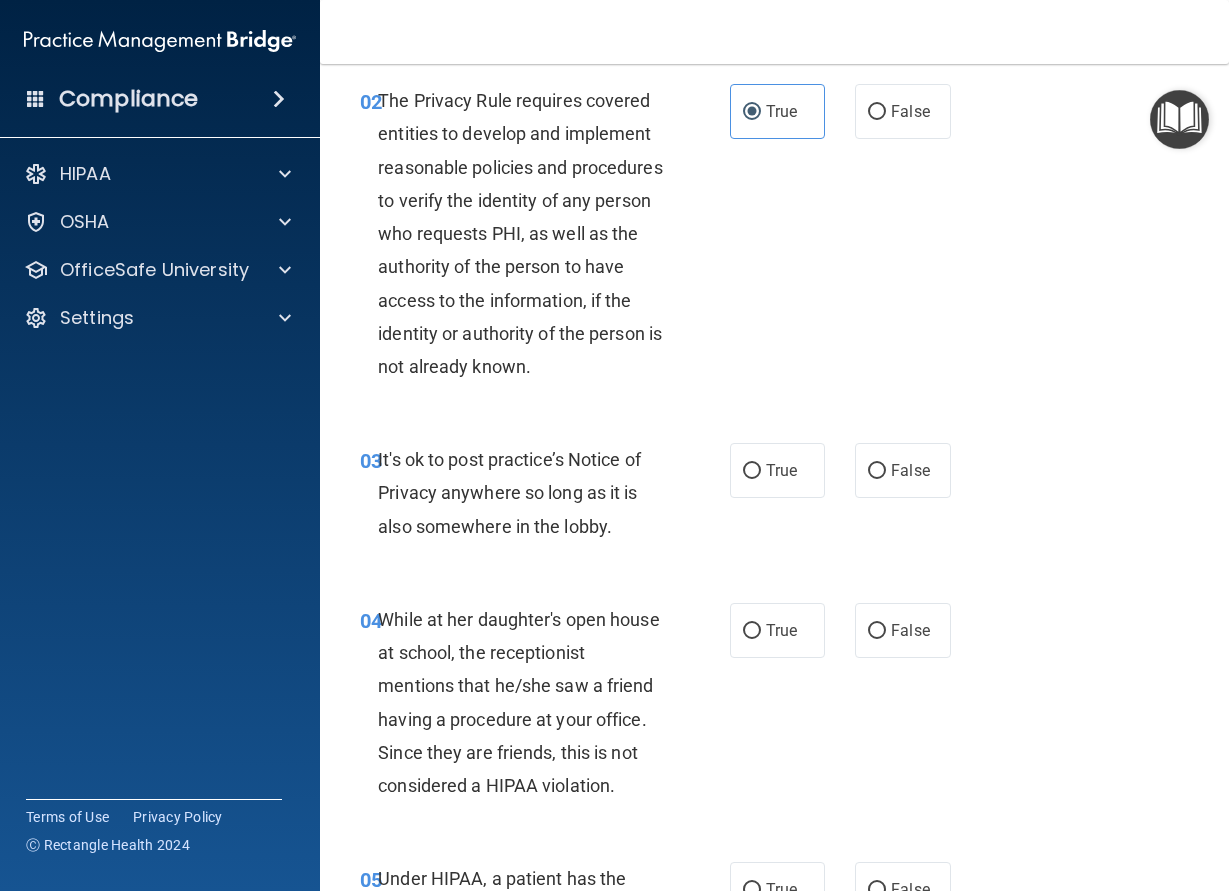 scroll, scrollTop: 270, scrollLeft: 0, axis: vertical 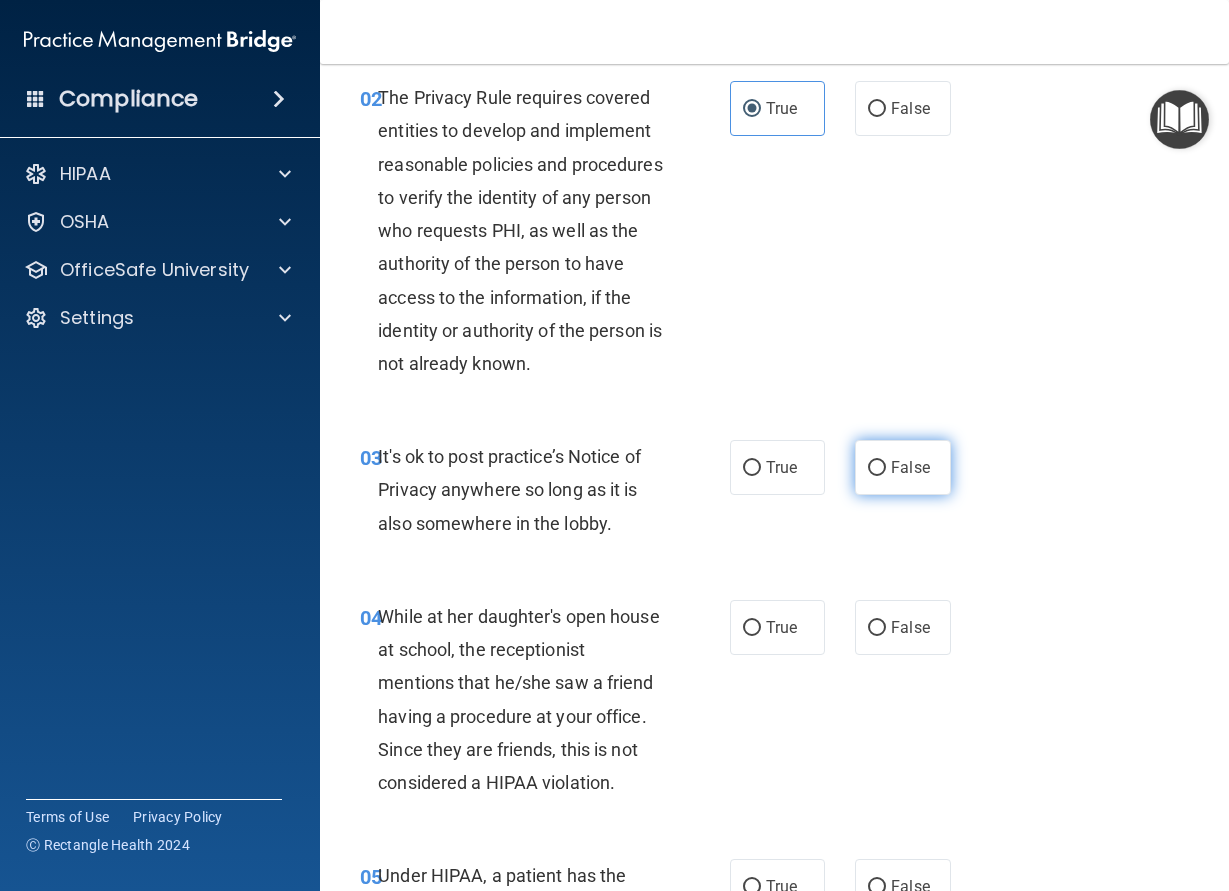 click on "False" at bounding box center (910, 467) 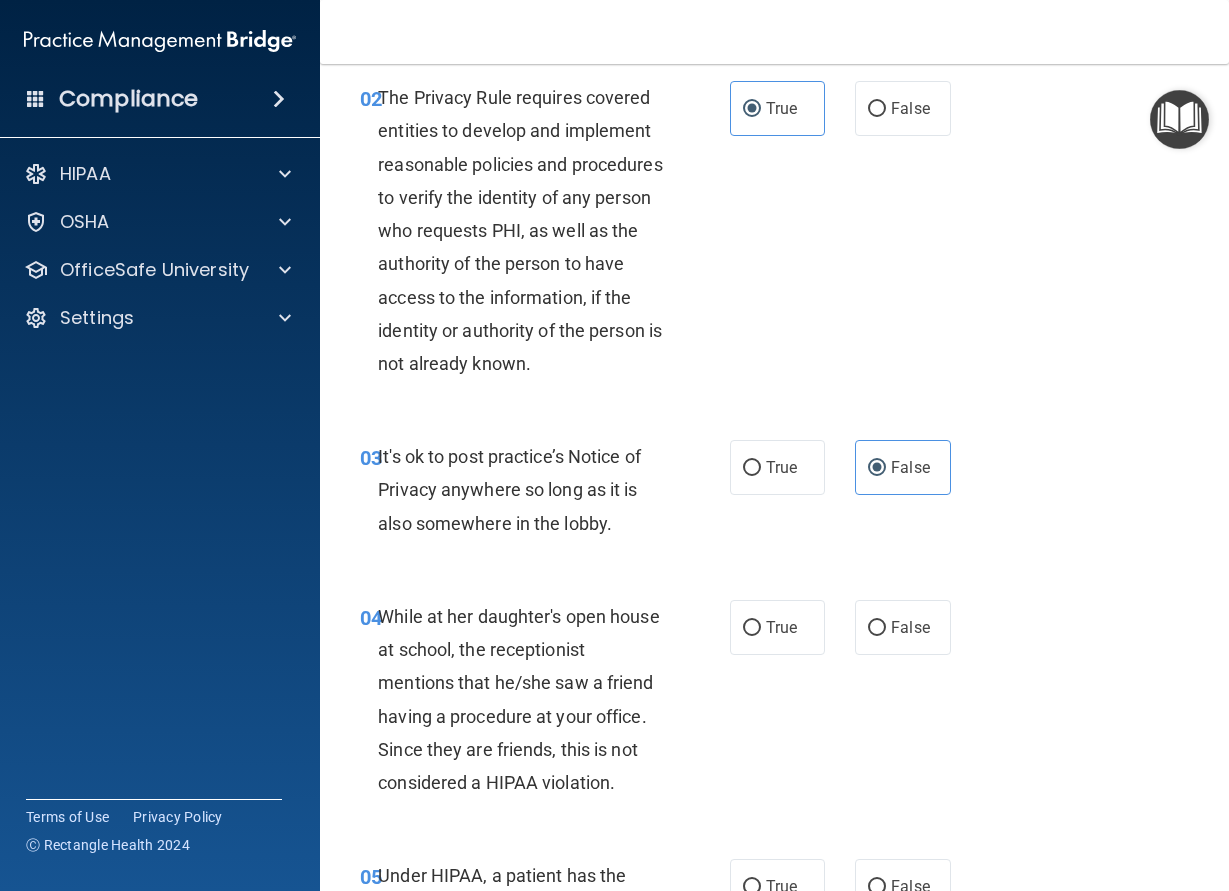 drag, startPoint x: 878, startPoint y: 623, endPoint x: 883, endPoint y: 693, distance: 70.178345 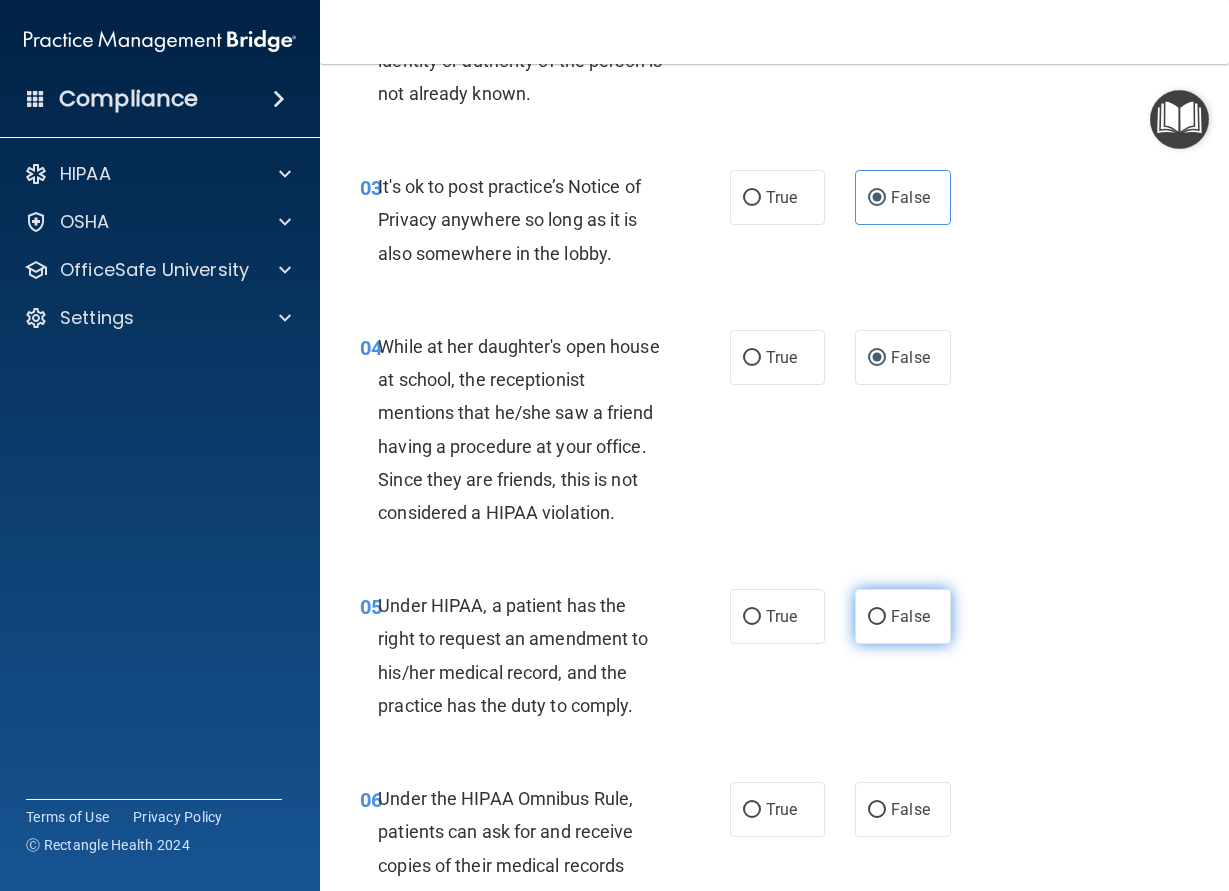 click on "False" at bounding box center [910, 616] 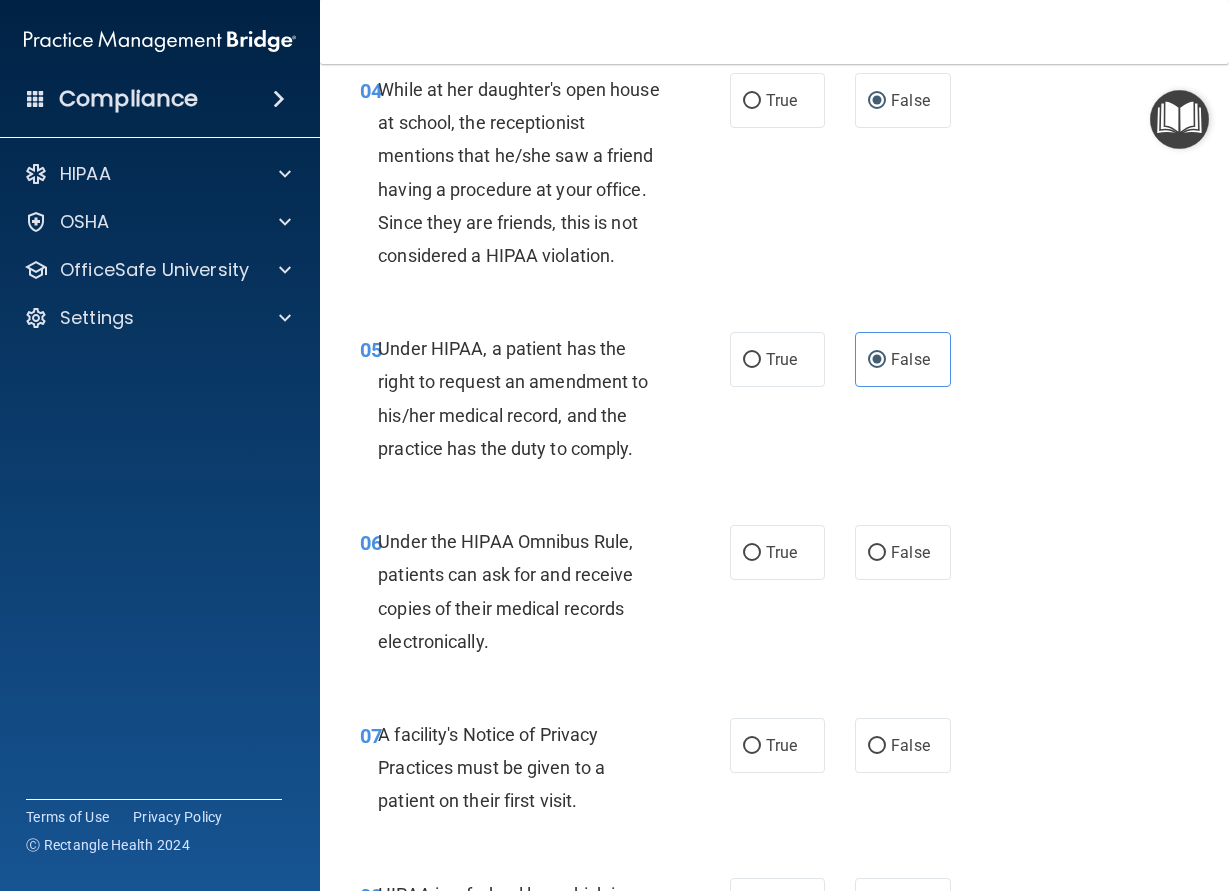 scroll, scrollTop: 810, scrollLeft: 0, axis: vertical 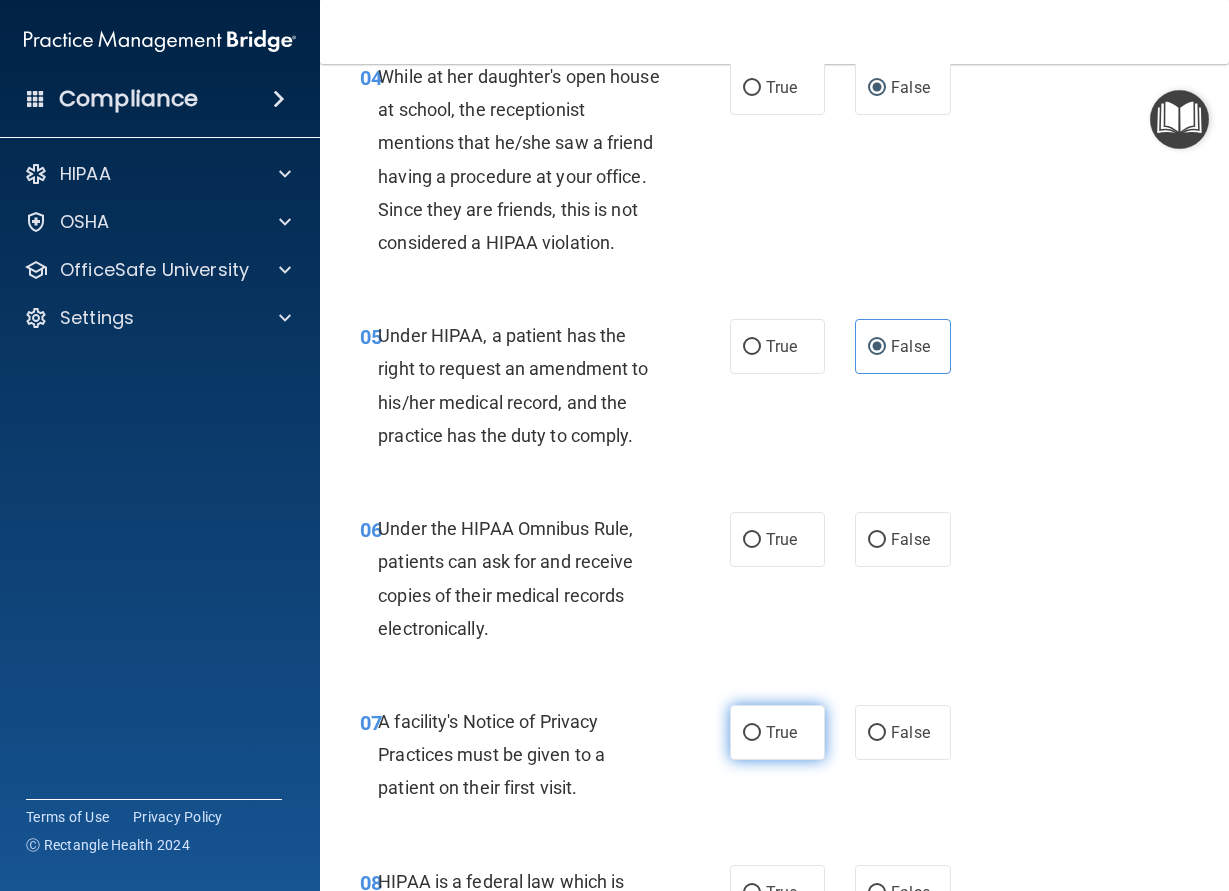 drag, startPoint x: 784, startPoint y: 545, endPoint x: 763, endPoint y: 717, distance: 173.27724 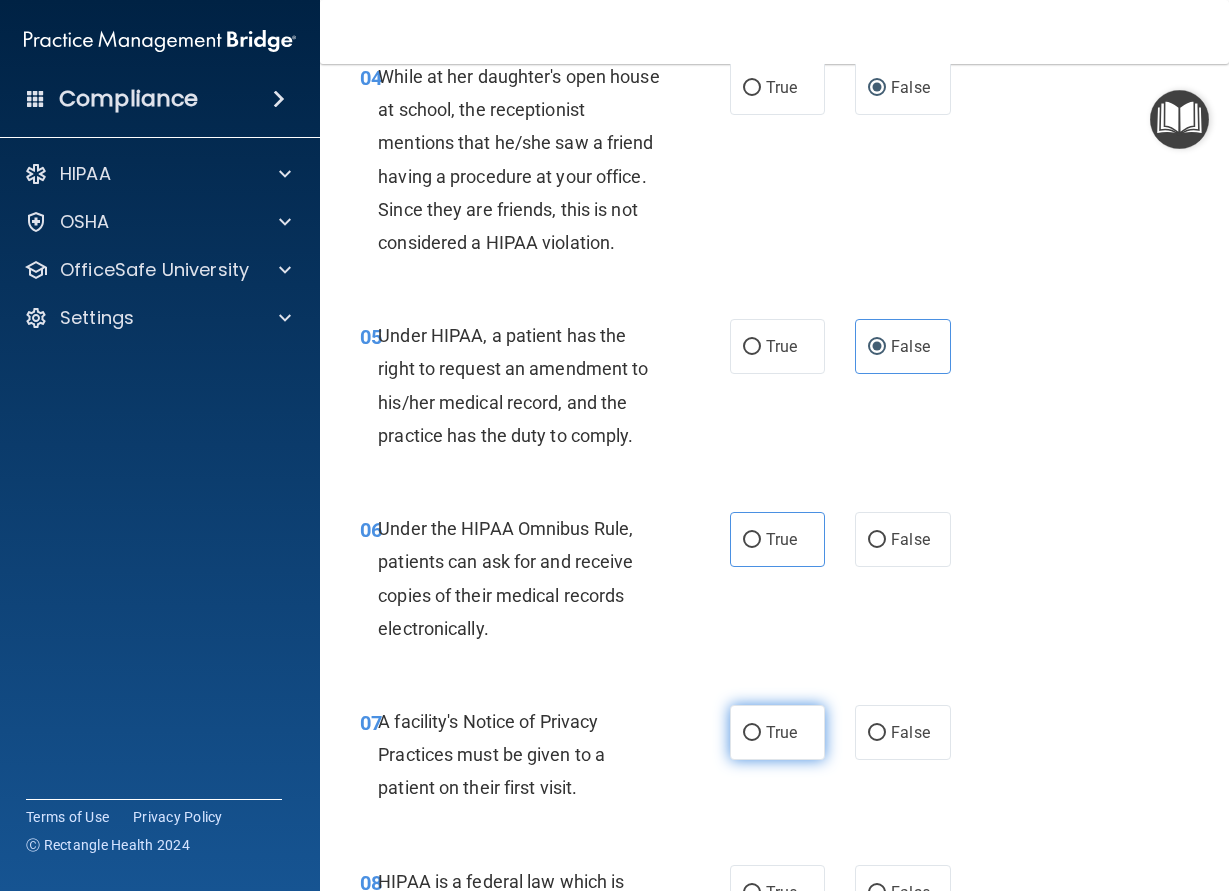 click on "True" at bounding box center [781, 732] 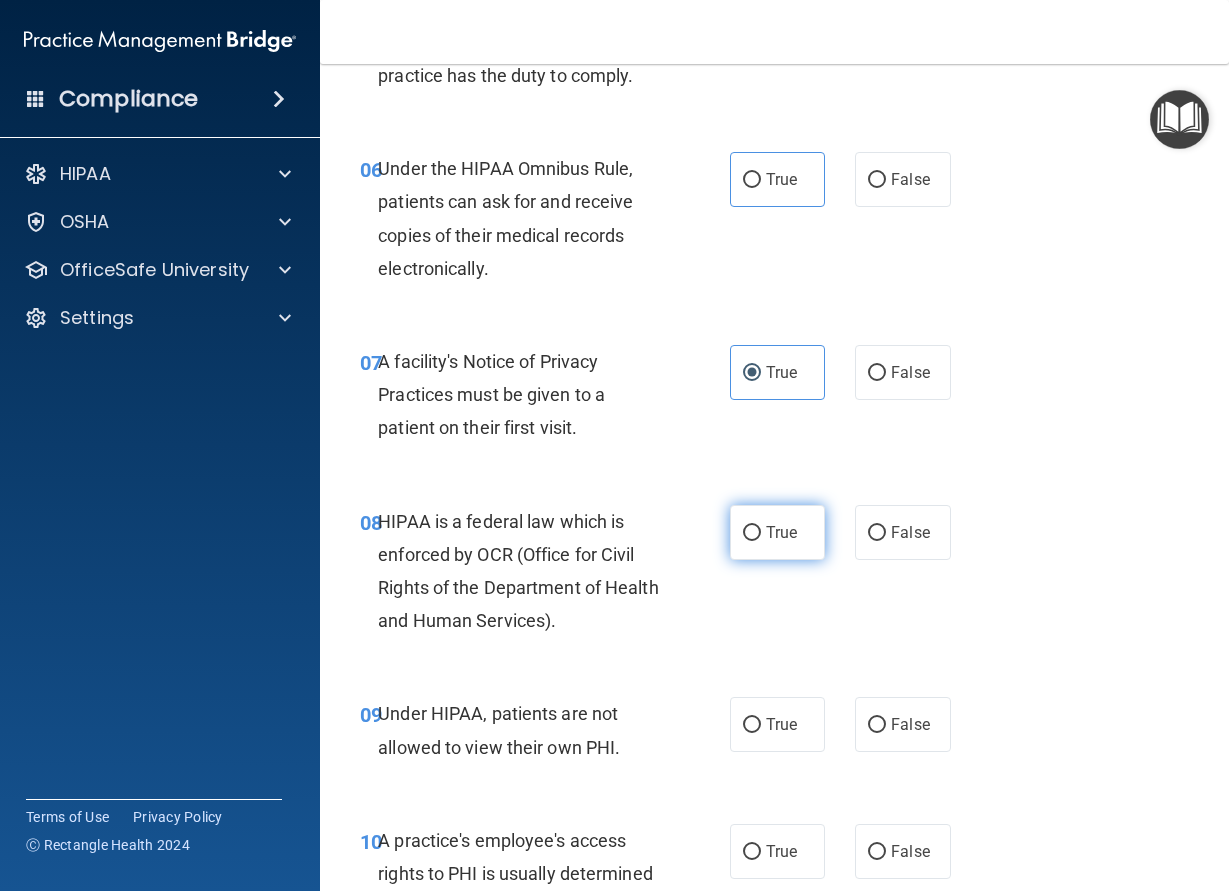 click on "True" at bounding box center [781, 532] 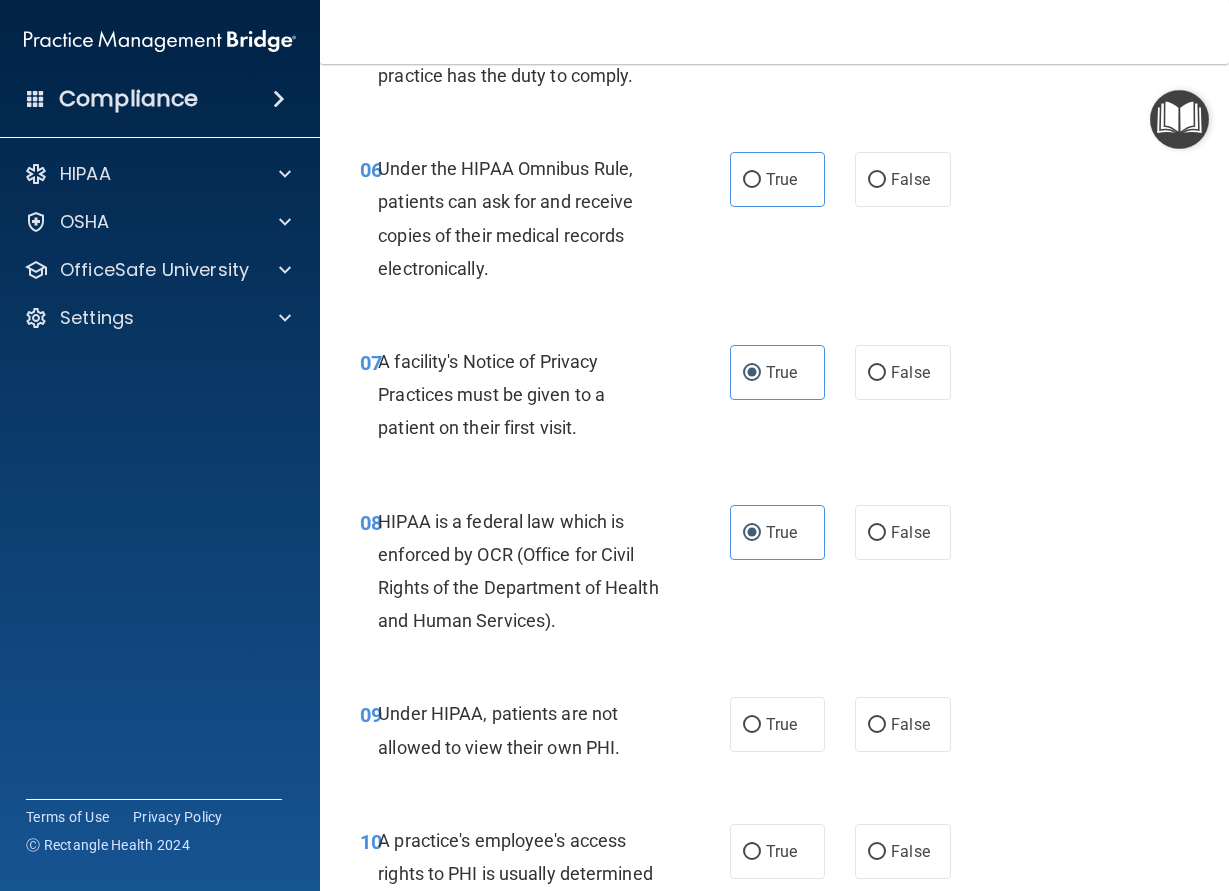 scroll, scrollTop: 1440, scrollLeft: 0, axis: vertical 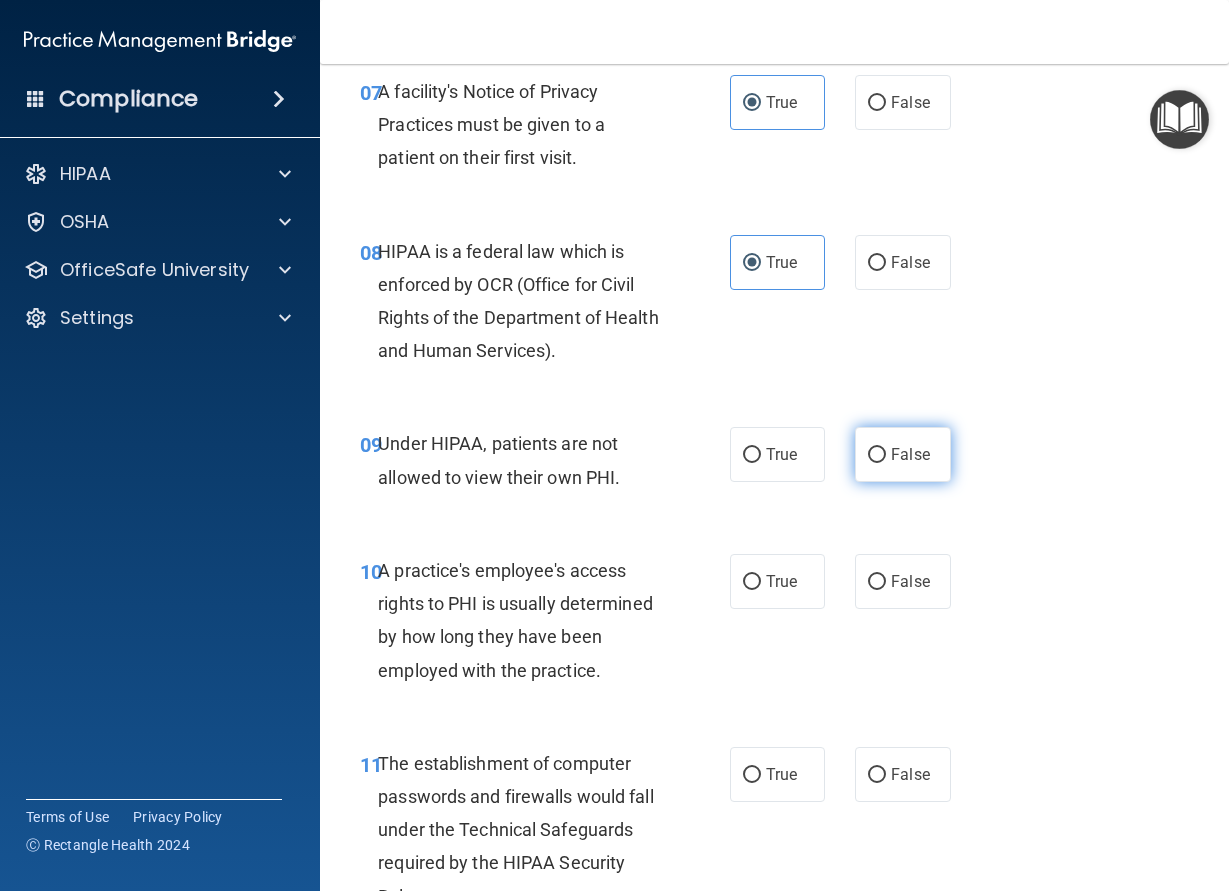click on "False" at bounding box center (910, 454) 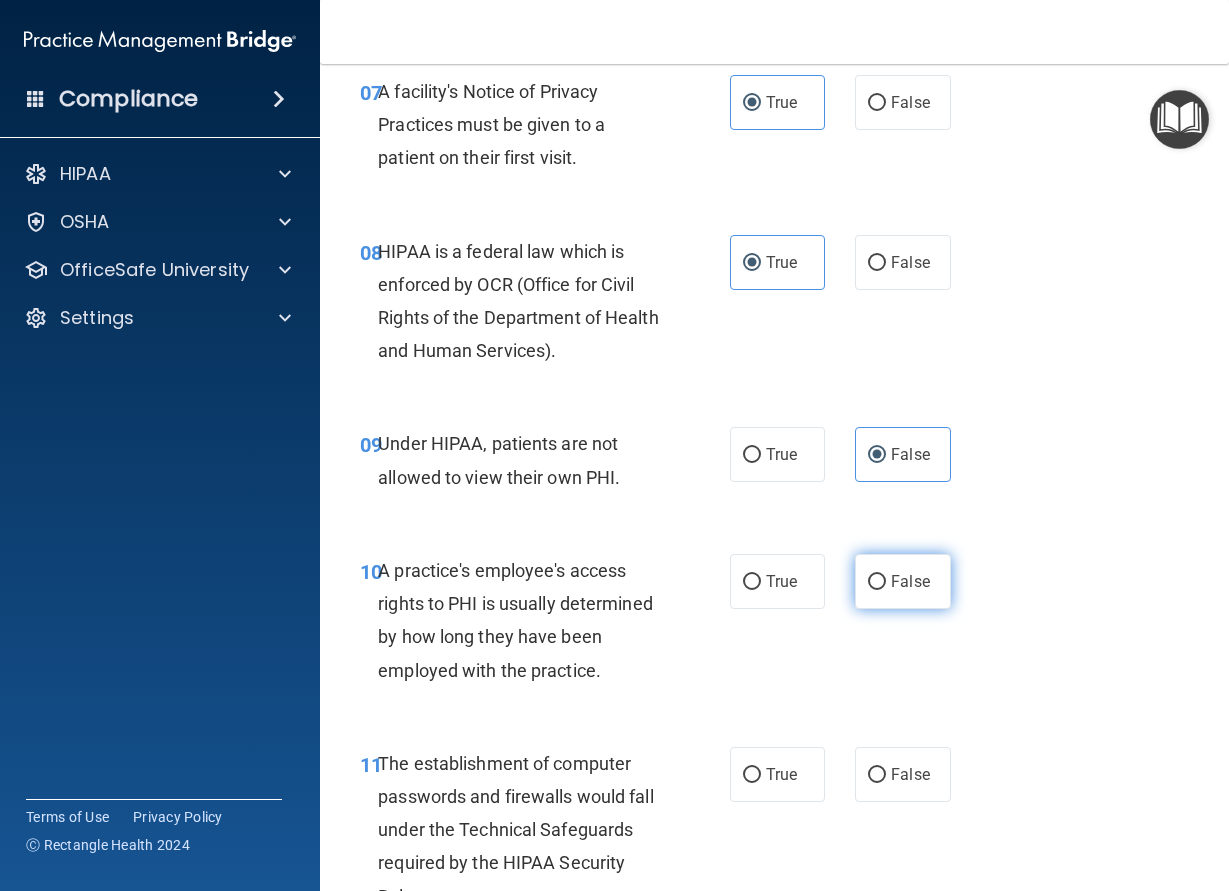 click on "False" at bounding box center (877, 582) 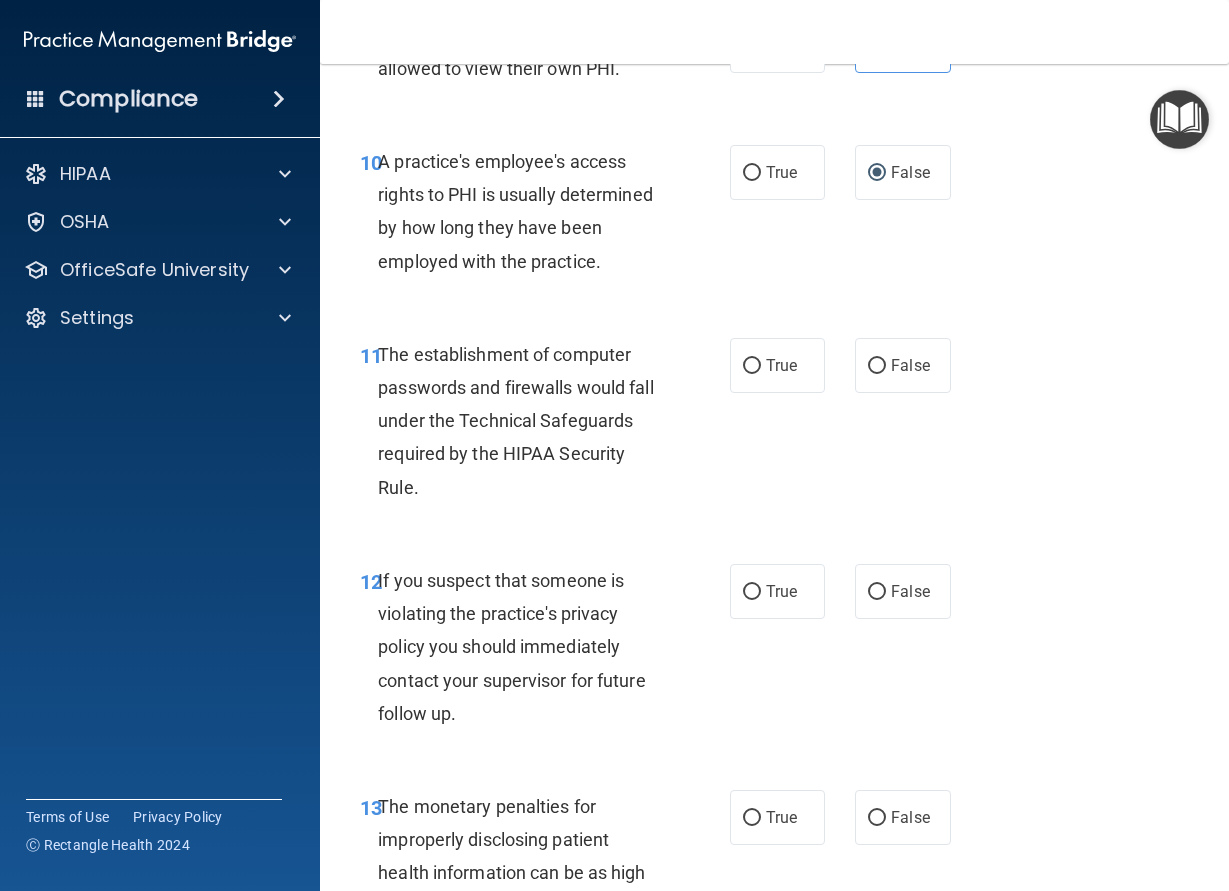 scroll, scrollTop: 1890, scrollLeft: 0, axis: vertical 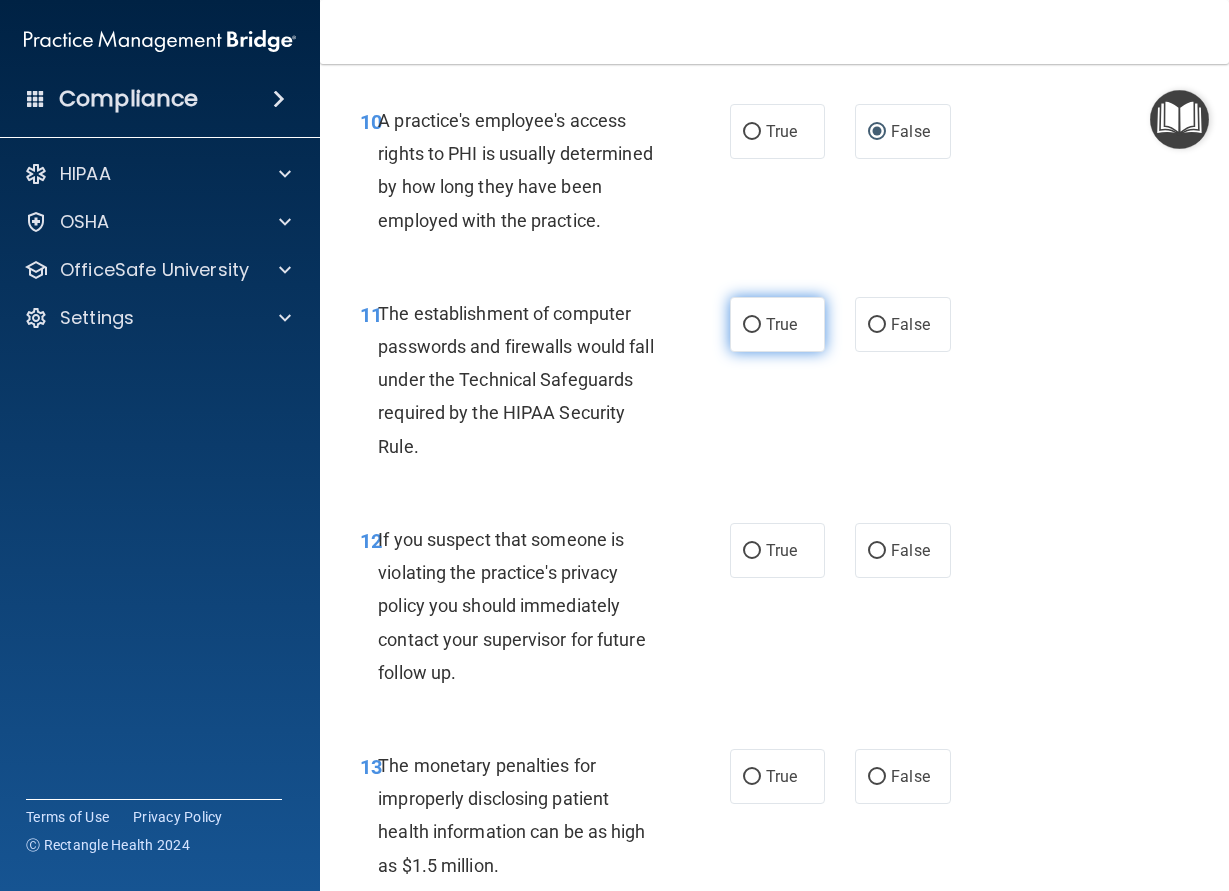 click on "True" at bounding box center (778, 324) 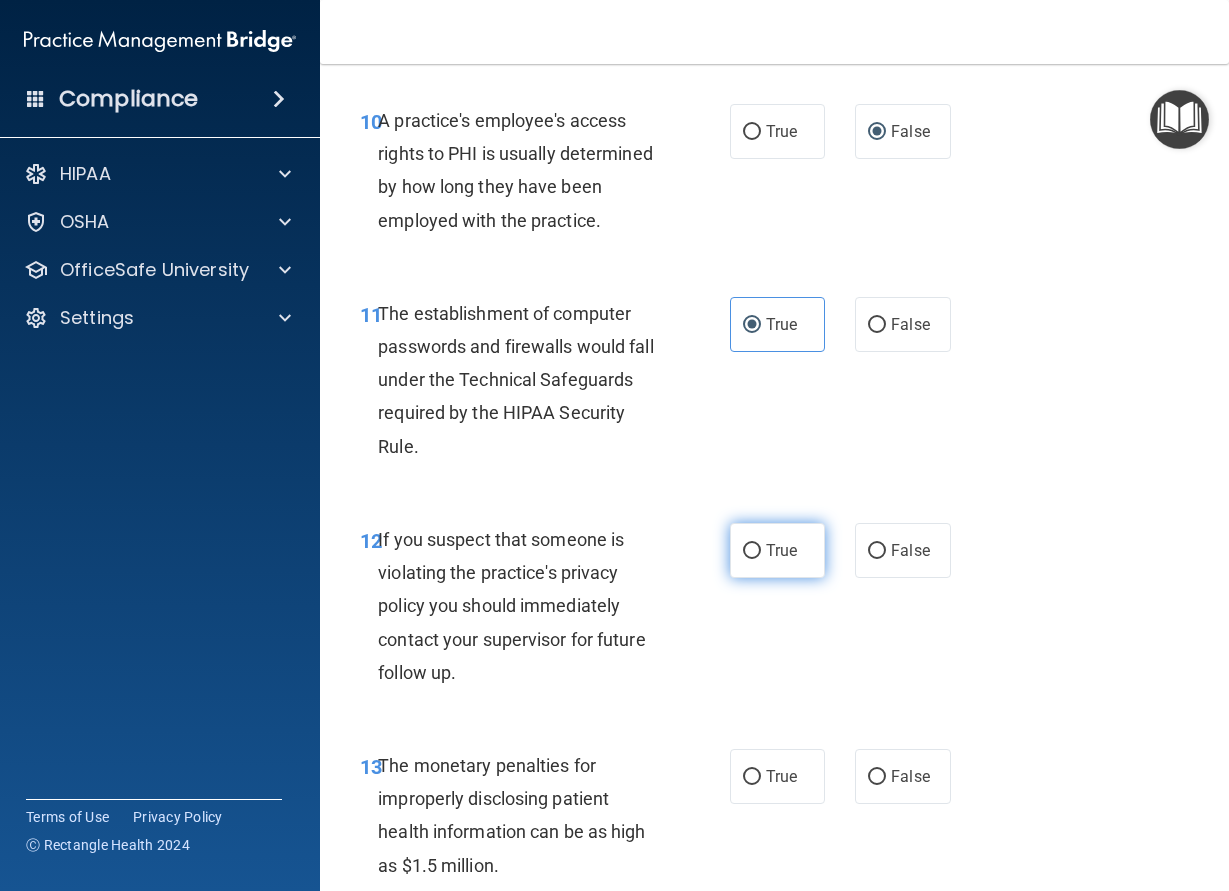 click on "True" at bounding box center [781, 550] 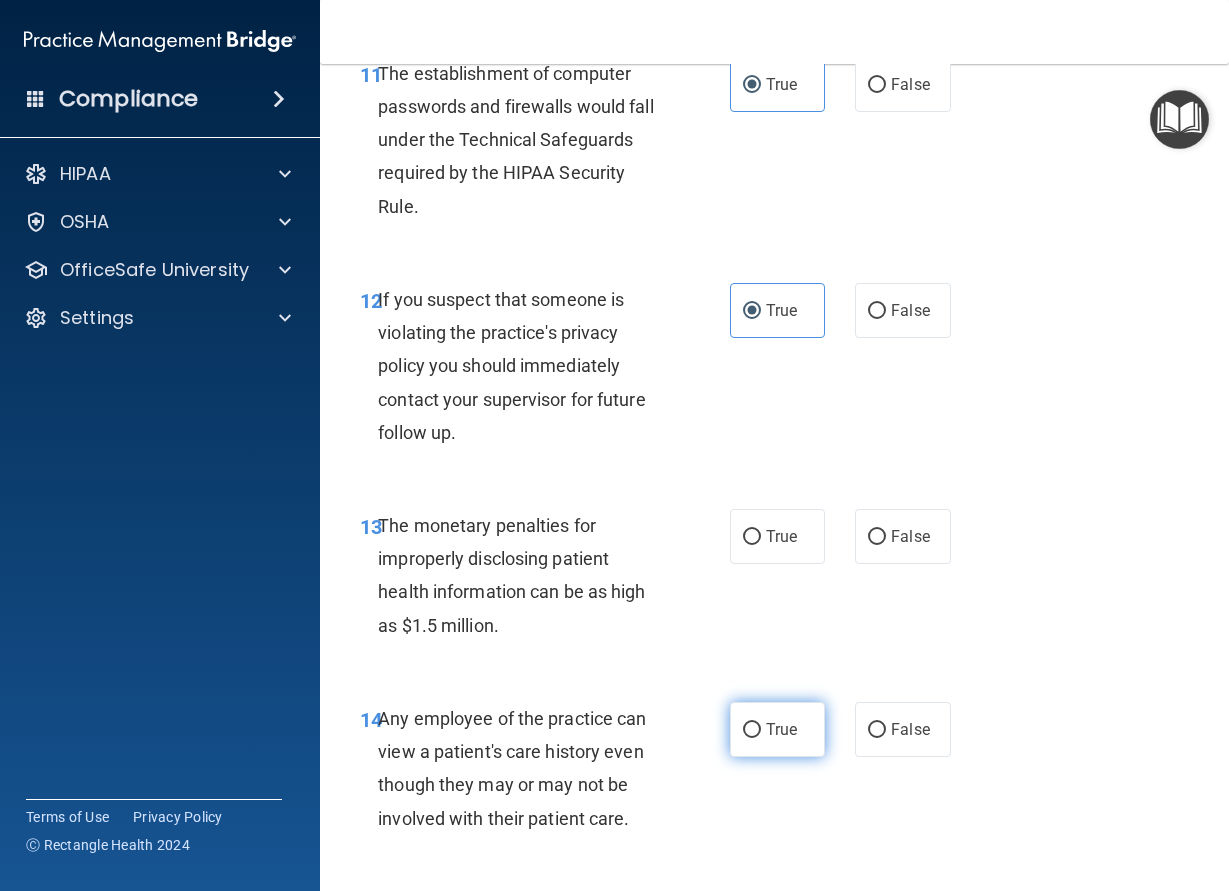 scroll, scrollTop: 2250, scrollLeft: 0, axis: vertical 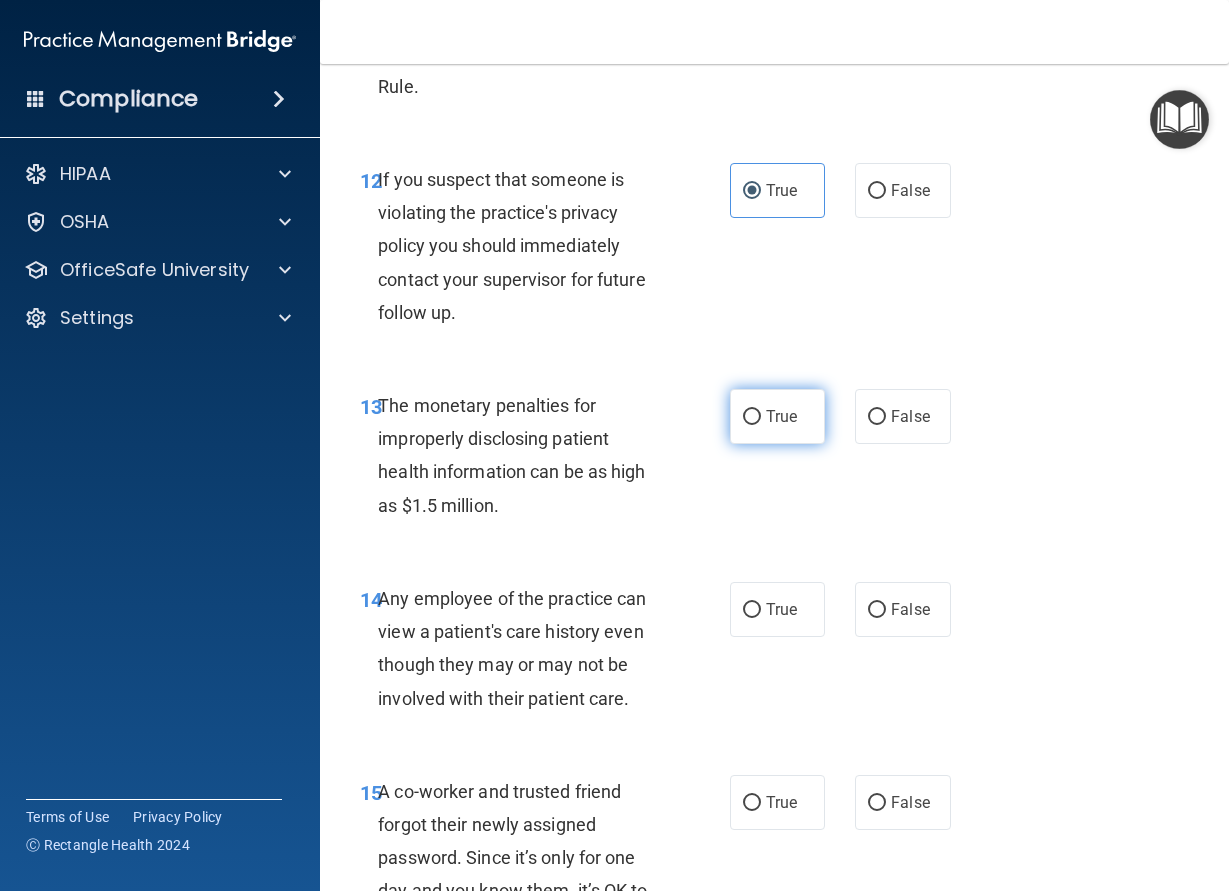 click on "True" at bounding box center (778, 416) 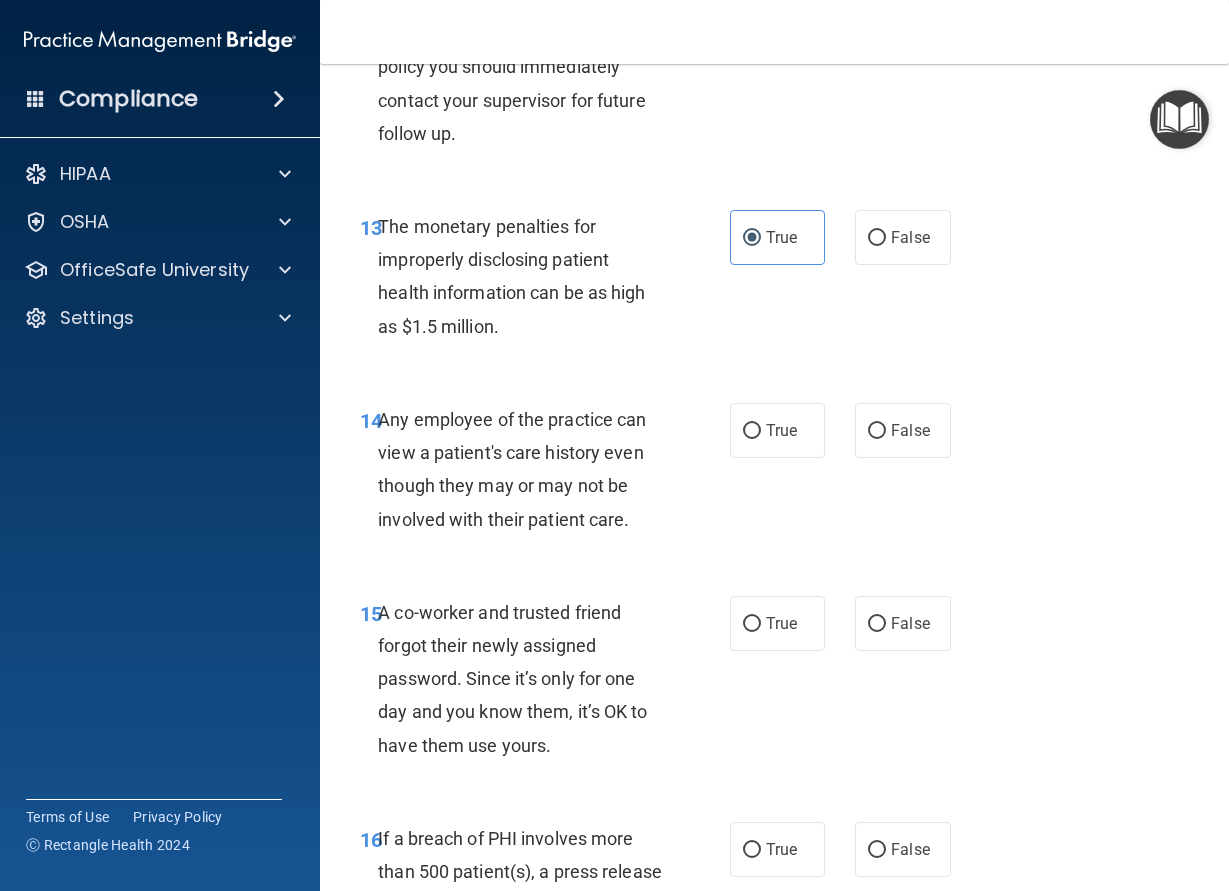 scroll, scrollTop: 2430, scrollLeft: 0, axis: vertical 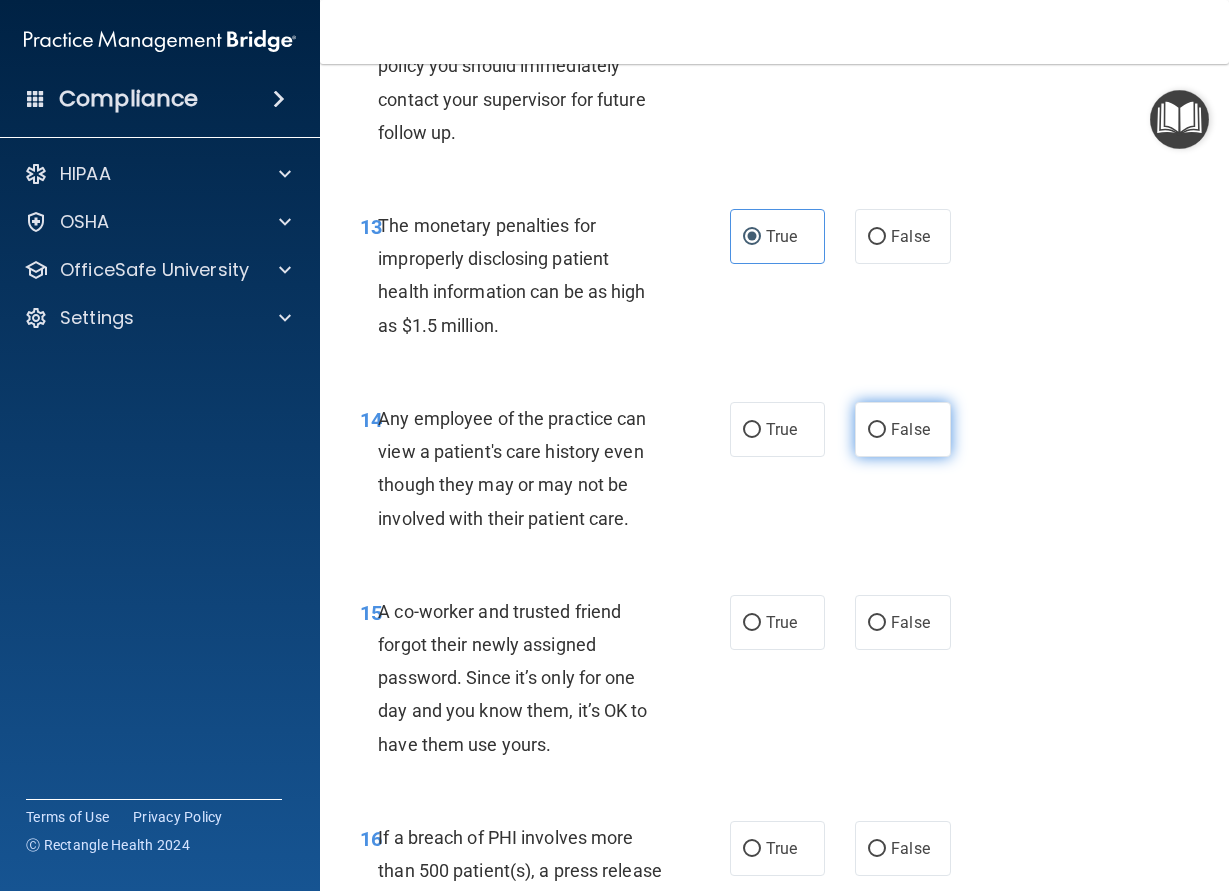 click on "False" at bounding box center [903, 429] 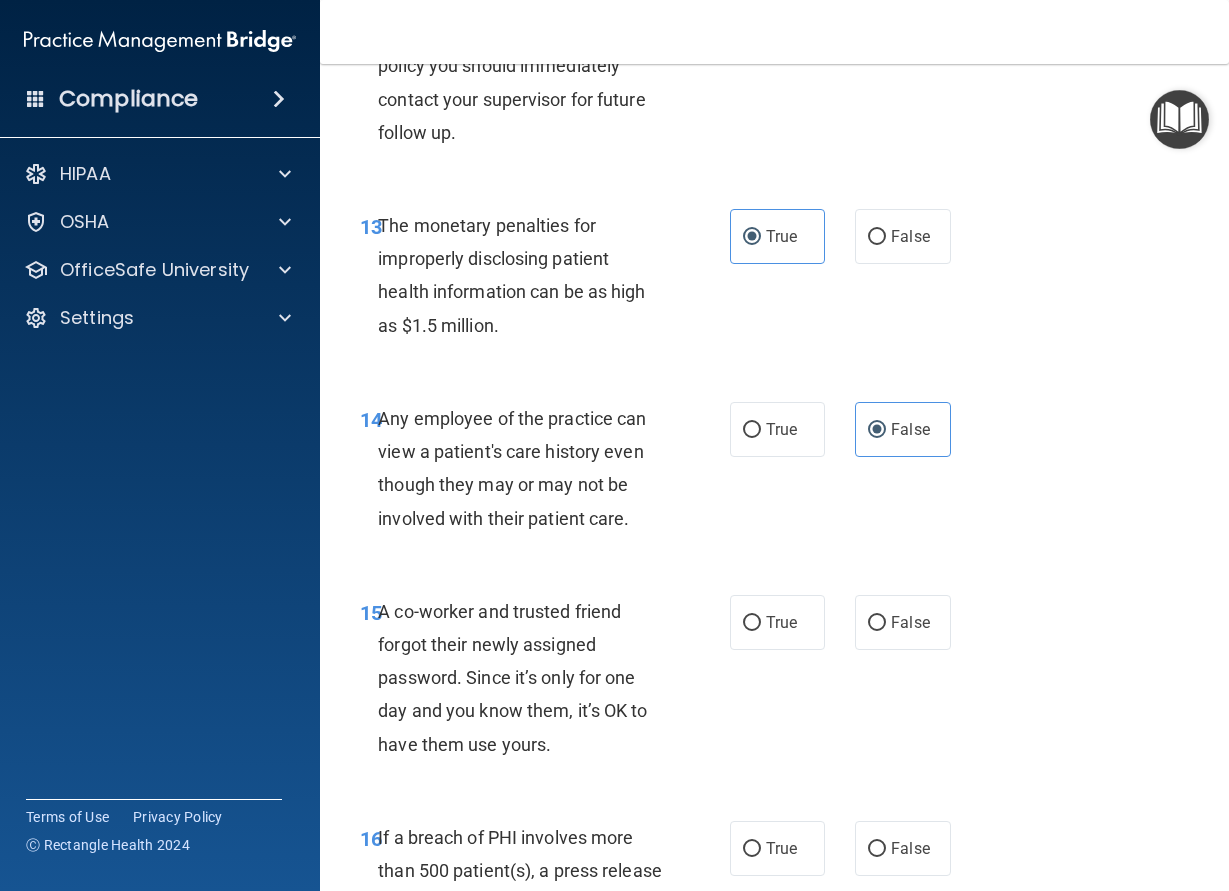 drag, startPoint x: 882, startPoint y: 607, endPoint x: 892, endPoint y: 717, distance: 110.45361 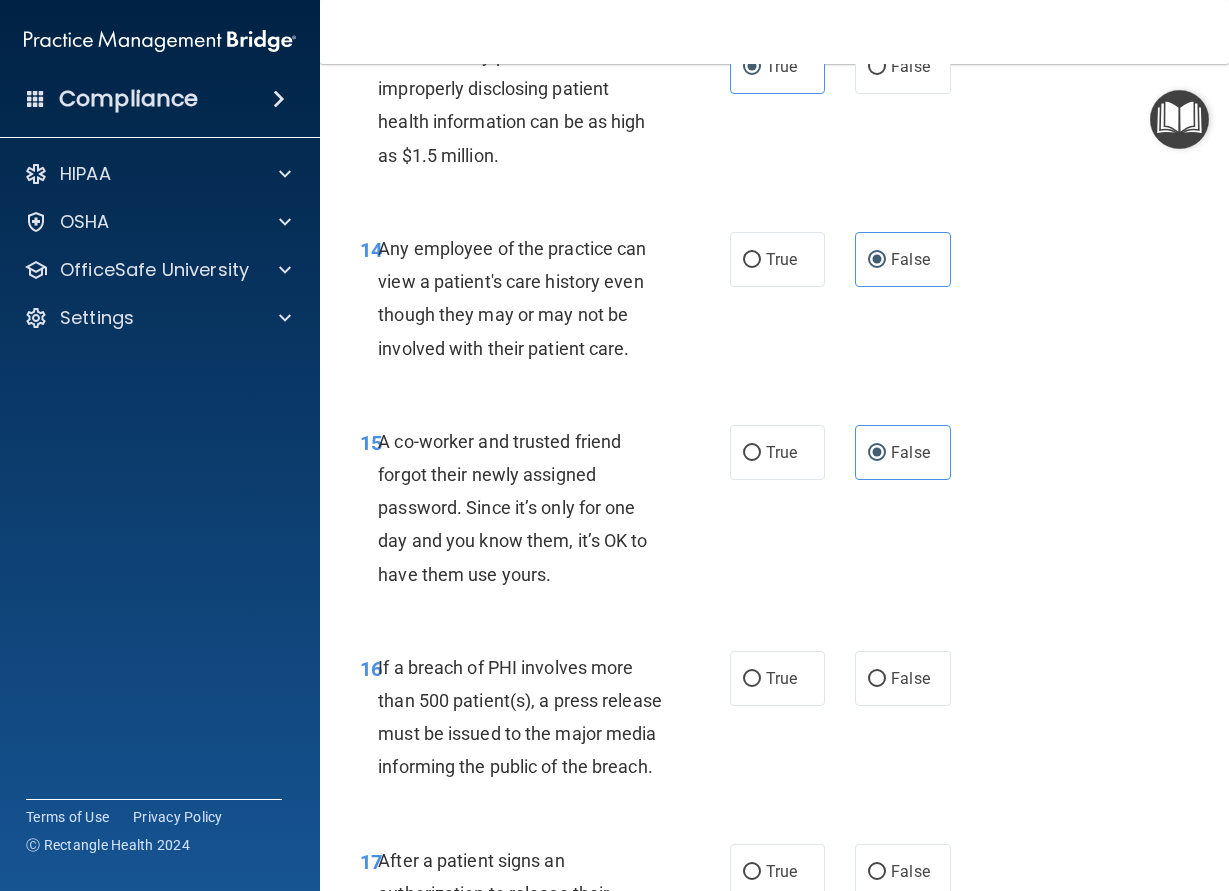 scroll, scrollTop: 2700, scrollLeft: 0, axis: vertical 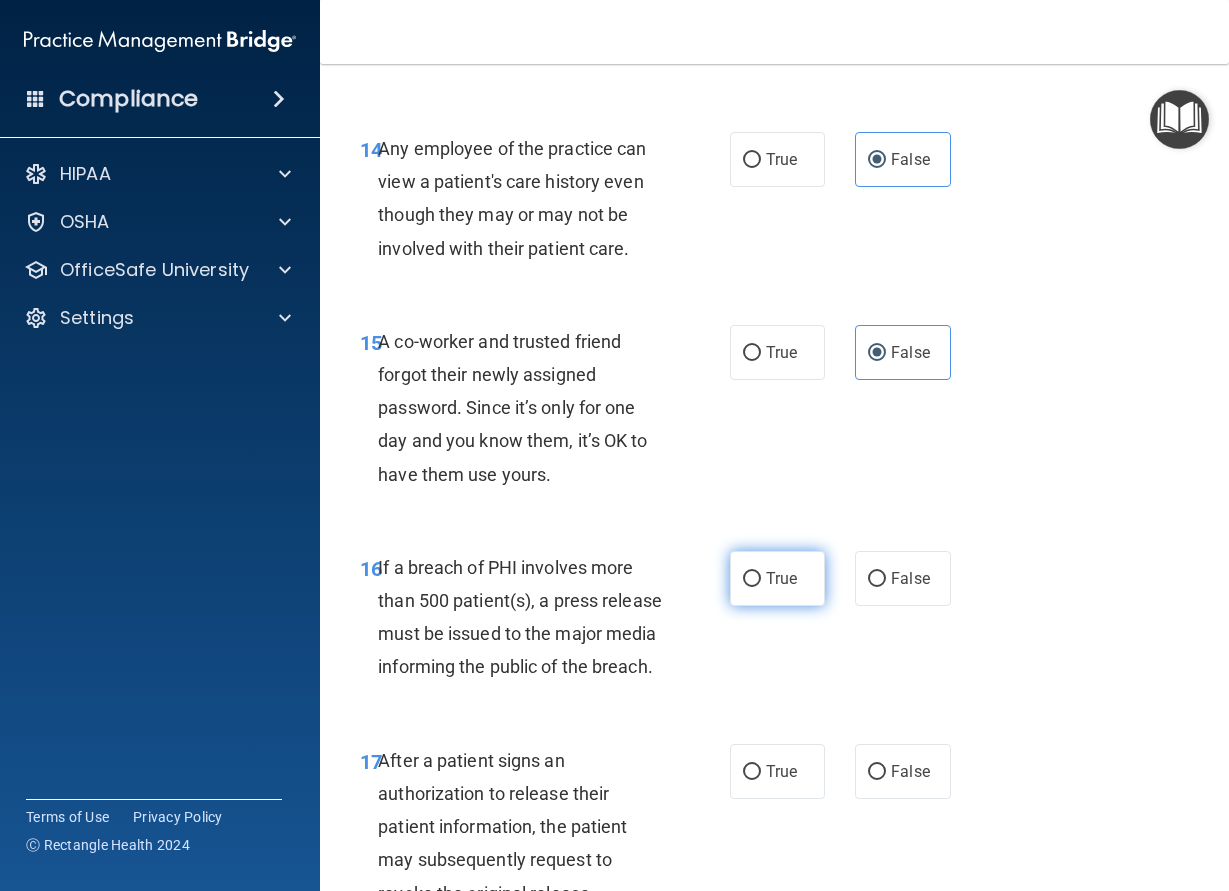 click on "True" at bounding box center (778, 578) 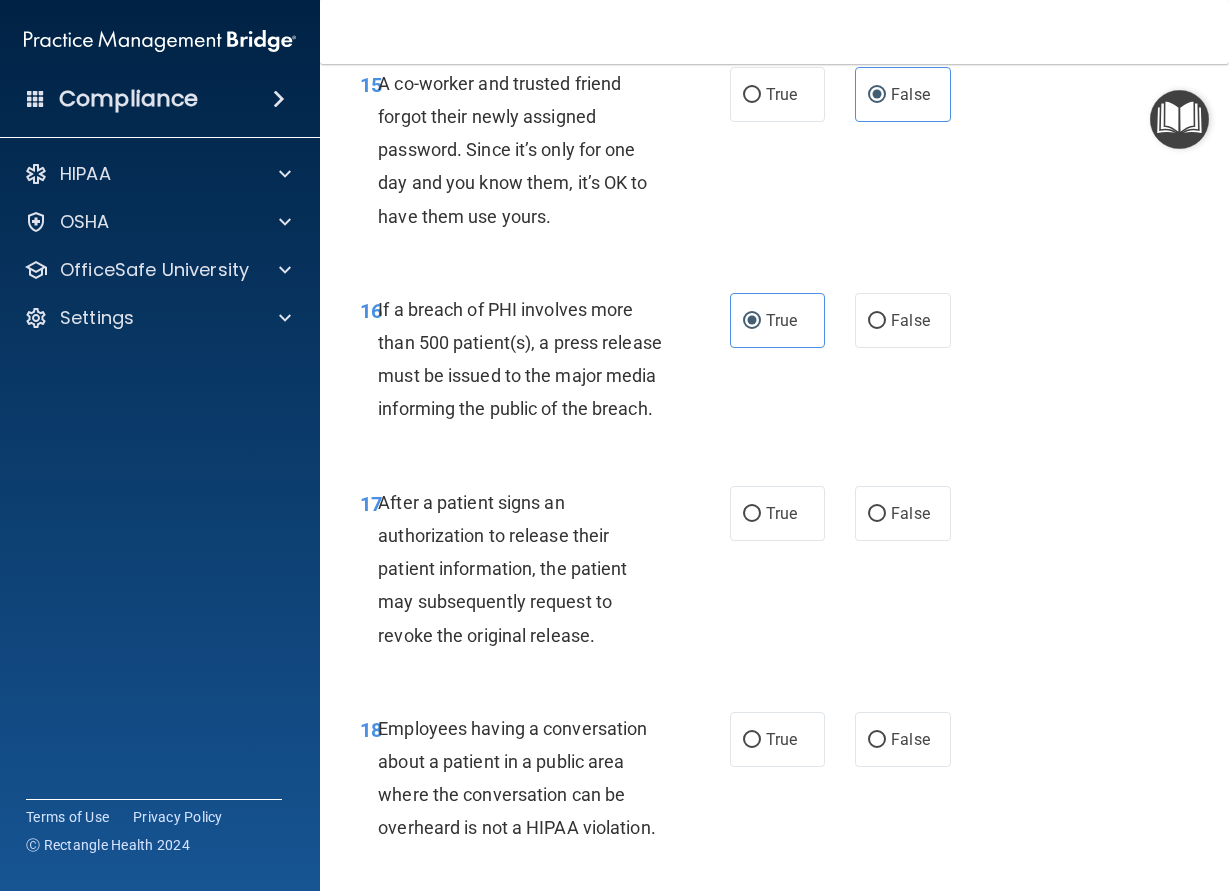 scroll, scrollTop: 2970, scrollLeft: 0, axis: vertical 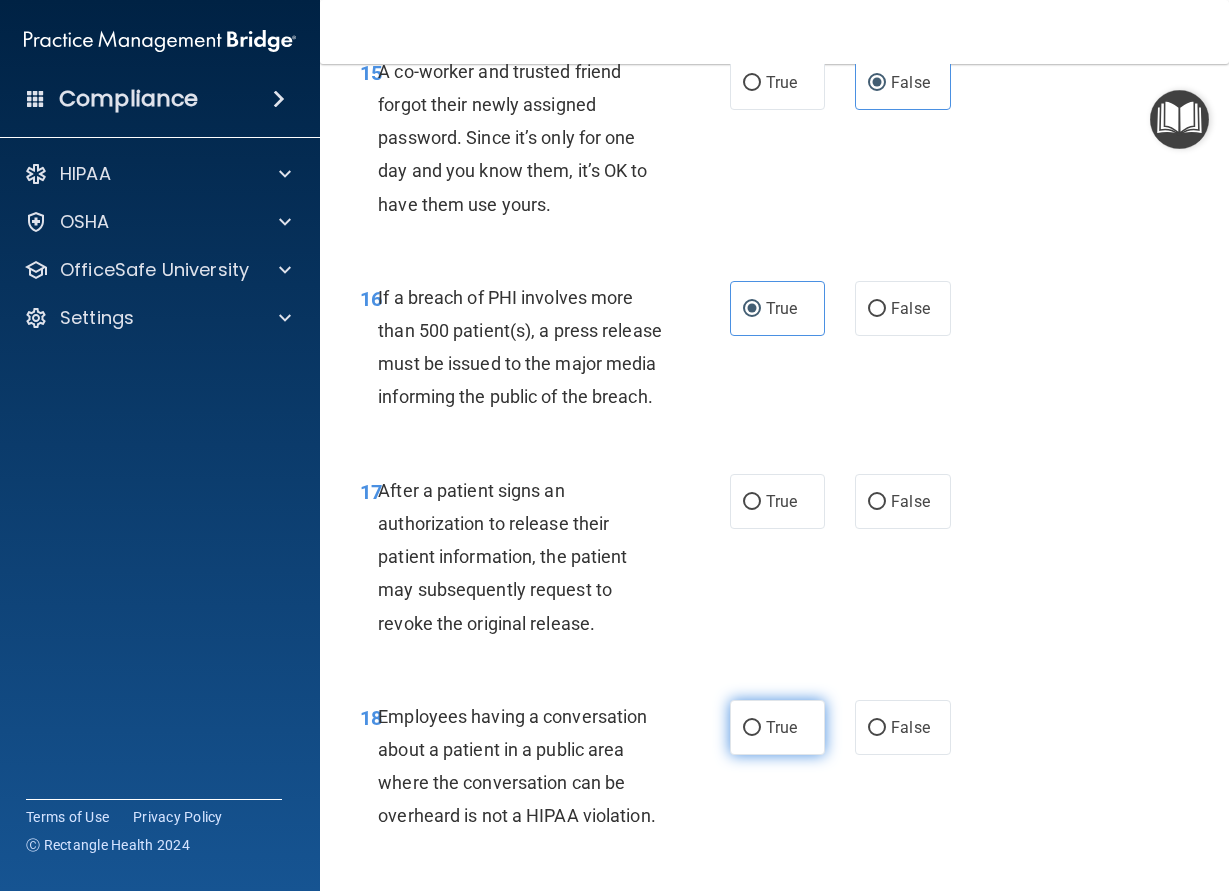 drag, startPoint x: 786, startPoint y: 508, endPoint x: 791, endPoint y: 718, distance: 210.05951 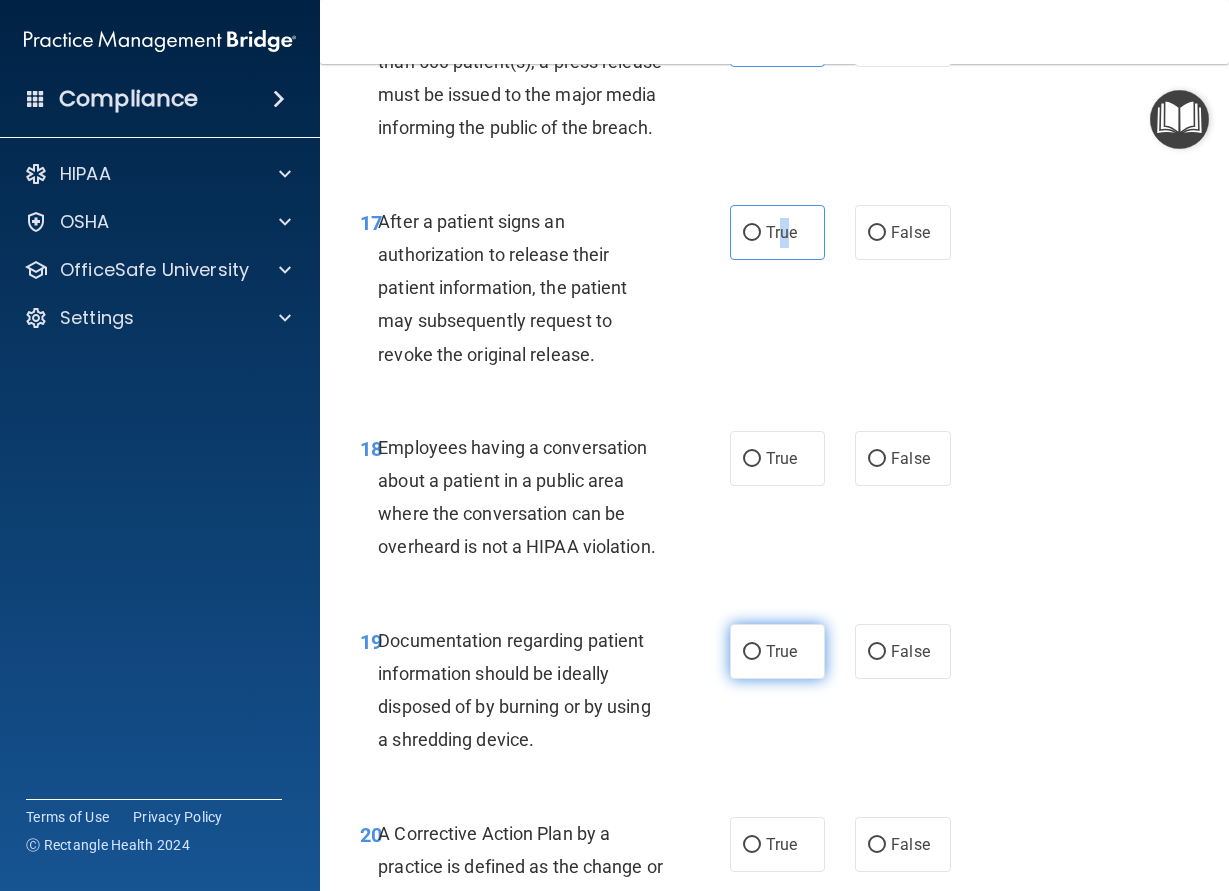 scroll, scrollTop: 3240, scrollLeft: 0, axis: vertical 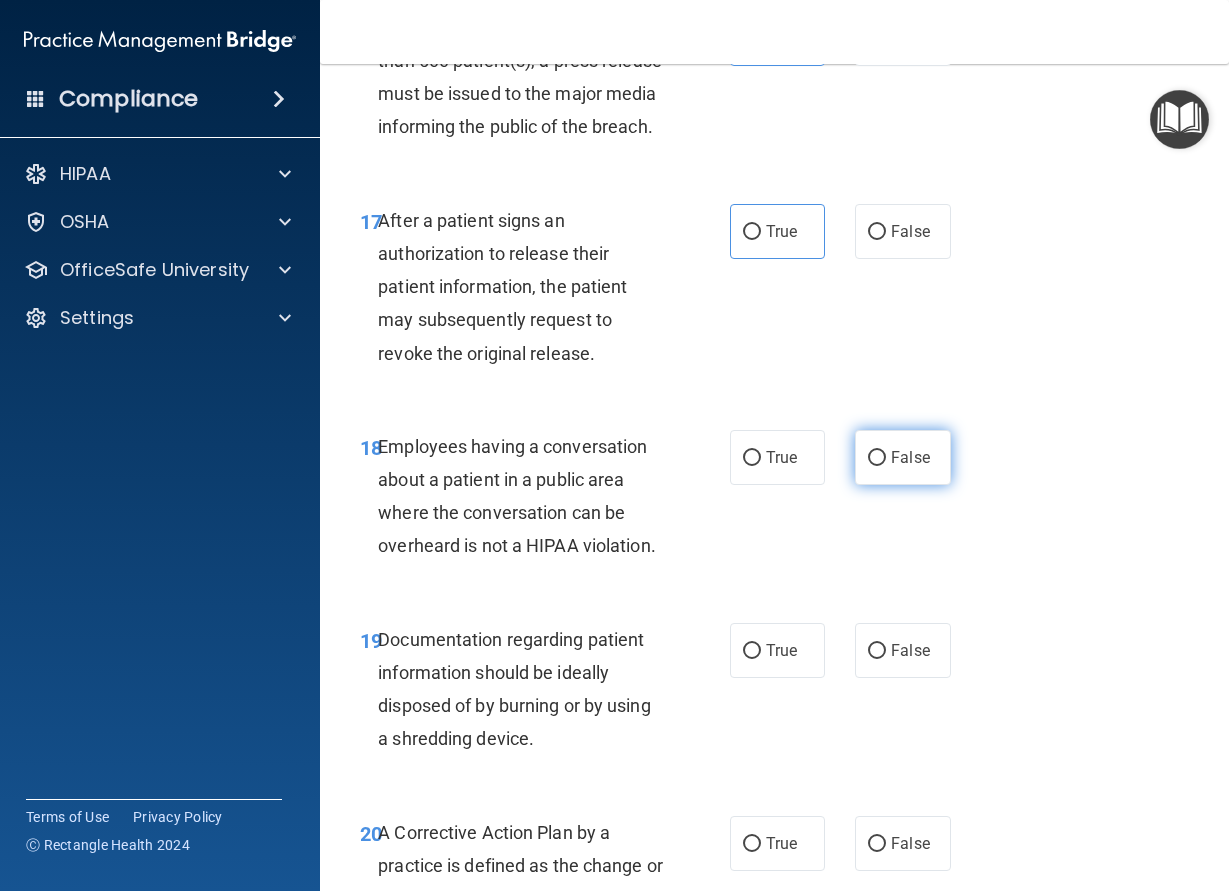 click on "False" at bounding box center [903, 457] 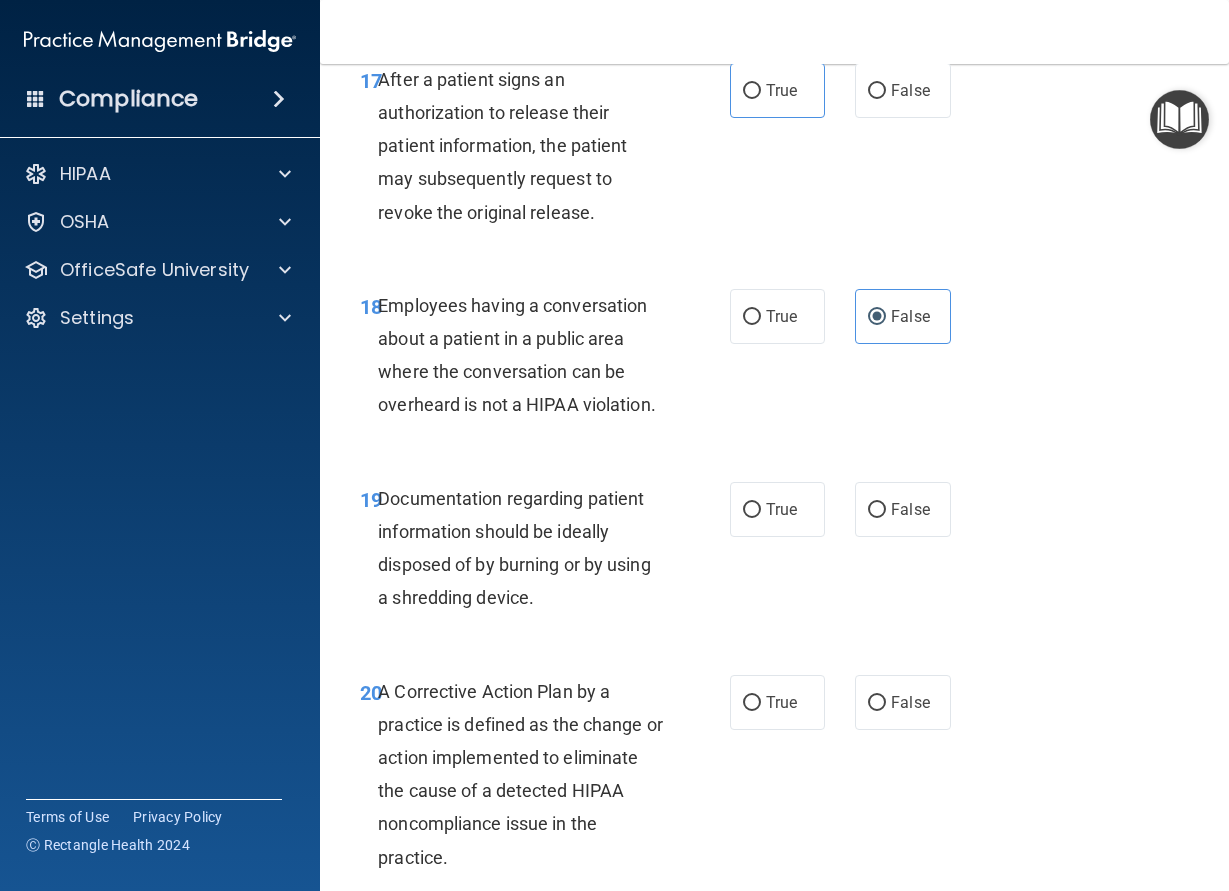 scroll, scrollTop: 3510, scrollLeft: 0, axis: vertical 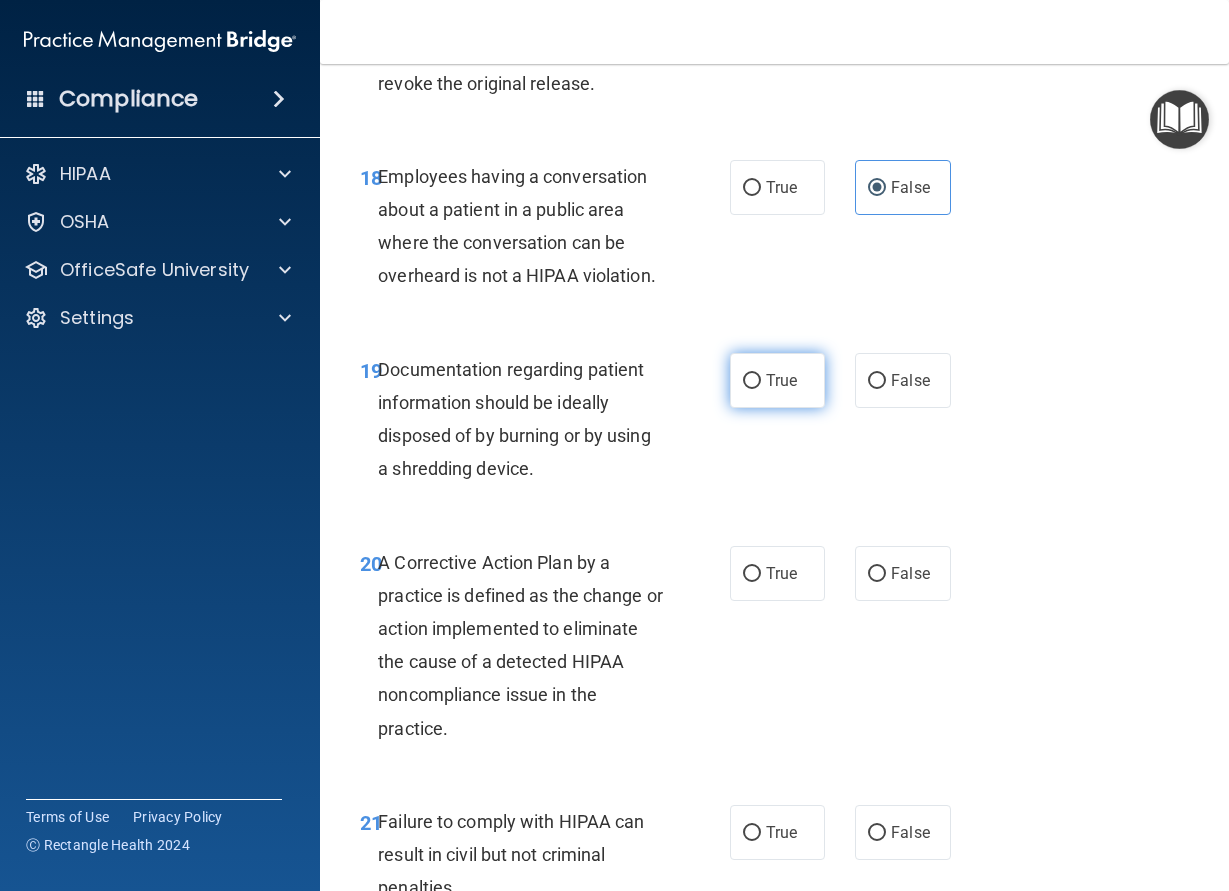 click on "True" at bounding box center (752, 381) 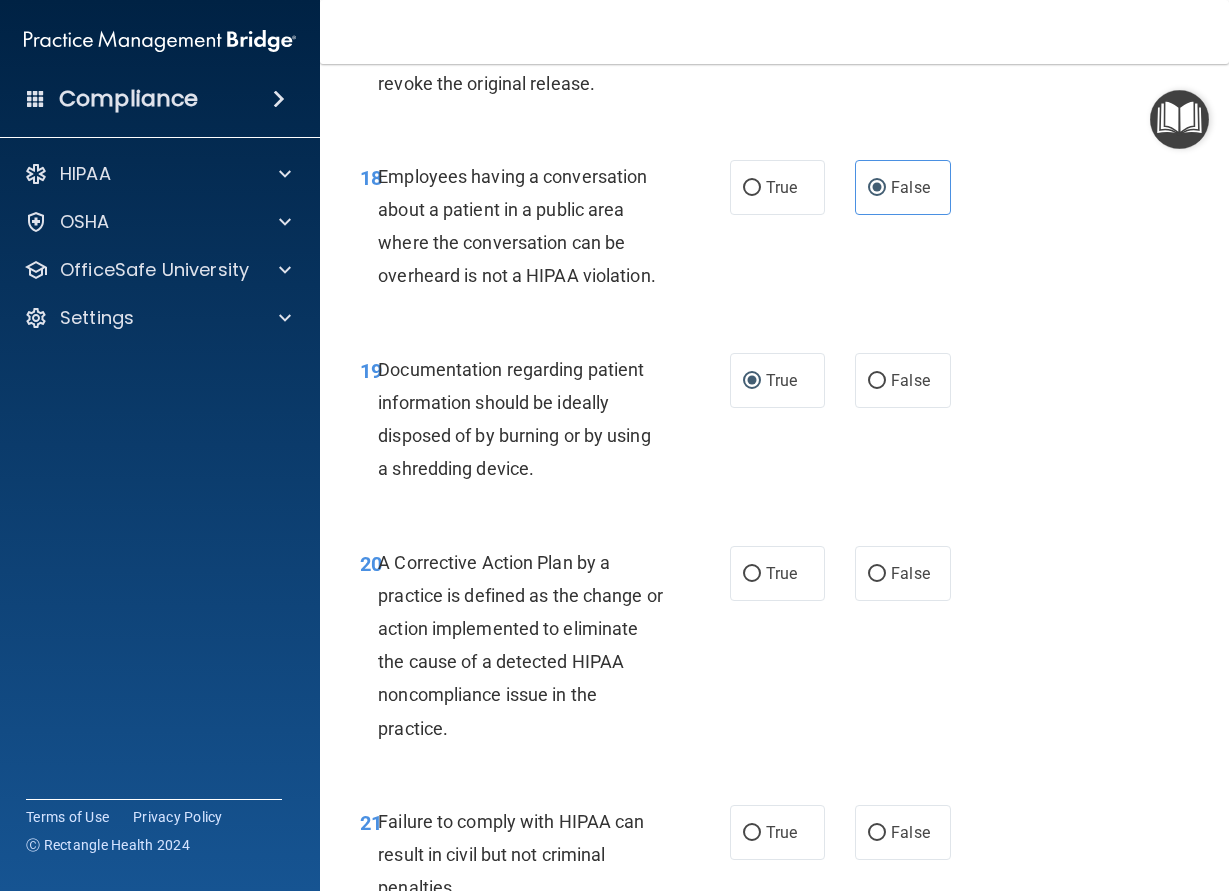 click on "20       A Corrective Action Plan by a practice is defined as the change or action implemented to eliminate the cause of a detected HIPAA noncompliance issue in the practice." at bounding box center [545, 650] 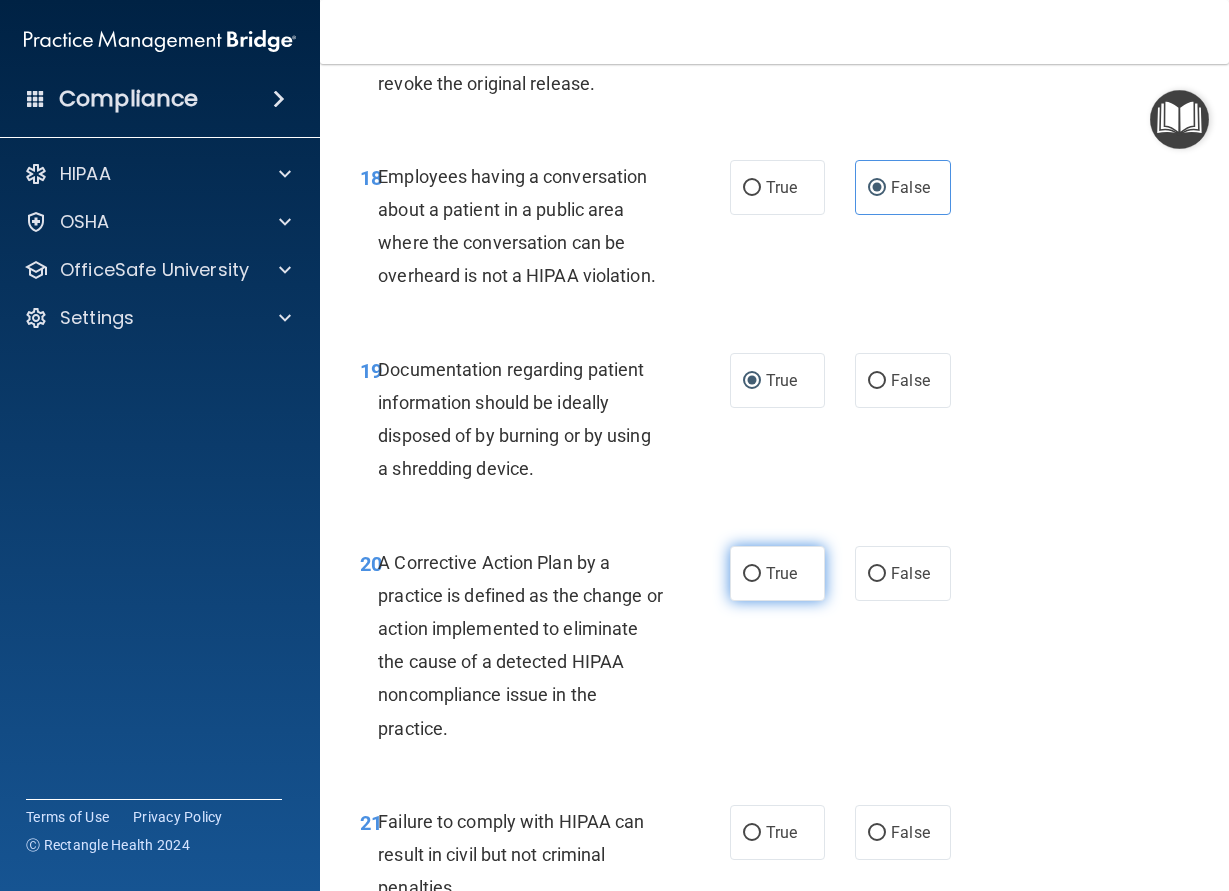 click on "True" at bounding box center (752, 574) 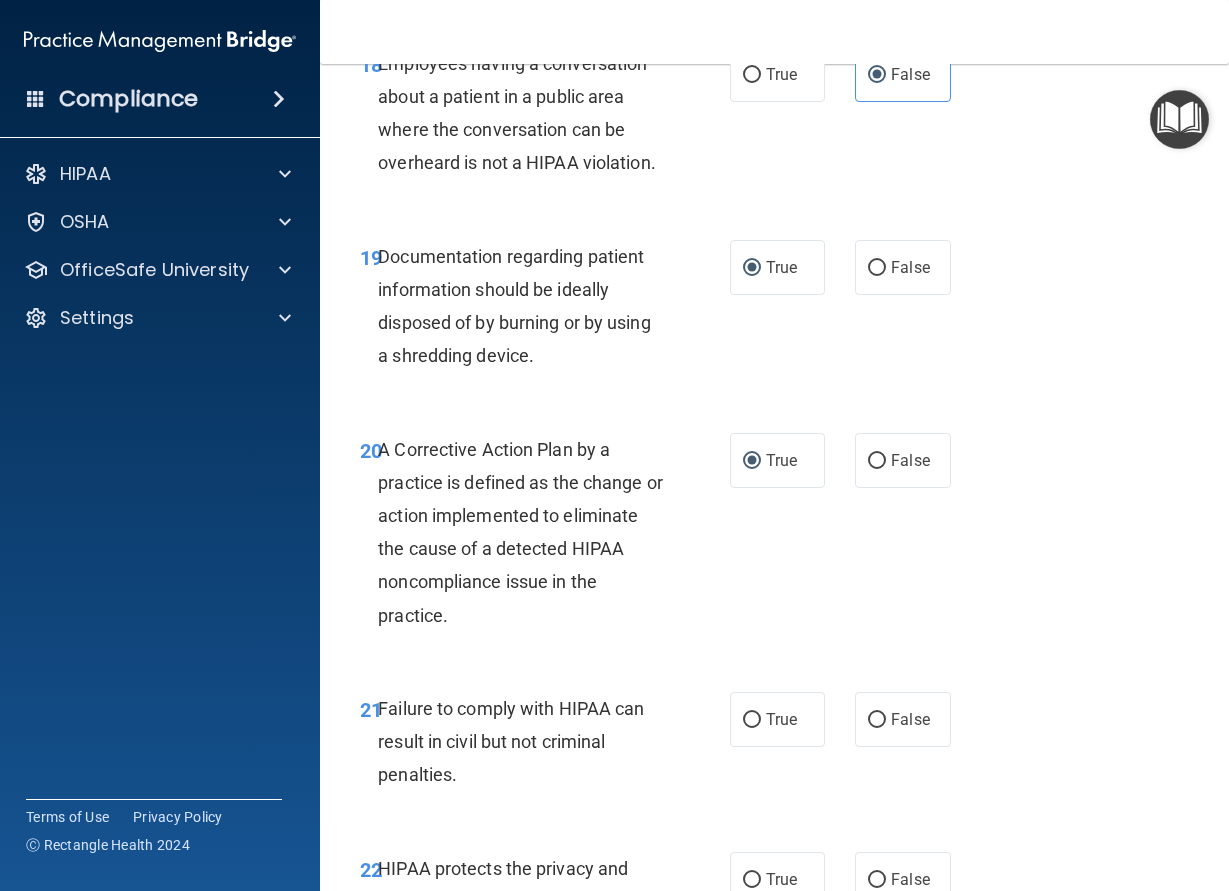 scroll, scrollTop: 3780, scrollLeft: 0, axis: vertical 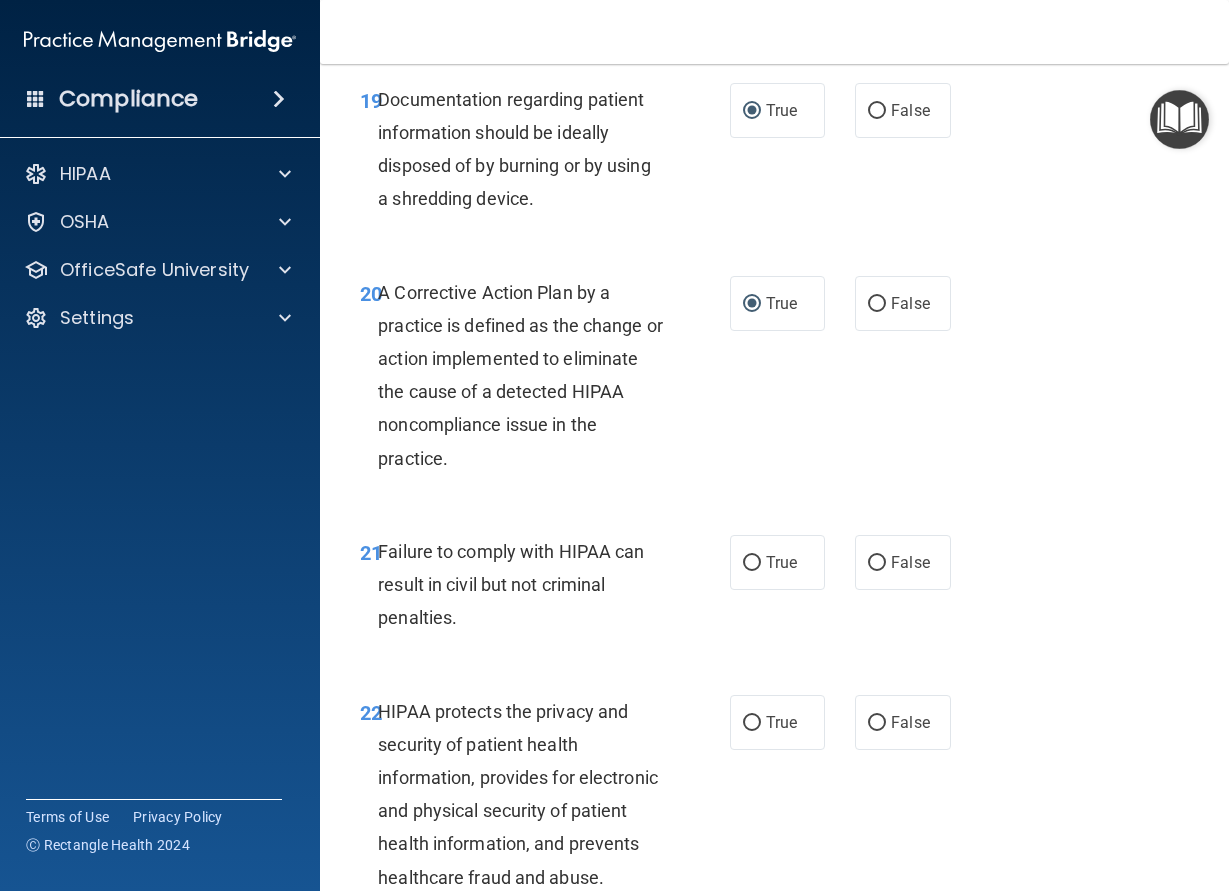 drag, startPoint x: 904, startPoint y: 560, endPoint x: 827, endPoint y: 695, distance: 155.41557 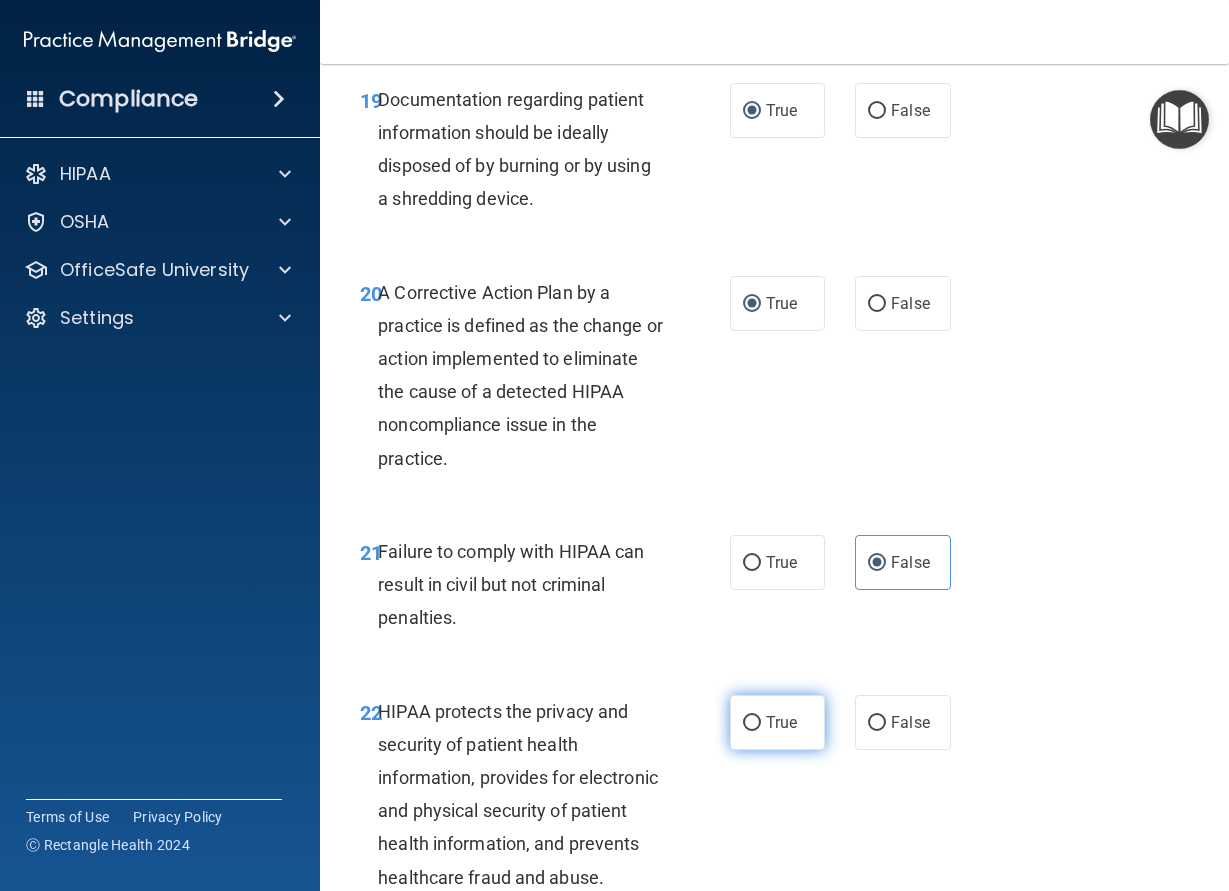 click on "True" at bounding box center [781, 722] 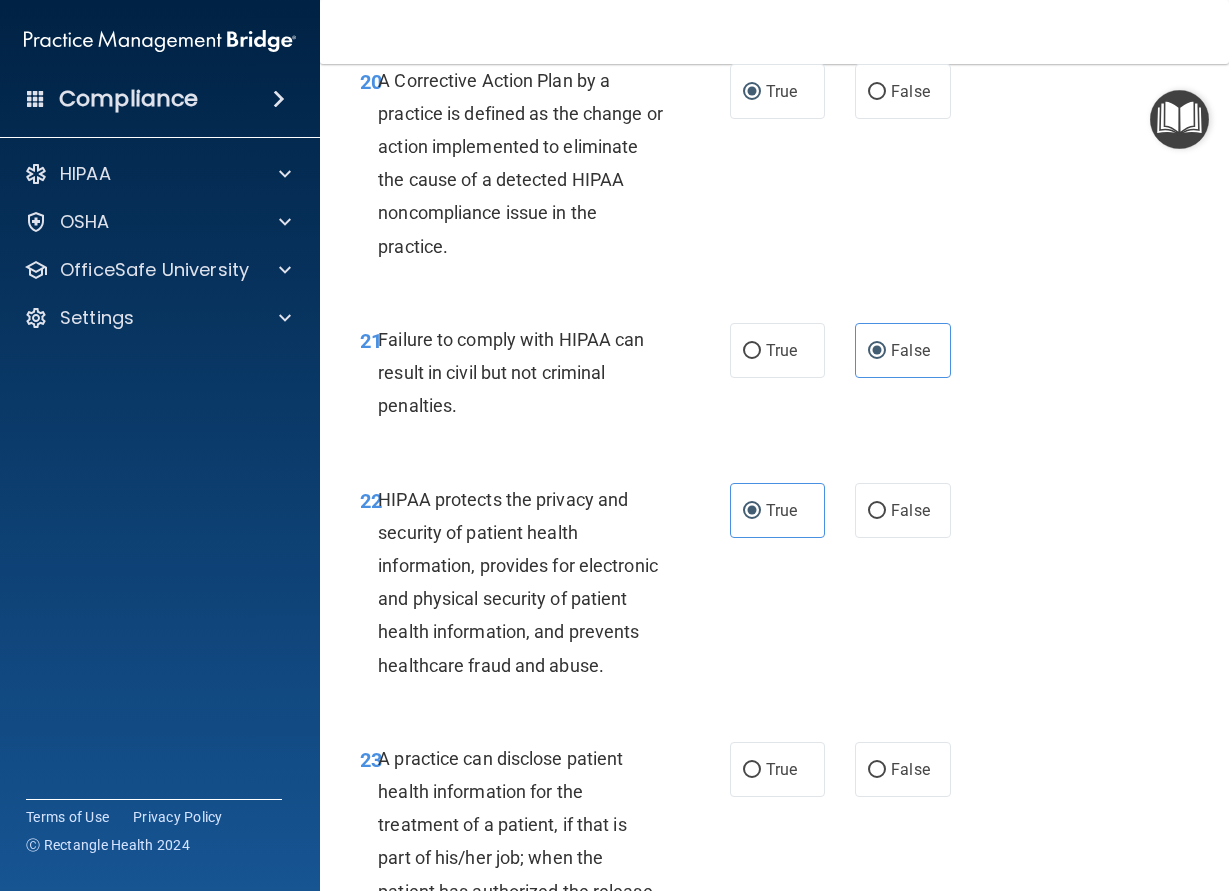 scroll, scrollTop: 4230, scrollLeft: 0, axis: vertical 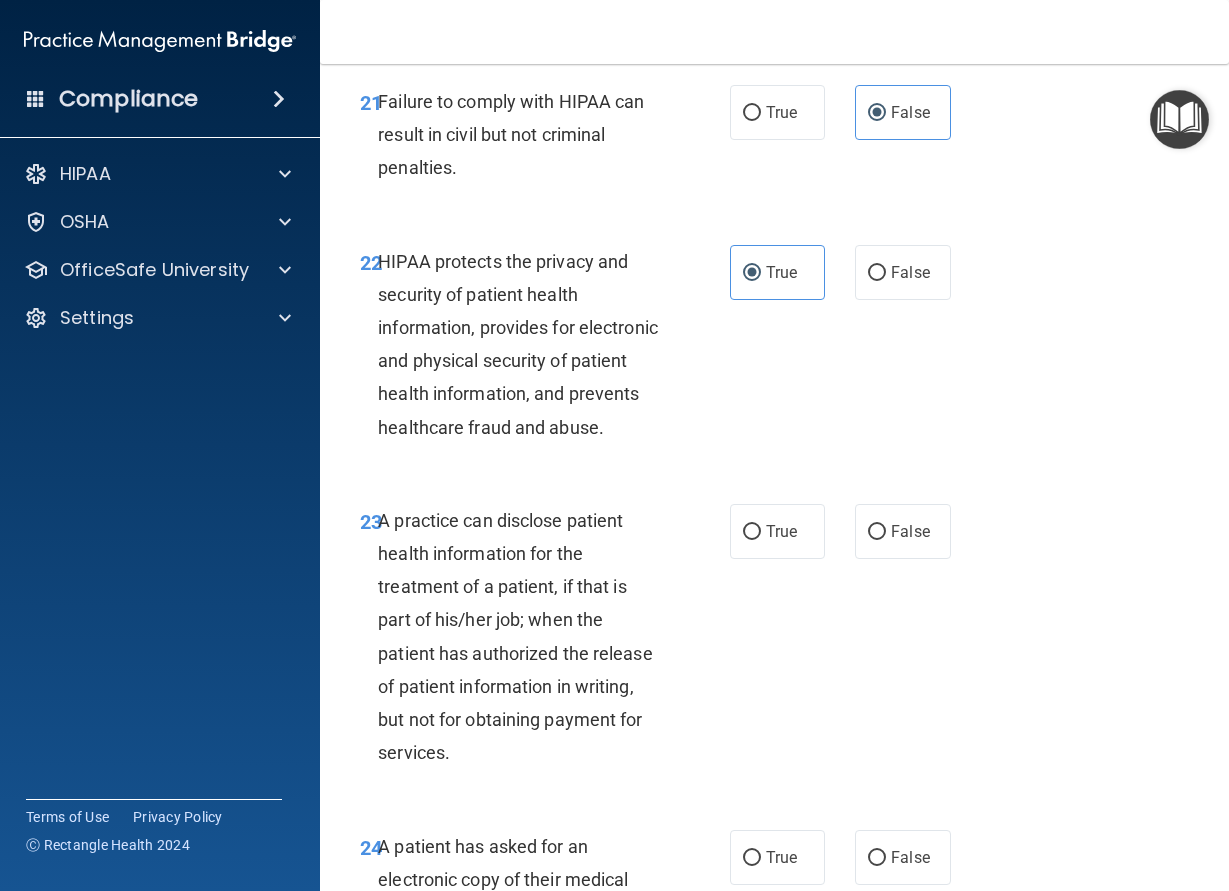 drag, startPoint x: 899, startPoint y: 528, endPoint x: 880, endPoint y: 588, distance: 62.936478 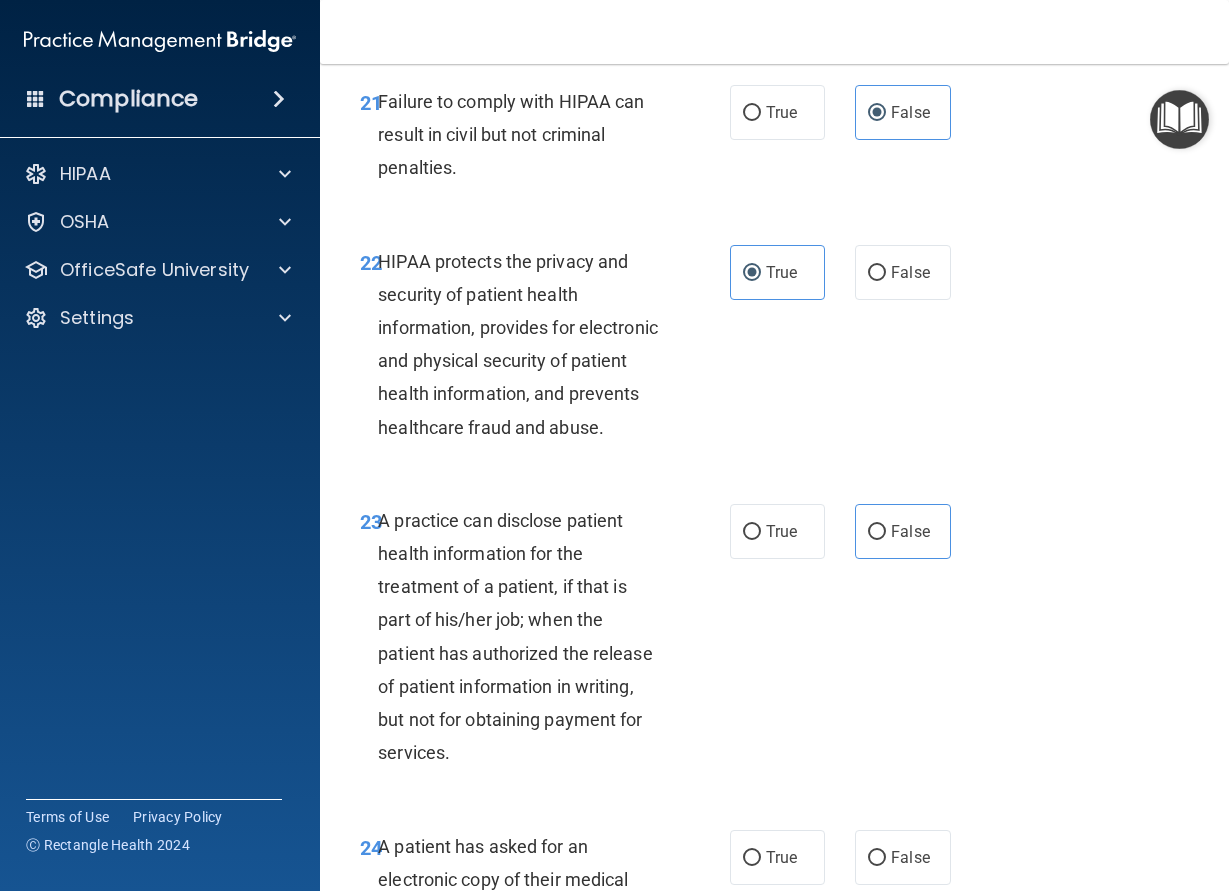 drag, startPoint x: 881, startPoint y: 843, endPoint x: 884, endPoint y: 818, distance: 25.179358 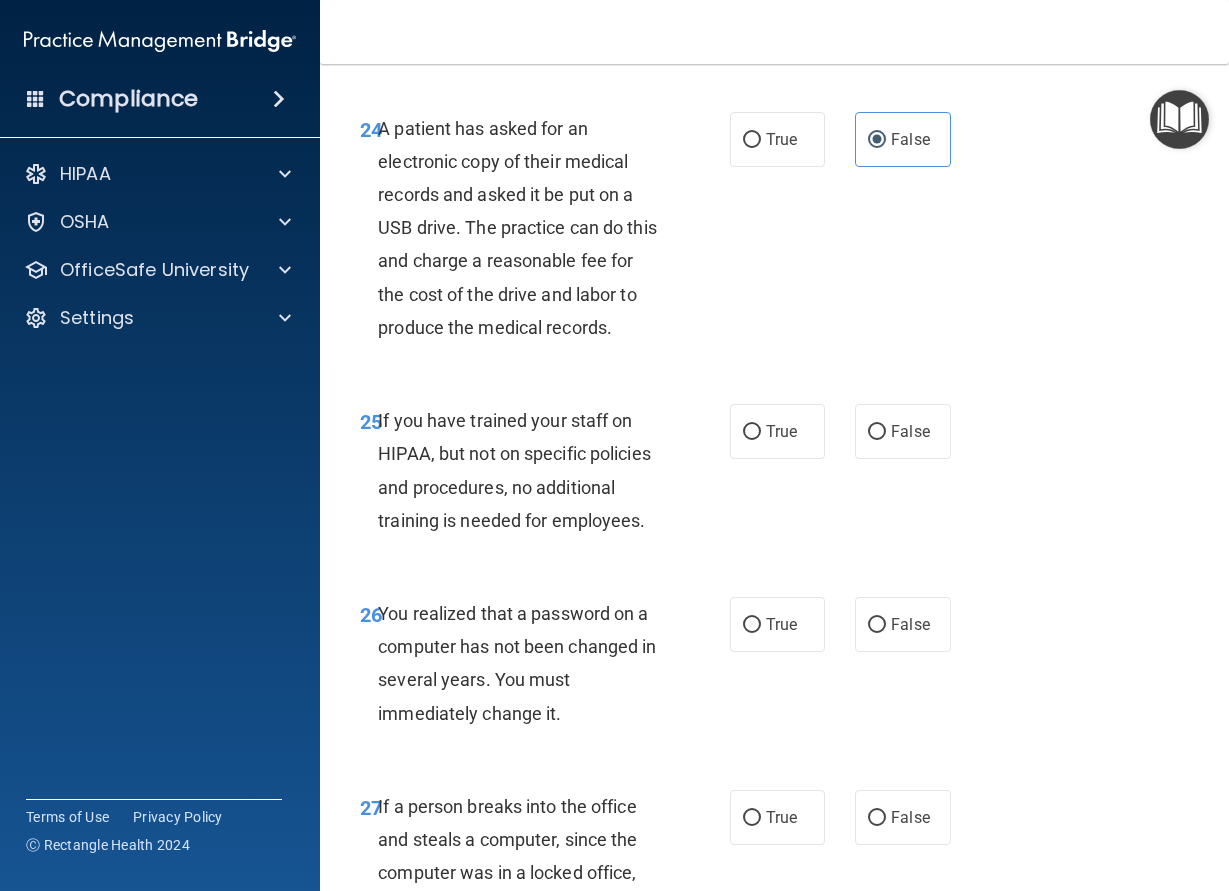 scroll, scrollTop: 4950, scrollLeft: 0, axis: vertical 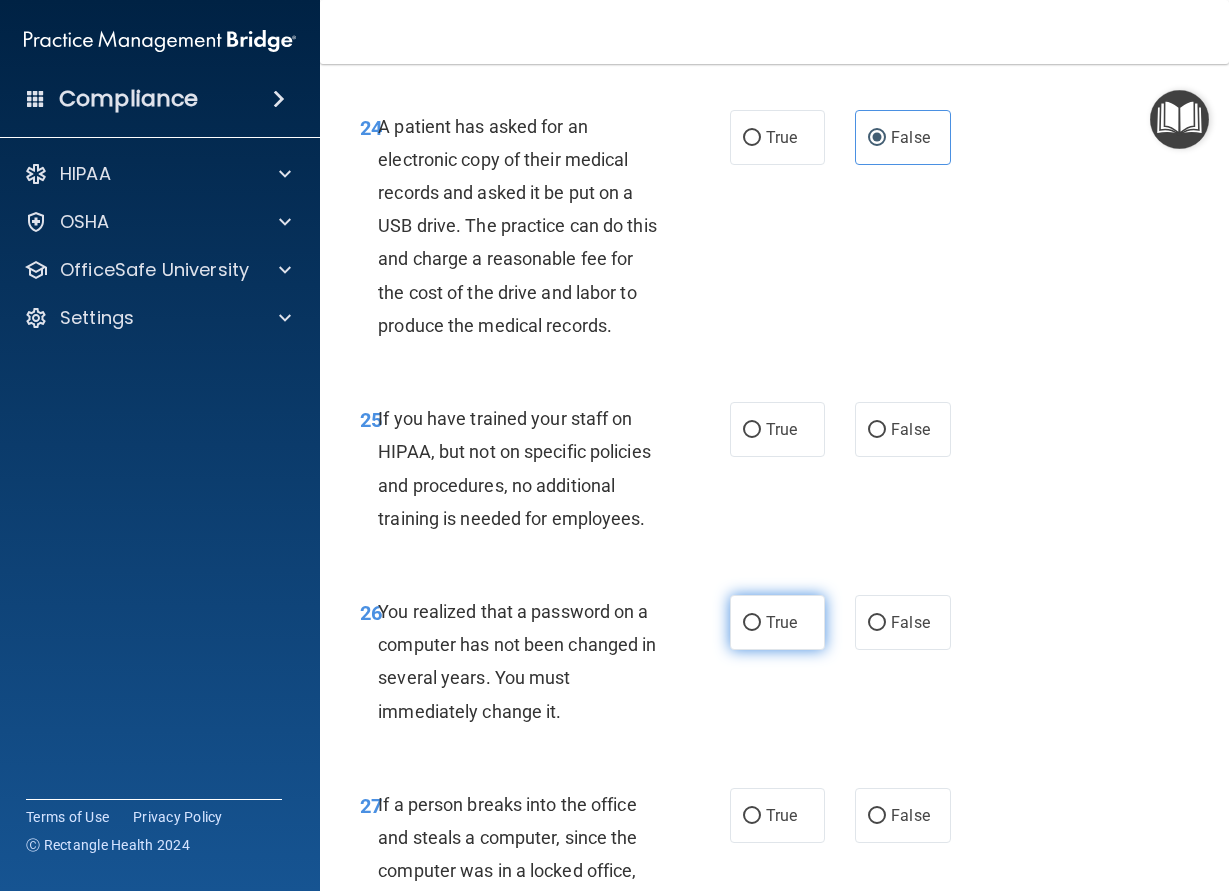 click on "True" at bounding box center (781, 622) 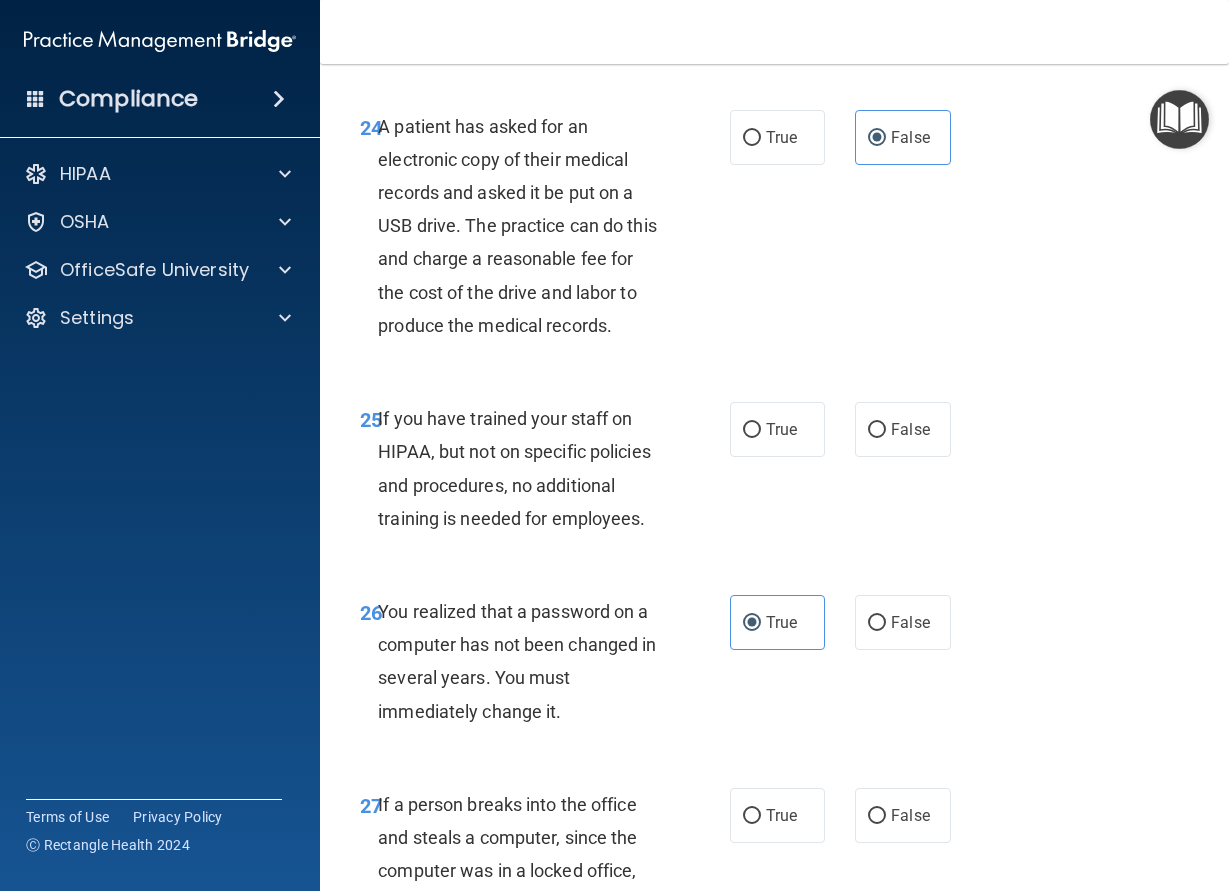 drag, startPoint x: 875, startPoint y: 433, endPoint x: 881, endPoint y: 461, distance: 28.635643 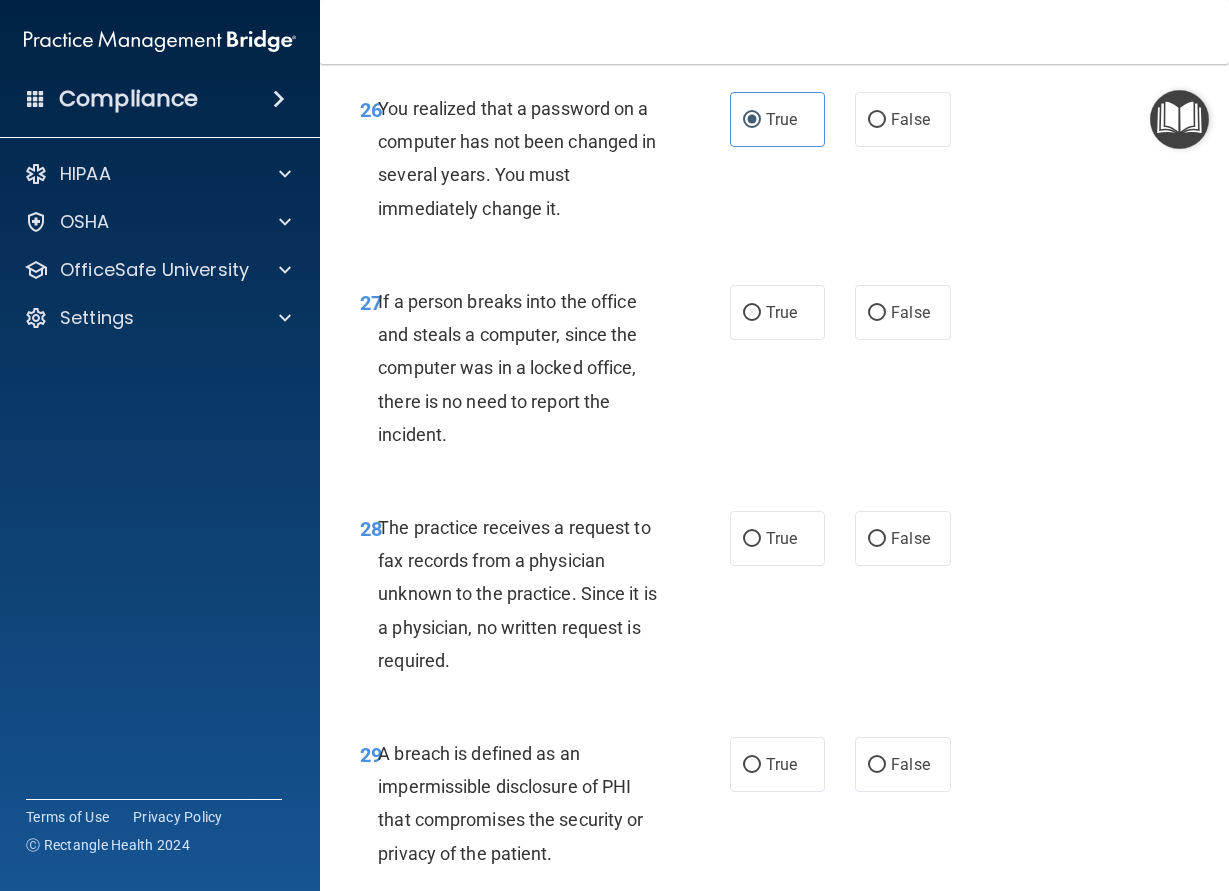 scroll, scrollTop: 5490, scrollLeft: 0, axis: vertical 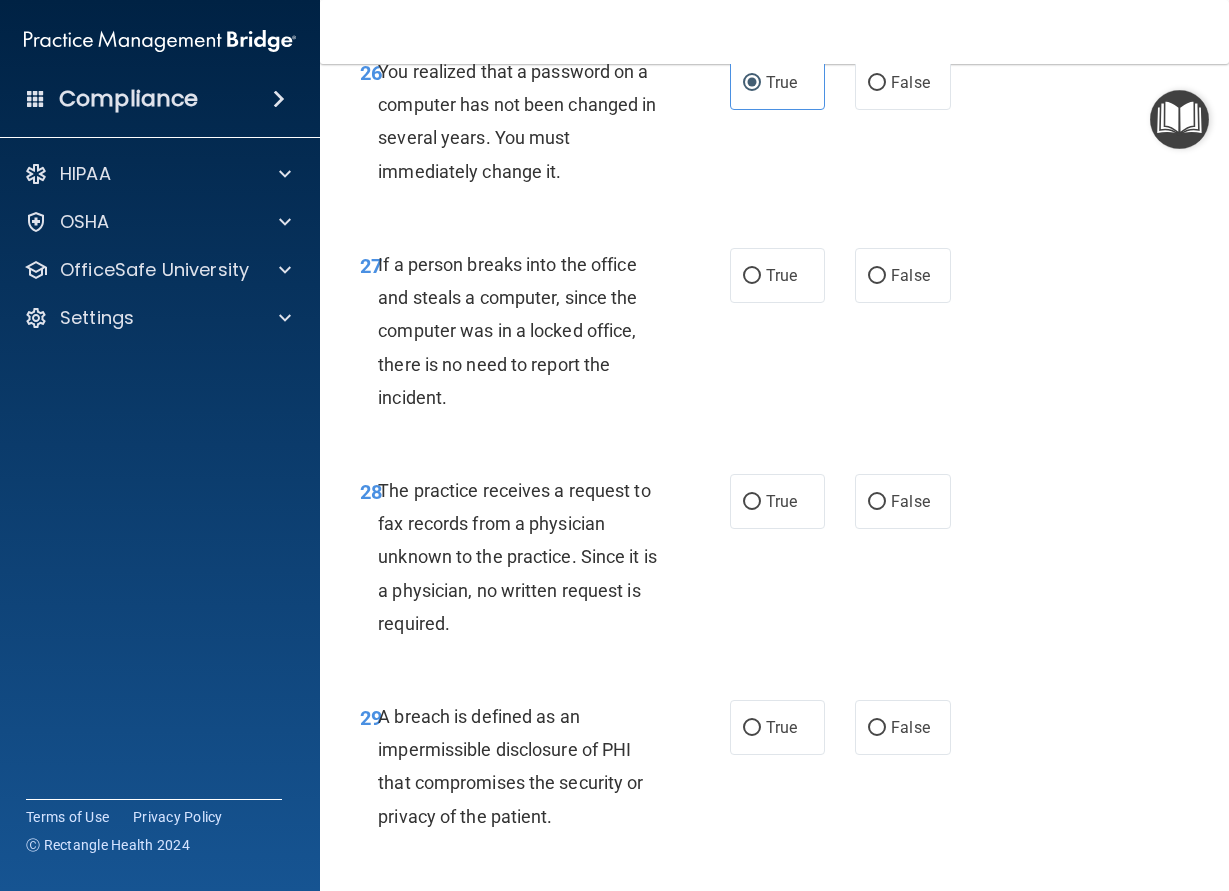 drag, startPoint x: 895, startPoint y: 283, endPoint x: 881, endPoint y: 406, distance: 123.79418 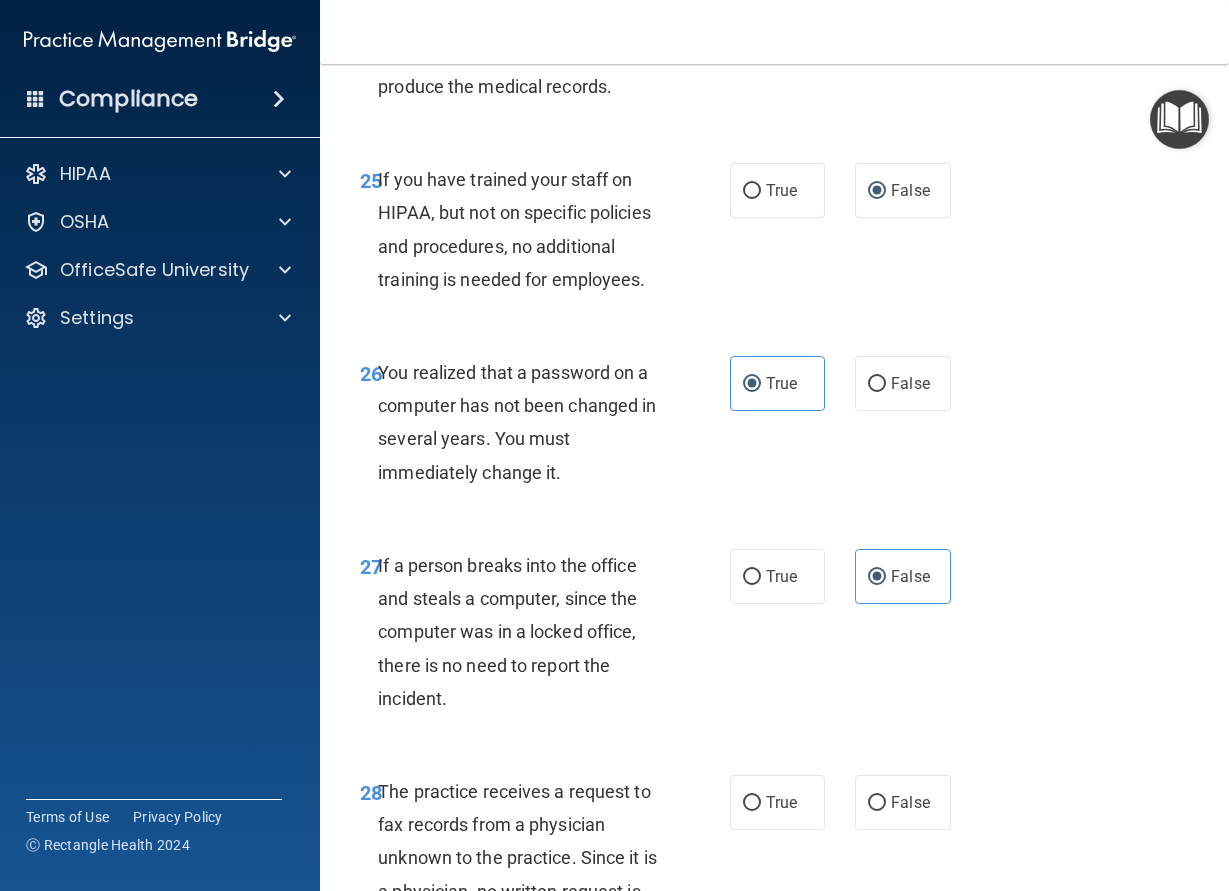 scroll, scrollTop: 5196, scrollLeft: 0, axis: vertical 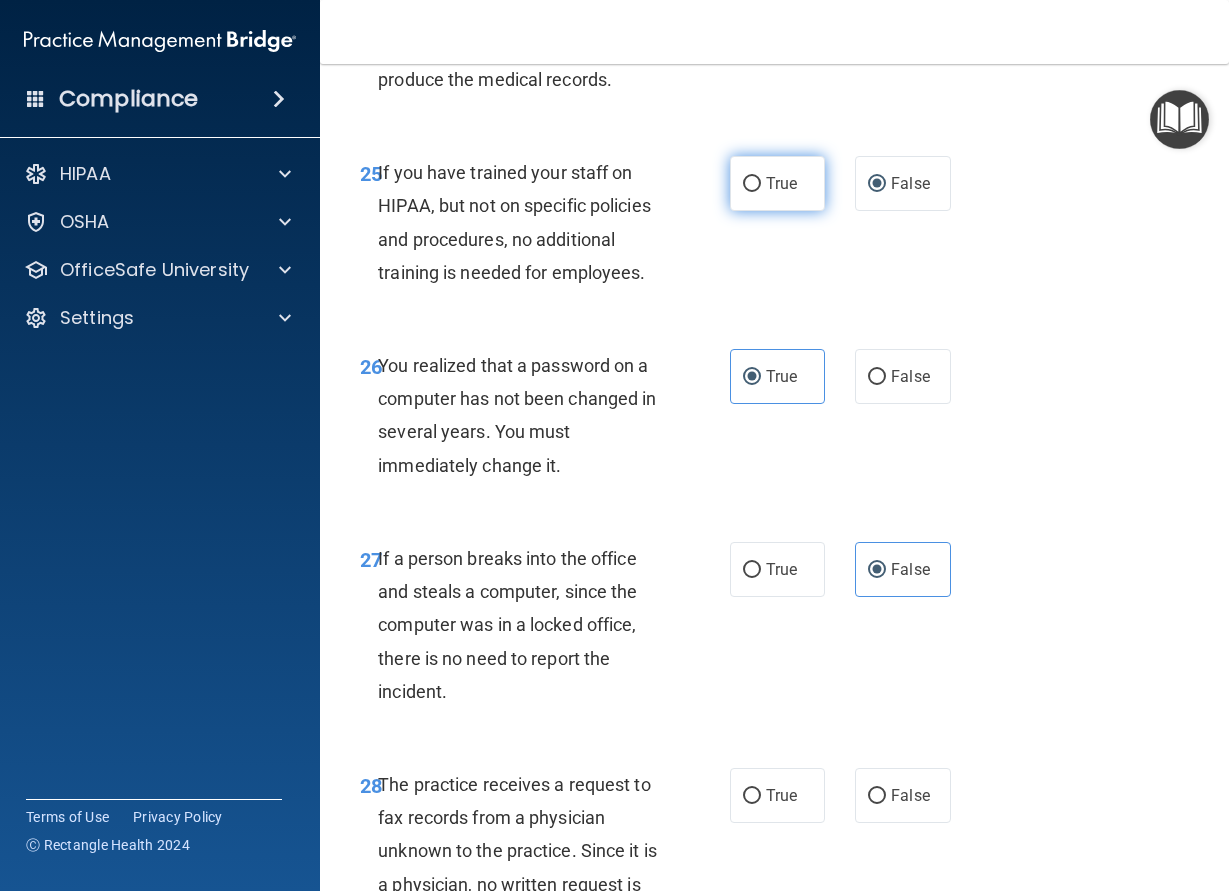click on "True" at bounding box center (778, 183) 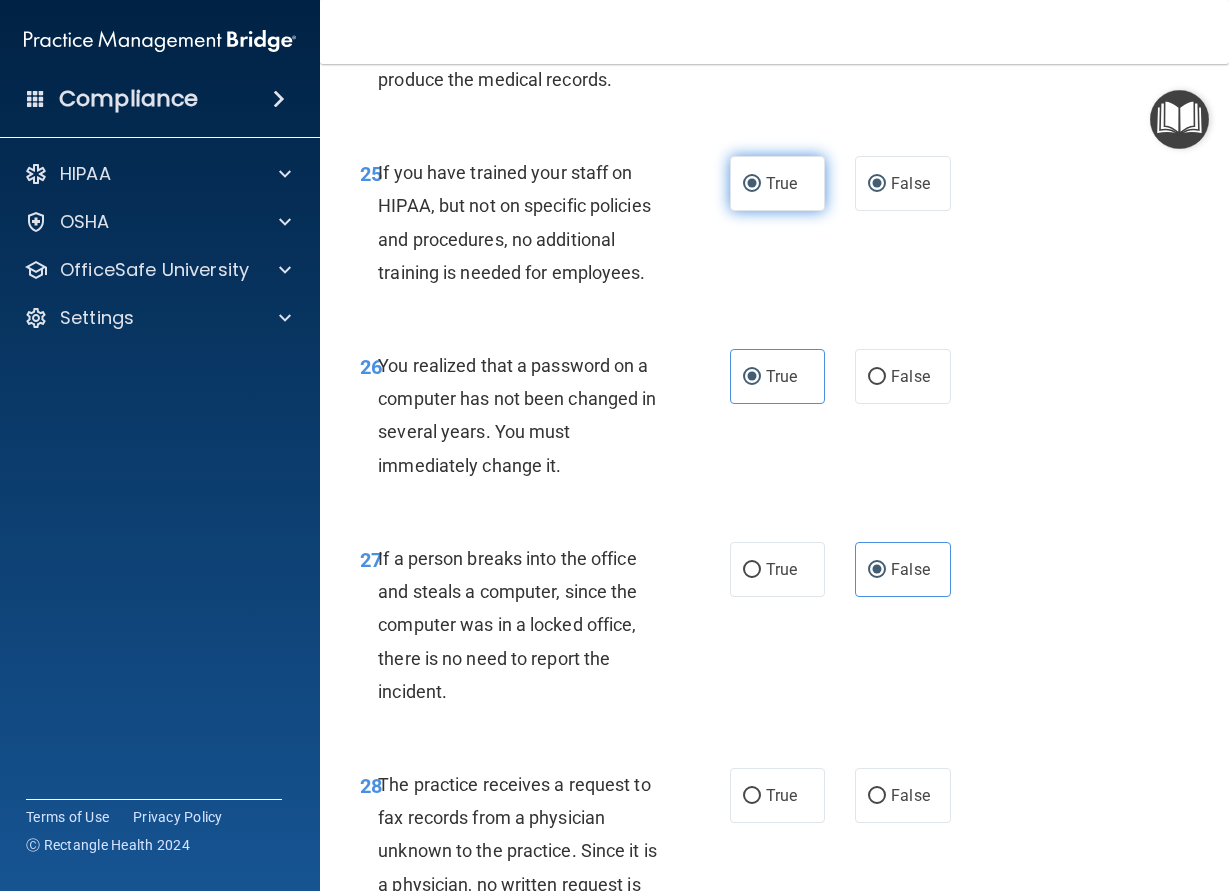 radio on "false" 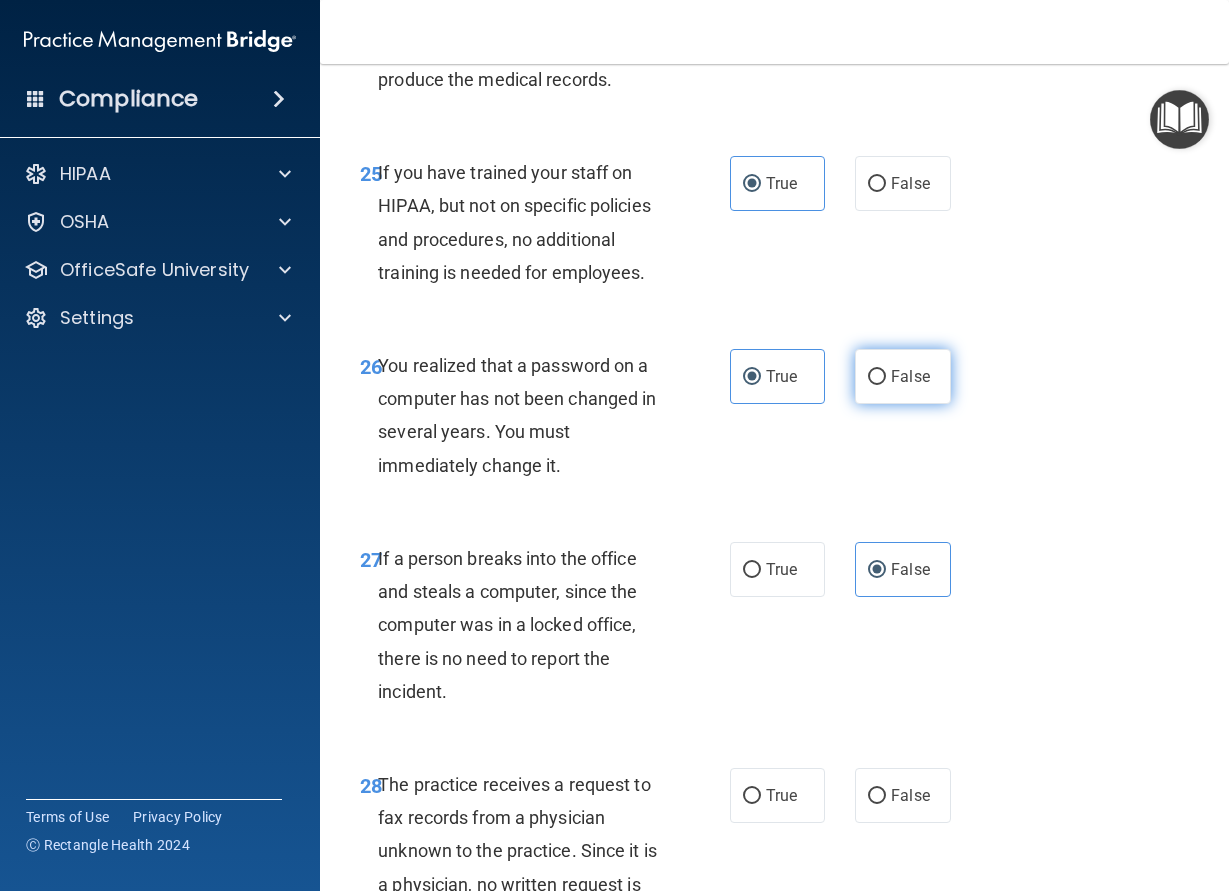 drag, startPoint x: 902, startPoint y: 187, endPoint x: 899, endPoint y: 355, distance: 168.02678 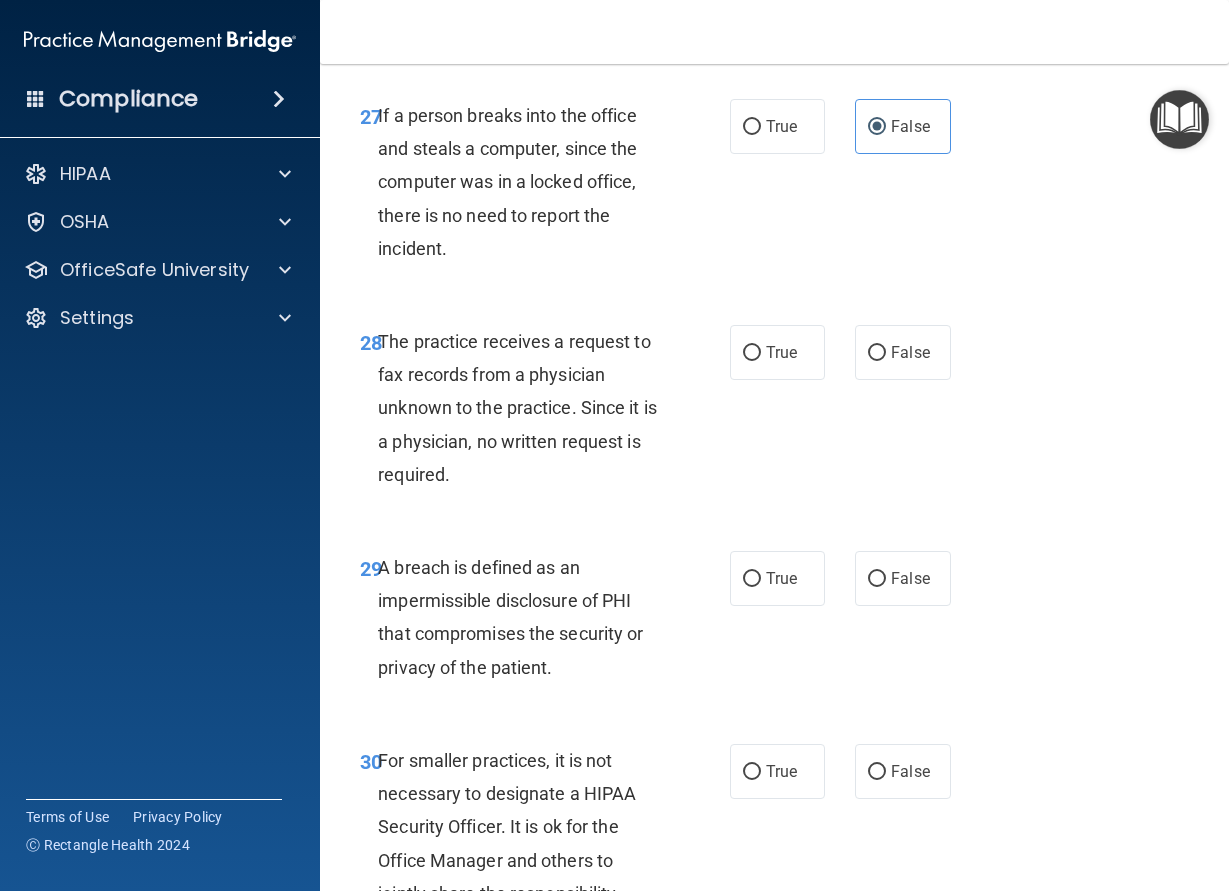 scroll, scrollTop: 5736, scrollLeft: 0, axis: vertical 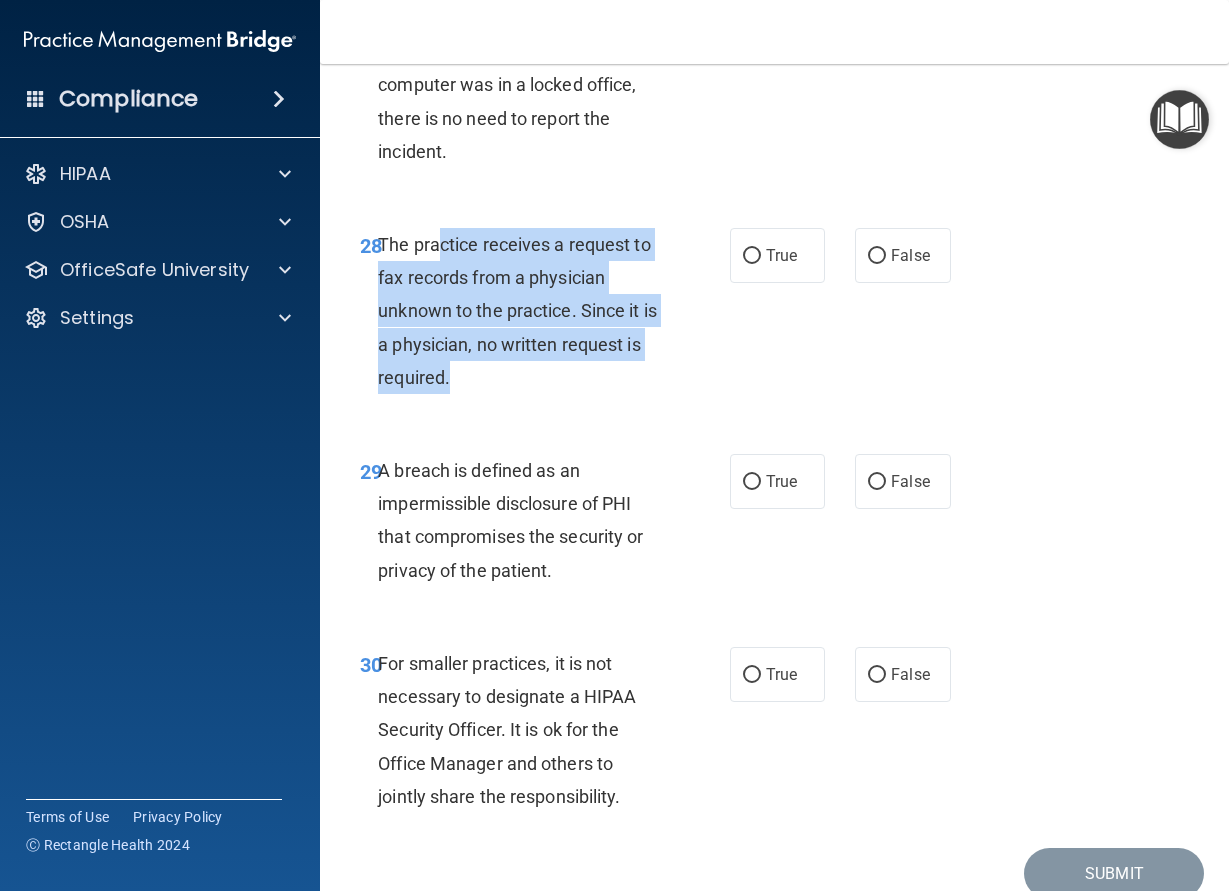 drag, startPoint x: 441, startPoint y: 245, endPoint x: 650, endPoint y: 370, distance: 243.52823 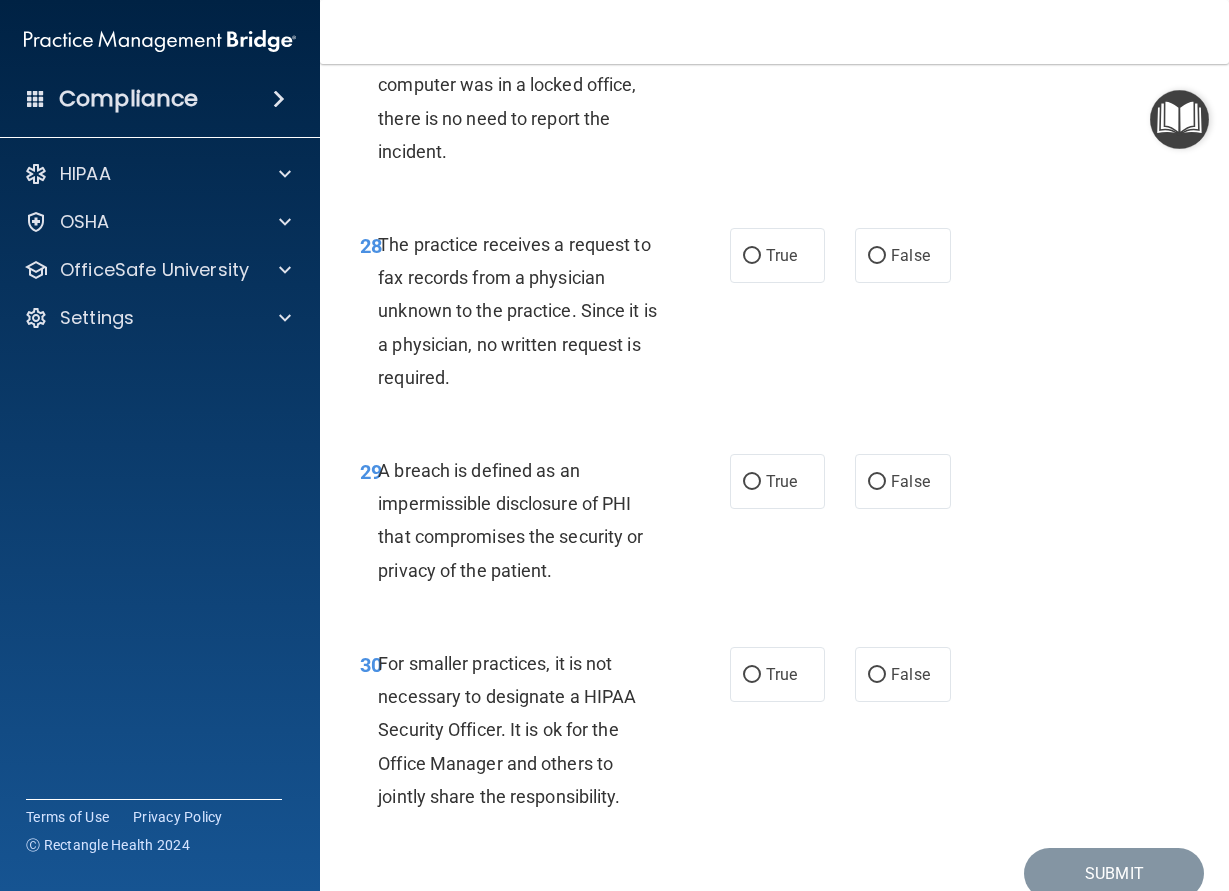 click on "The practice receives a request to fax records from a physician unknown to the practice.  Since it is a physician, no written request is required." at bounding box center [528, 311] 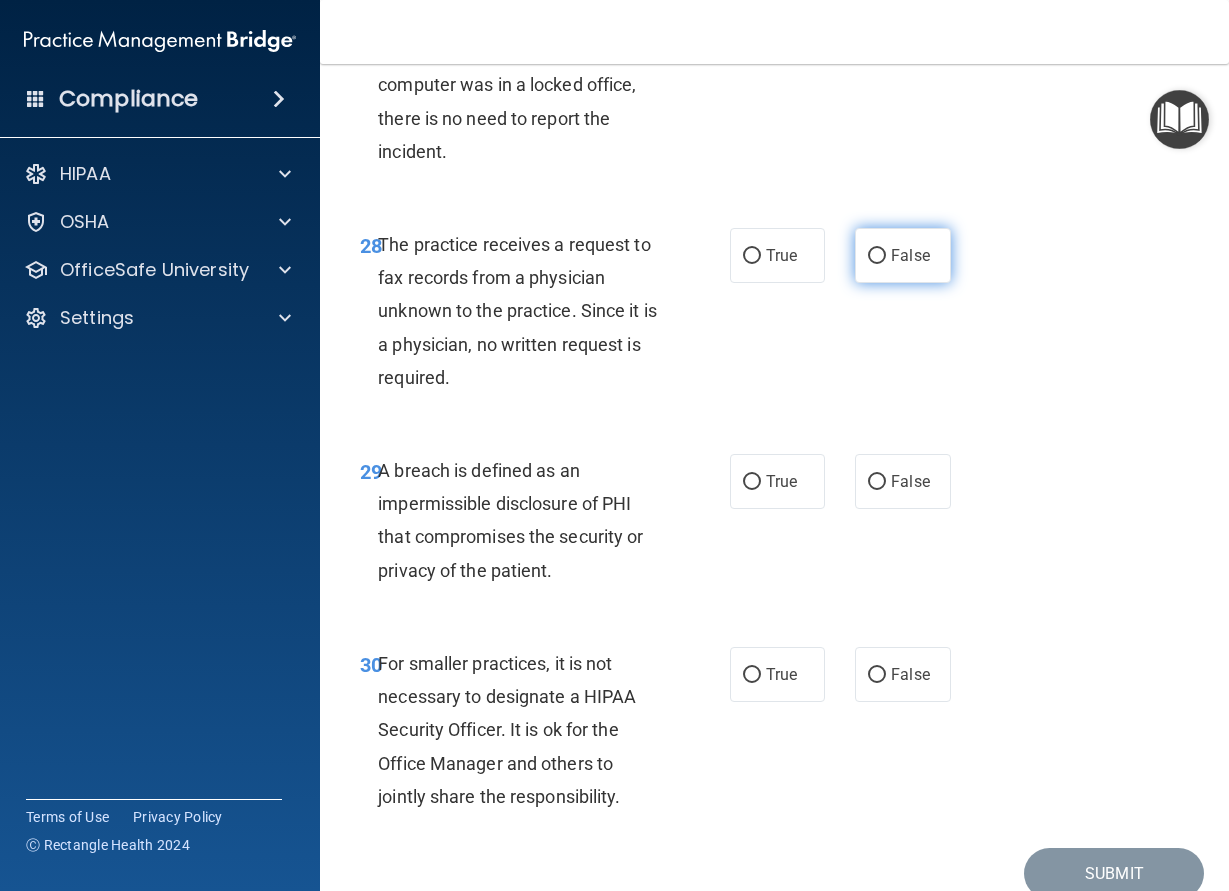 click on "False" at bounding box center (910, 255) 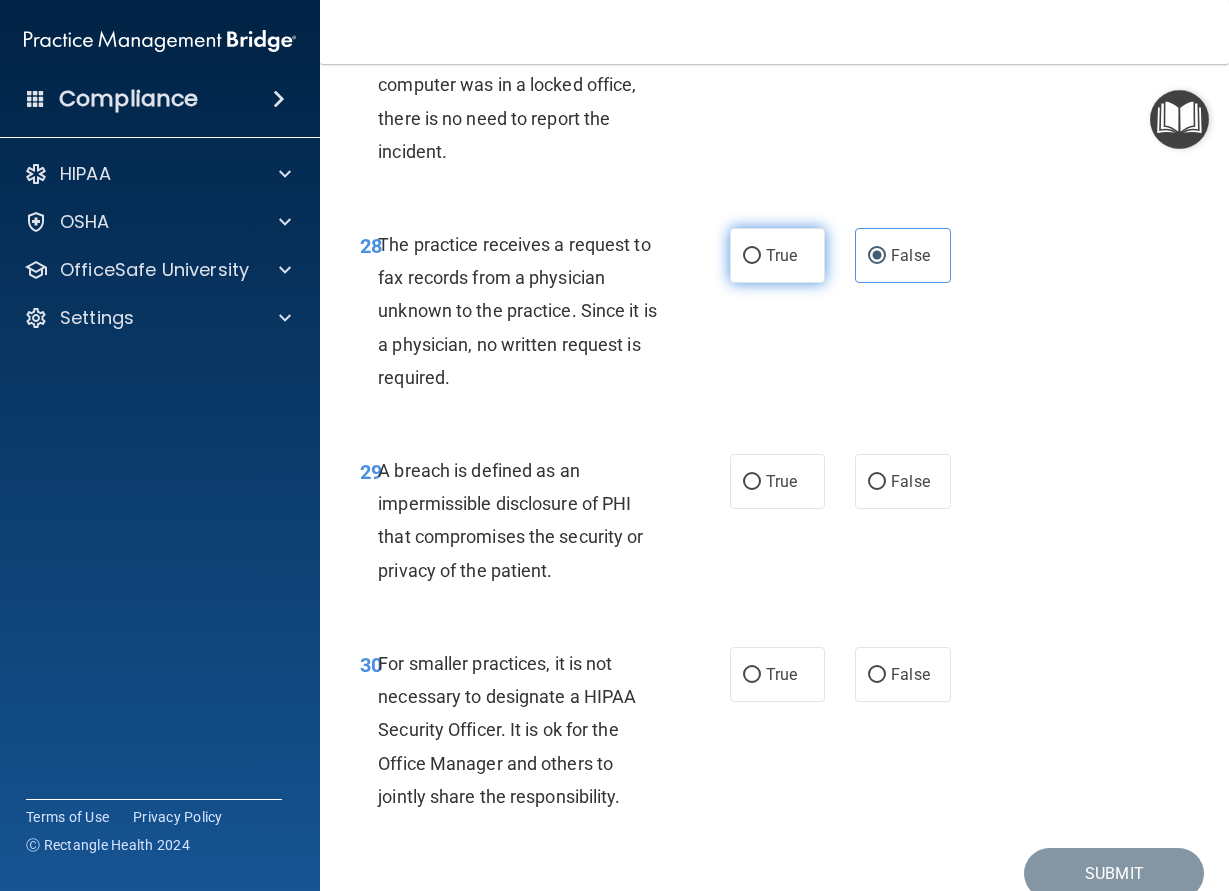click on "True" at bounding box center [781, 255] 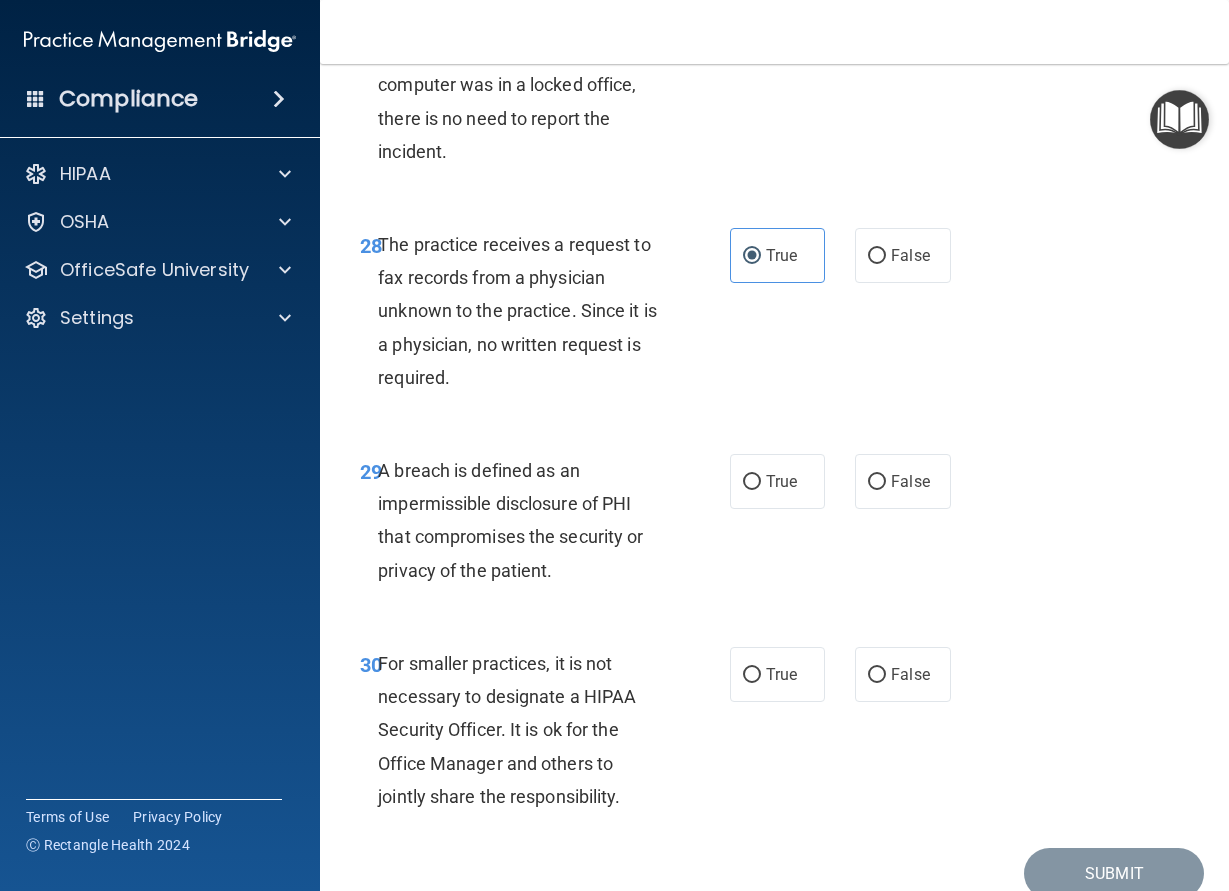 drag, startPoint x: 916, startPoint y: 239, endPoint x: 749, endPoint y: 351, distance: 201.07959 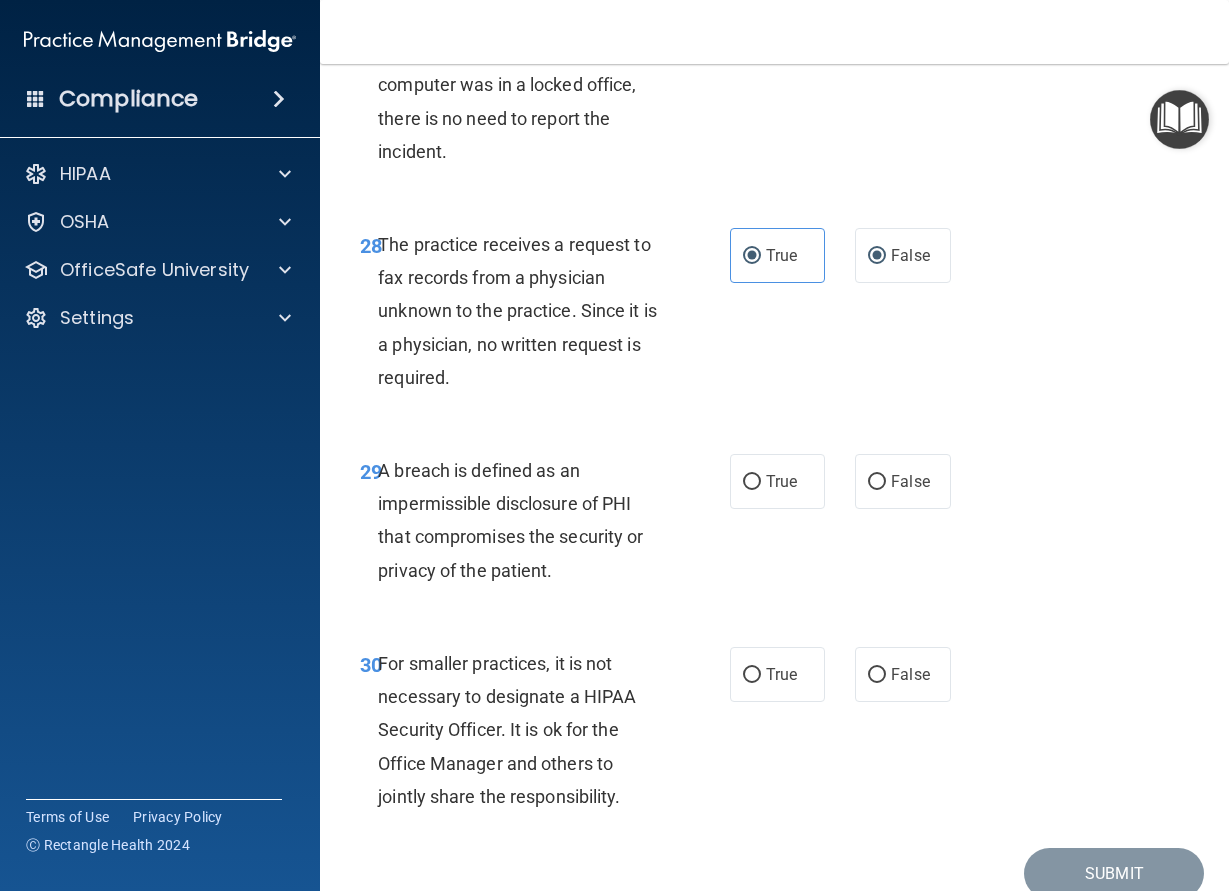 radio on "false" 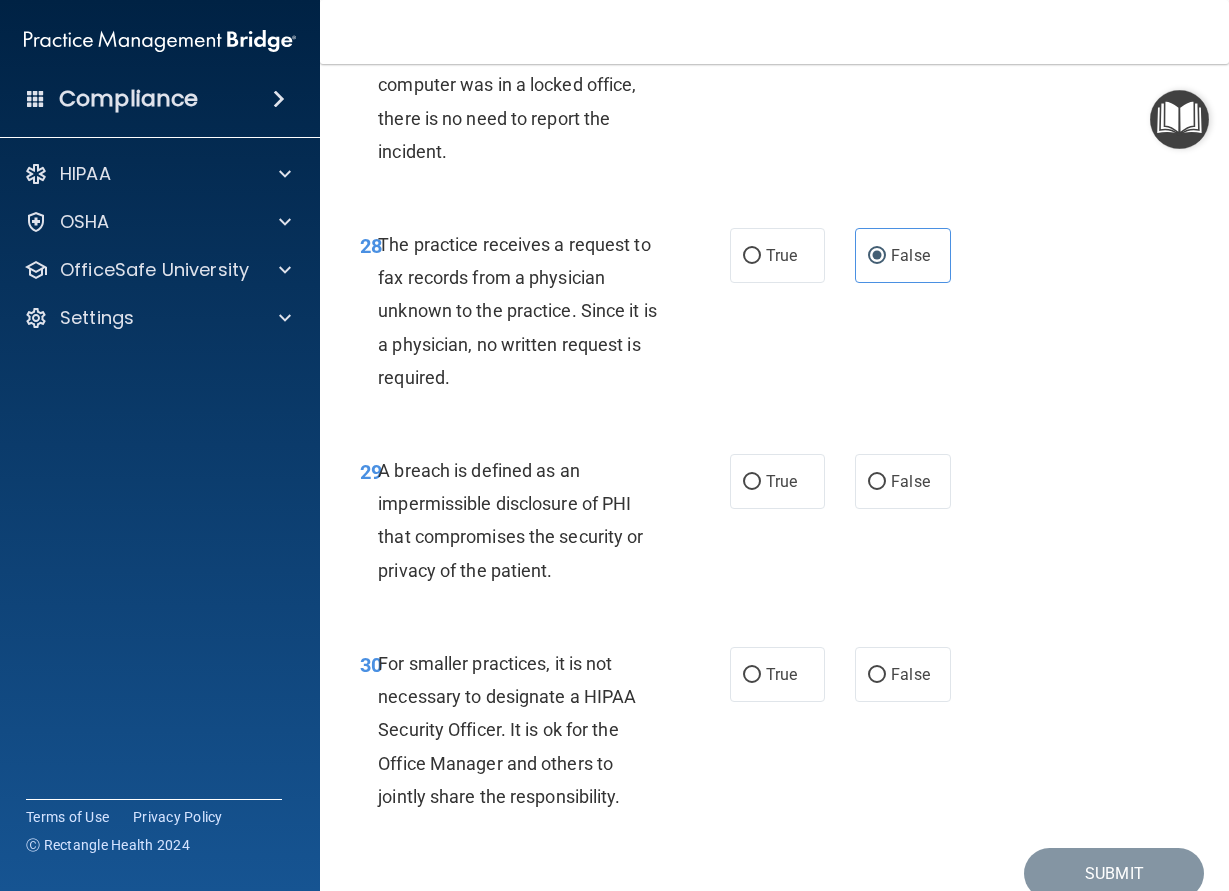 drag, startPoint x: 765, startPoint y: 481, endPoint x: 780, endPoint y: 574, distance: 94.20191 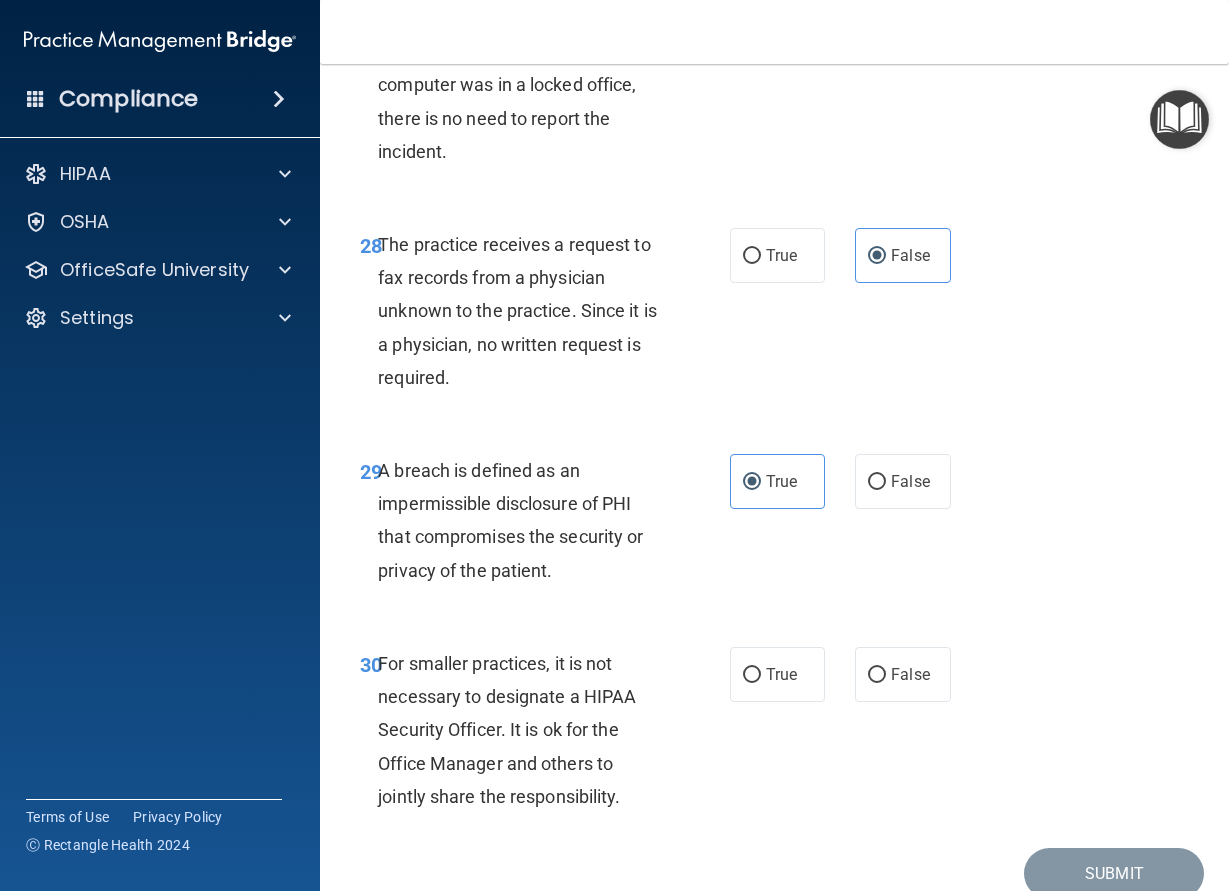 scroll, scrollTop: 5826, scrollLeft: 0, axis: vertical 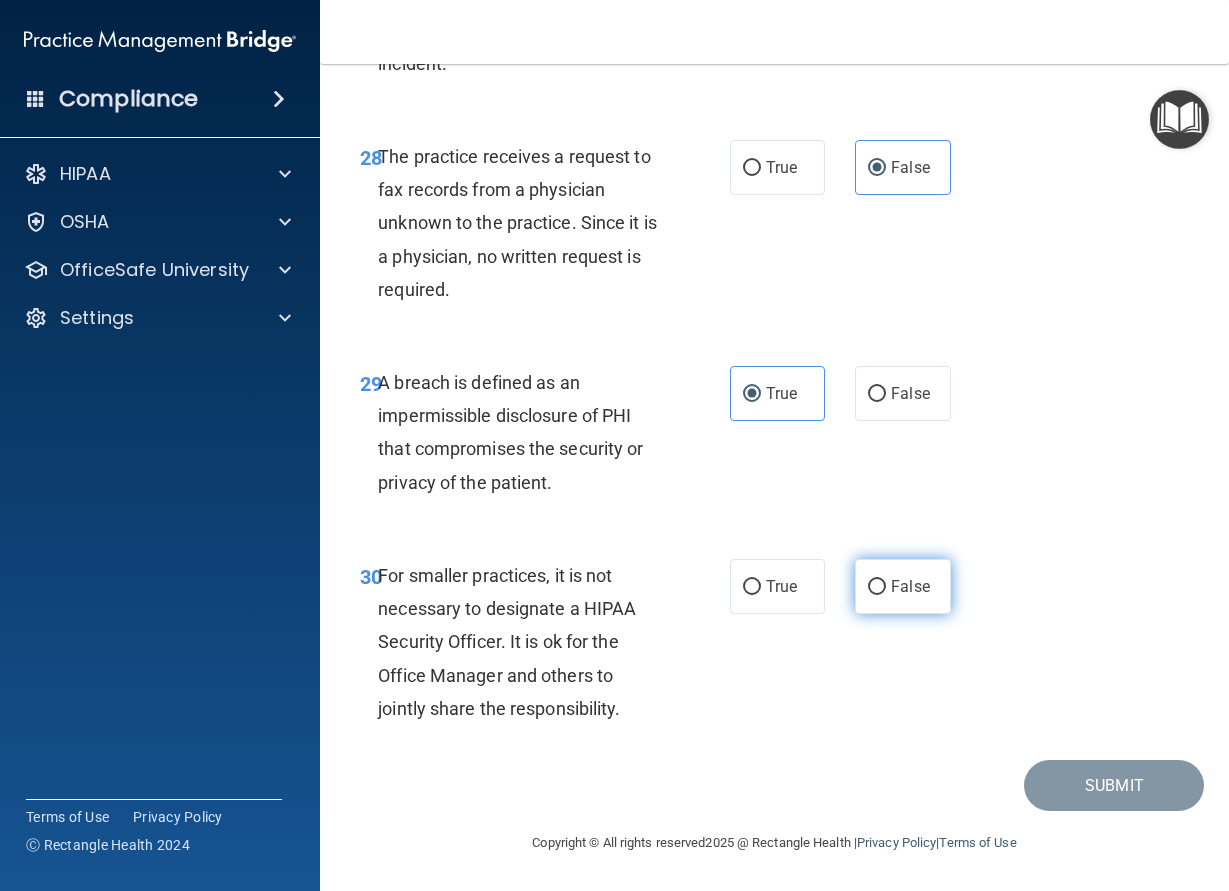 click on "False" at bounding box center (877, 587) 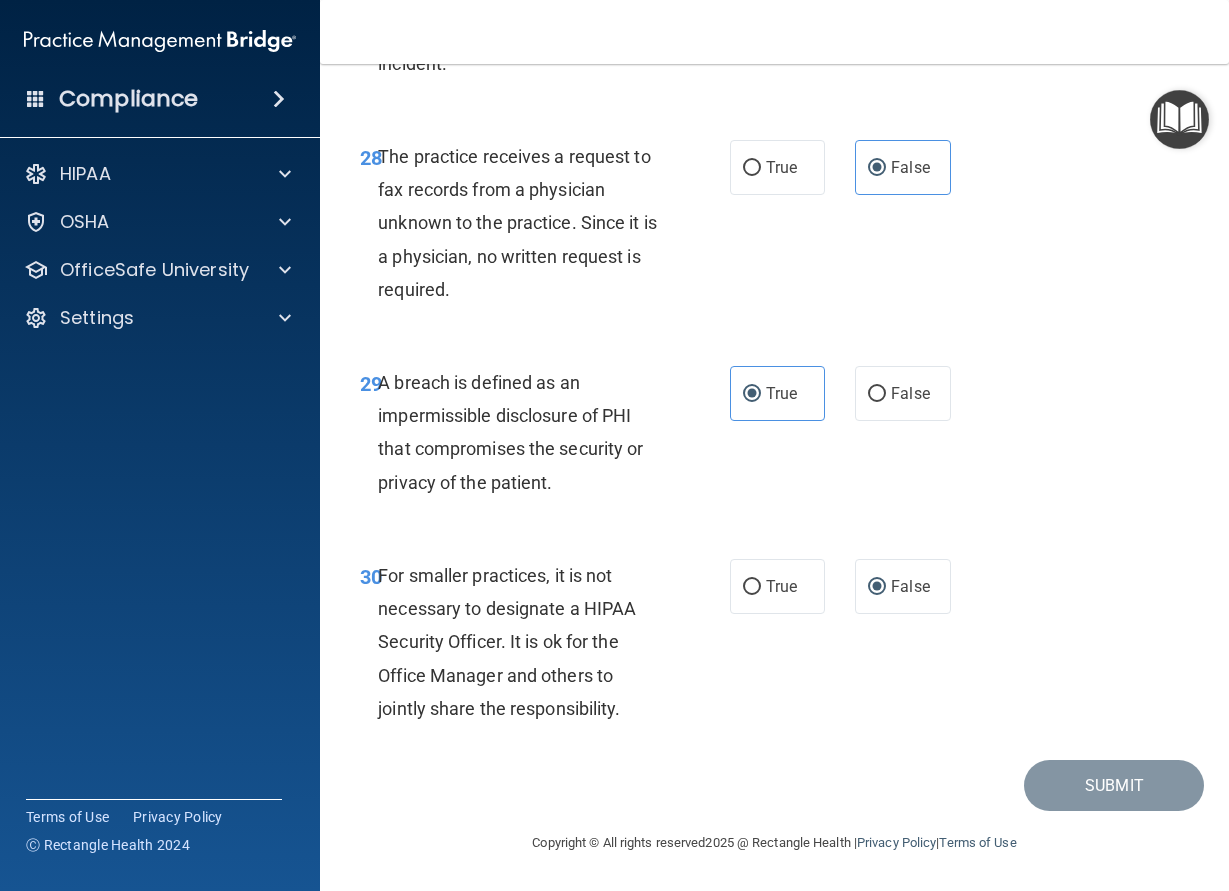 drag, startPoint x: 1071, startPoint y: 652, endPoint x: 1091, endPoint y: 518, distance: 135.48431 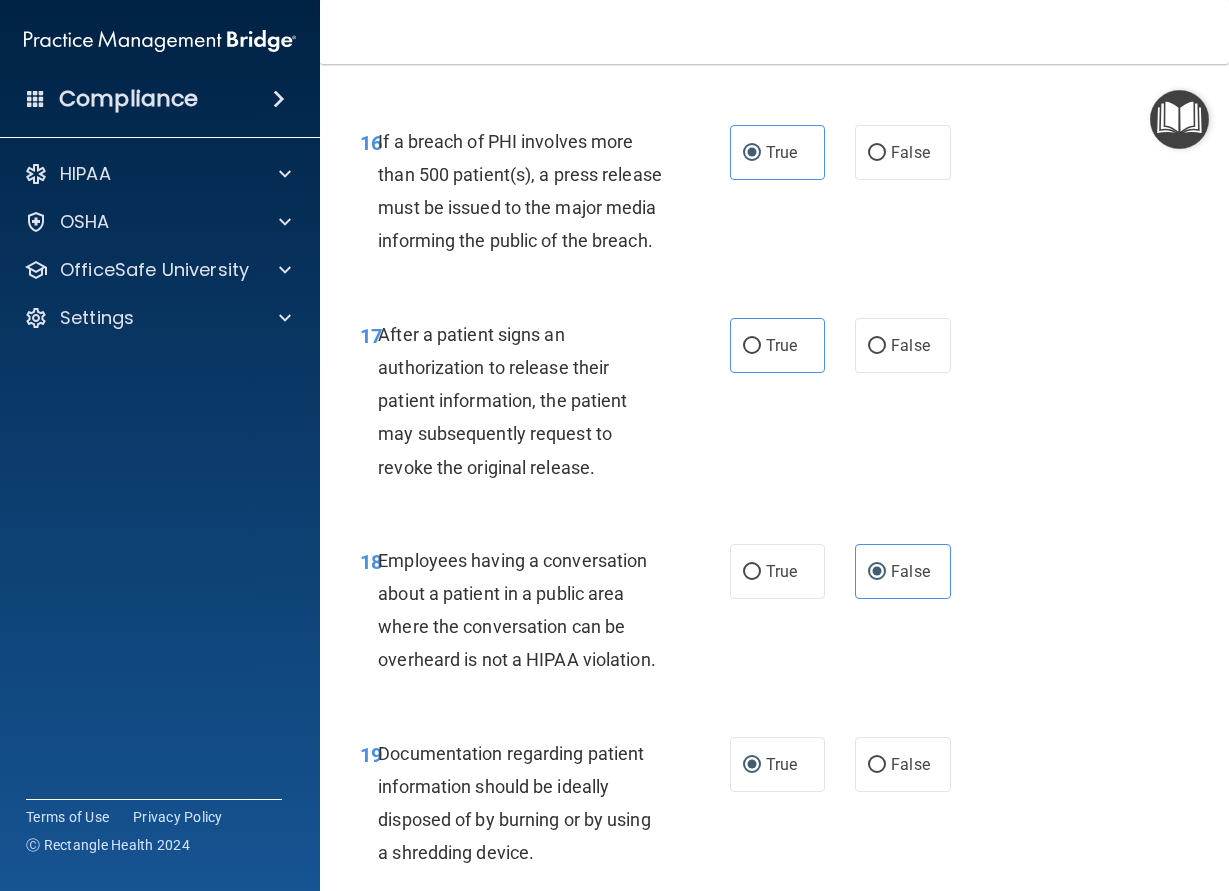 scroll, scrollTop: 2856, scrollLeft: 0, axis: vertical 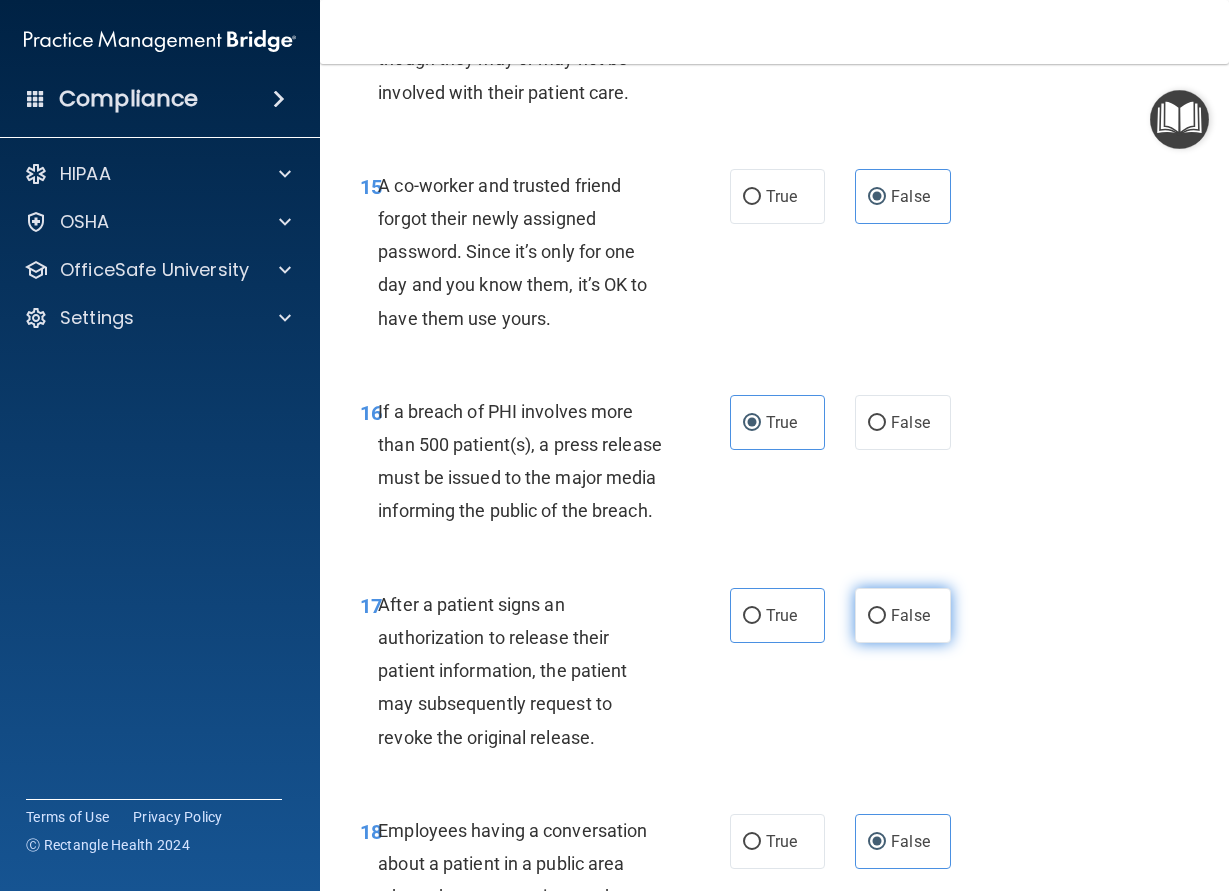 click on "False" at bounding box center (903, 615) 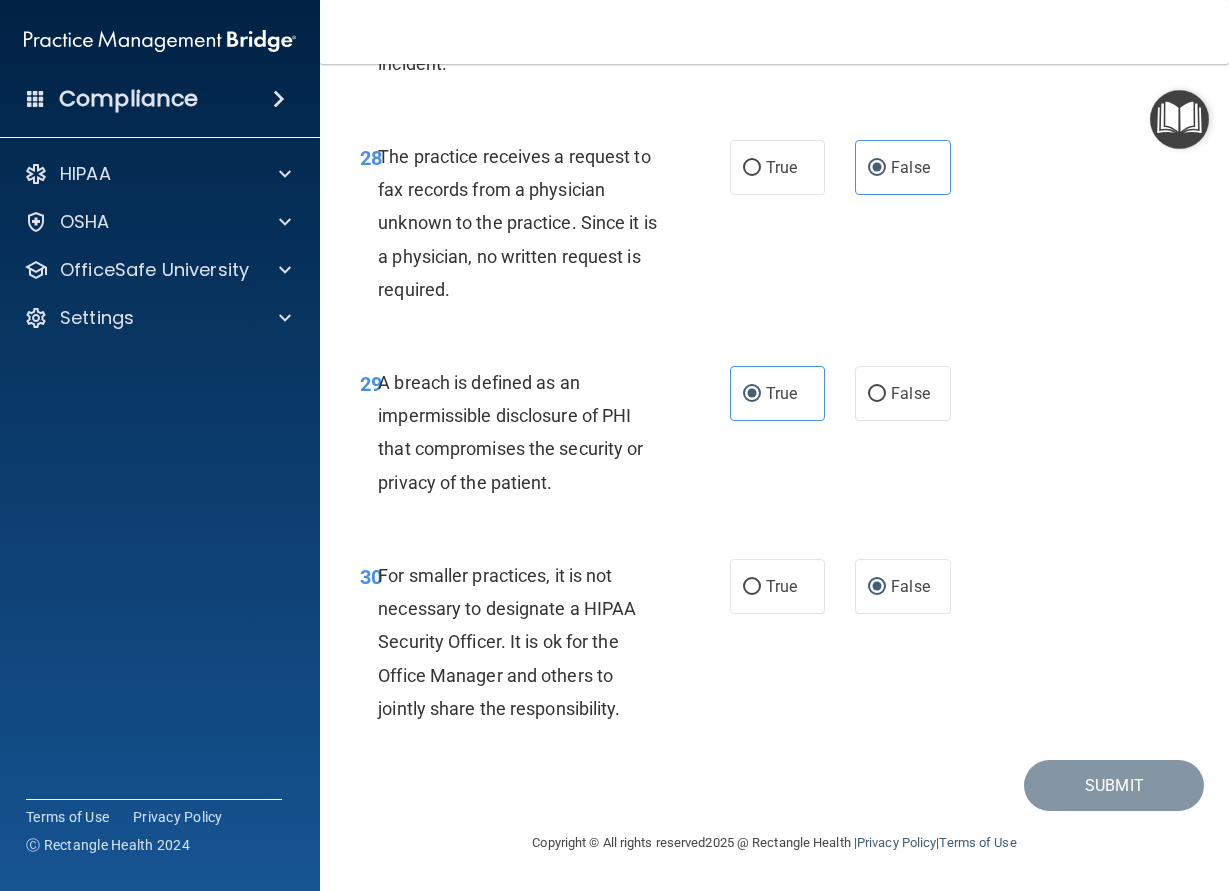 click on "30       For smaller practices, it is not necessary to designate a HIPAA Security Officer.  It is ok for the Office Manager and others to jointly share the responsibility.                 True           False" at bounding box center (774, 647) 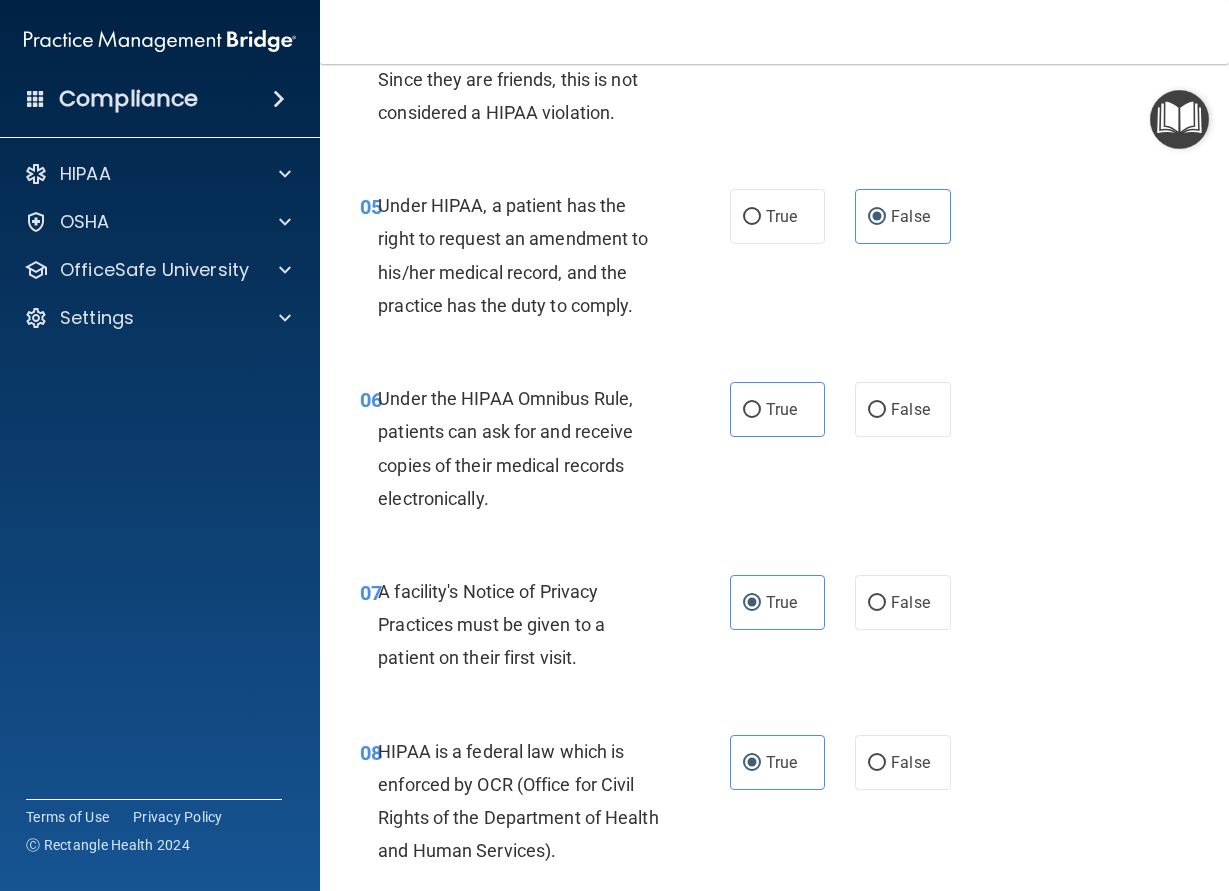 scroll, scrollTop: 990, scrollLeft: 0, axis: vertical 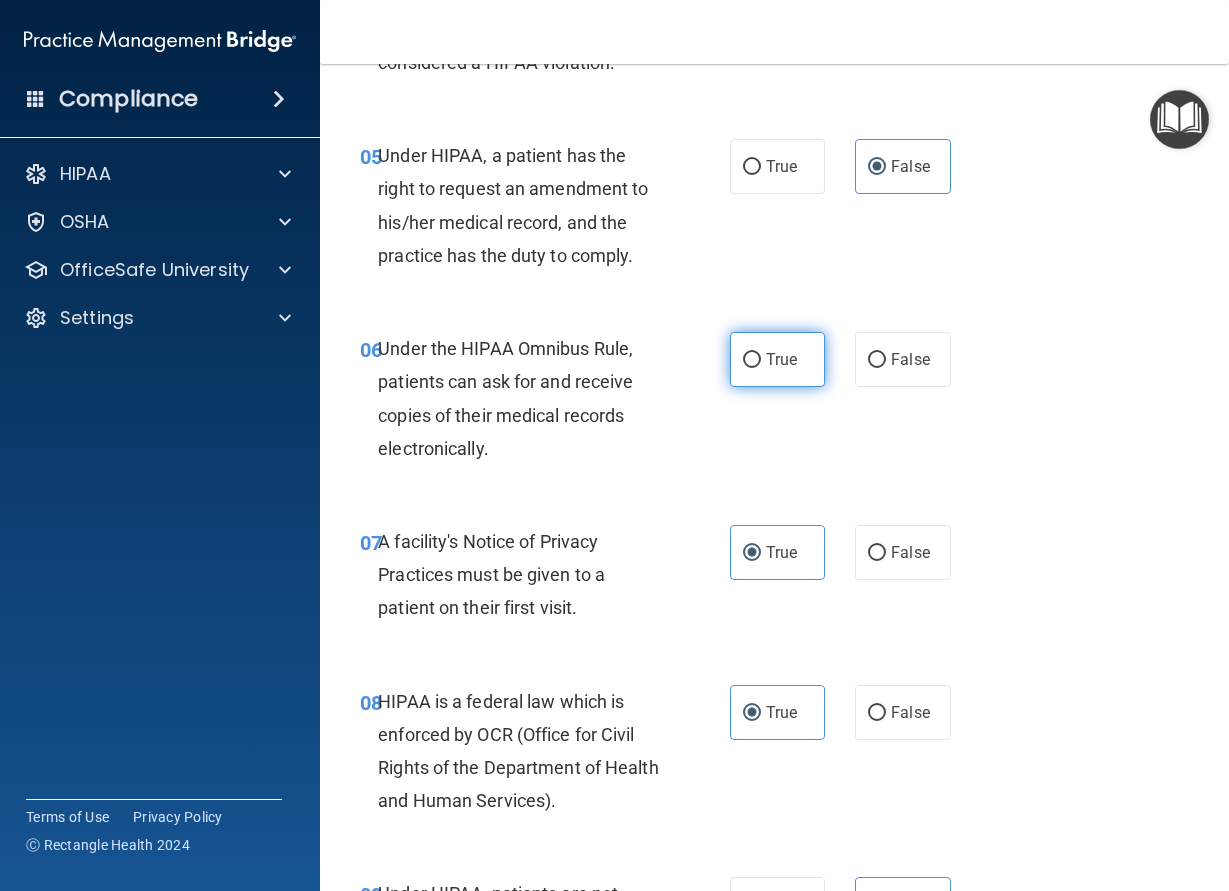 click on "True" at bounding box center [778, 359] 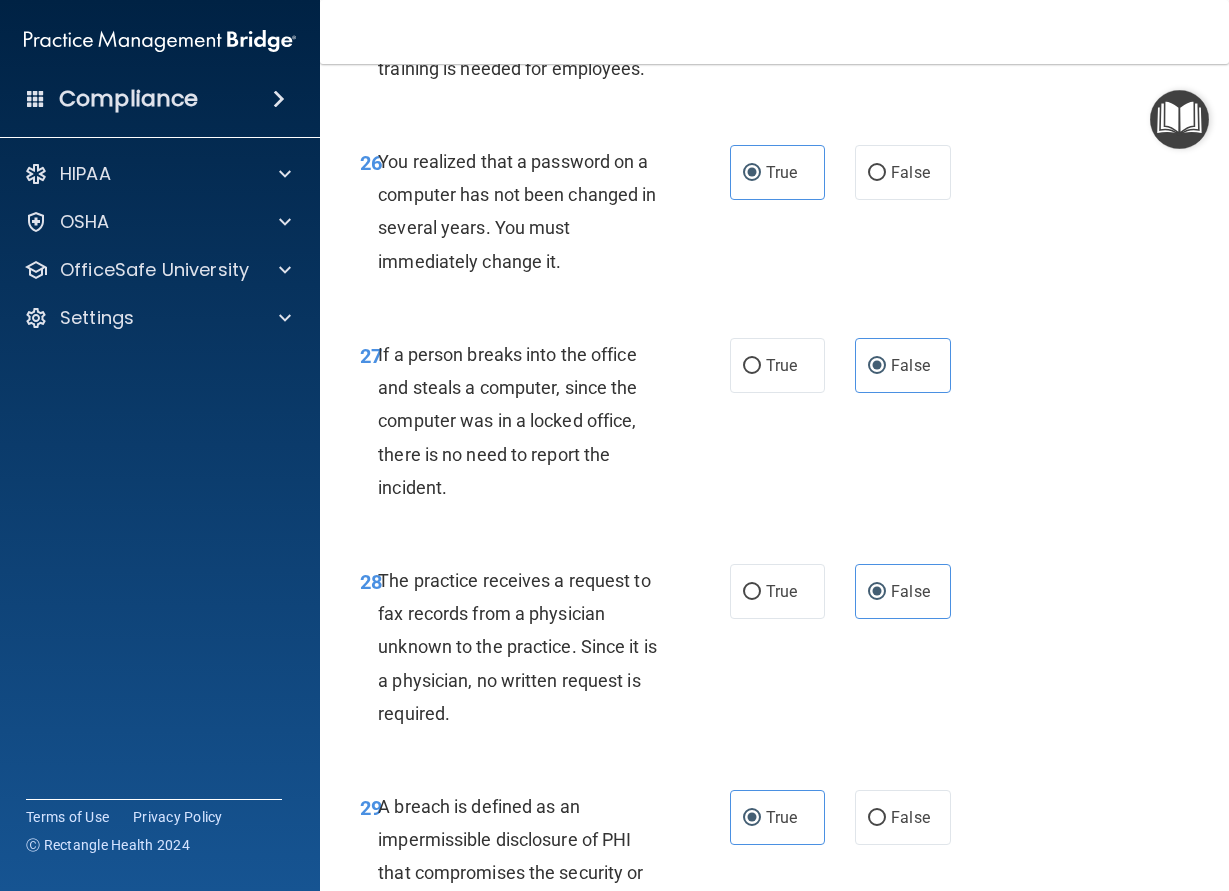 scroll, scrollTop: 5826, scrollLeft: 0, axis: vertical 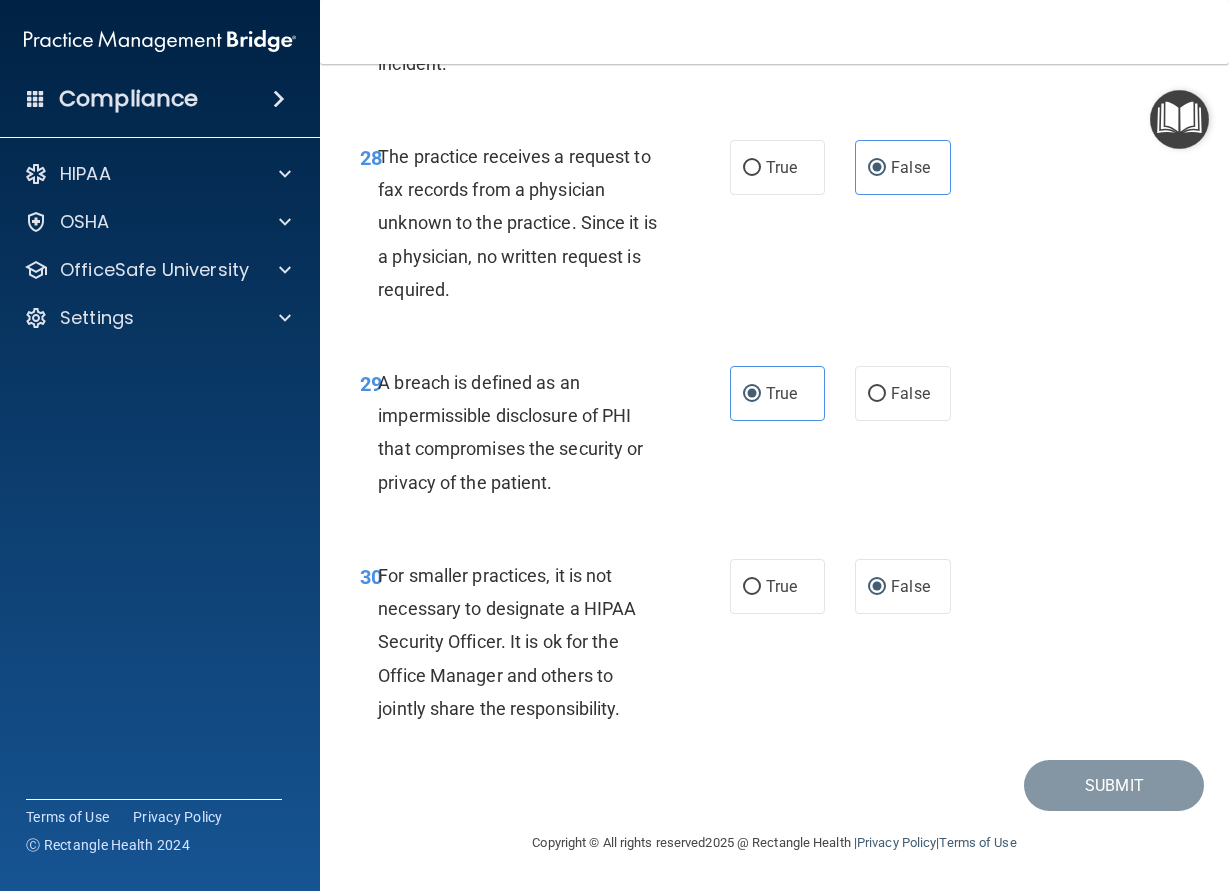 drag, startPoint x: 1084, startPoint y: 675, endPoint x: 1080, endPoint y: 699, distance: 24.33105 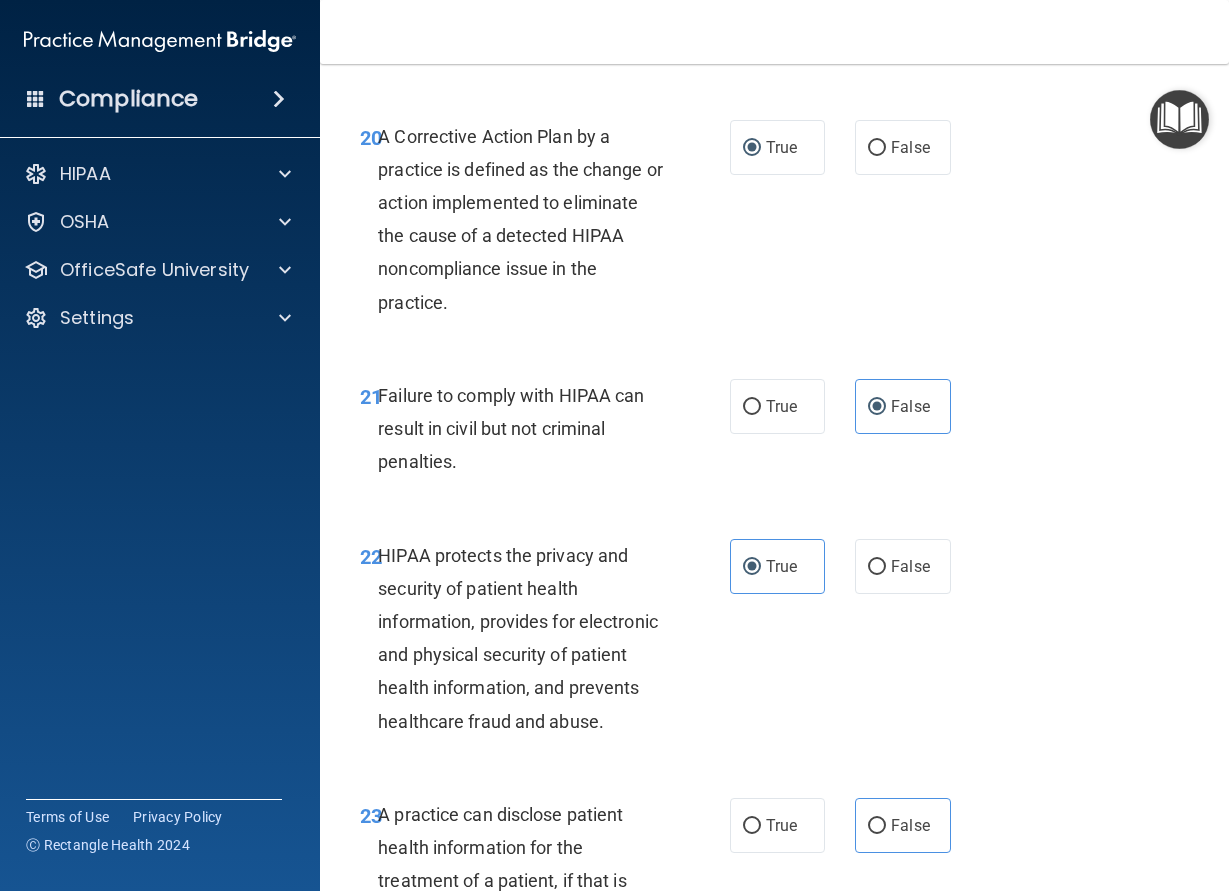 scroll, scrollTop: 4206, scrollLeft: 0, axis: vertical 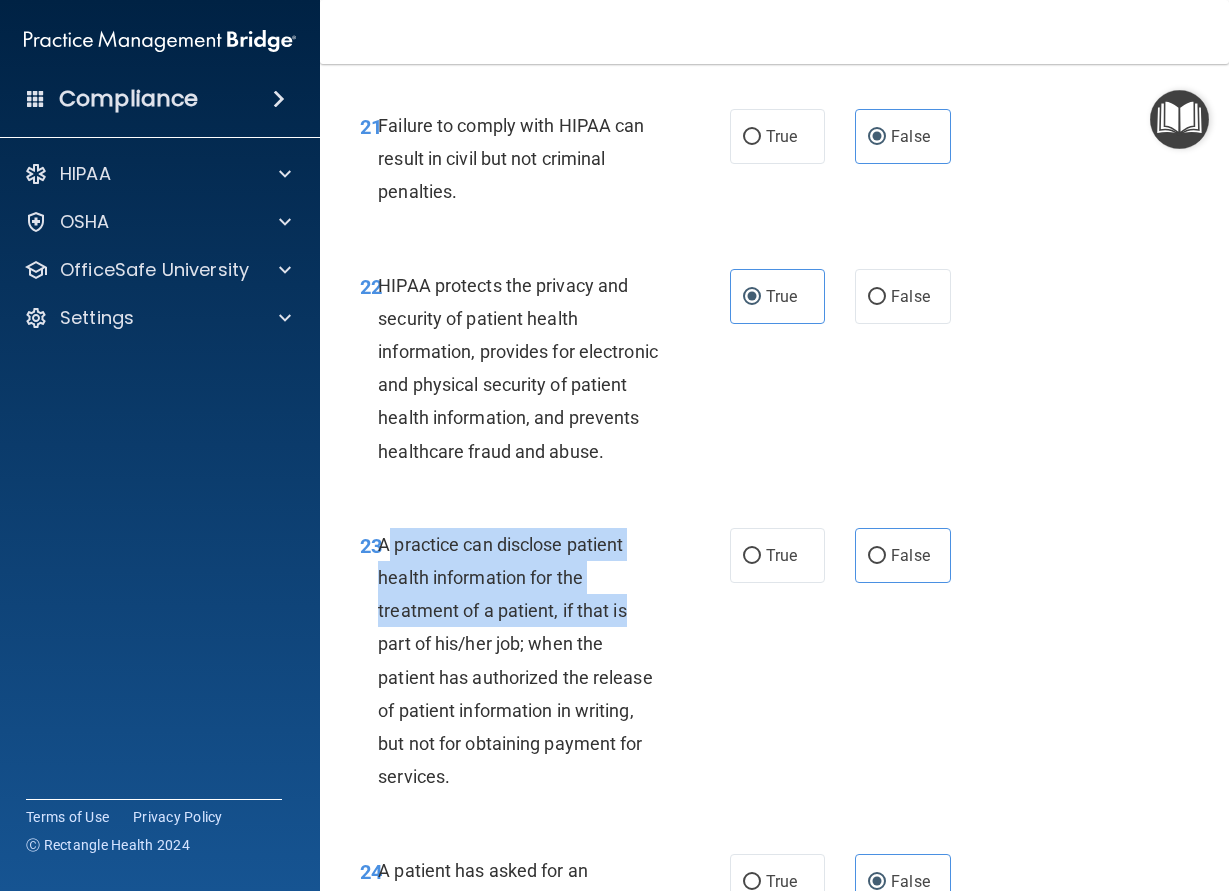 drag, startPoint x: 388, startPoint y: 554, endPoint x: 626, endPoint y: 602, distance: 242.7921 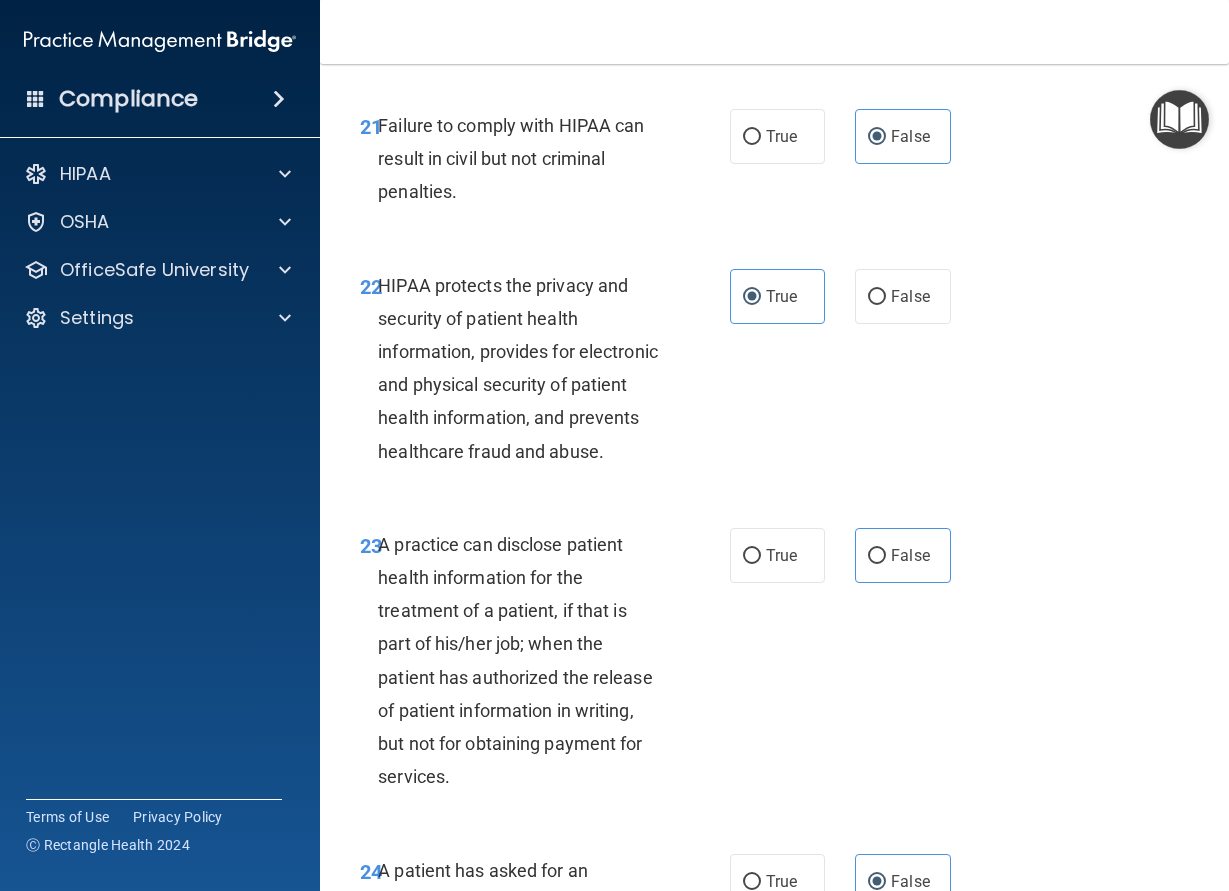 click on "23       A practice can disclose patient health information for the treatment of a patient, if that is part of his/her job; when the patient has authorized the release of patient information in writing, but not for obtaining payment for services." at bounding box center (545, 666) 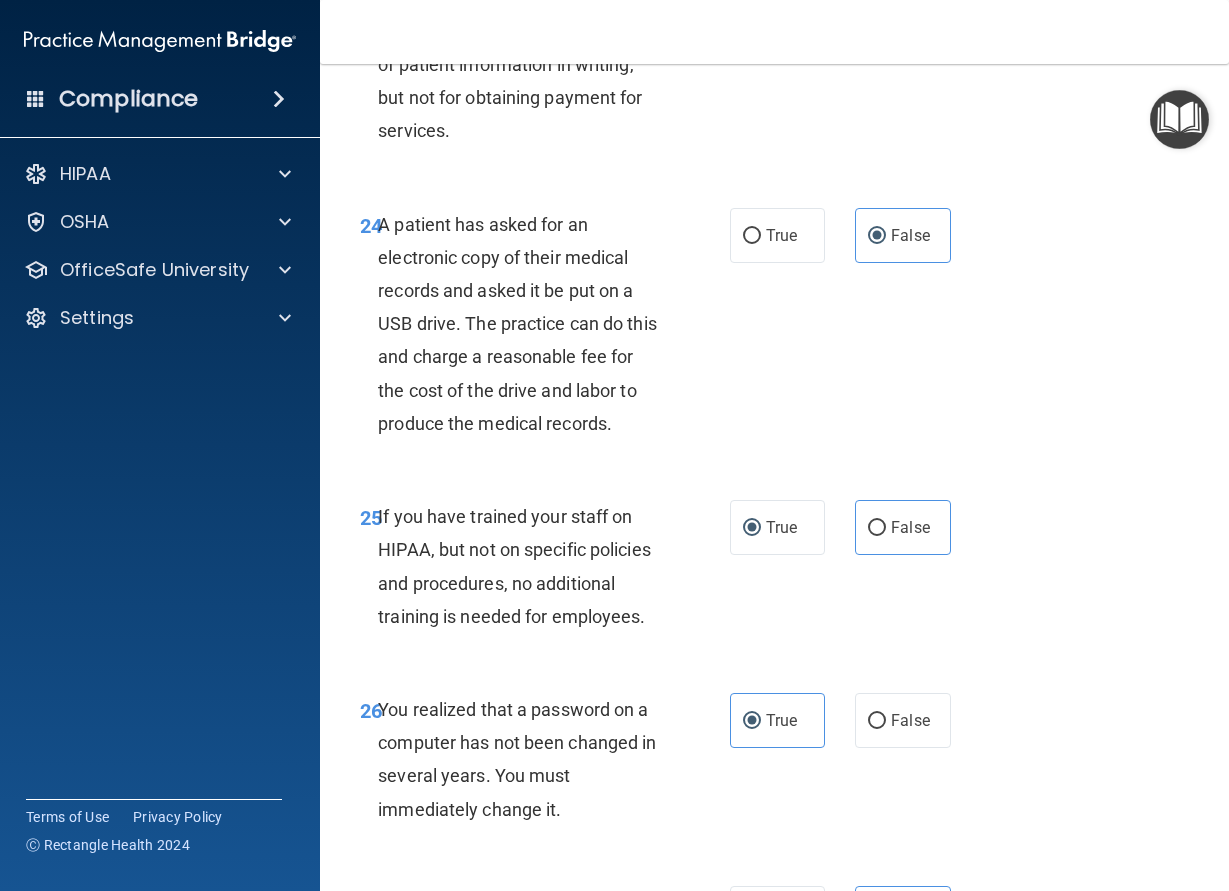 scroll, scrollTop: 4926, scrollLeft: 0, axis: vertical 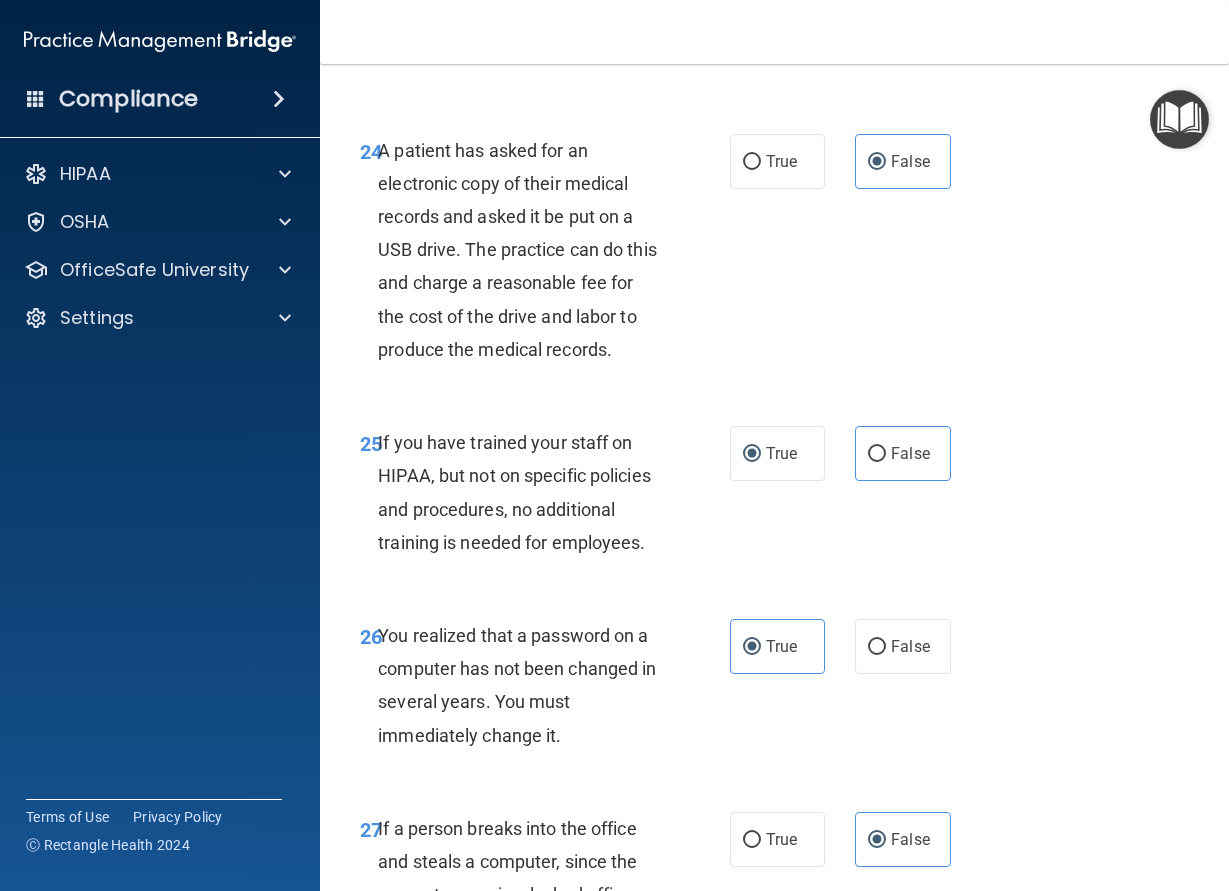 drag, startPoint x: 669, startPoint y: 374, endPoint x: 768, endPoint y: 354, distance: 101 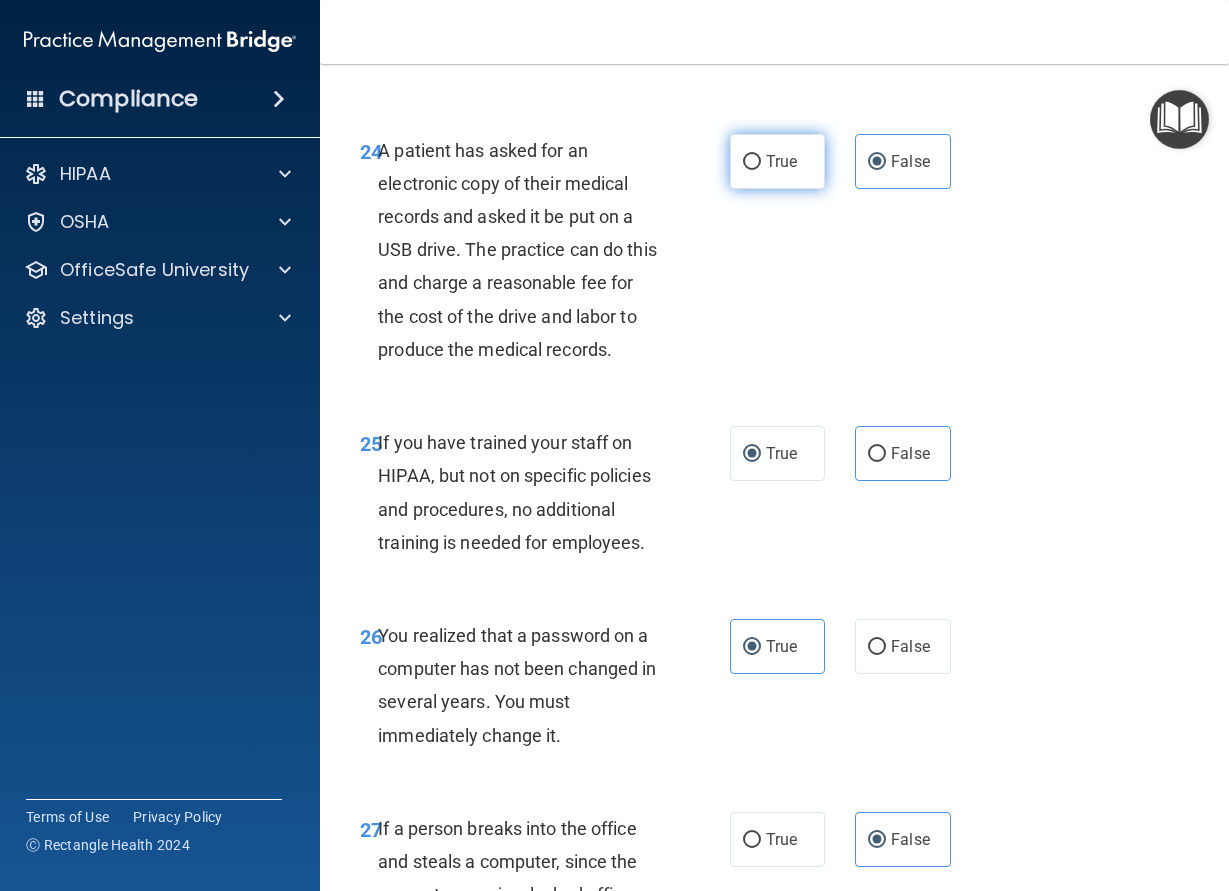 click on "True" at bounding box center (778, 161) 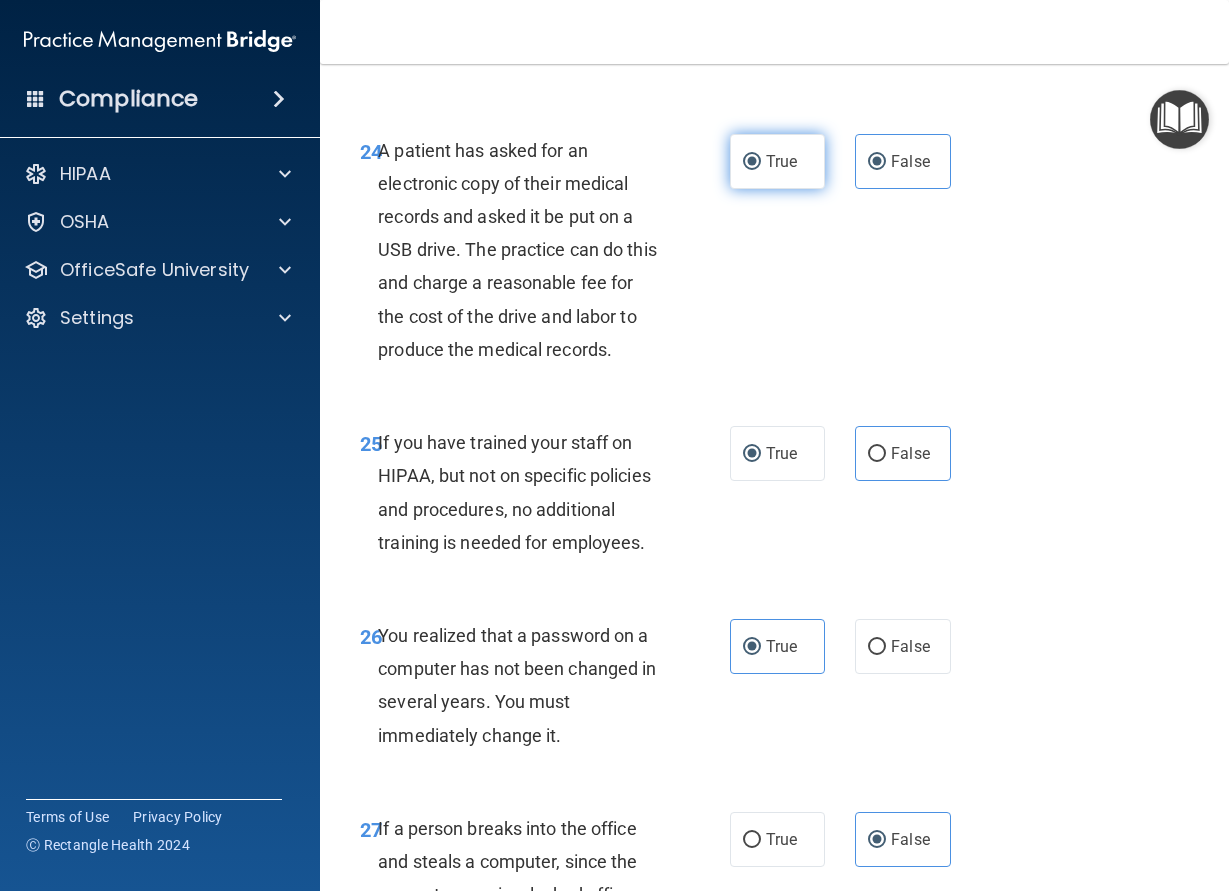 radio on "false" 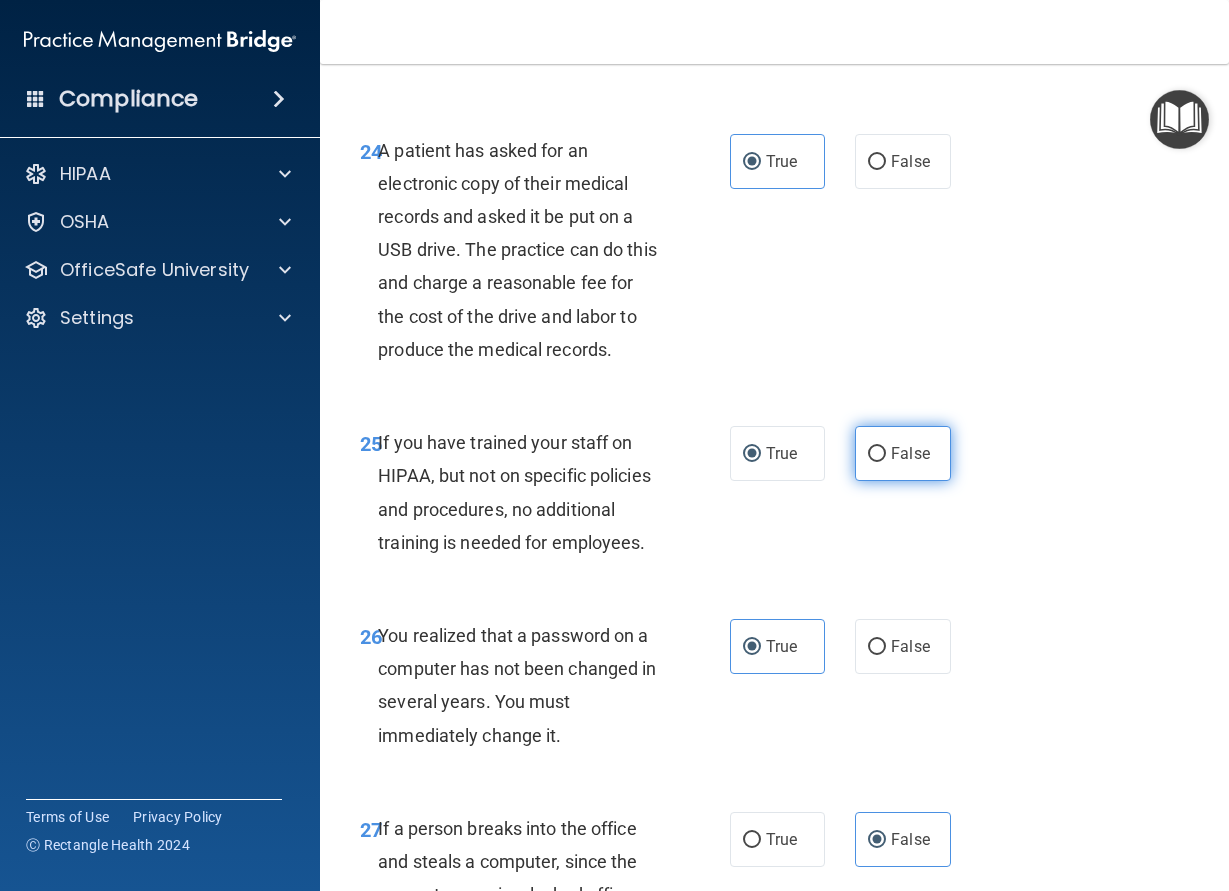 click on "False" at bounding box center (910, 453) 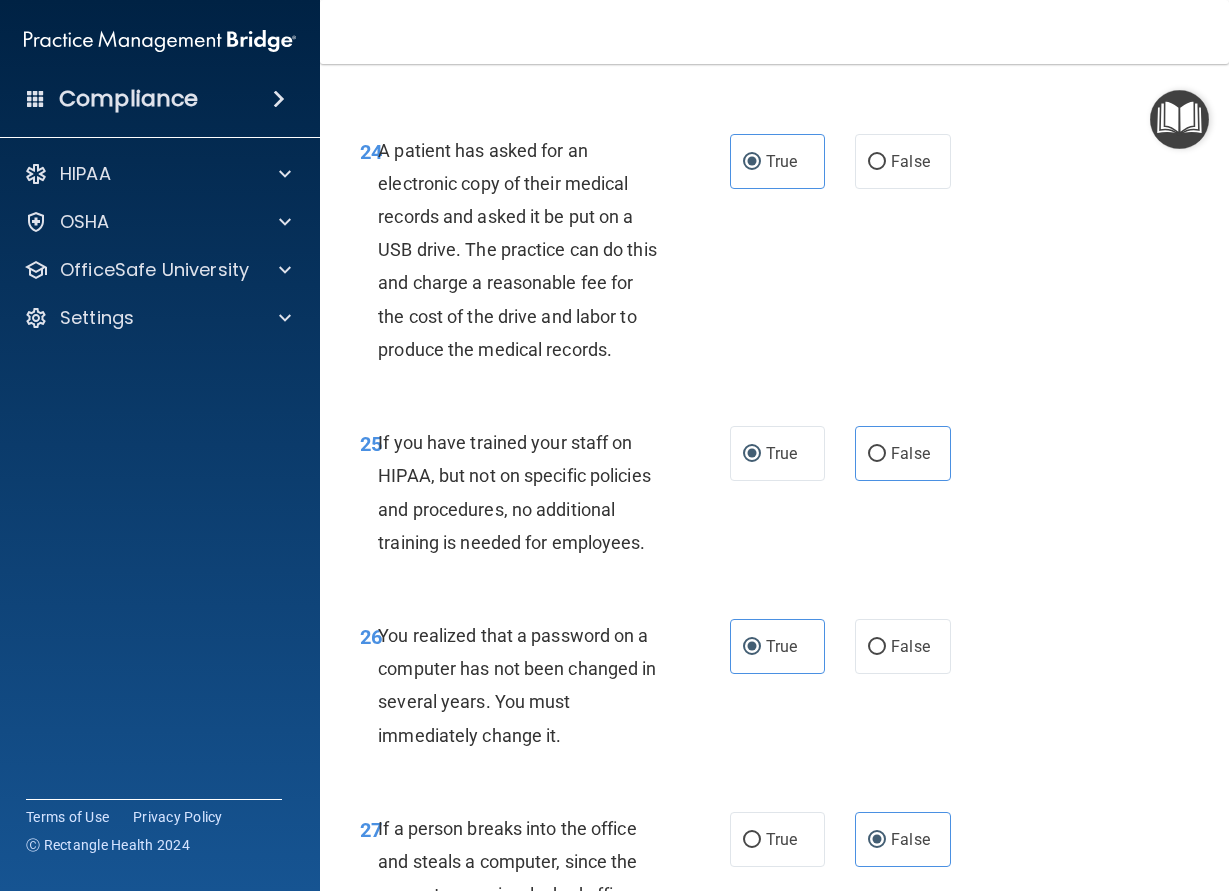 drag, startPoint x: 880, startPoint y: 454, endPoint x: 968, endPoint y: 537, distance: 120.966934 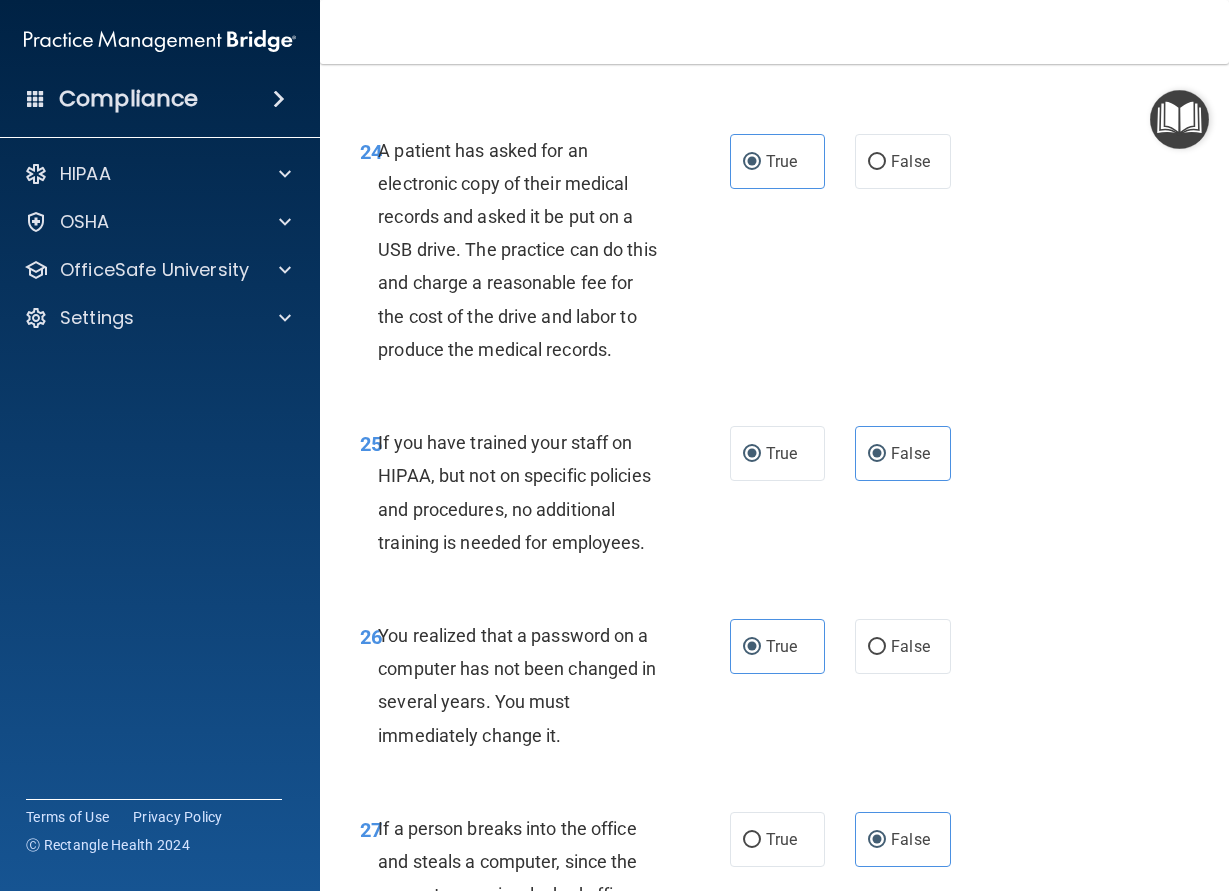 radio on "false" 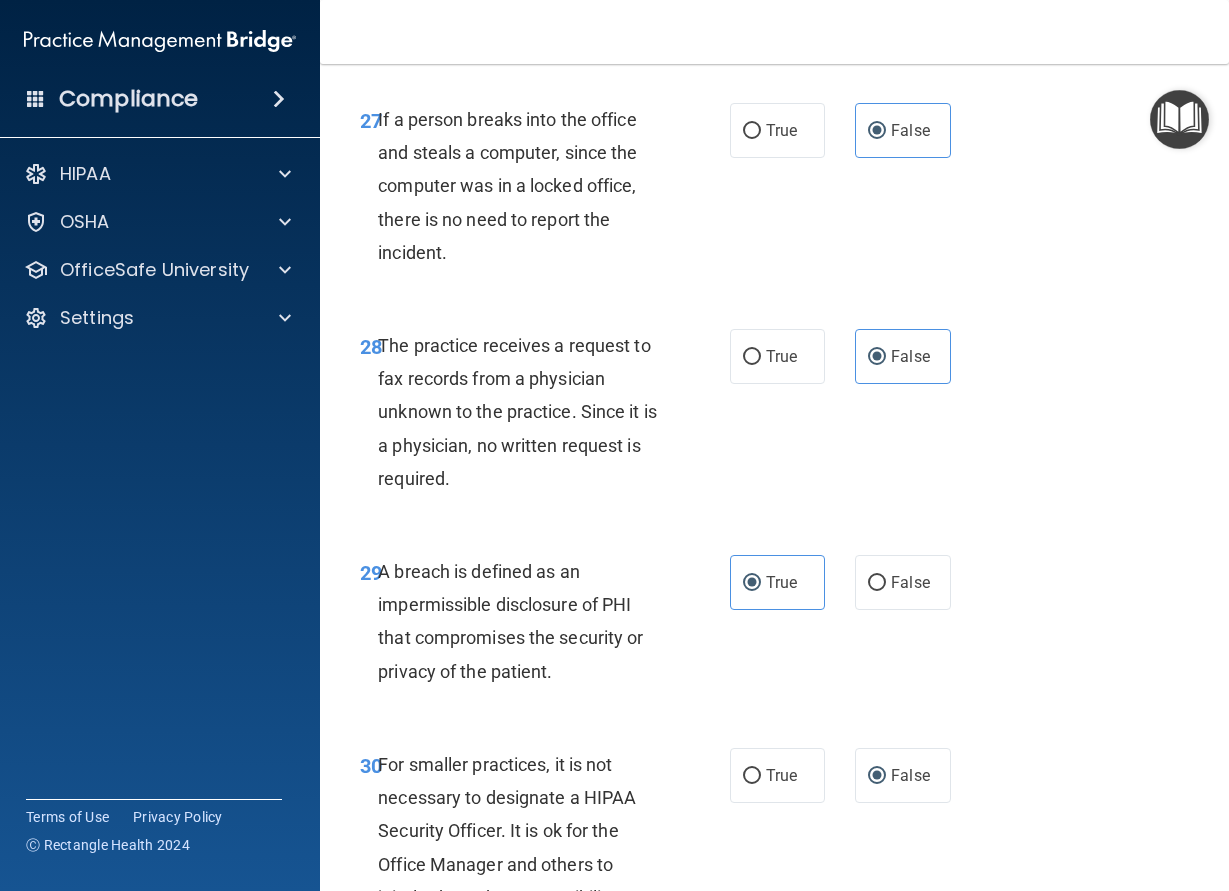 scroll, scrollTop: 5826, scrollLeft: 0, axis: vertical 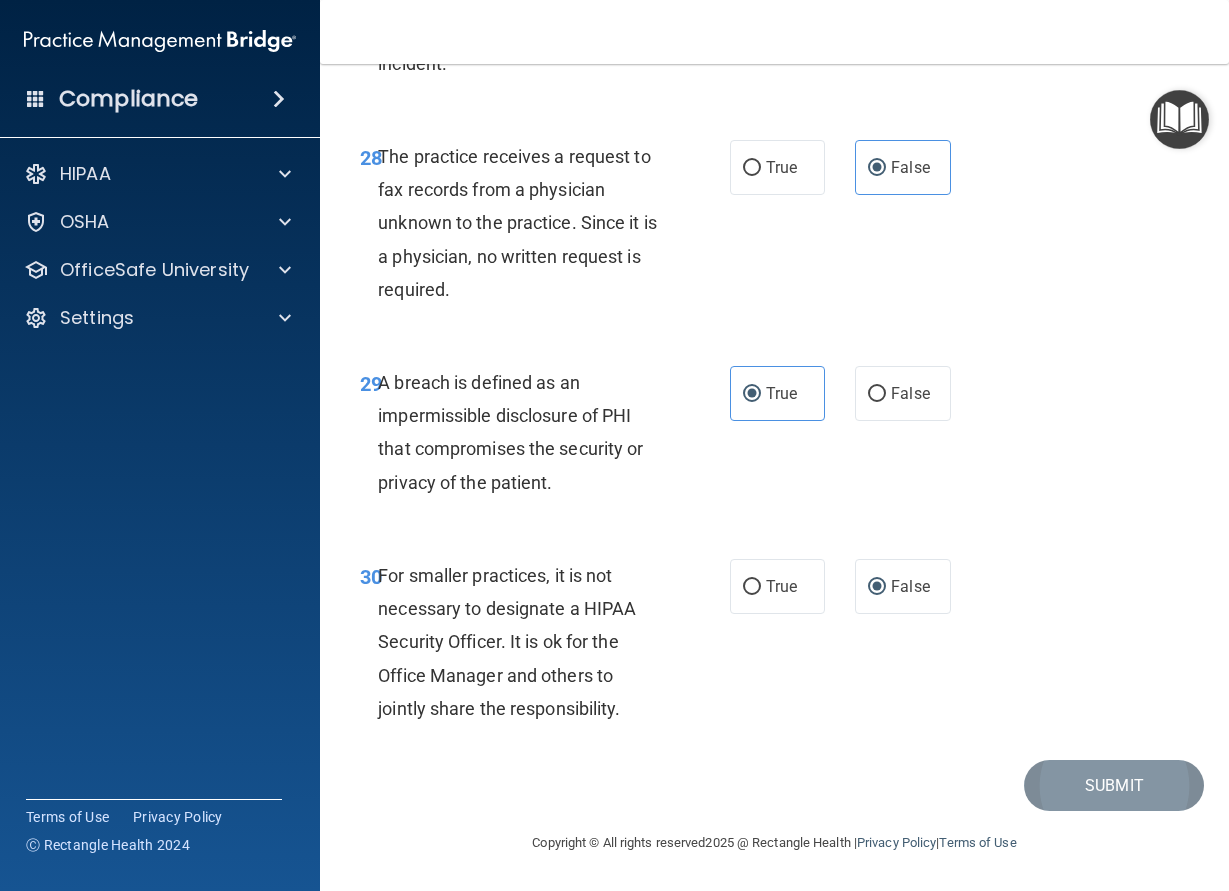drag, startPoint x: 1073, startPoint y: 666, endPoint x: 1103, endPoint y: 769, distance: 107.28001 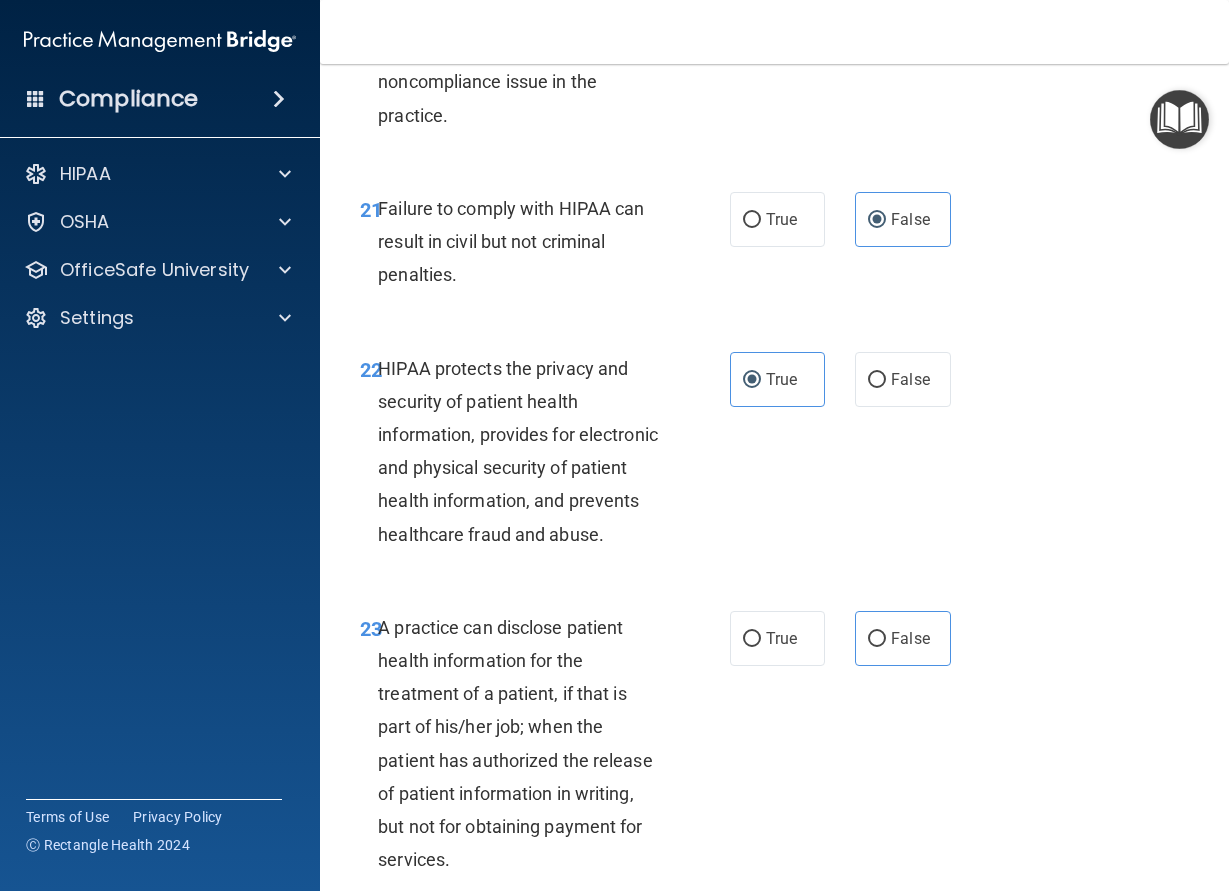 scroll, scrollTop: 4116, scrollLeft: 0, axis: vertical 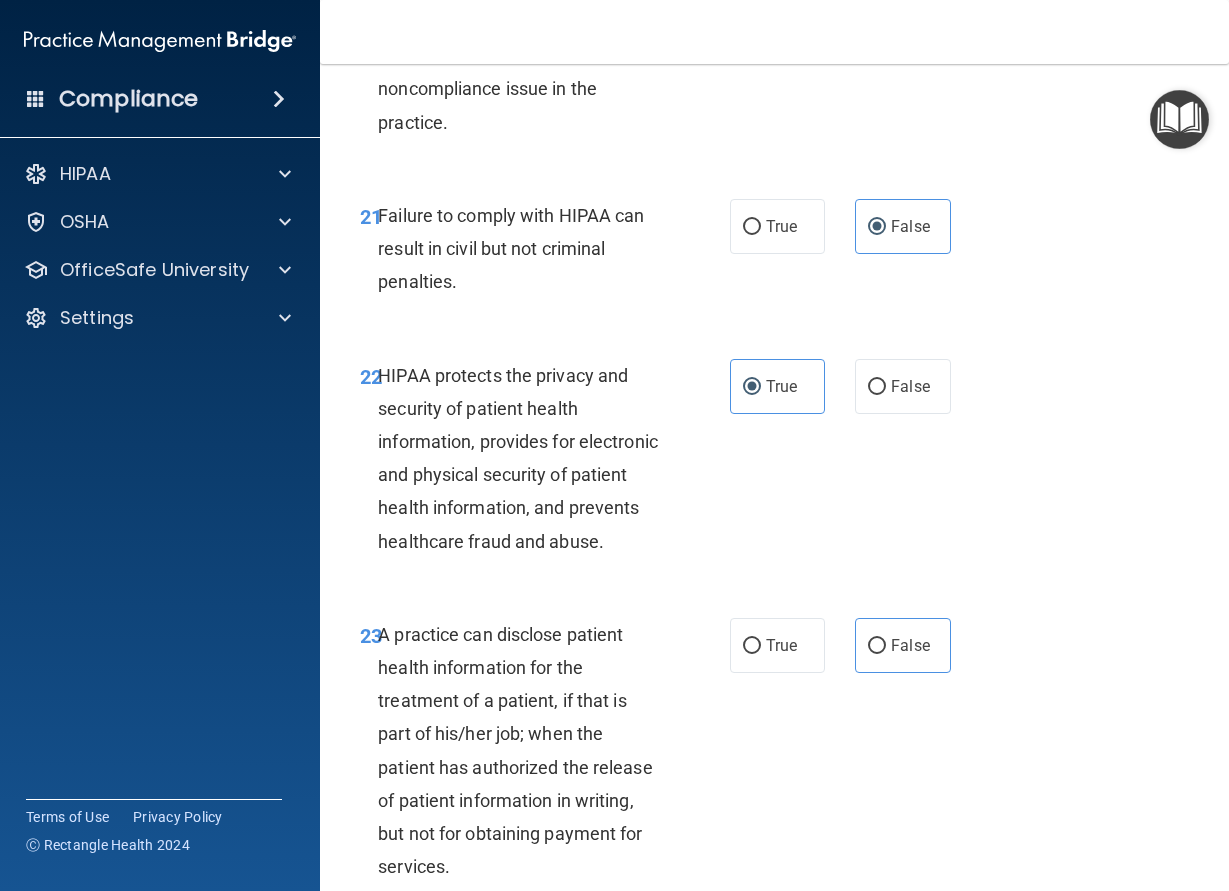 drag, startPoint x: 691, startPoint y: 520, endPoint x: 1035, endPoint y: 540, distance: 344.5809 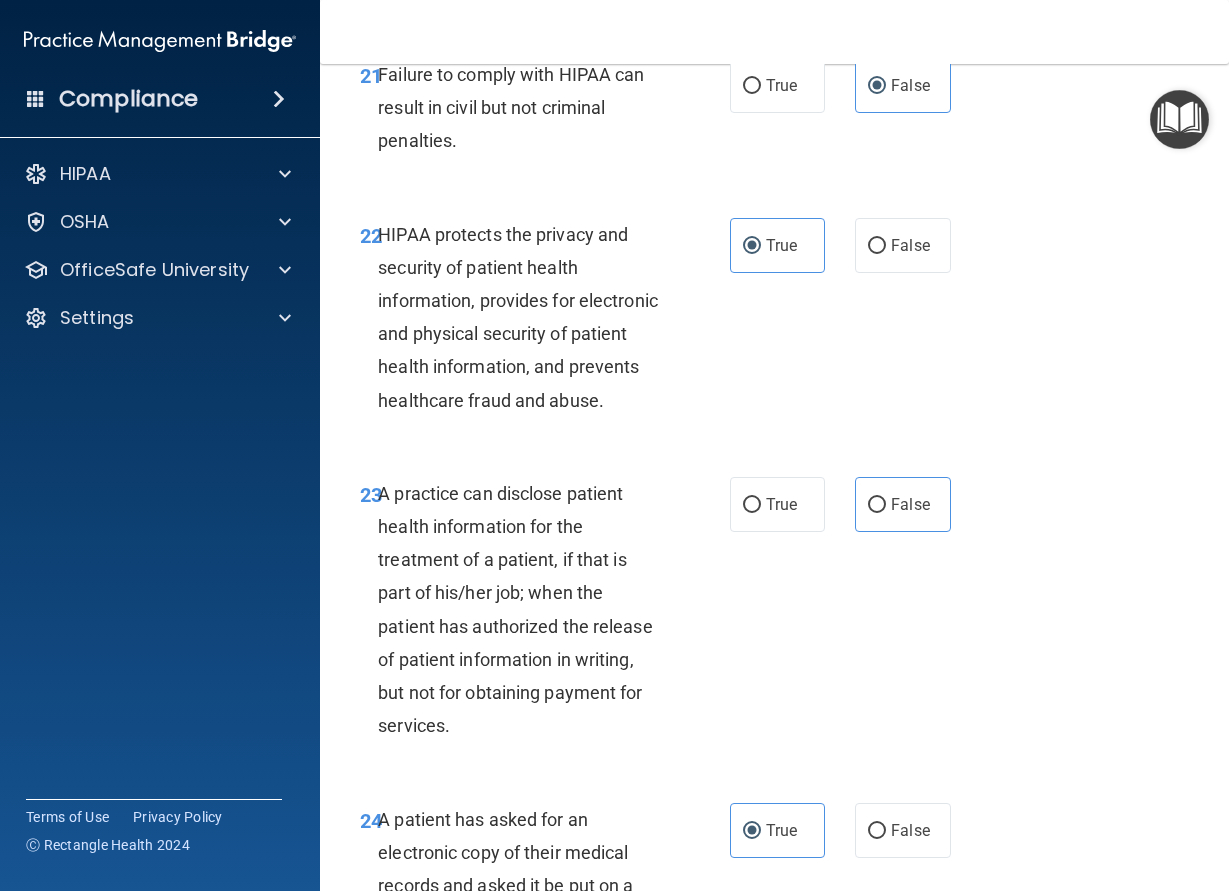 scroll, scrollTop: 4386, scrollLeft: 0, axis: vertical 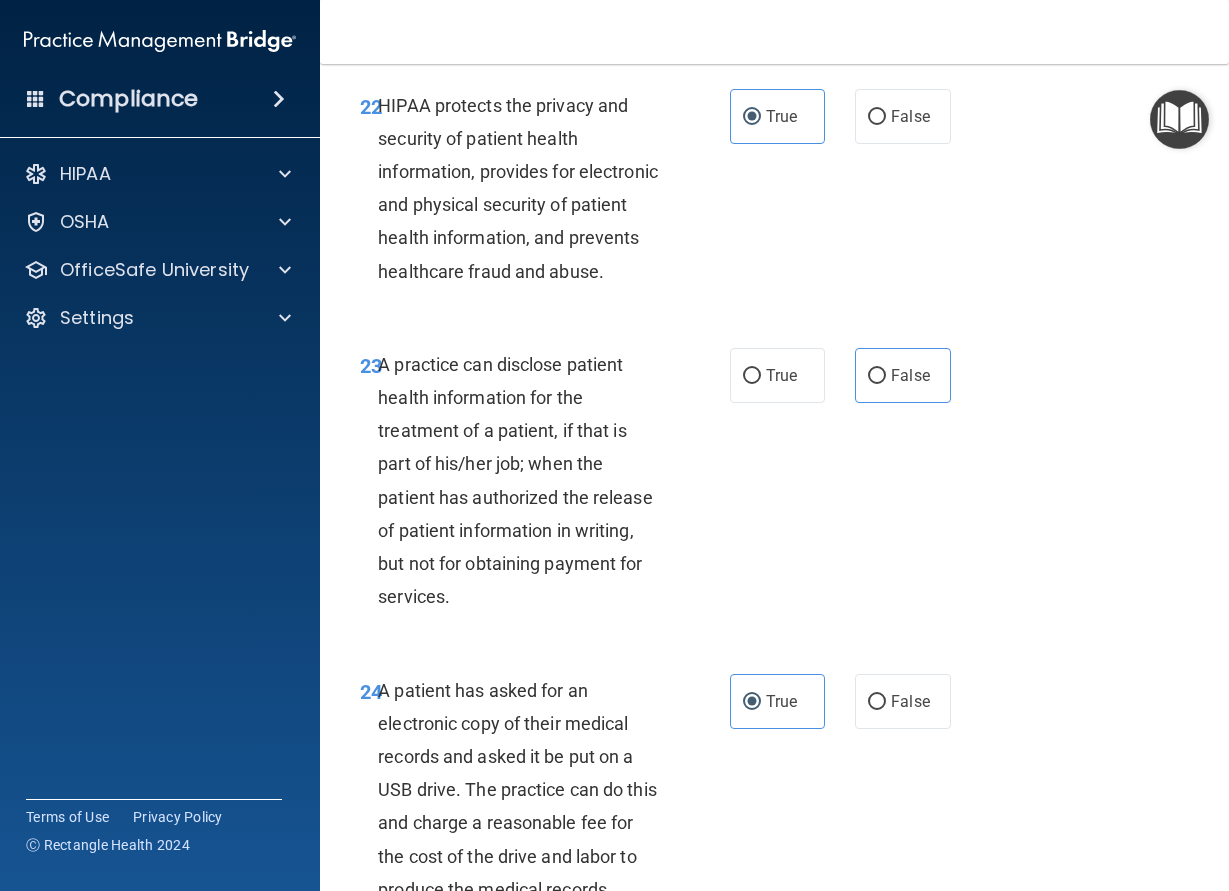 drag, startPoint x: 491, startPoint y: 595, endPoint x: 460, endPoint y: 592, distance: 31.144823 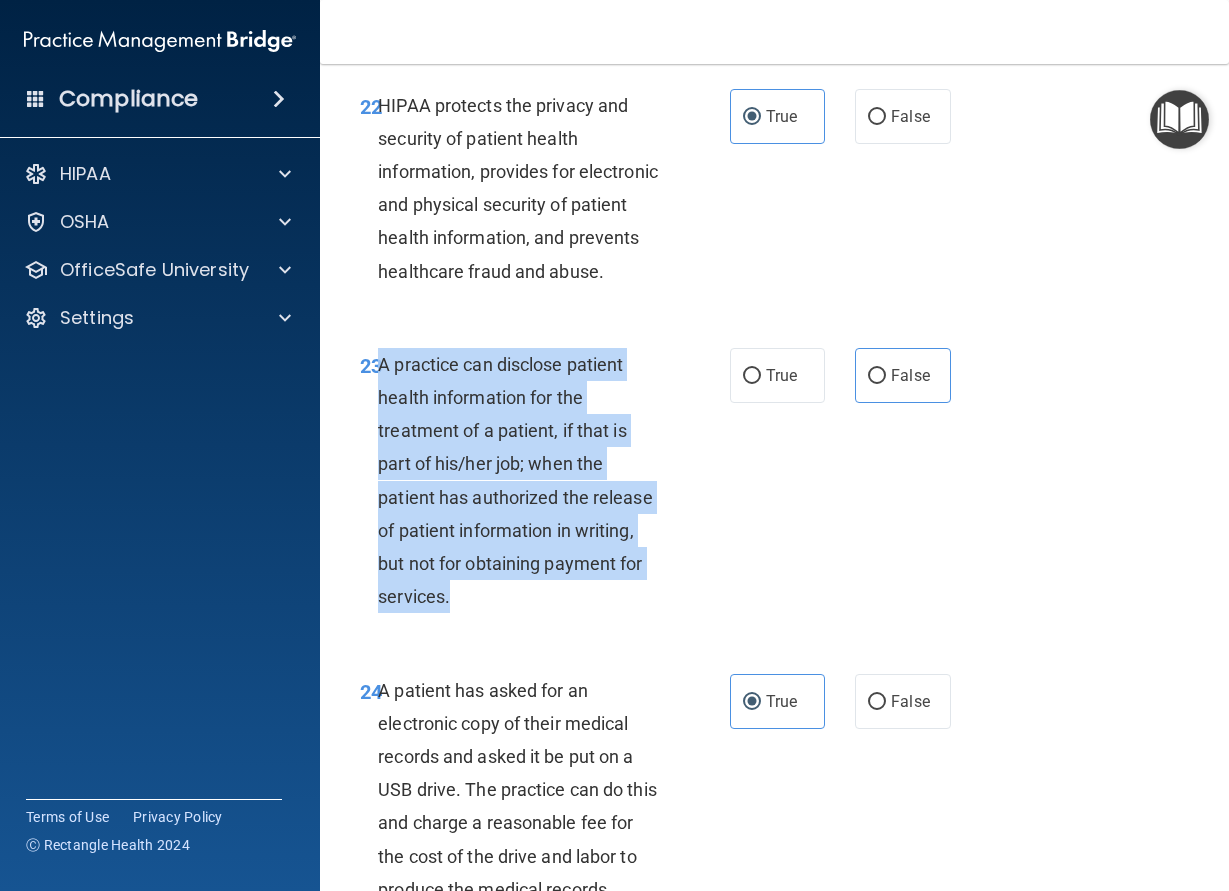 drag, startPoint x: 450, startPoint y: 592, endPoint x: 382, endPoint y: 372, distance: 230.26941 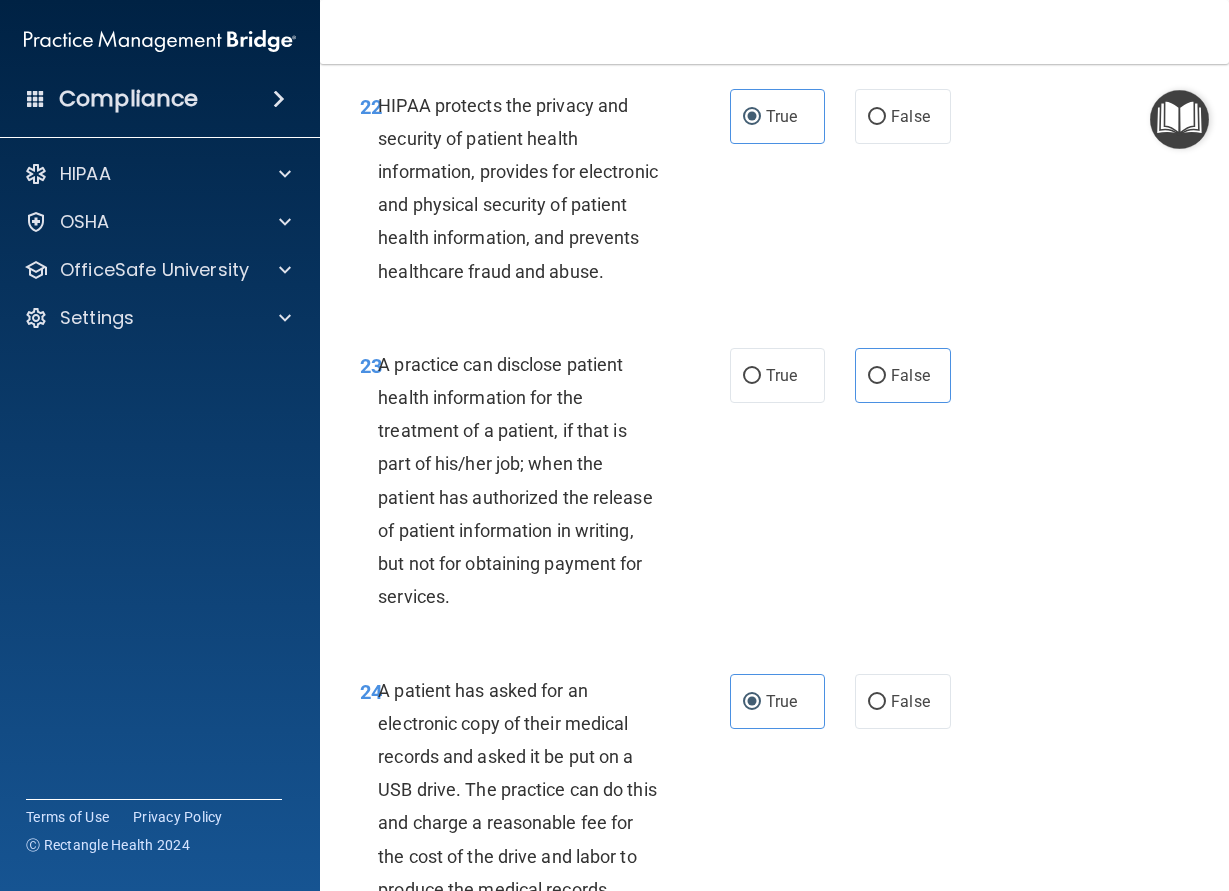 drag, startPoint x: 608, startPoint y: 451, endPoint x: 637, endPoint y: 456, distance: 29.427877 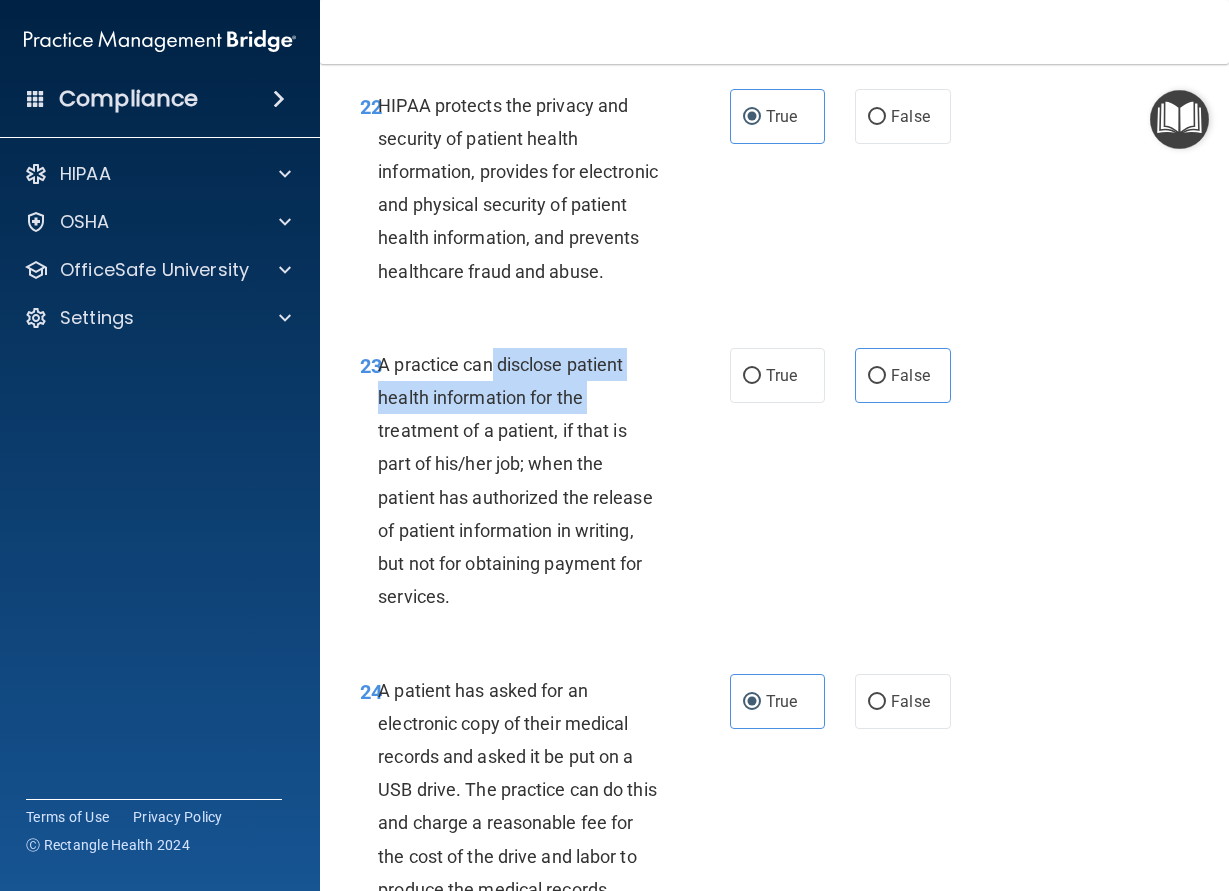drag, startPoint x: 493, startPoint y: 371, endPoint x: 491, endPoint y: 398, distance: 27.073973 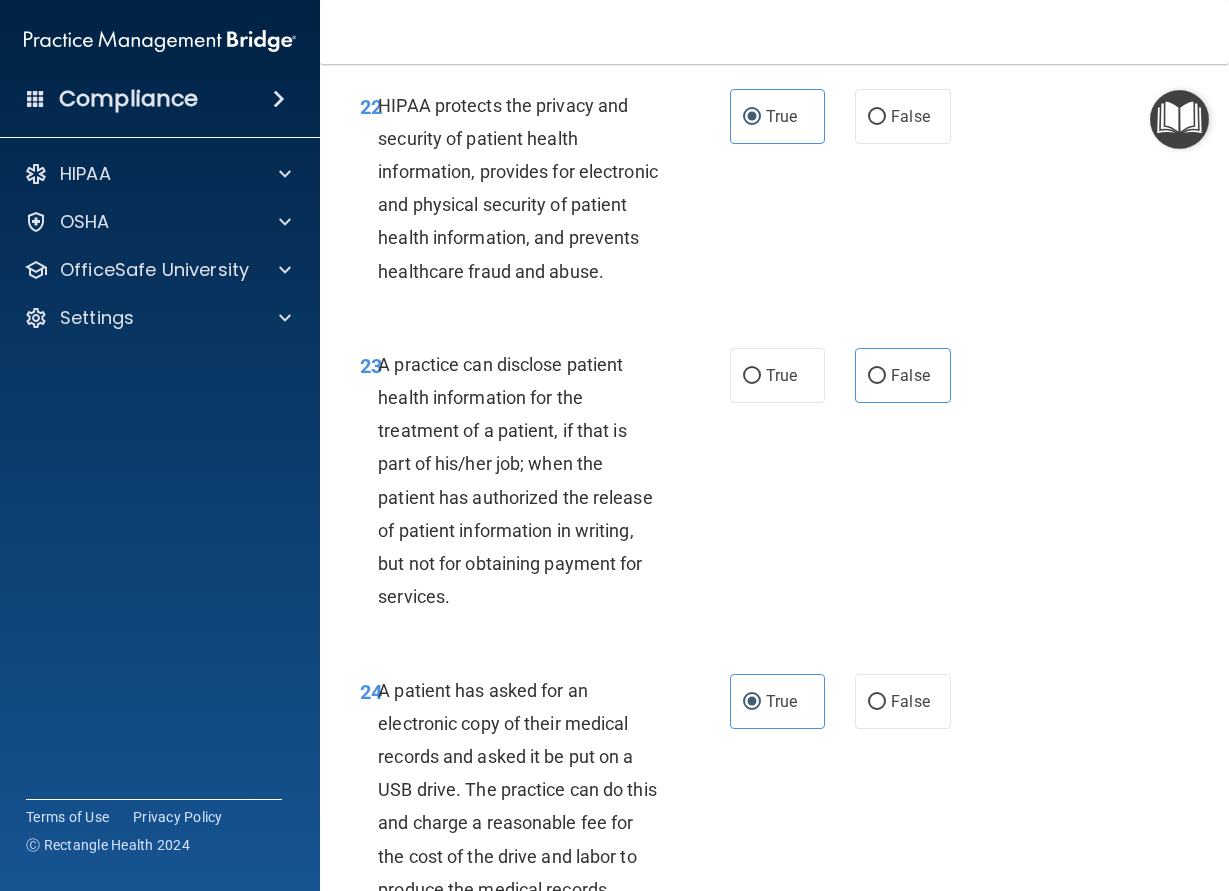 click on "A practice can disclose patient health information for the treatment of a patient, if that is part of his/her job; when the patient has authorized the release of patient information in writing, but not for obtaining payment for services." at bounding box center (515, 481) 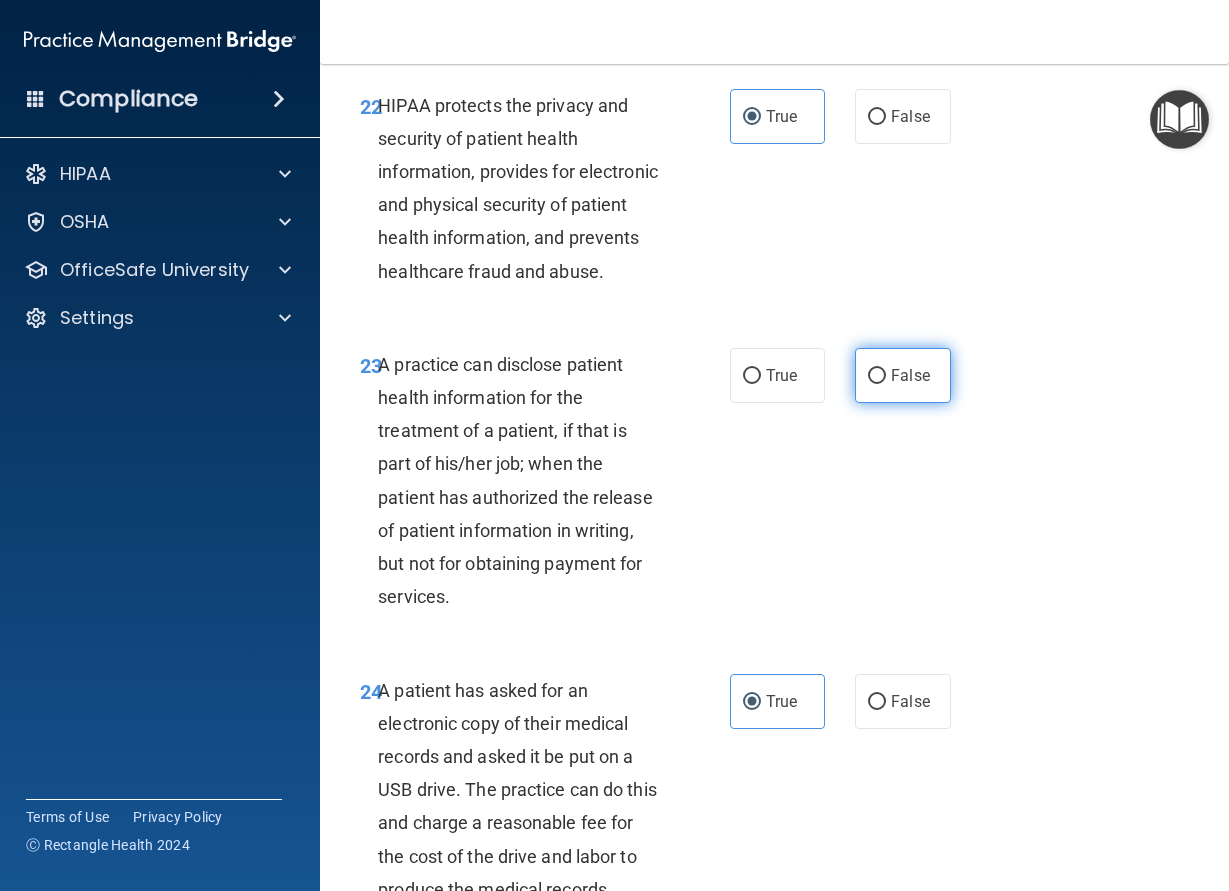 click on "False" at bounding box center [903, 375] 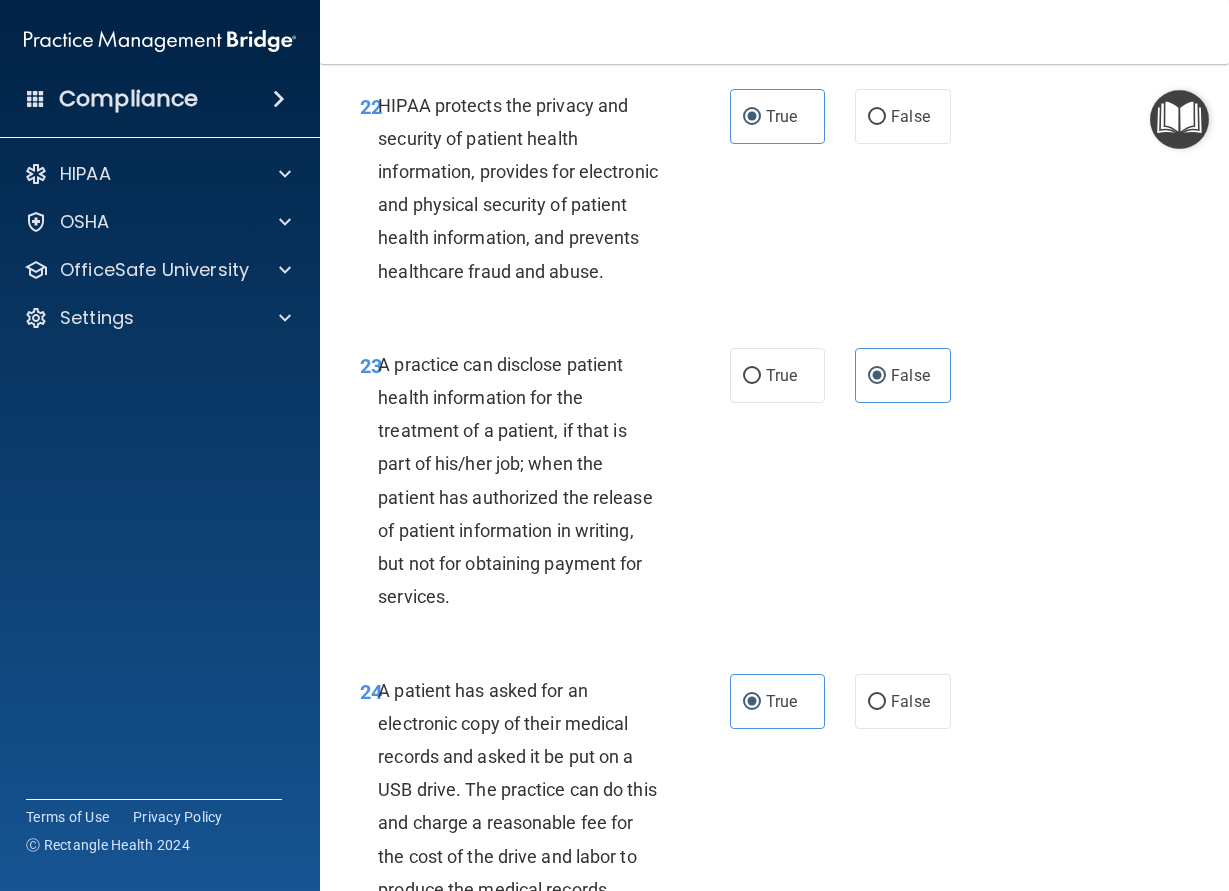 click on "A practice can disclose patient health information for the treatment of a patient, if that is part of his/her job; when the patient has authorized the release of patient information in writing, but not for obtaining payment for services." at bounding box center (515, 481) 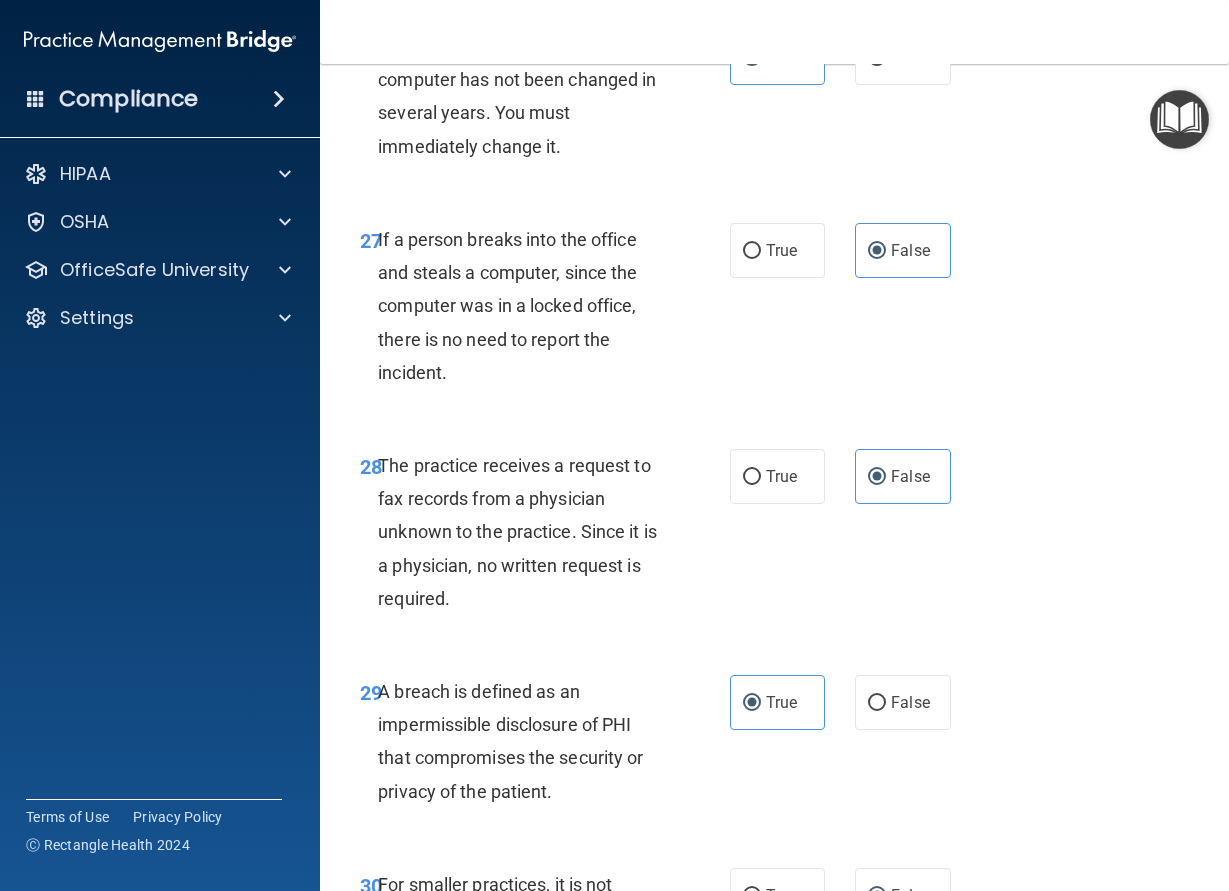 scroll, scrollTop: 5826, scrollLeft: 0, axis: vertical 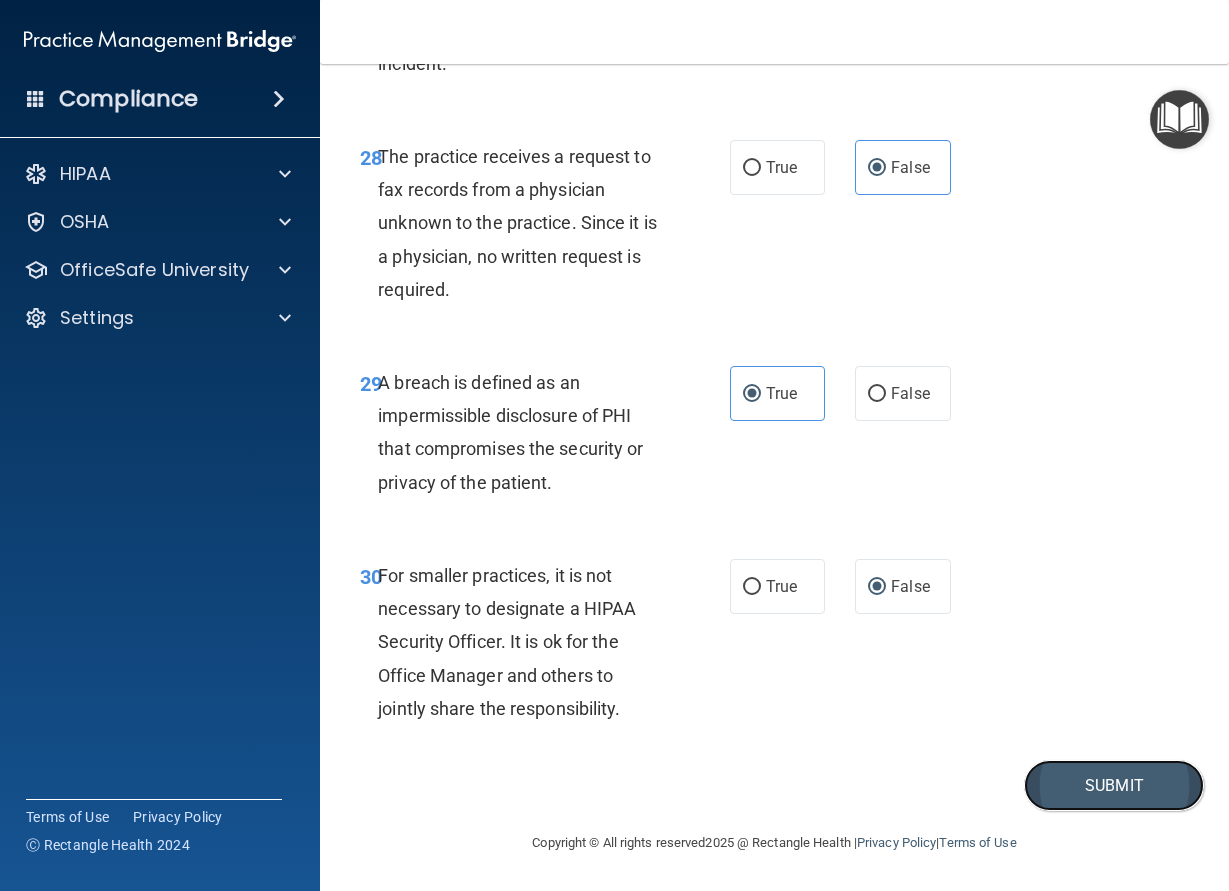 click on "Submit" at bounding box center [1114, 785] 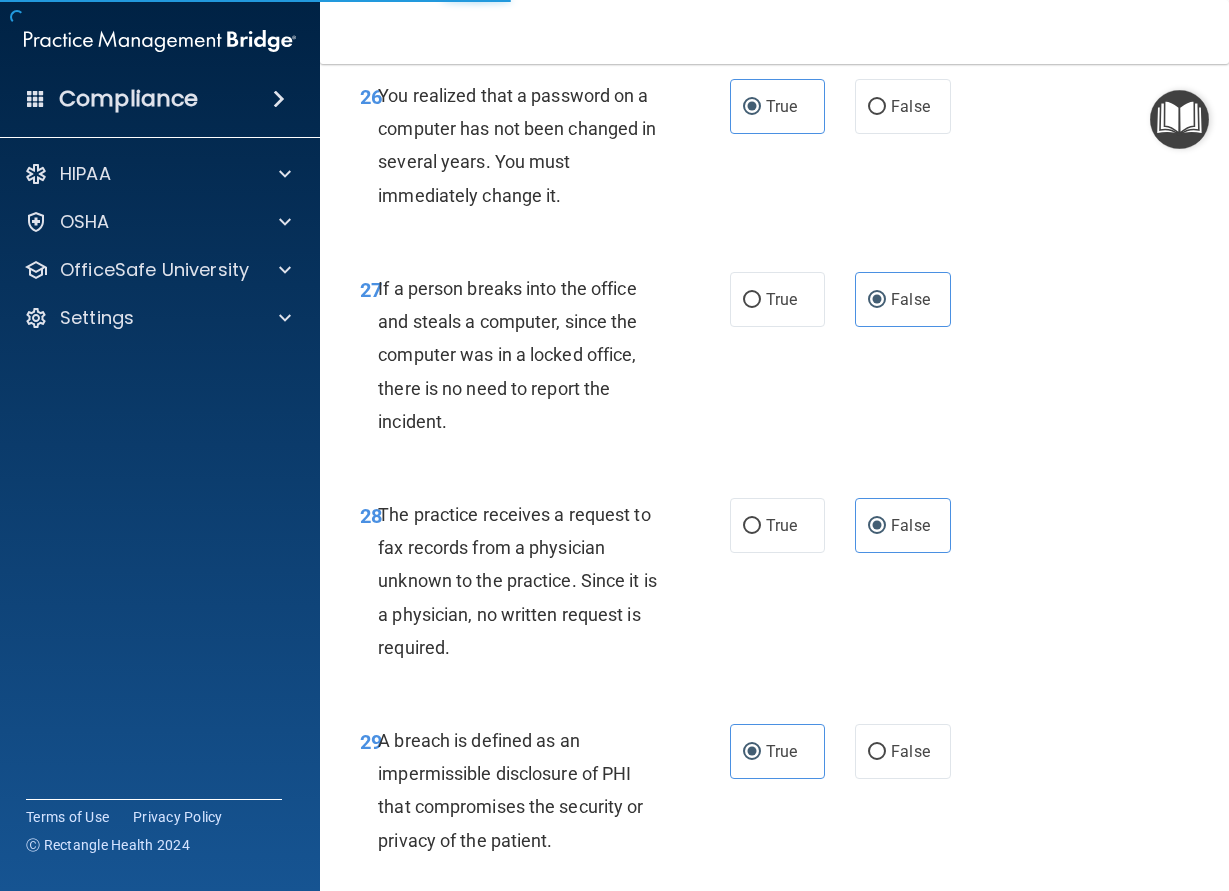 scroll, scrollTop: 5826, scrollLeft: 0, axis: vertical 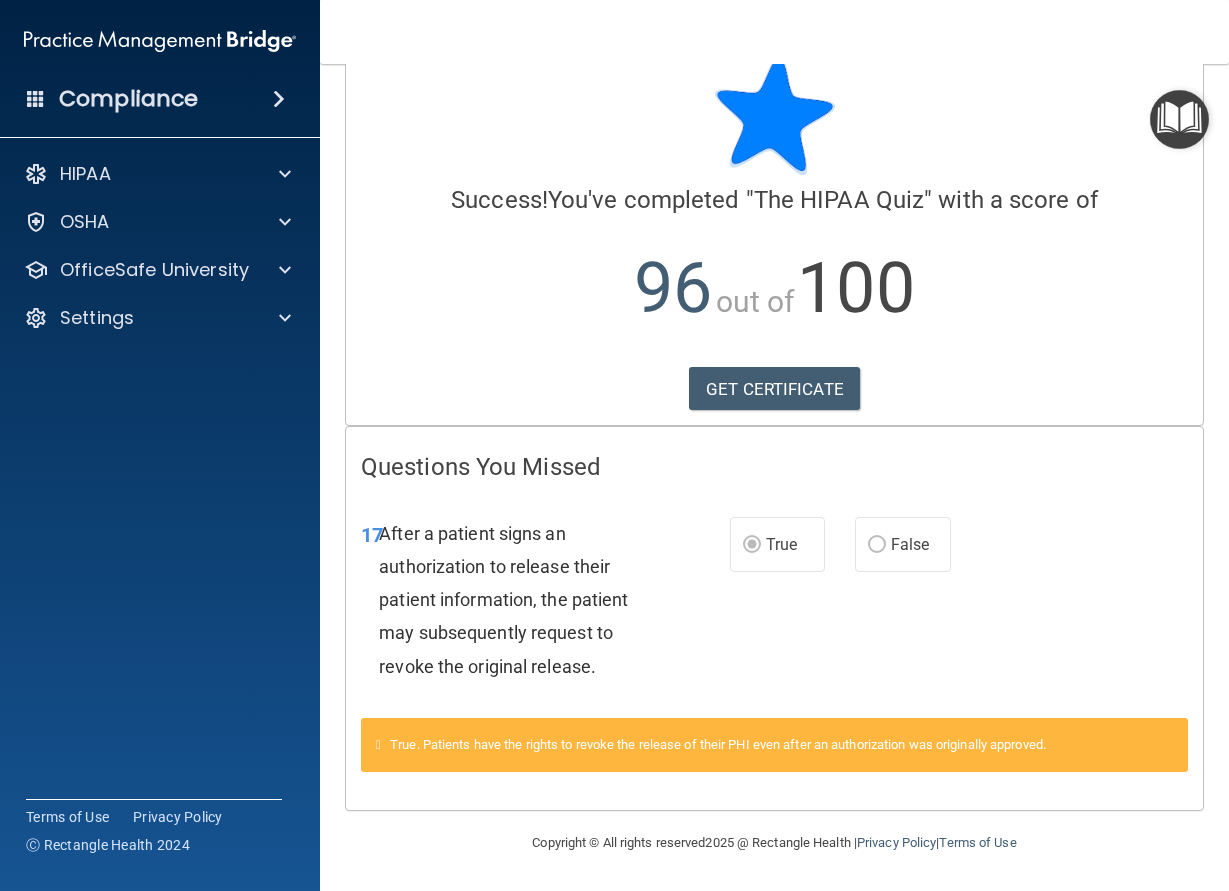 drag, startPoint x: 907, startPoint y: 643, endPoint x: 1033, endPoint y: 425, distance: 251.79356 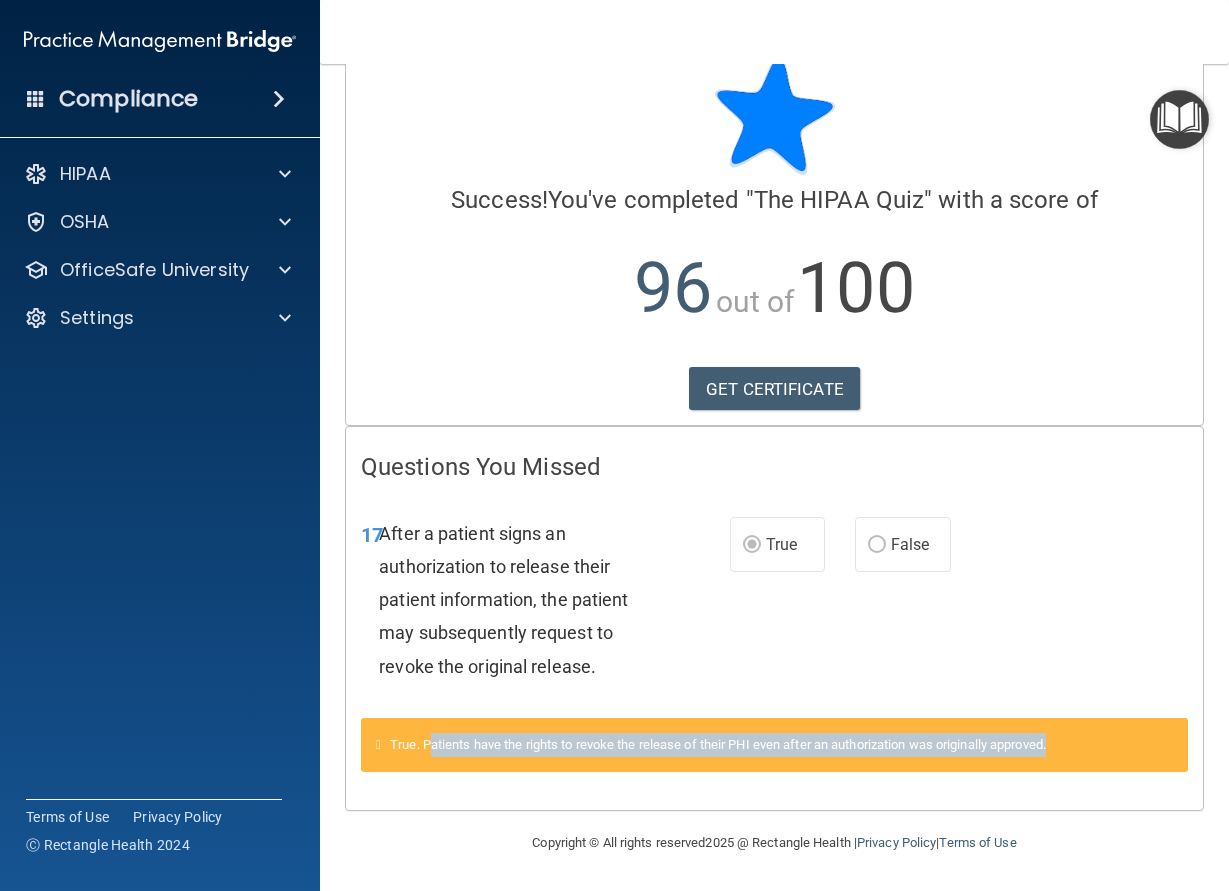 drag, startPoint x: 438, startPoint y: 748, endPoint x: 1101, endPoint y: 736, distance: 663.1086 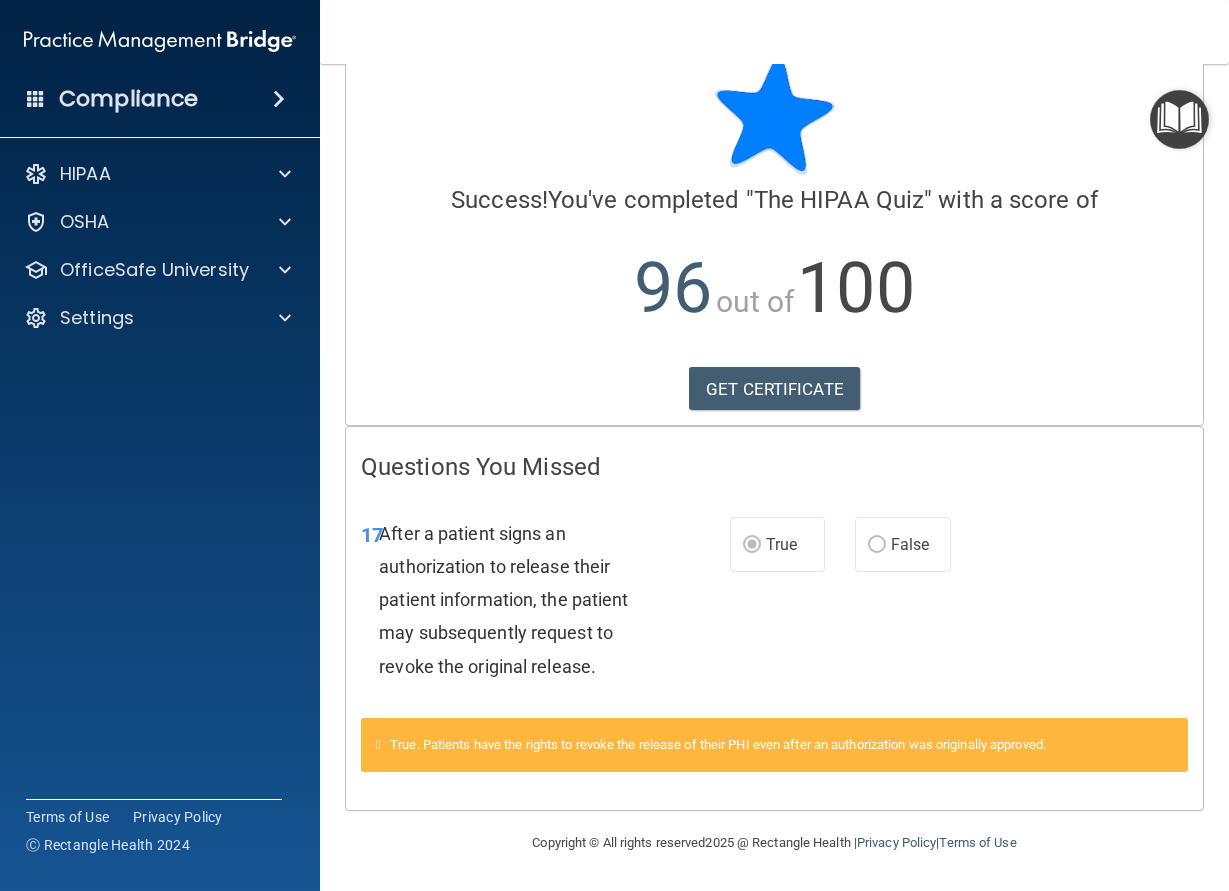 drag, startPoint x: 1092, startPoint y: 532, endPoint x: 1080, endPoint y: 567, distance: 37 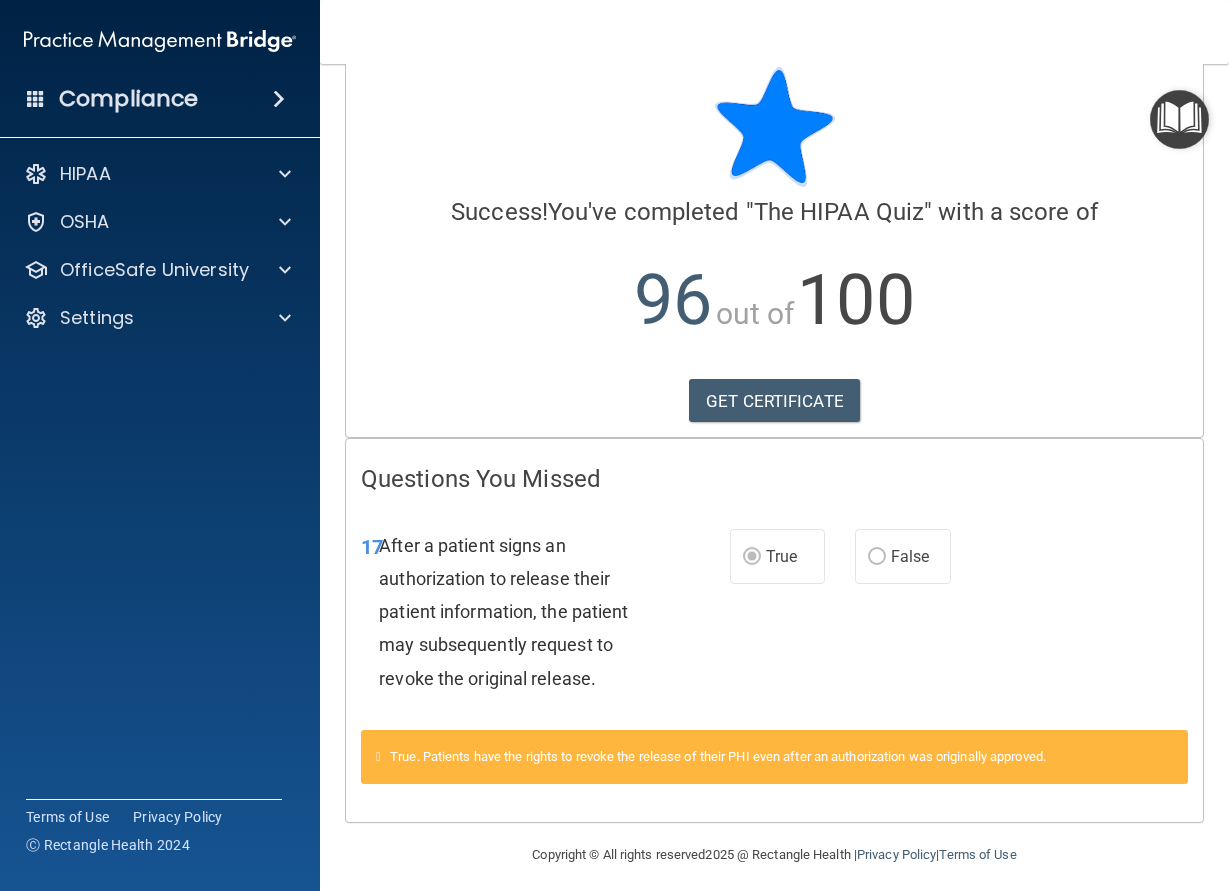 scroll, scrollTop: 45, scrollLeft: 0, axis: vertical 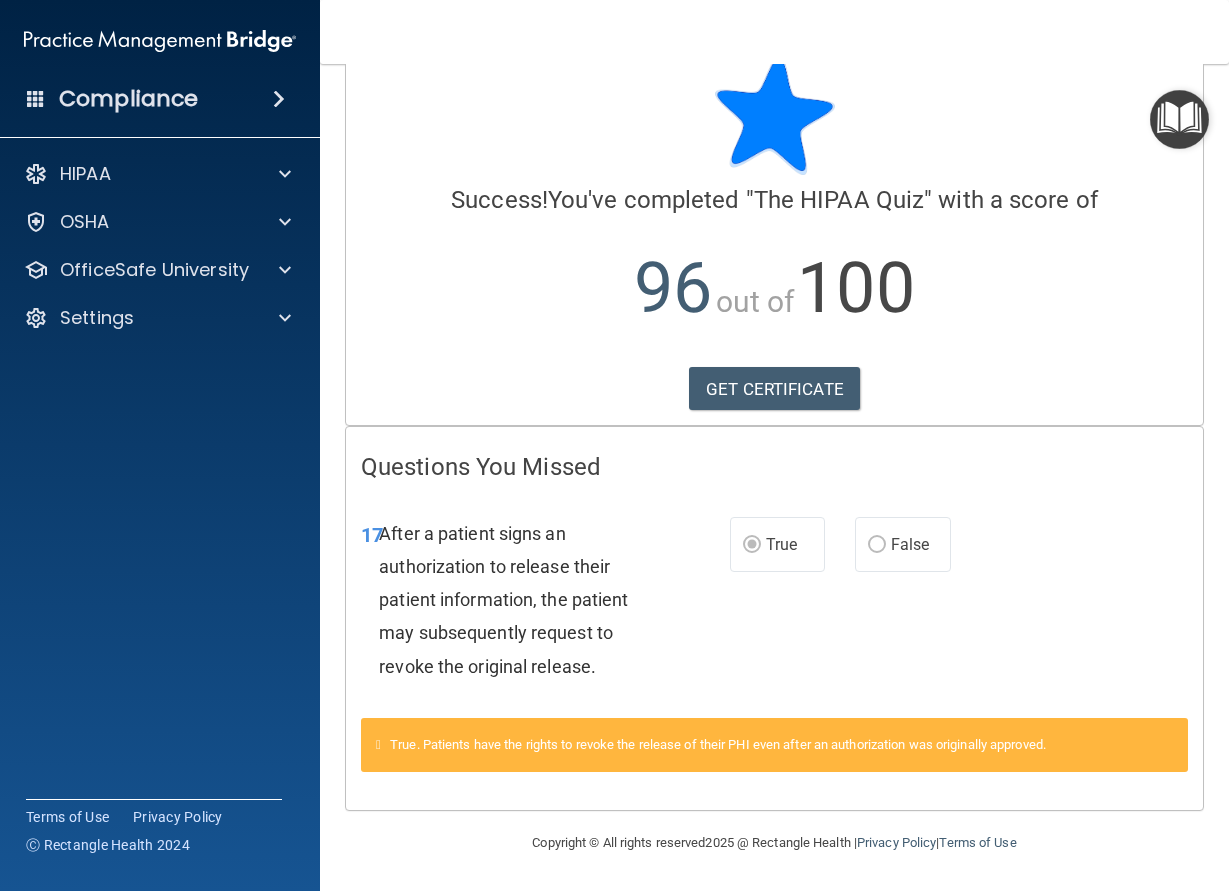 click on "96     out of     100" at bounding box center [774, 288] 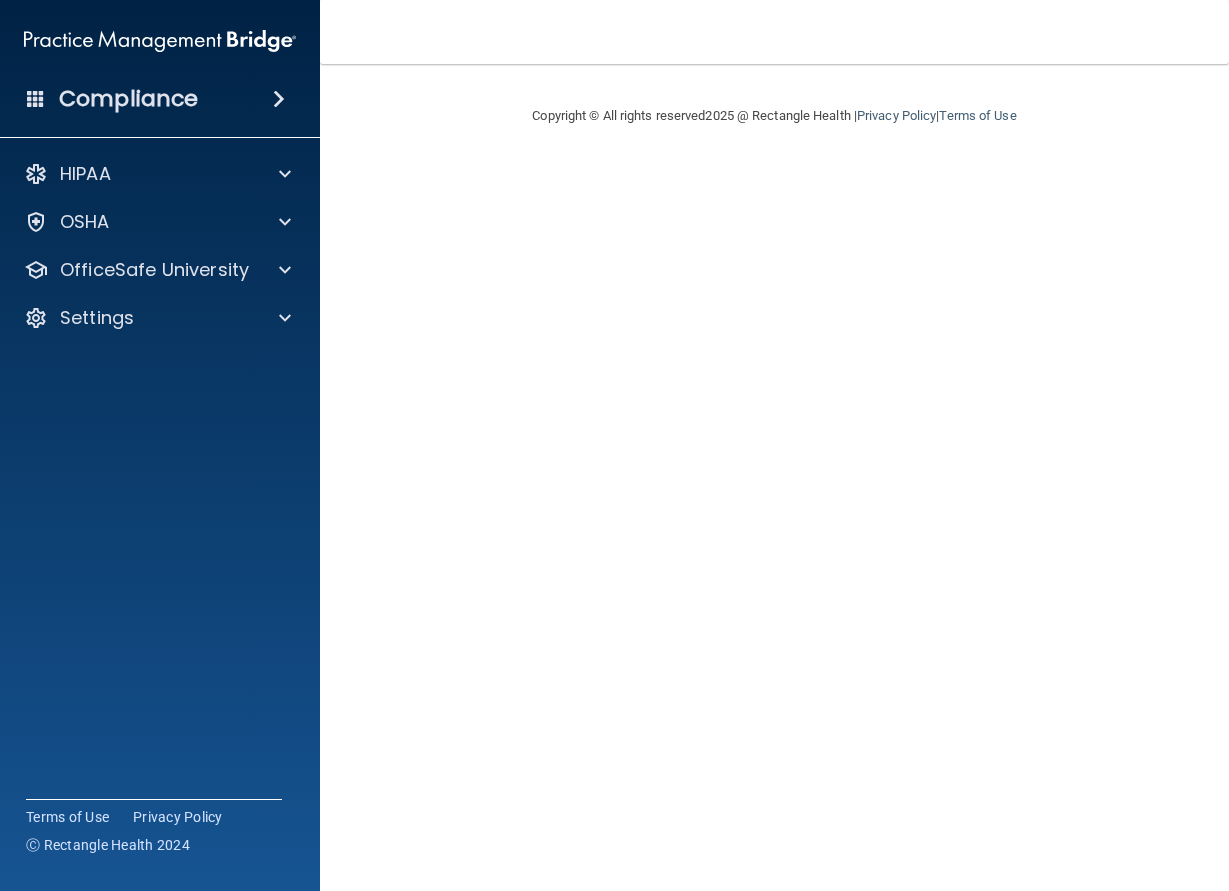 scroll, scrollTop: 0, scrollLeft: 0, axis: both 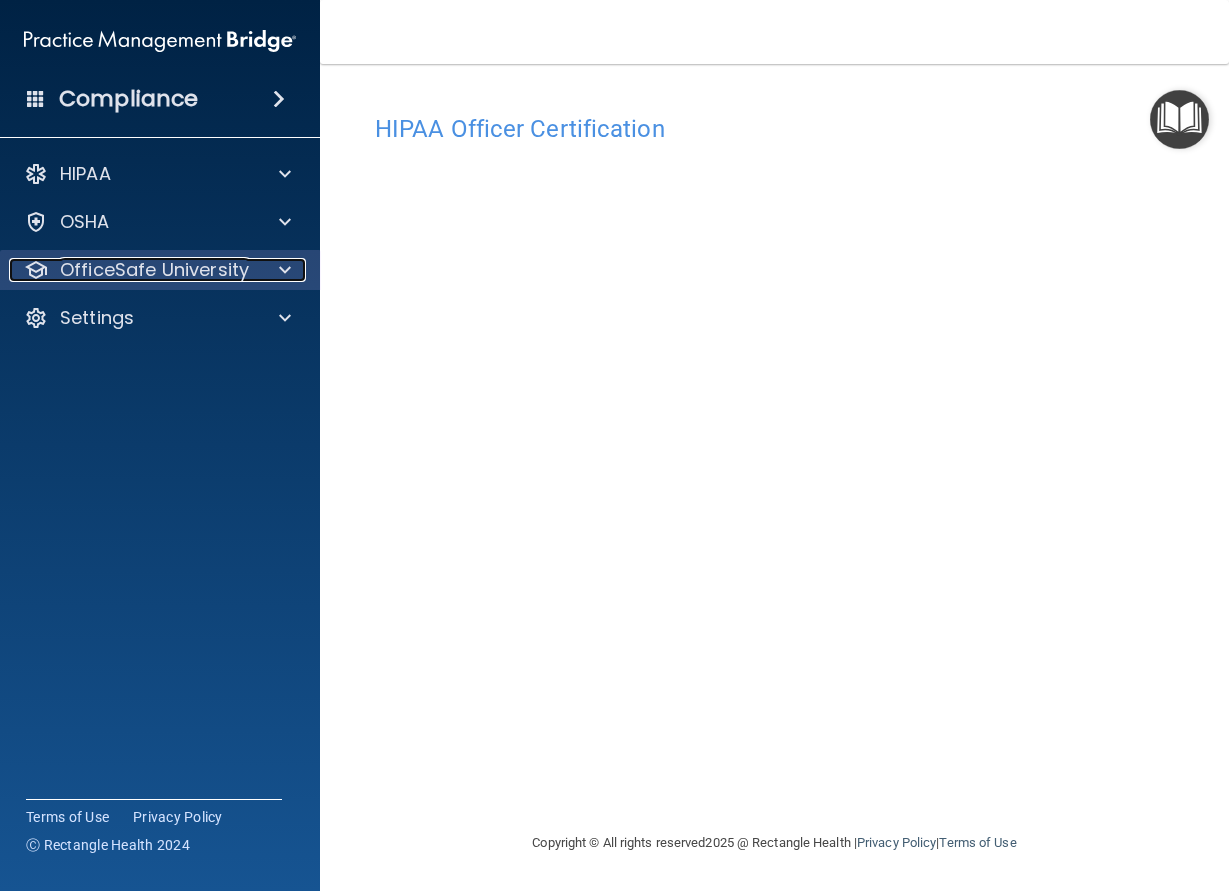 click on "OfficeSafe University" at bounding box center [154, 270] 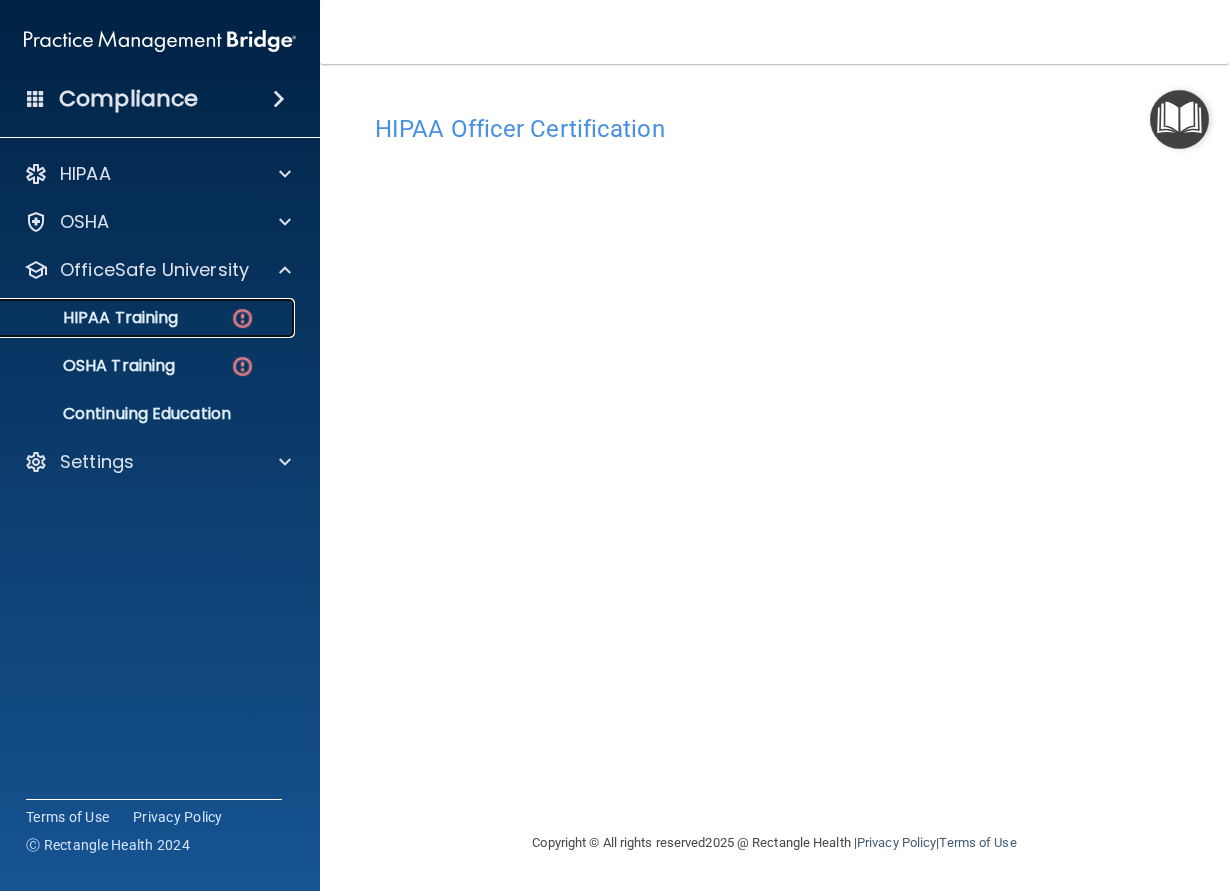 click on "HIPAA Training" at bounding box center (95, 318) 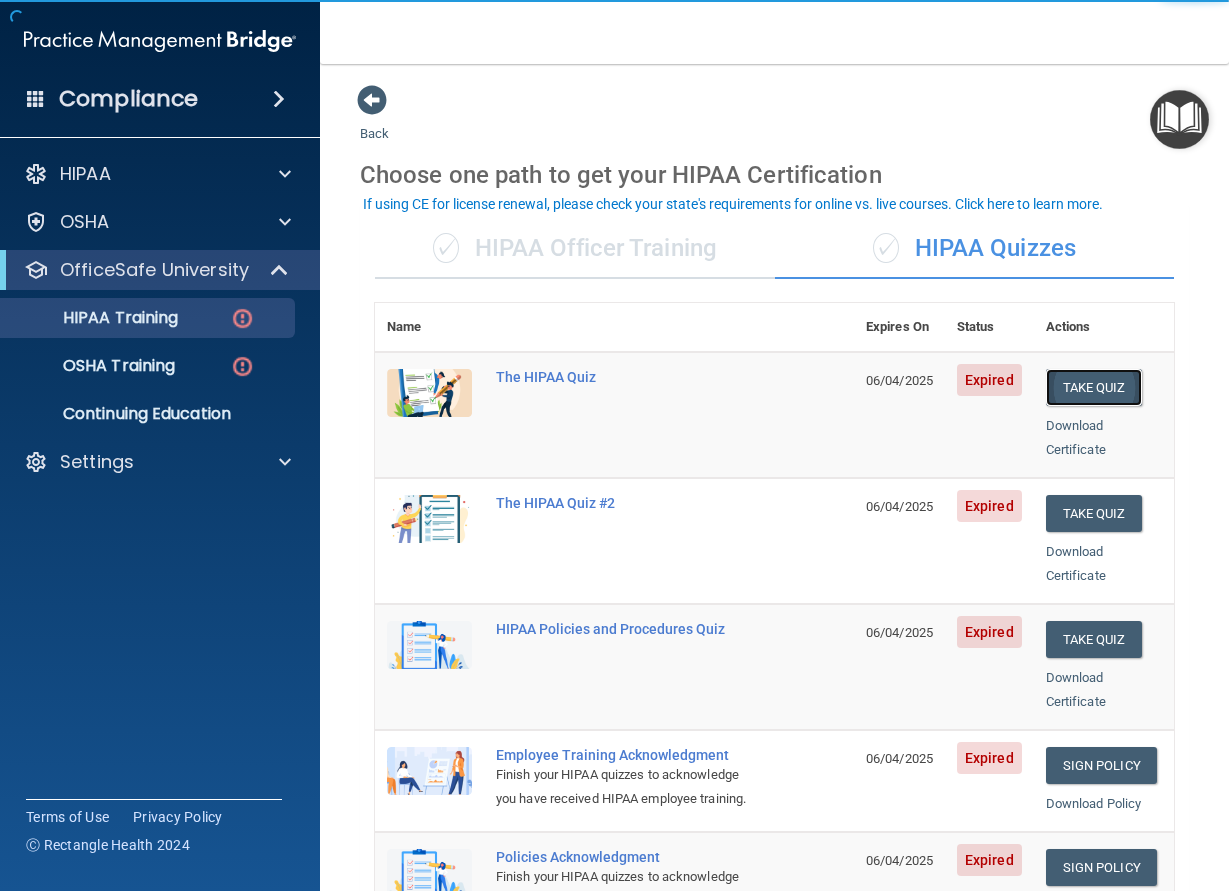 click on "Take Quiz" at bounding box center (1094, 387) 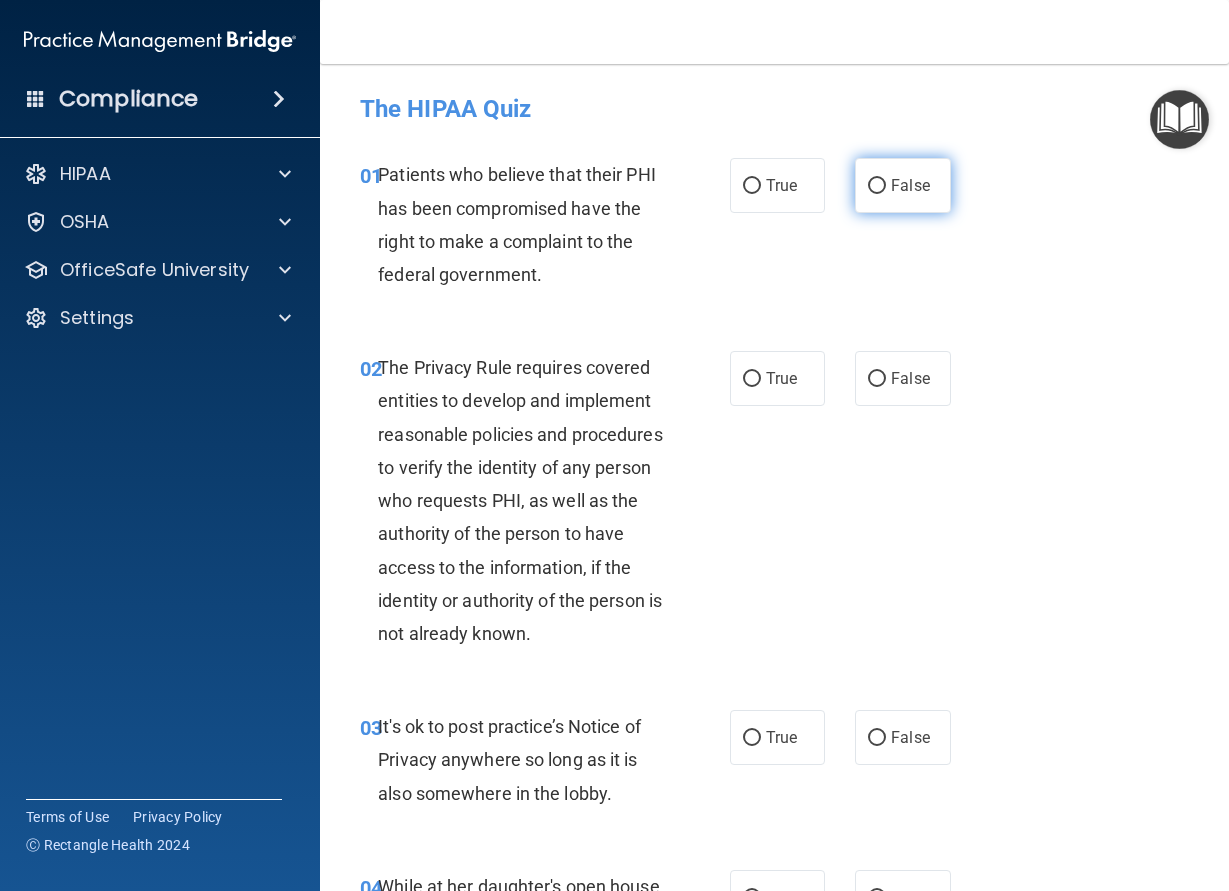 click on "False" at bounding box center (903, 185) 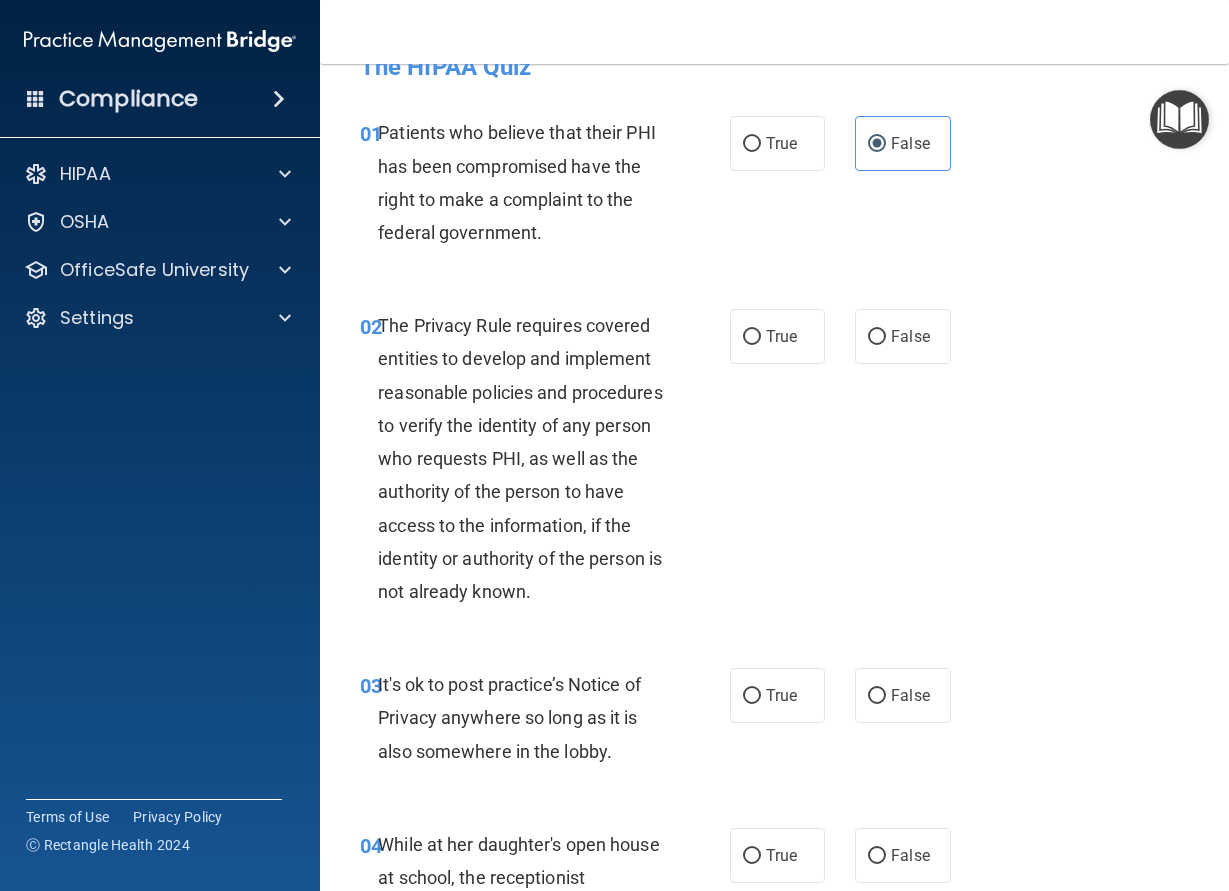 scroll, scrollTop: 90, scrollLeft: 0, axis: vertical 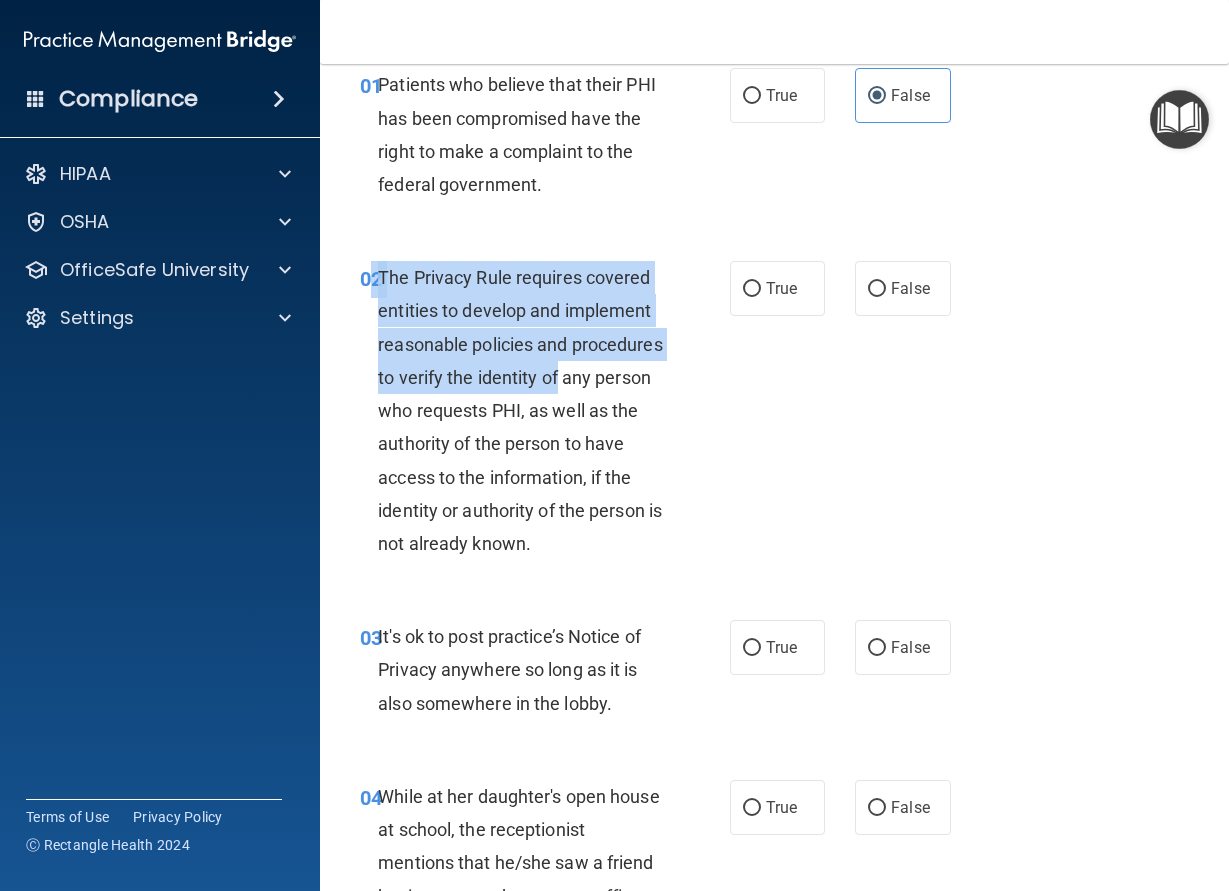 drag, startPoint x: 376, startPoint y: 278, endPoint x: 655, endPoint y: 382, distance: 297.75327 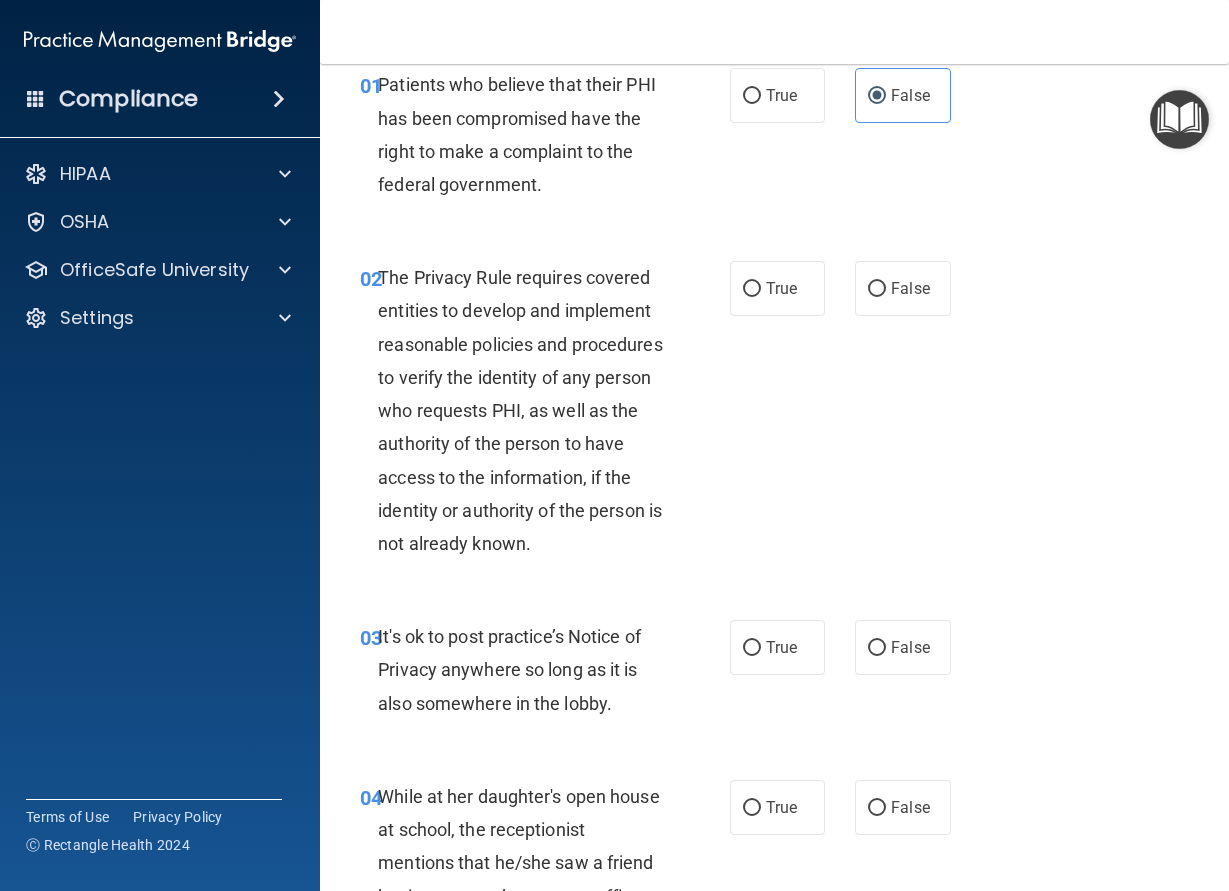 click on "The Privacy Rule requires covered entities to develop and implement reasonable policies and procedures to verify the identity of any person who requests PHI, as well as the authority of the person to have access to the information, if the identity or authority of the person is not already known." at bounding box center (528, 410) 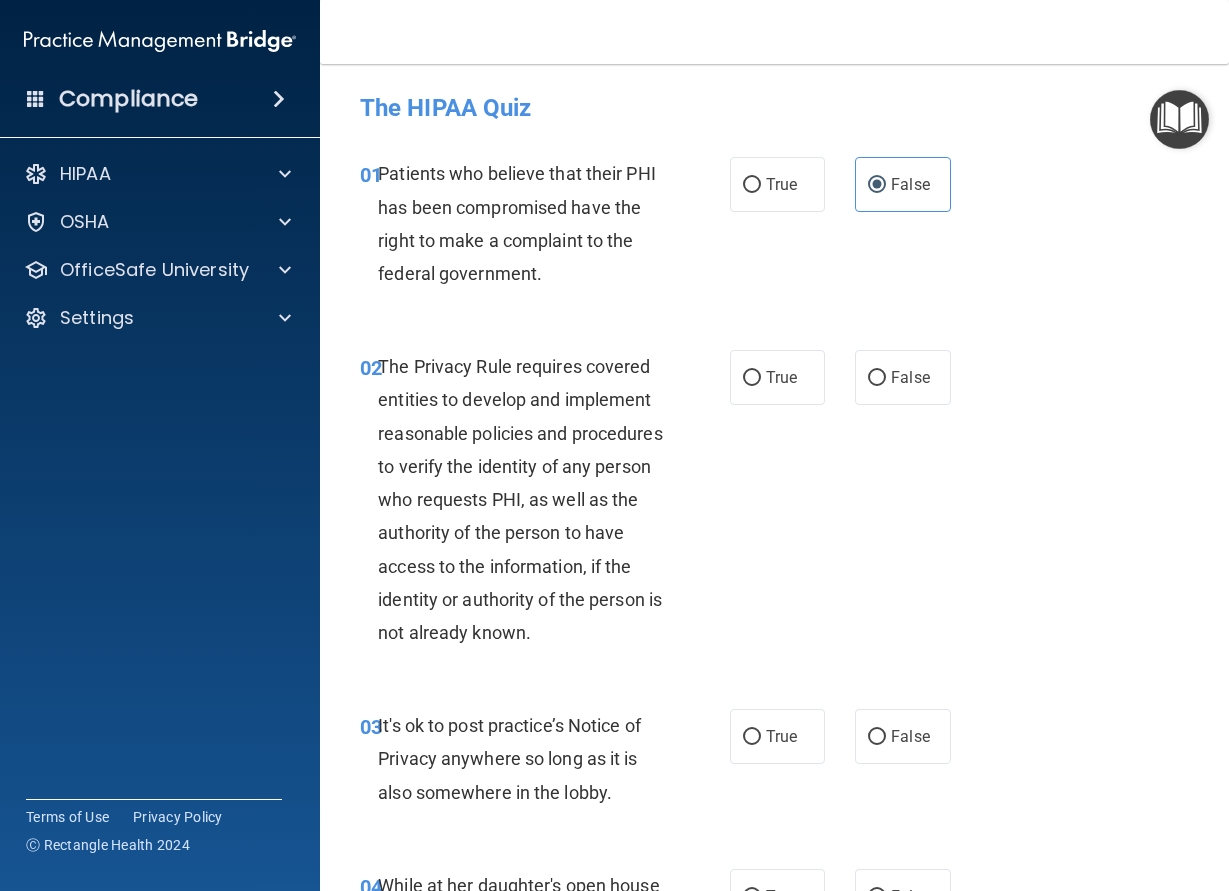 scroll, scrollTop: 0, scrollLeft: 0, axis: both 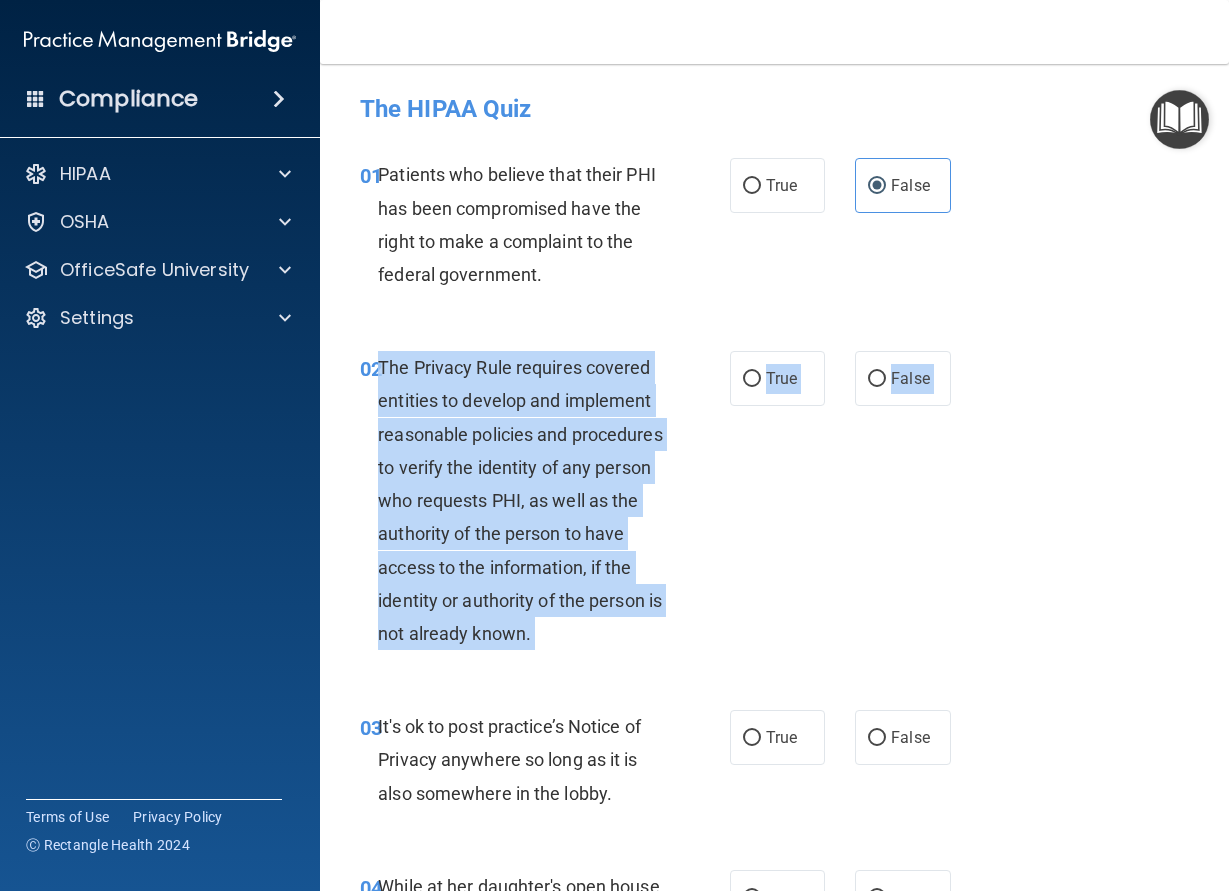 drag, startPoint x: 379, startPoint y: 359, endPoint x: 615, endPoint y: 666, distance: 387.22733 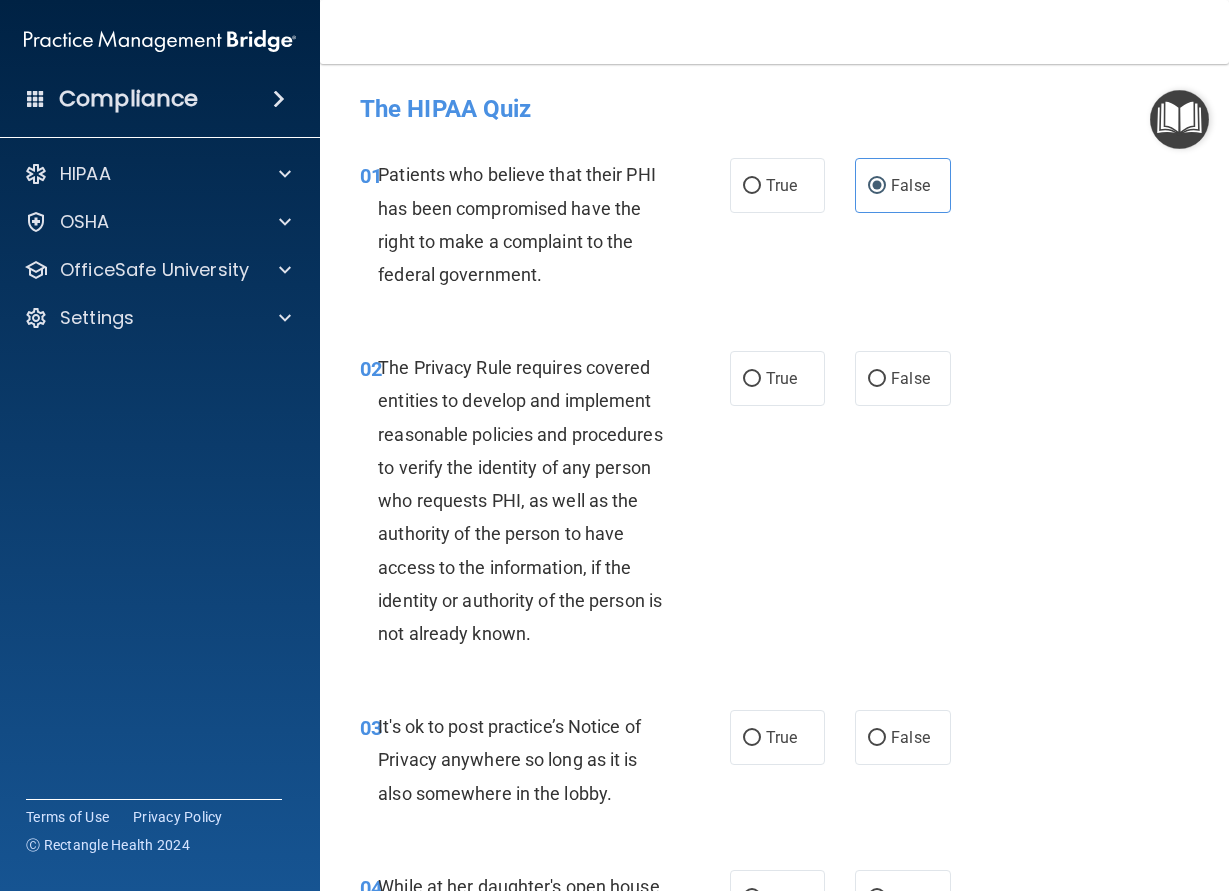 drag, startPoint x: 817, startPoint y: 580, endPoint x: 762, endPoint y: 434, distance: 156.01602 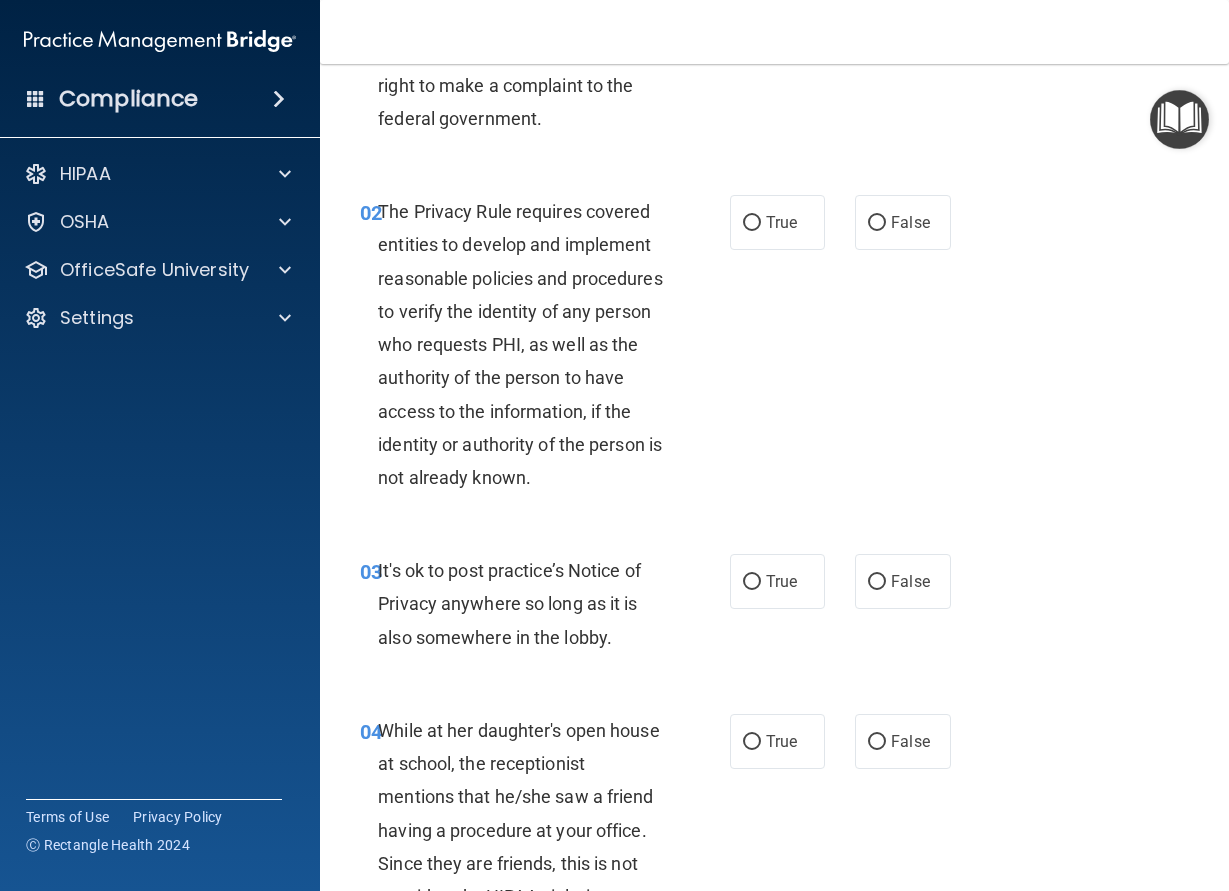 scroll, scrollTop: 0, scrollLeft: 0, axis: both 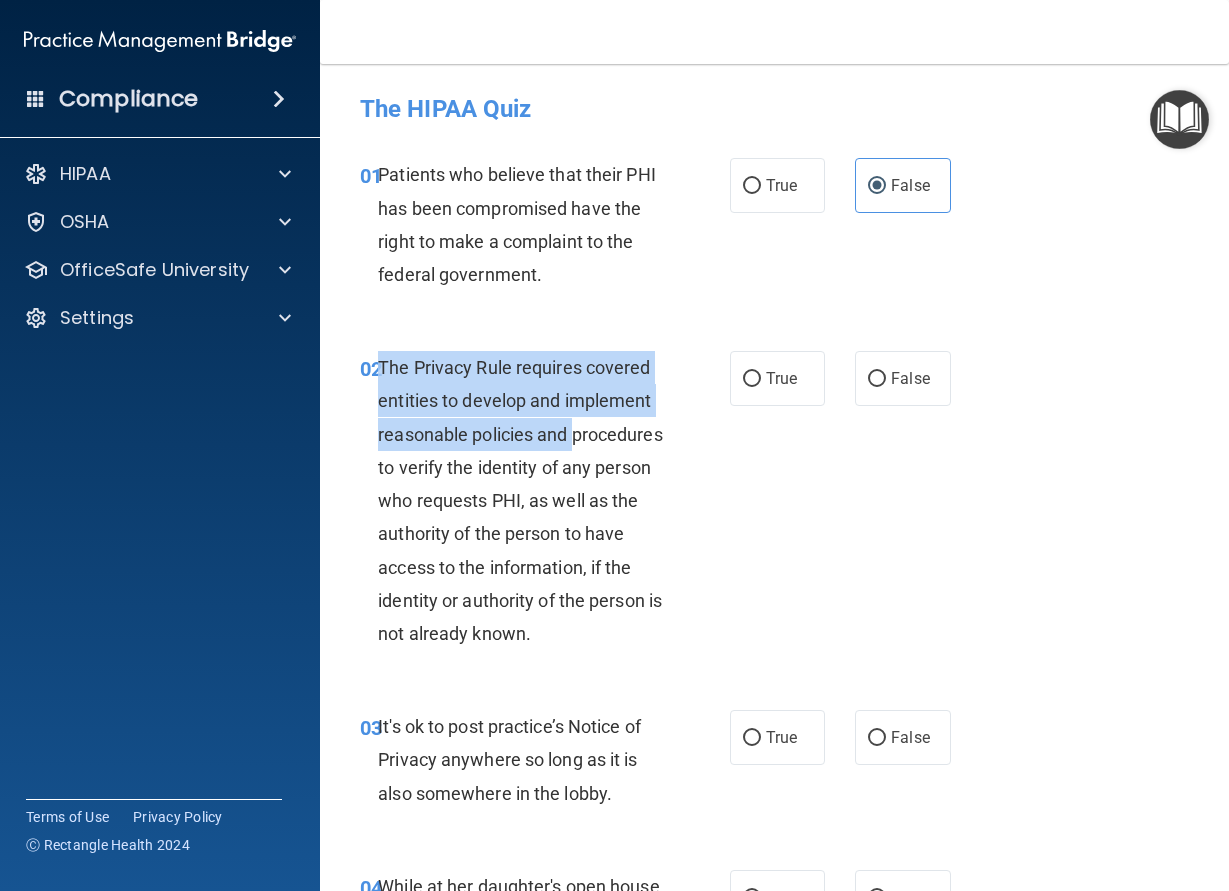 drag, startPoint x: 379, startPoint y: 367, endPoint x: 635, endPoint y: 439, distance: 265.9323 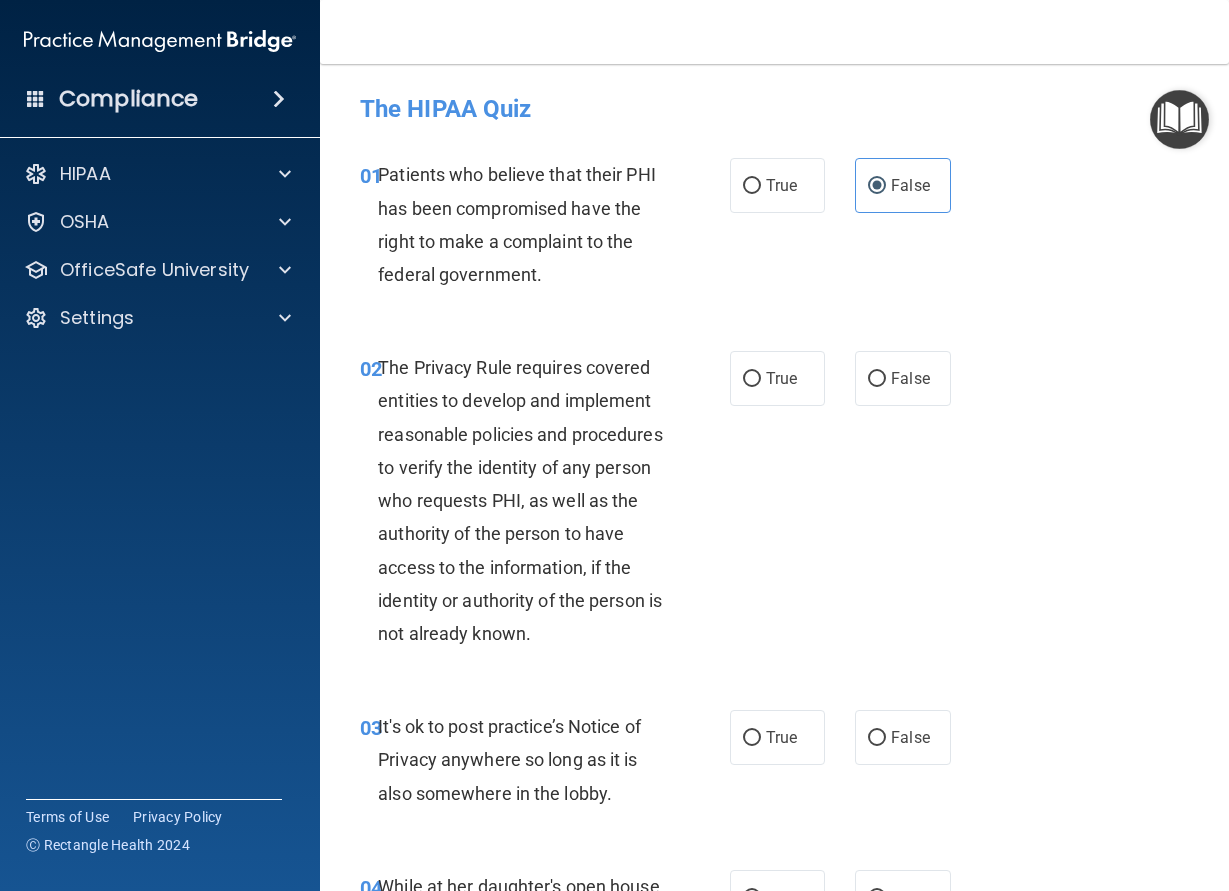 click on "The Privacy Rule requires covered entities to develop and implement reasonable policies and procedures to verify the identity of any person who requests PHI, as well as the authority of the person to have access to the information, if the identity or authority of the person is not already known." at bounding box center [528, 500] 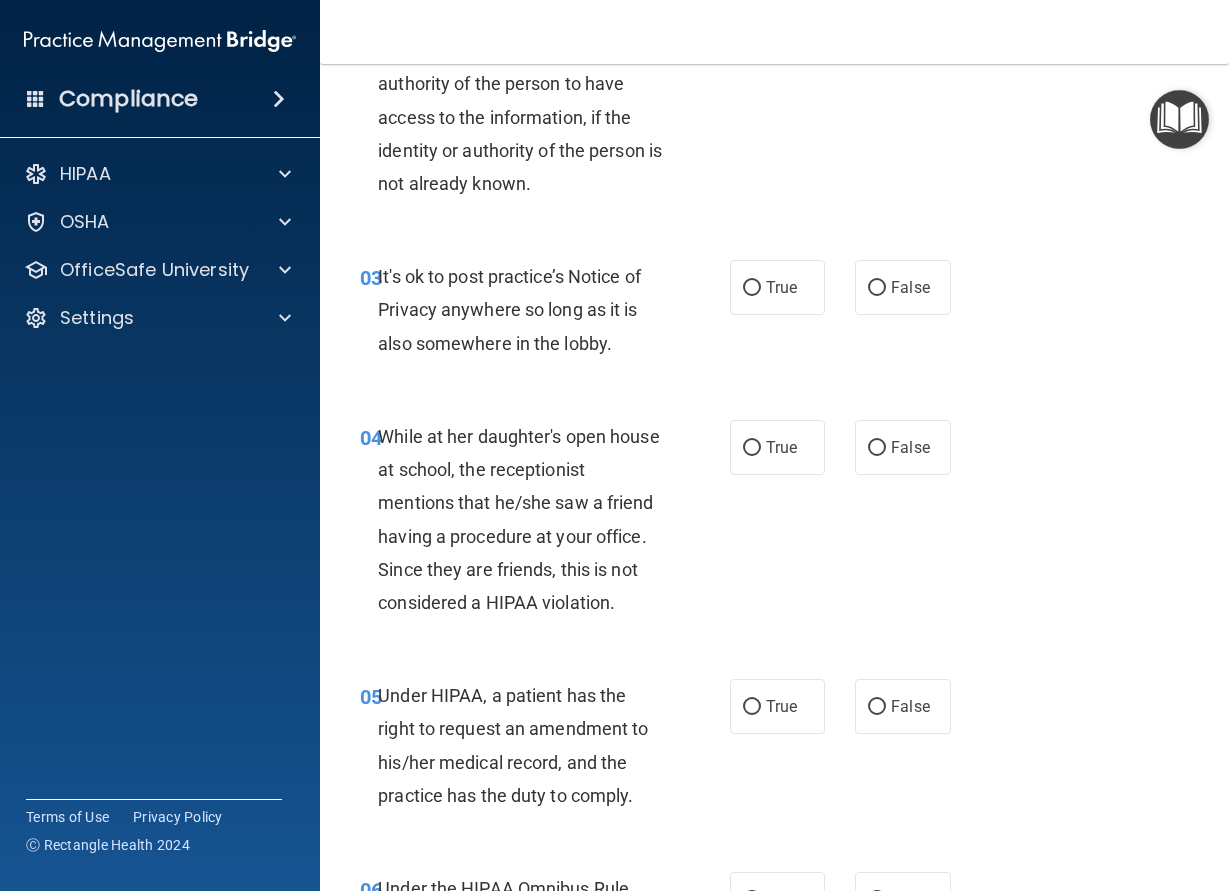 scroll, scrollTop: 0, scrollLeft: 0, axis: both 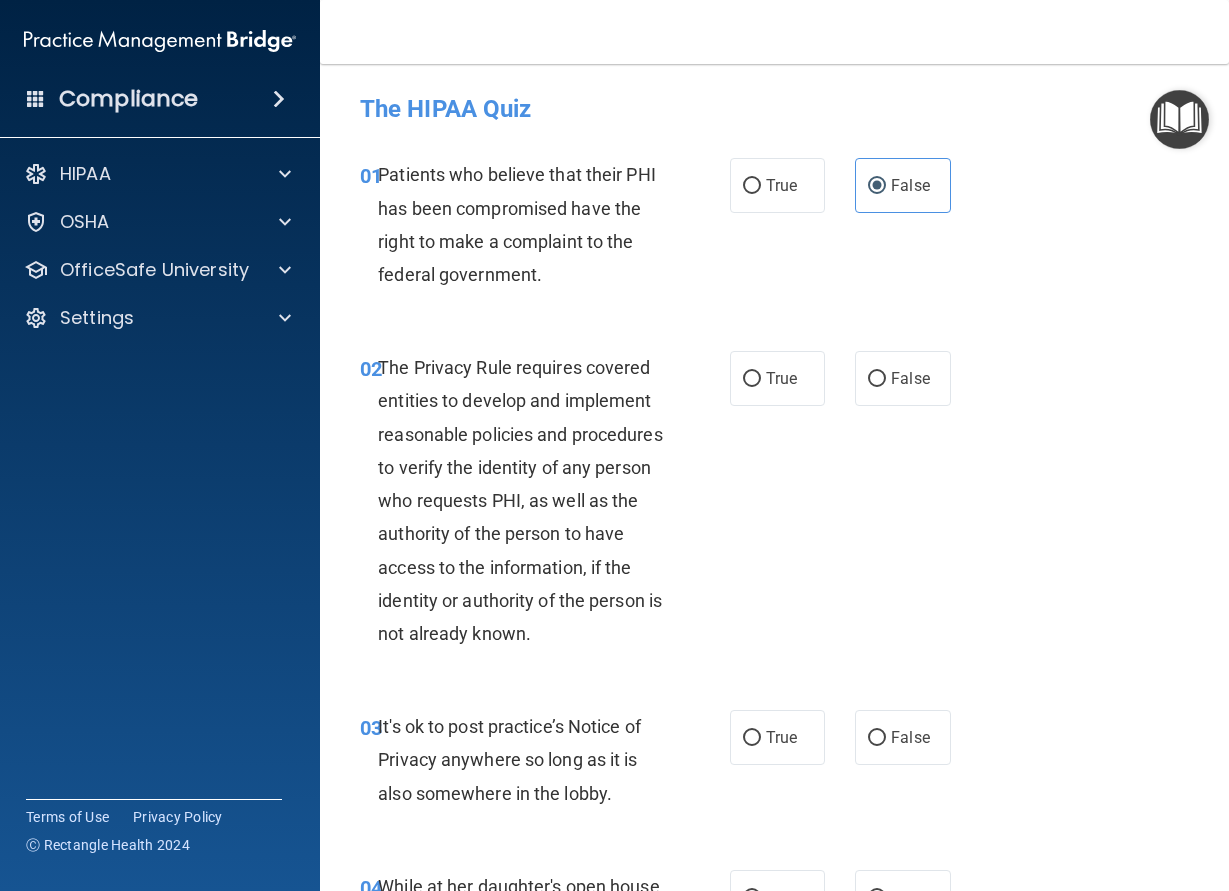 drag, startPoint x: 824, startPoint y: 556, endPoint x: 733, endPoint y: 535, distance: 93.39165 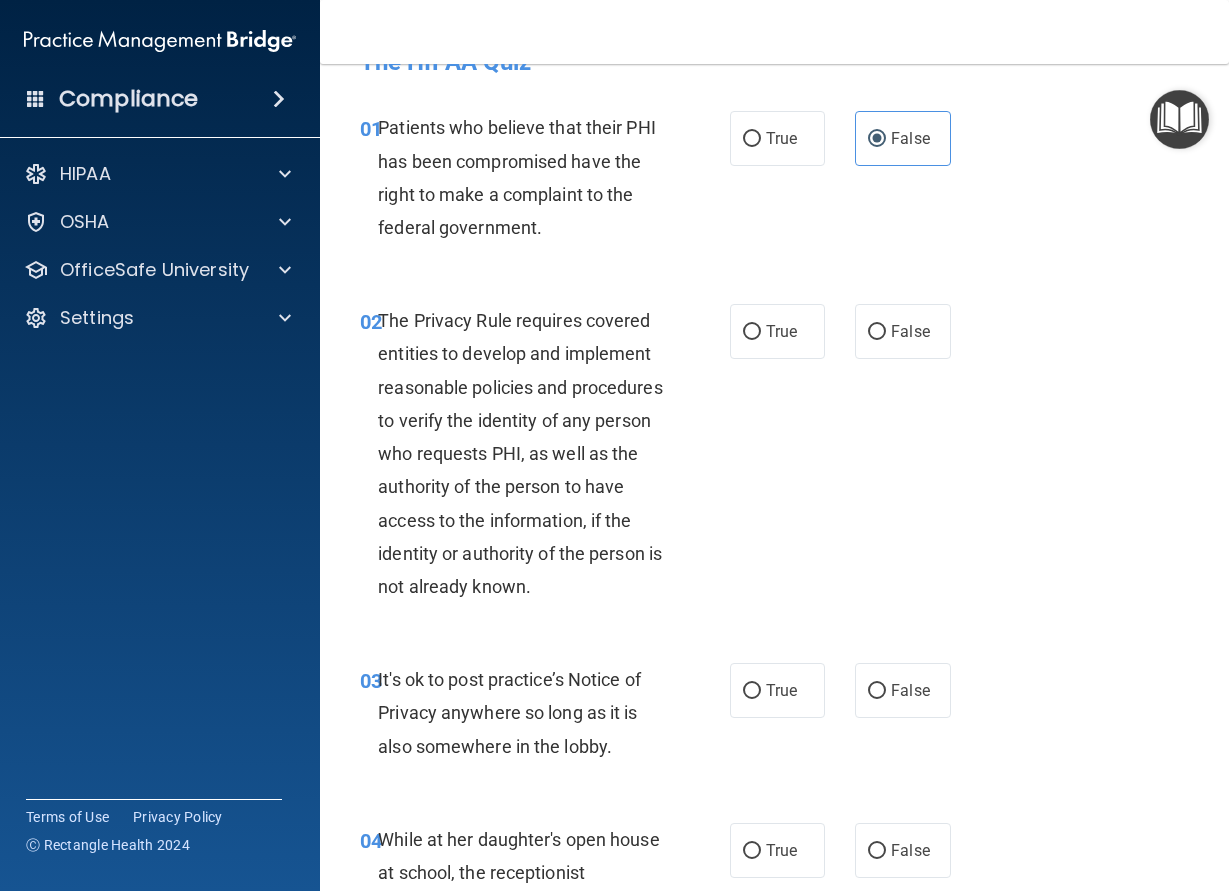 scroll, scrollTop: 90, scrollLeft: 0, axis: vertical 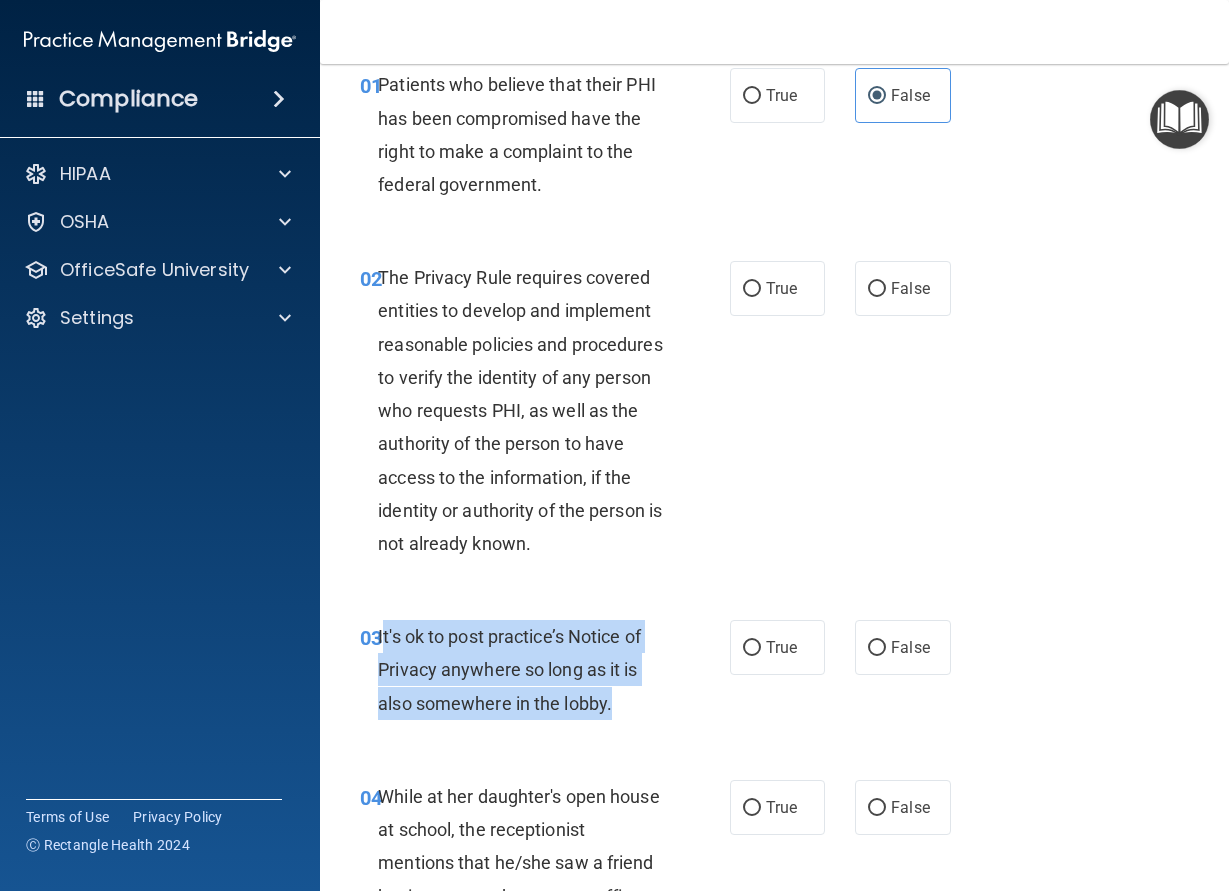 drag, startPoint x: 386, startPoint y: 643, endPoint x: 626, endPoint y: 706, distance: 248.13101 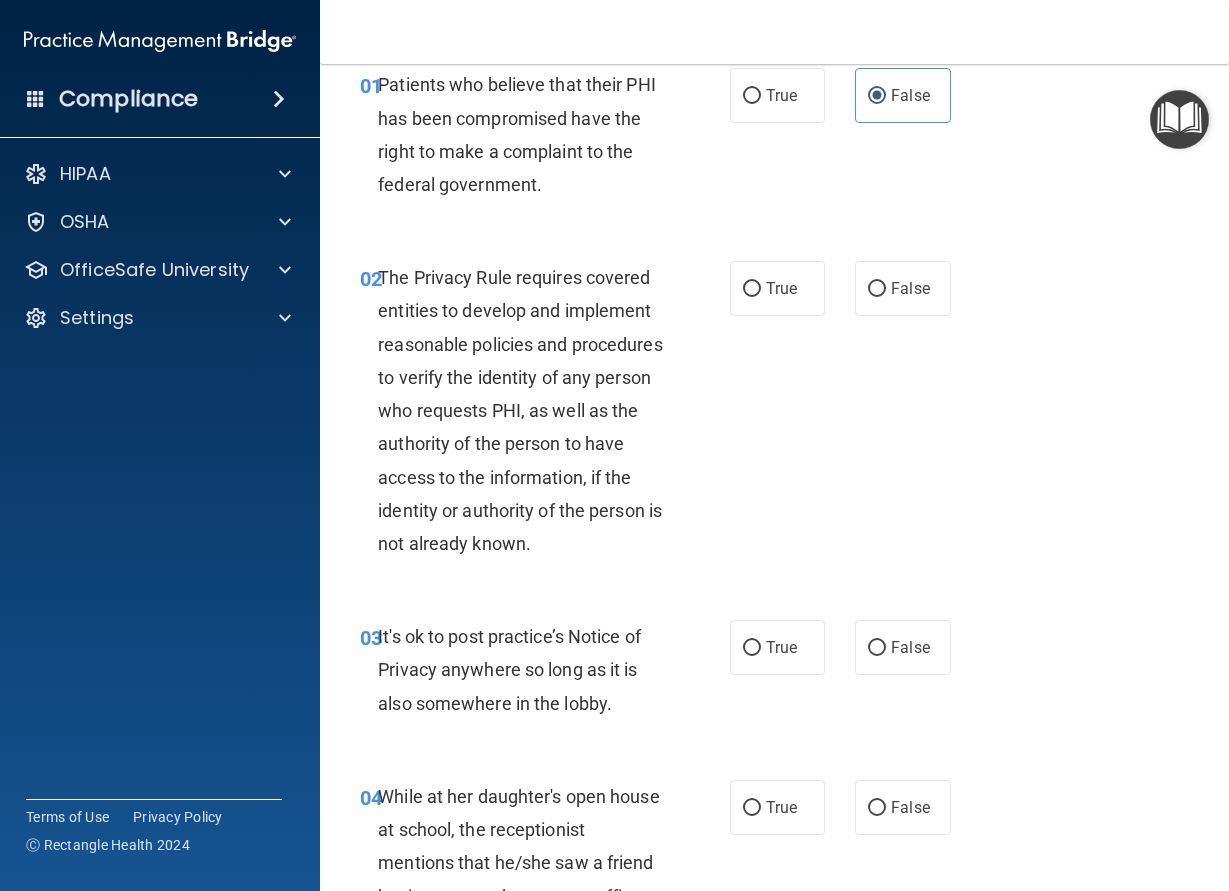 click on "It's ok to post  practice’s Notice of Privacy anywhere so long as it is also somewhere in the lobby." at bounding box center (528, 670) 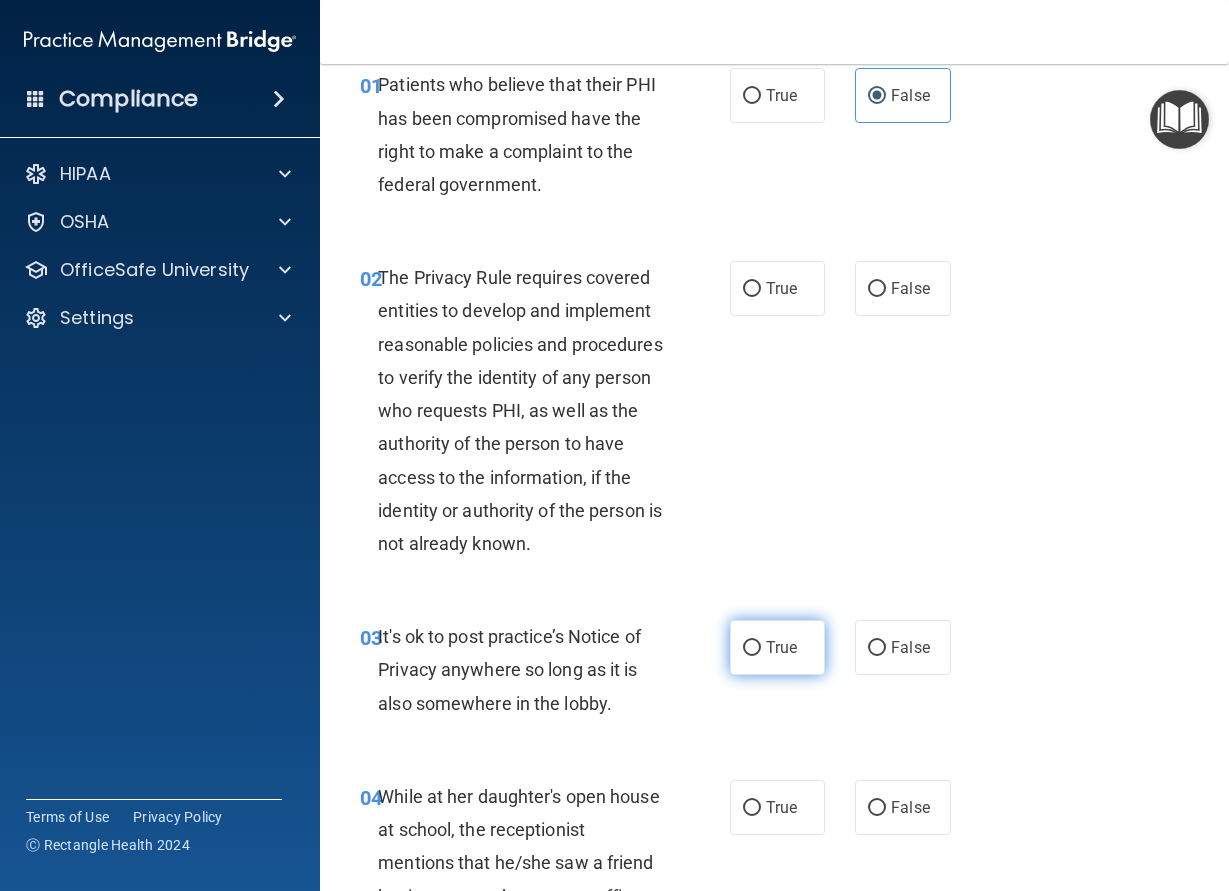 click on "True" at bounding box center (781, 647) 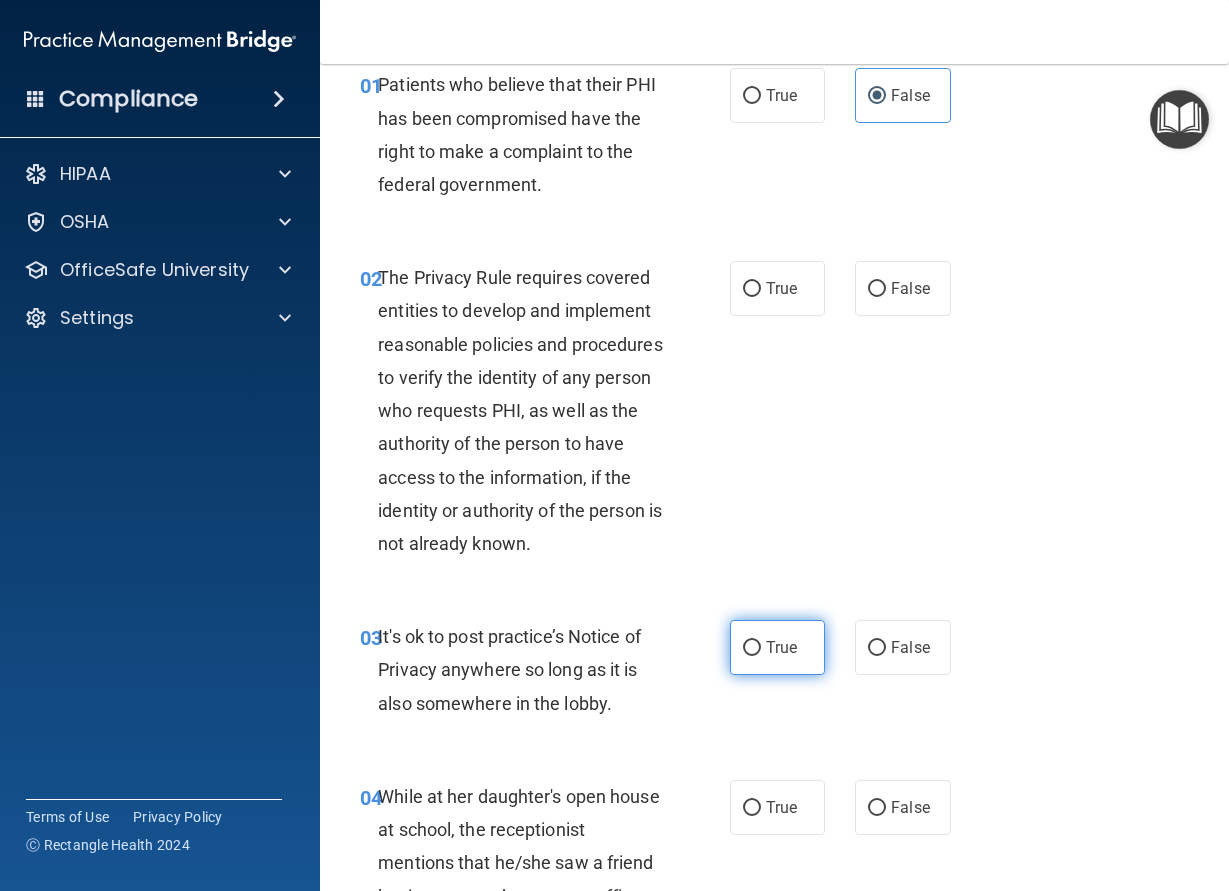 click on "True" at bounding box center [752, 648] 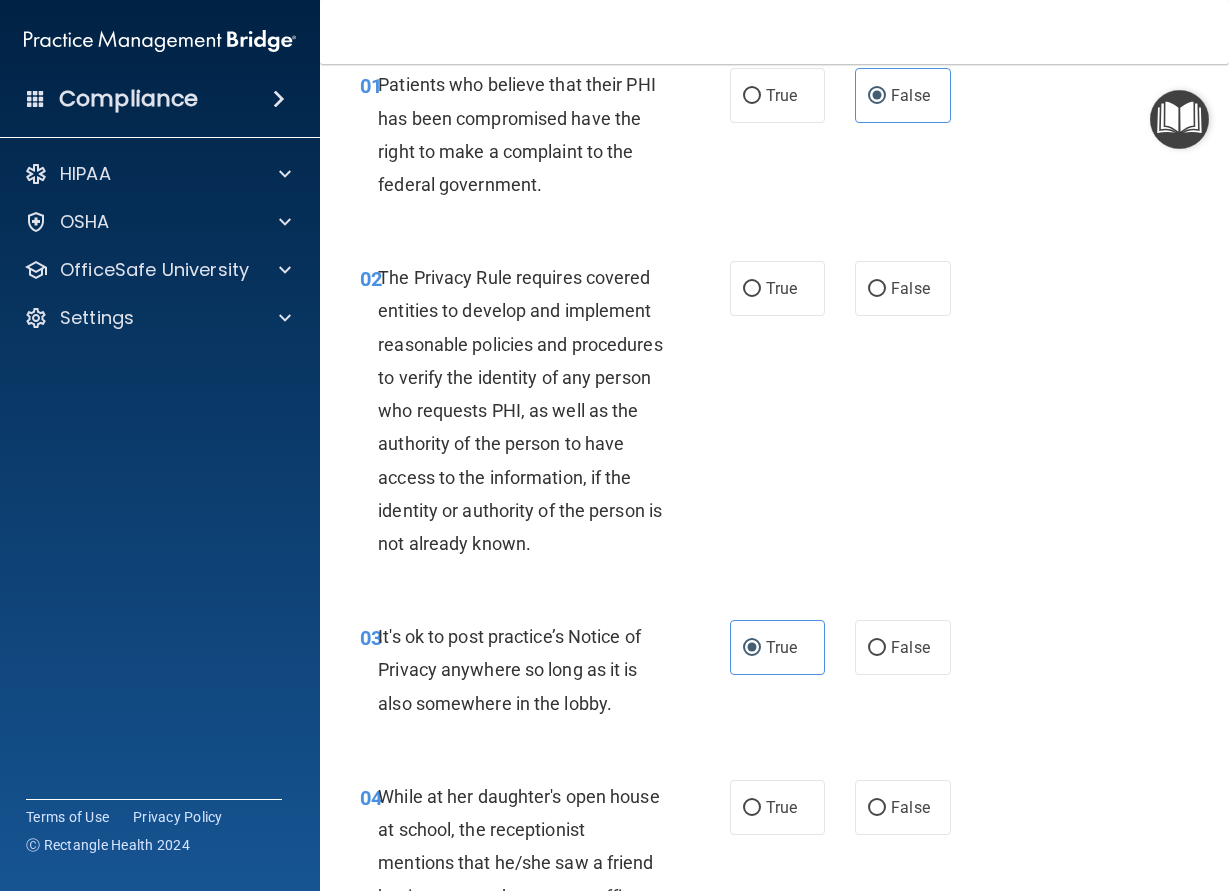 click on "02       The Privacy Rule requires covered entities to develop and implement reasonable policies and procedures to verify the identity of any person who requests PHI, as well as the authority of the person to have access to the information, if the identity or authority of the person is not already known.                 True           False" at bounding box center [774, 415] 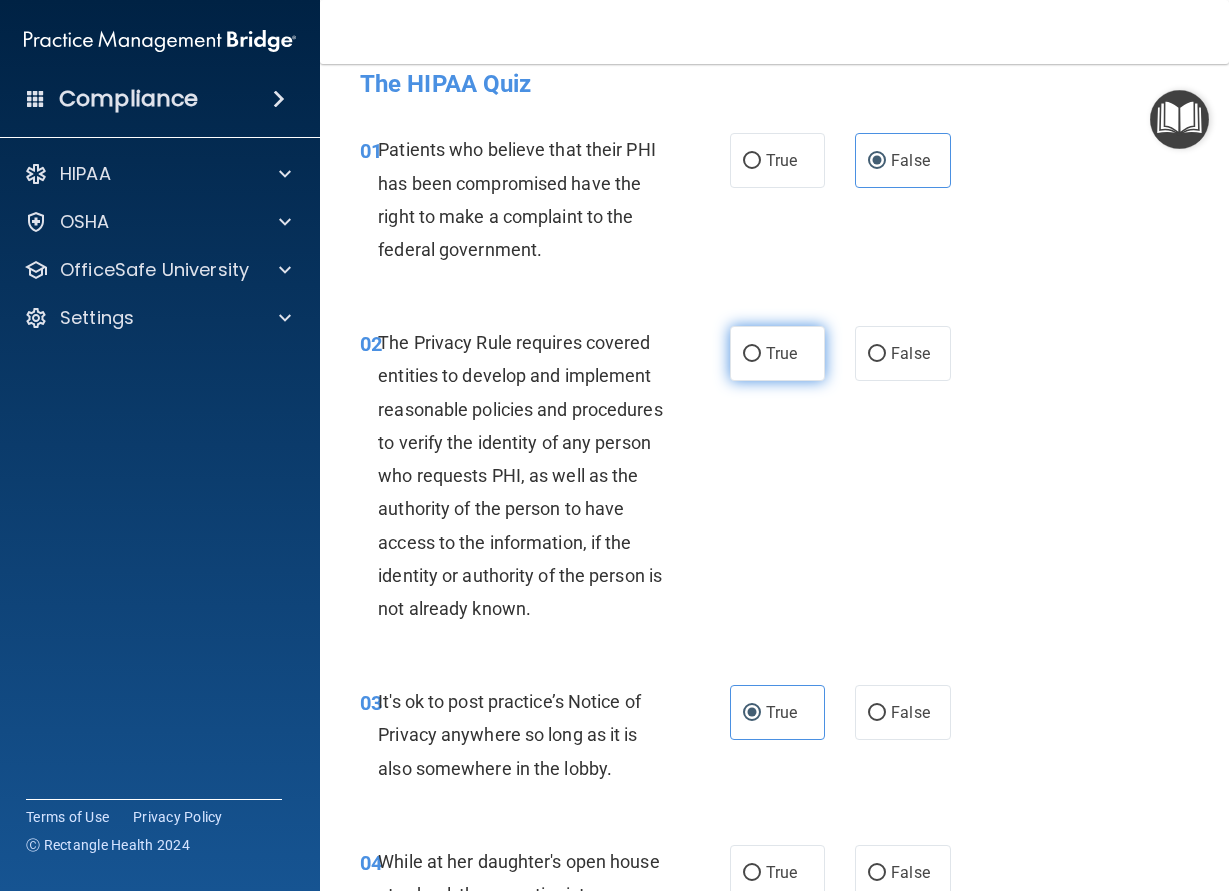 scroll, scrollTop: 0, scrollLeft: 0, axis: both 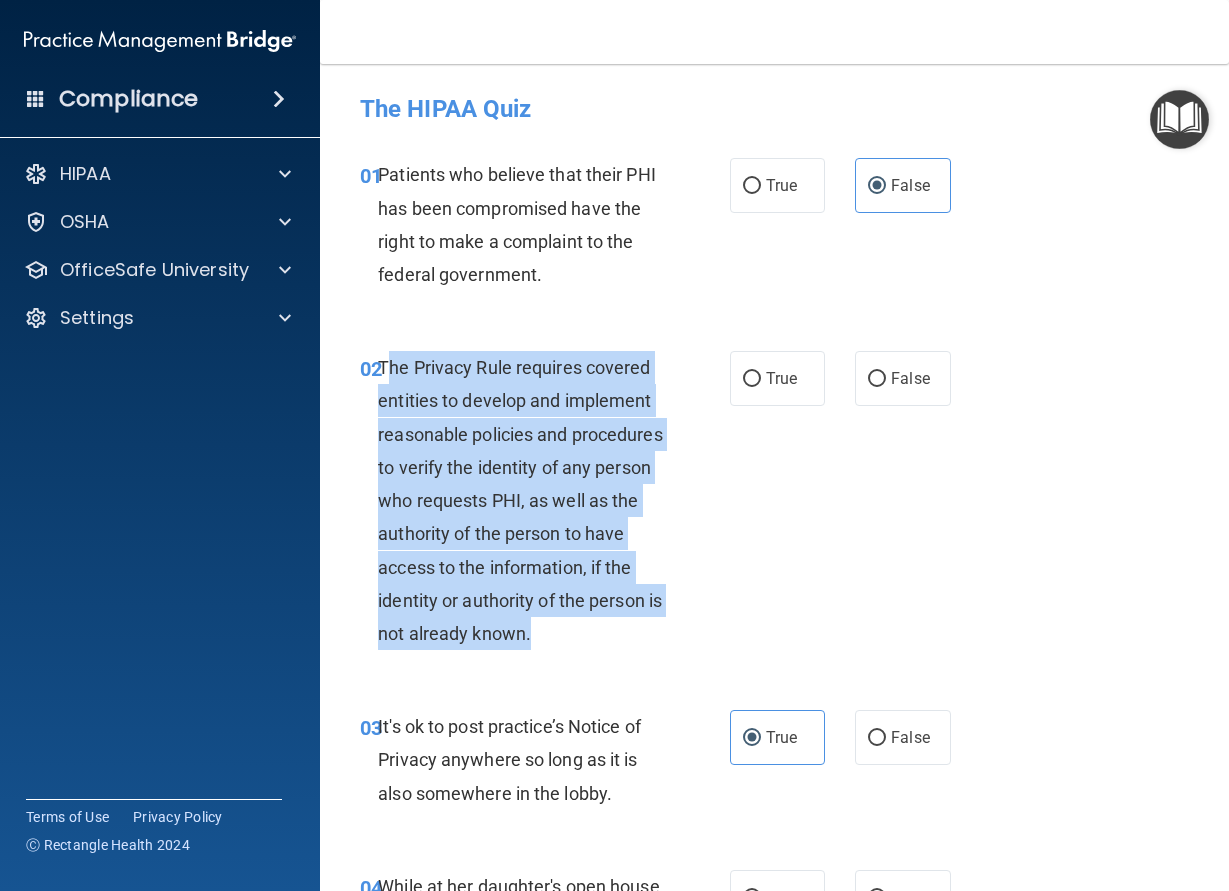 drag, startPoint x: 388, startPoint y: 359, endPoint x: 654, endPoint y: 633, distance: 381.87955 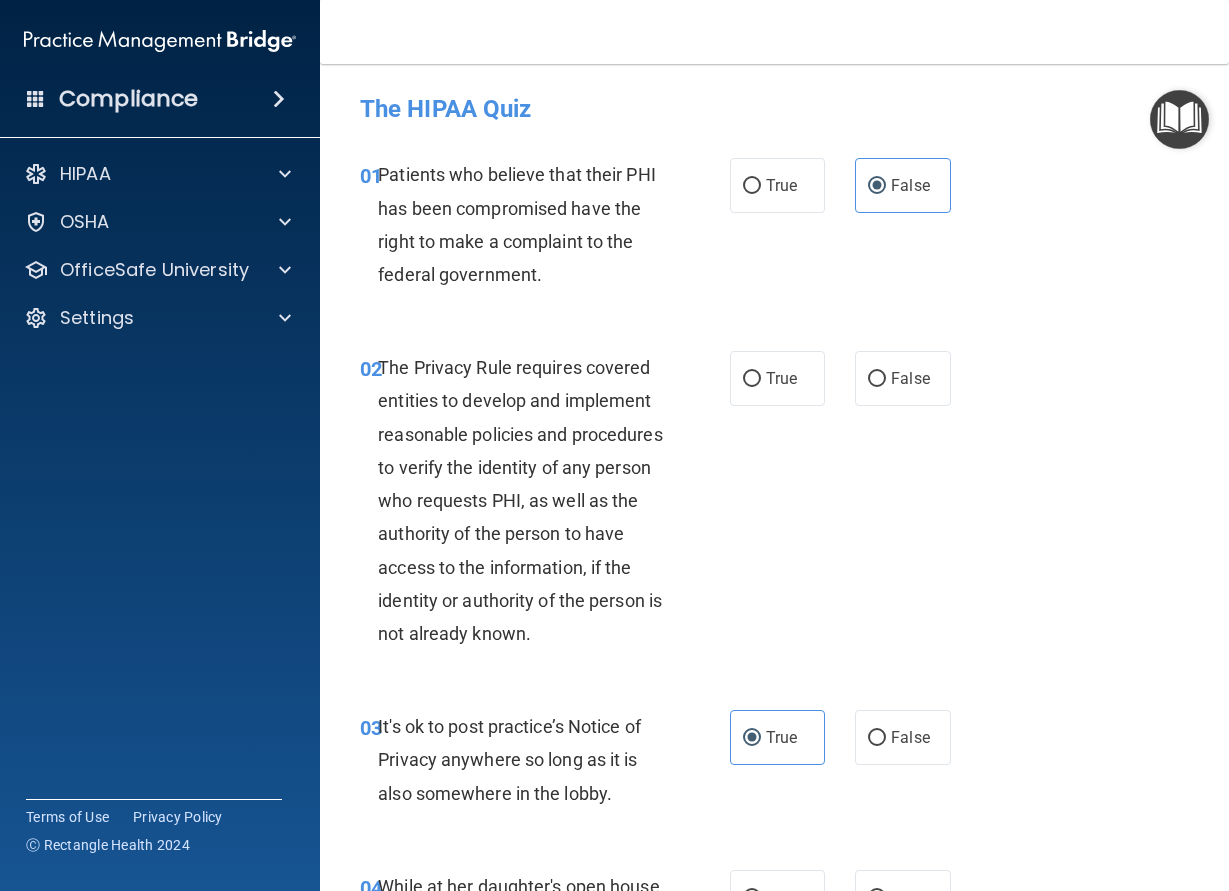 drag, startPoint x: 640, startPoint y: 637, endPoint x: 617, endPoint y: 637, distance: 23 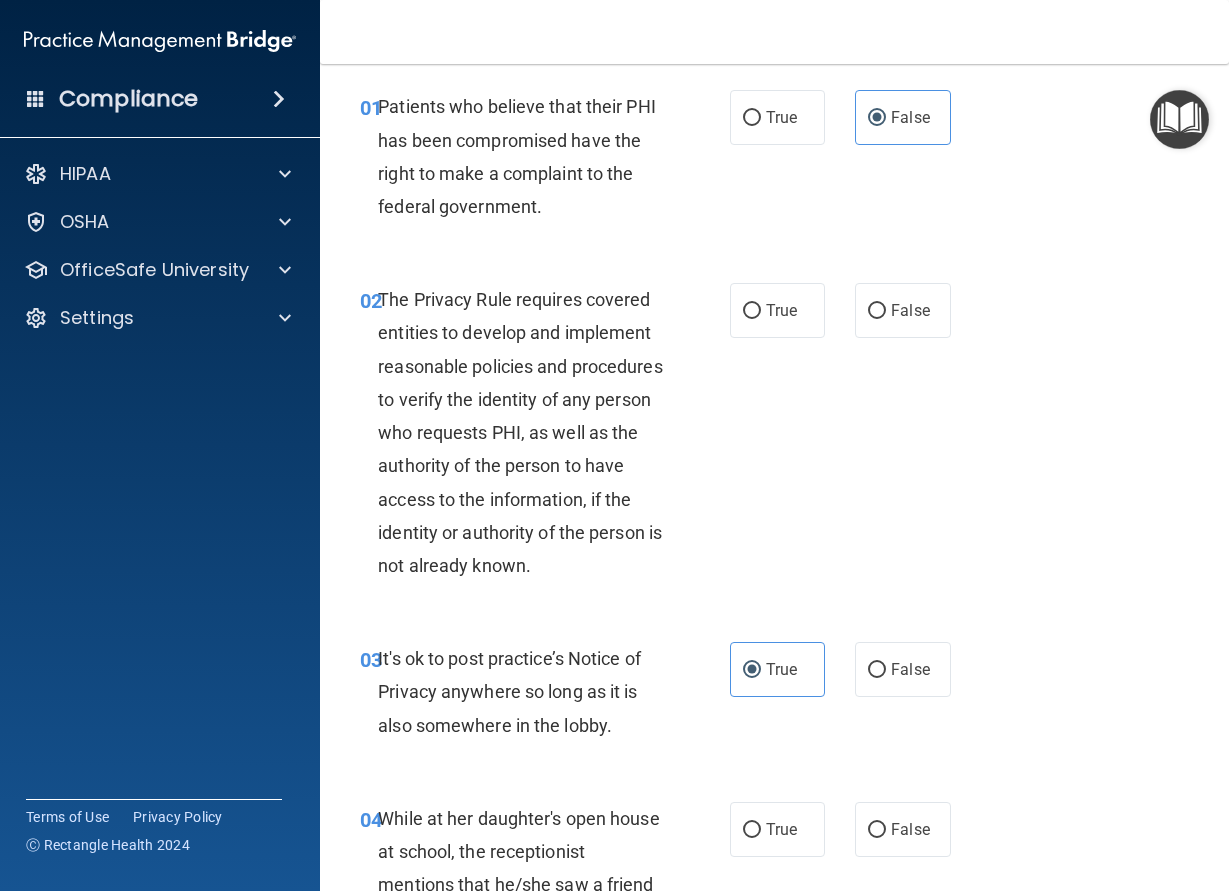 scroll, scrollTop: 90, scrollLeft: 0, axis: vertical 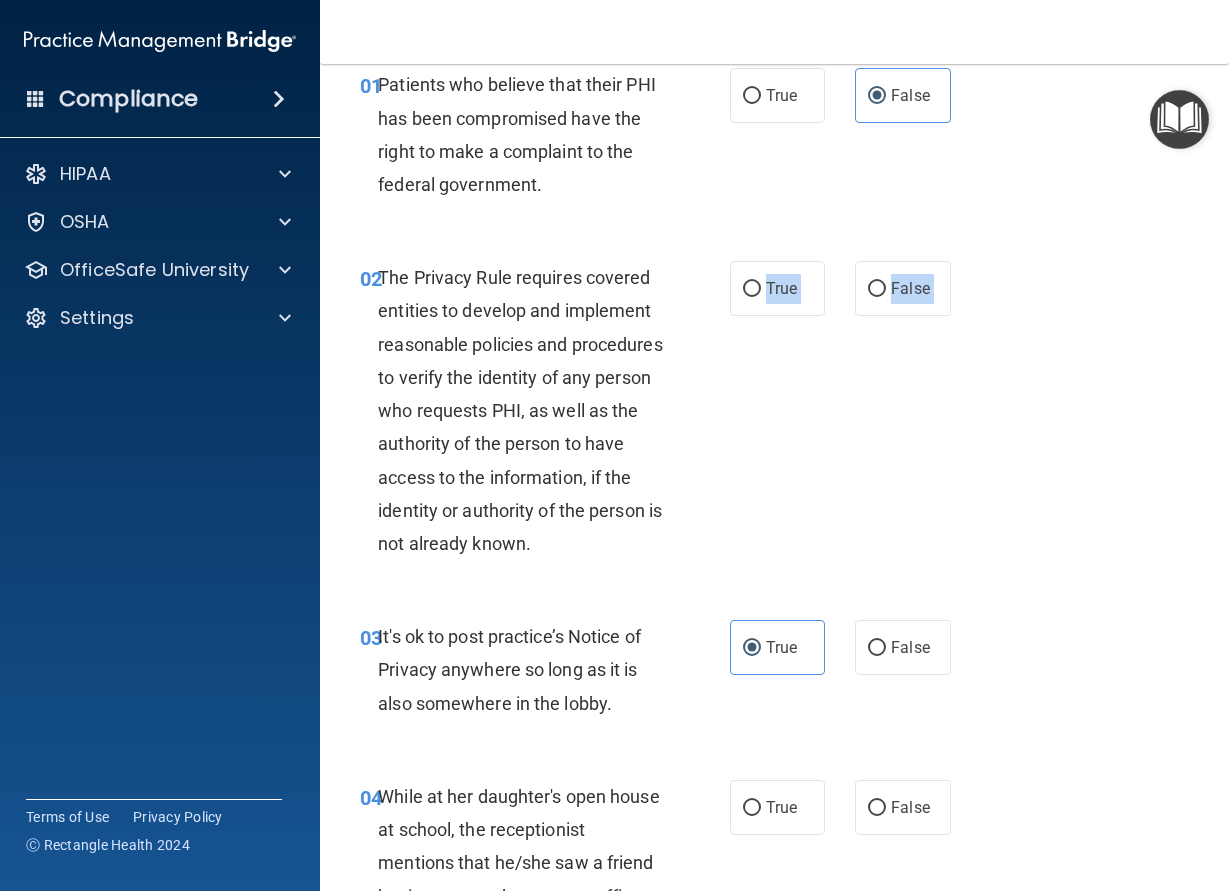click on "02       The Privacy Rule requires covered entities to develop and implement reasonable policies and procedures to verify the identity of any person who requests PHI, as well as the authority of the person to have access to the information, if the identity or authority of the person is not already known.                 True           False" at bounding box center [774, 415] 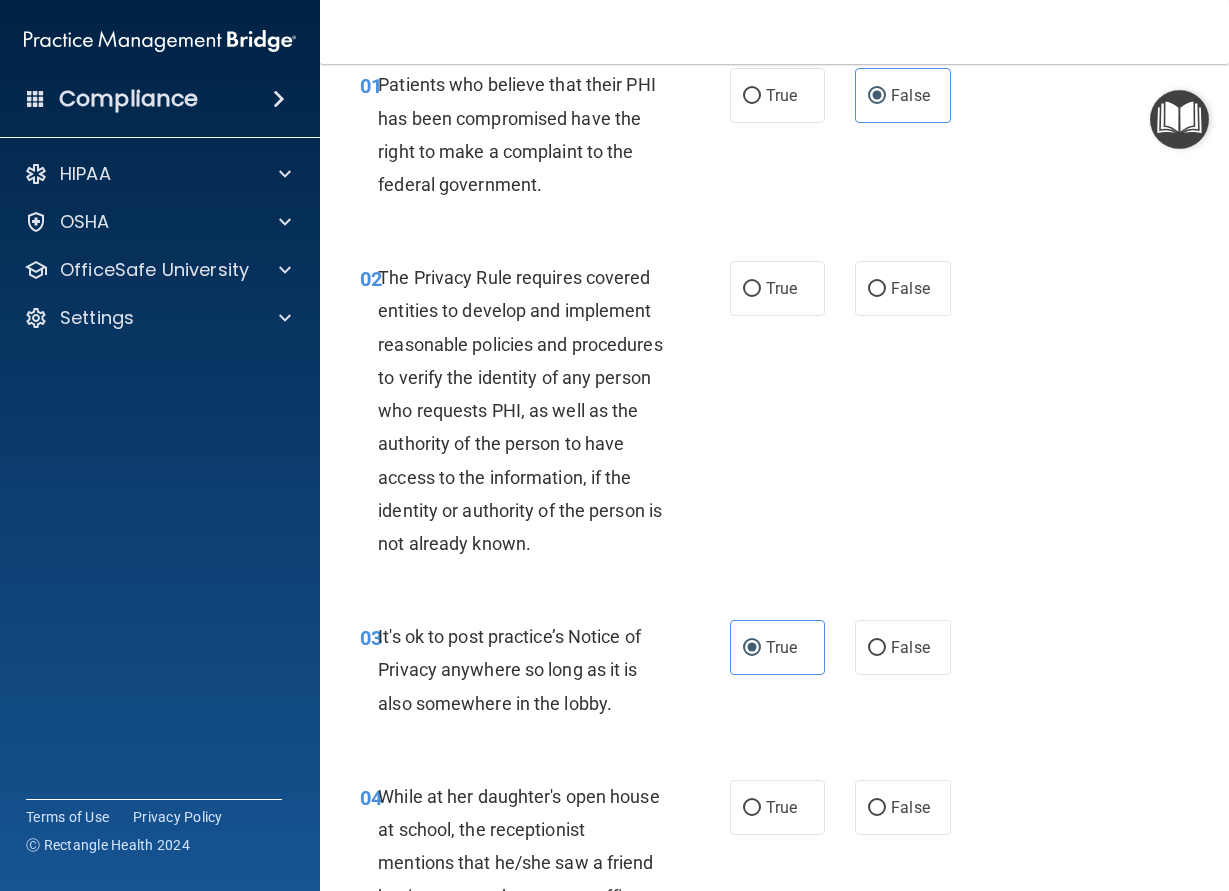 drag, startPoint x: 757, startPoint y: 474, endPoint x: 740, endPoint y: 476, distance: 17.117243 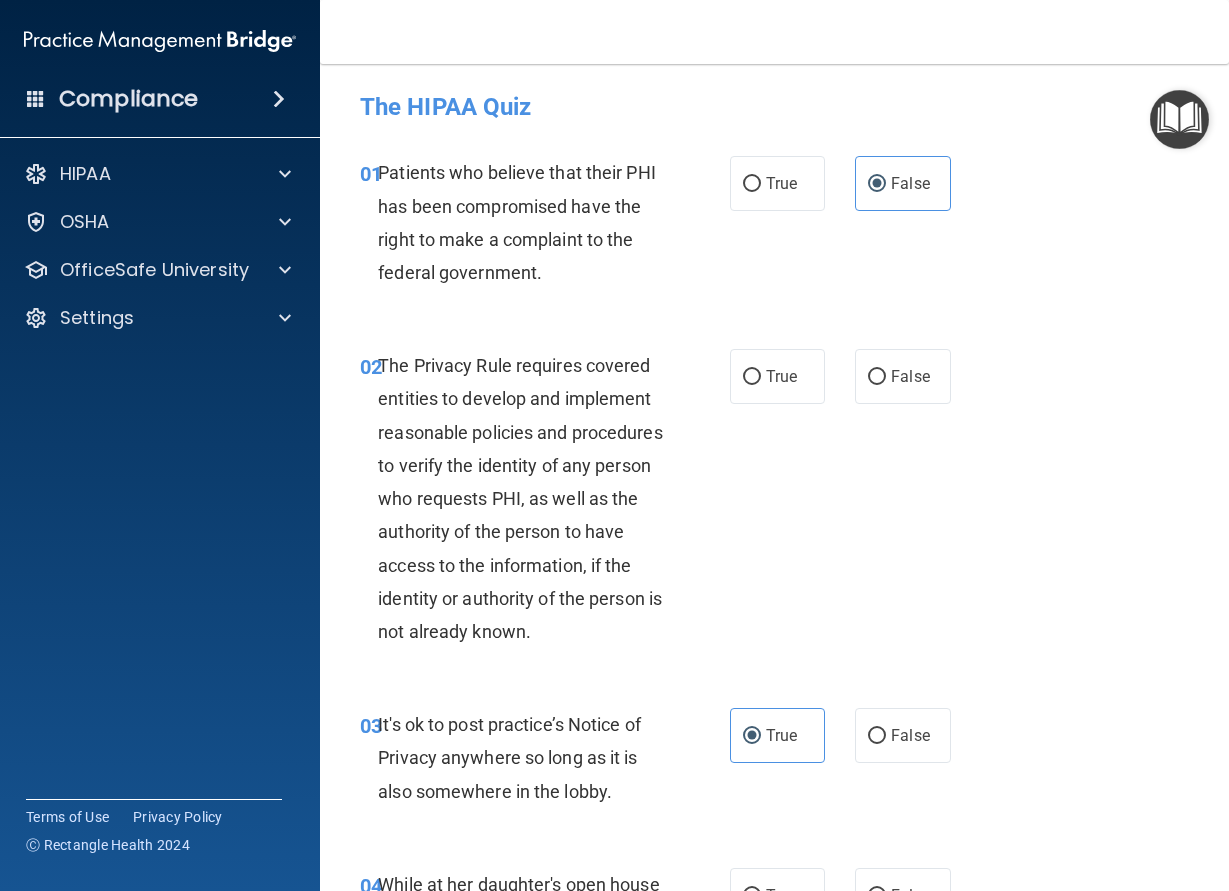 scroll, scrollTop: 0, scrollLeft: 0, axis: both 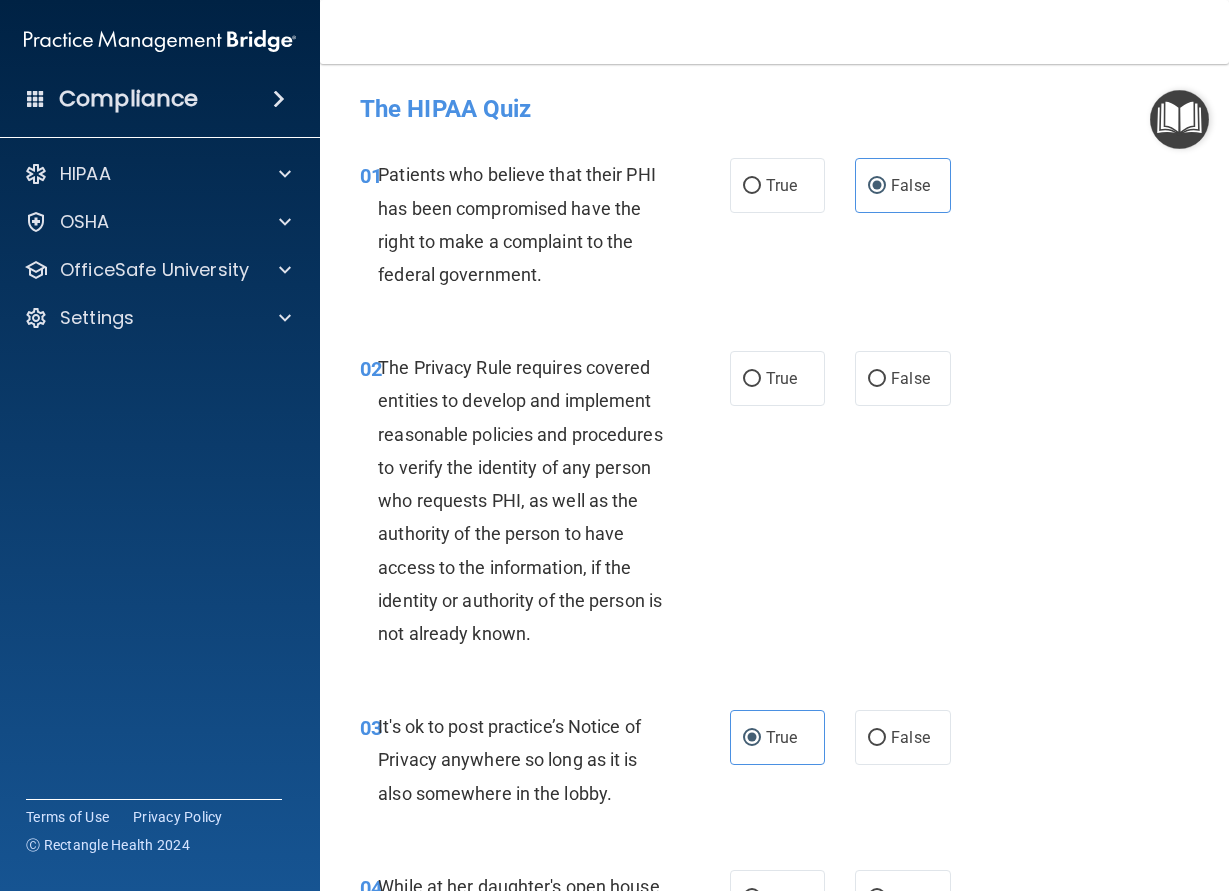 click on "02       The Privacy Rule requires covered entities to develop and implement reasonable policies and procedures to verify the identity of any person who requests PHI, as well as the authority of the person to have access to the information, if the identity or authority of the person is not already known." at bounding box center (545, 505) 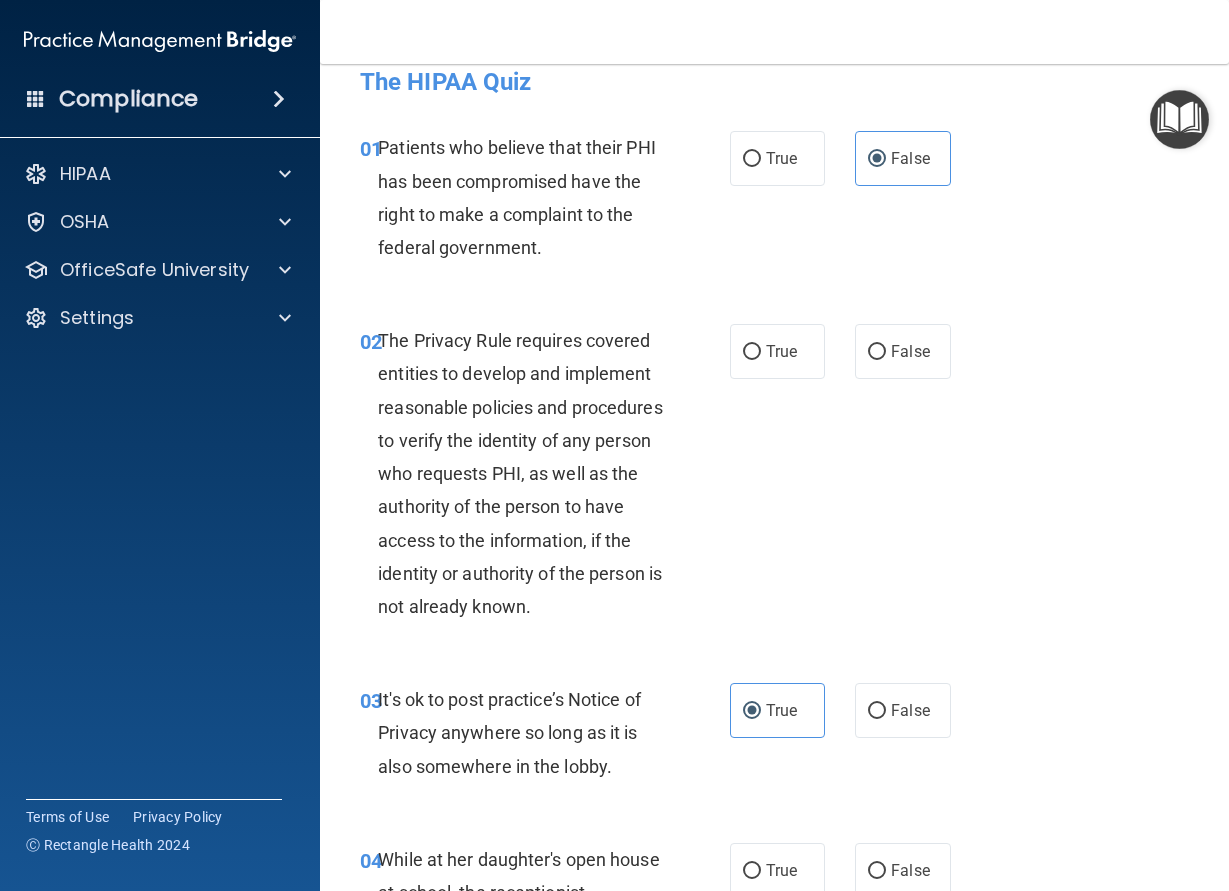 scroll, scrollTop: 0, scrollLeft: 0, axis: both 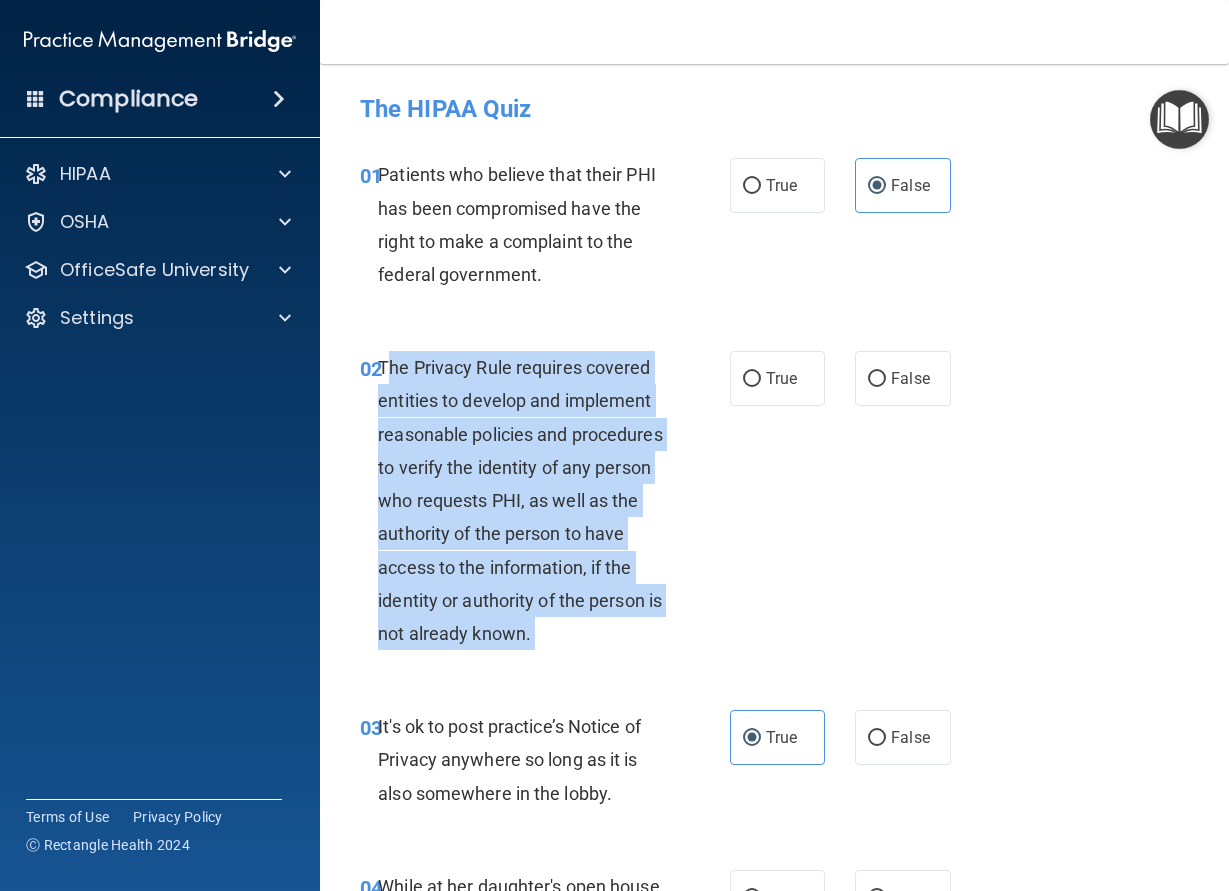 drag, startPoint x: 385, startPoint y: 365, endPoint x: 669, endPoint y: 618, distance: 380.3485 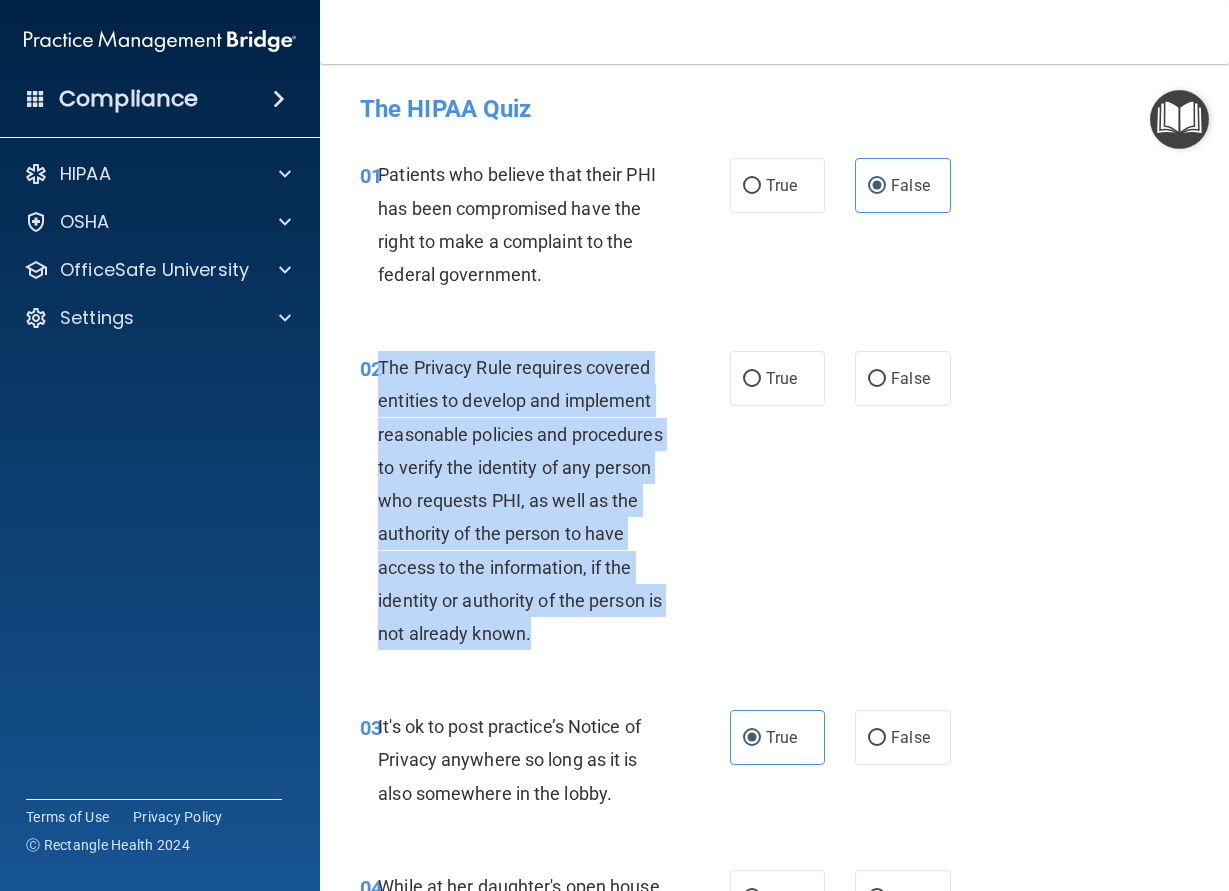 drag, startPoint x: 617, startPoint y: 635, endPoint x: 381, endPoint y: 367, distance: 357.09943 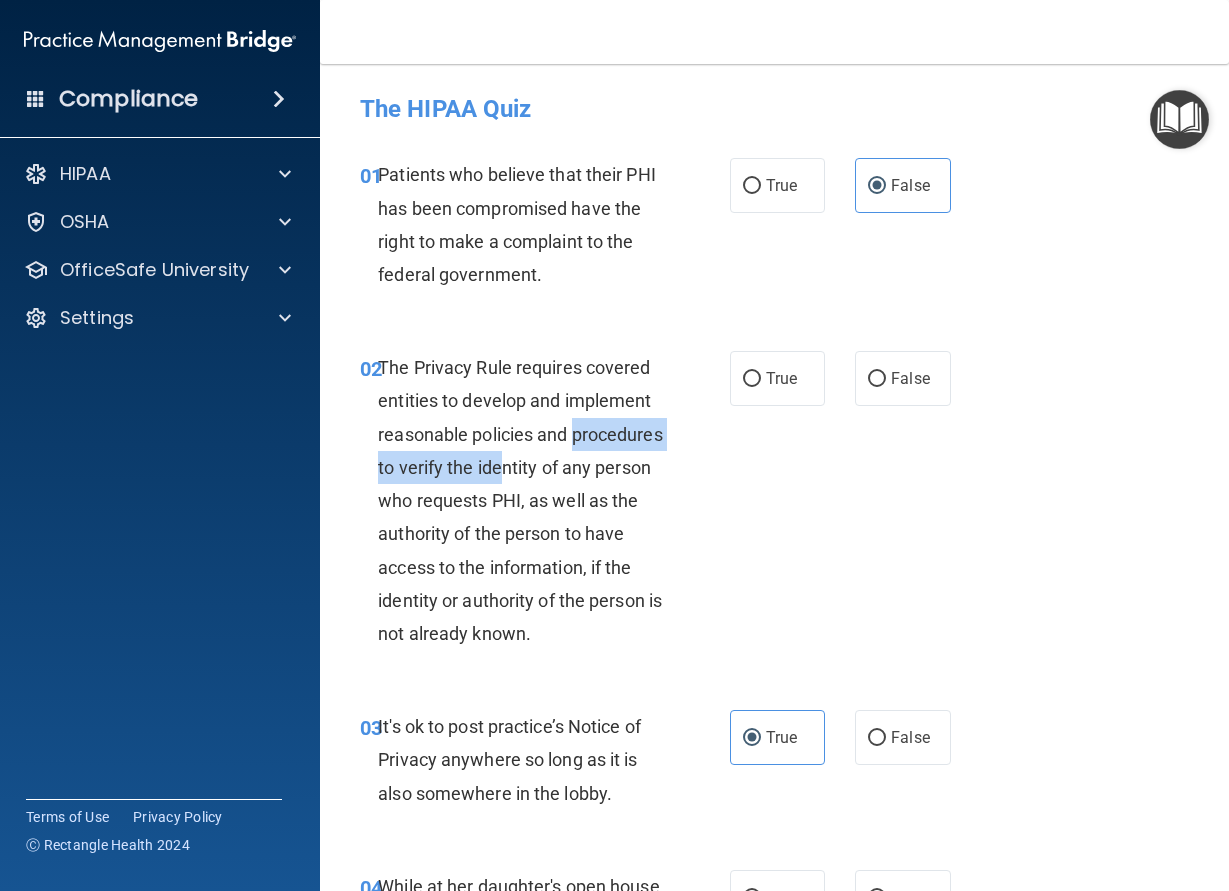 drag, startPoint x: 601, startPoint y: 452, endPoint x: 669, endPoint y: 523, distance: 98.31073 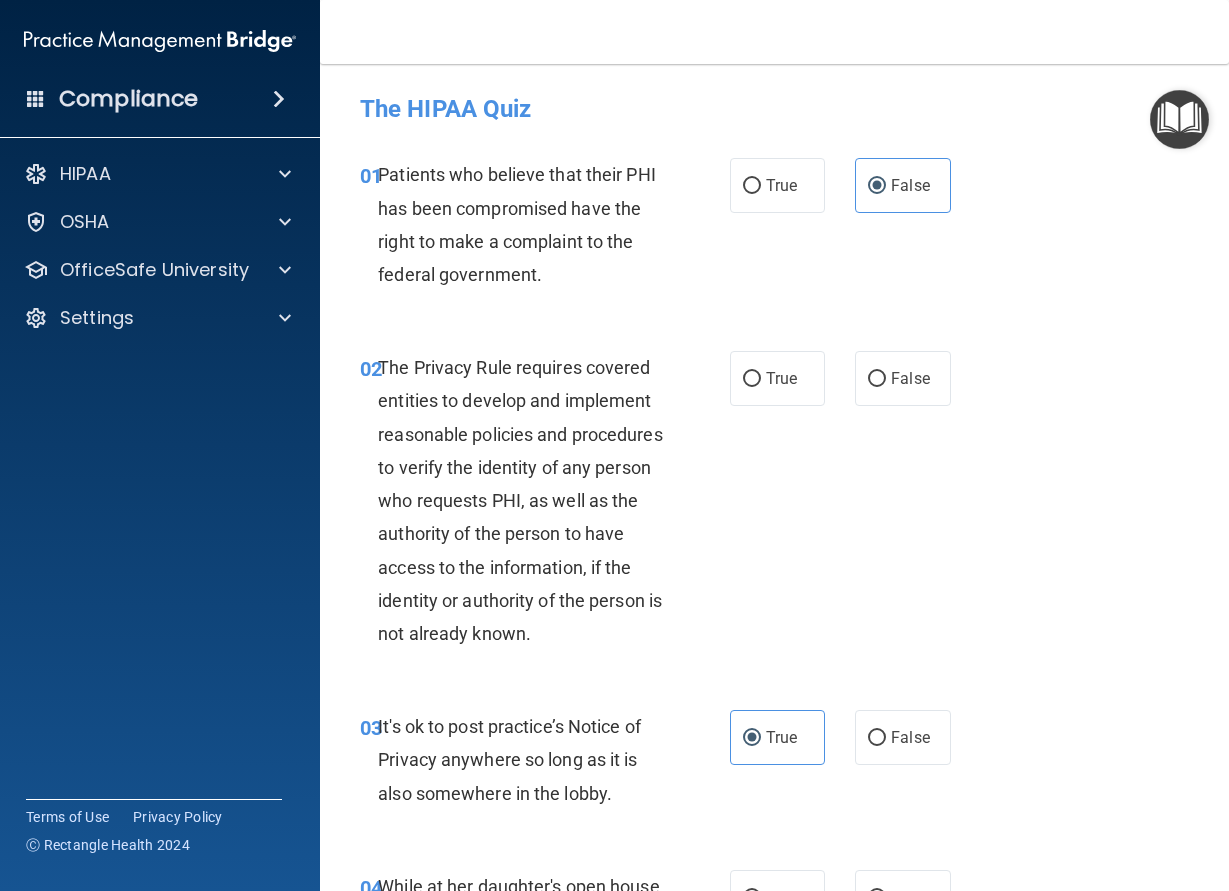 click on "02       The Privacy Rule requires covered entities to develop and implement reasonable policies and procedures to verify the identity of any person who requests PHI, as well as the authority of the person to have access to the information, if the identity or authority of the person is not already known." at bounding box center (545, 505) 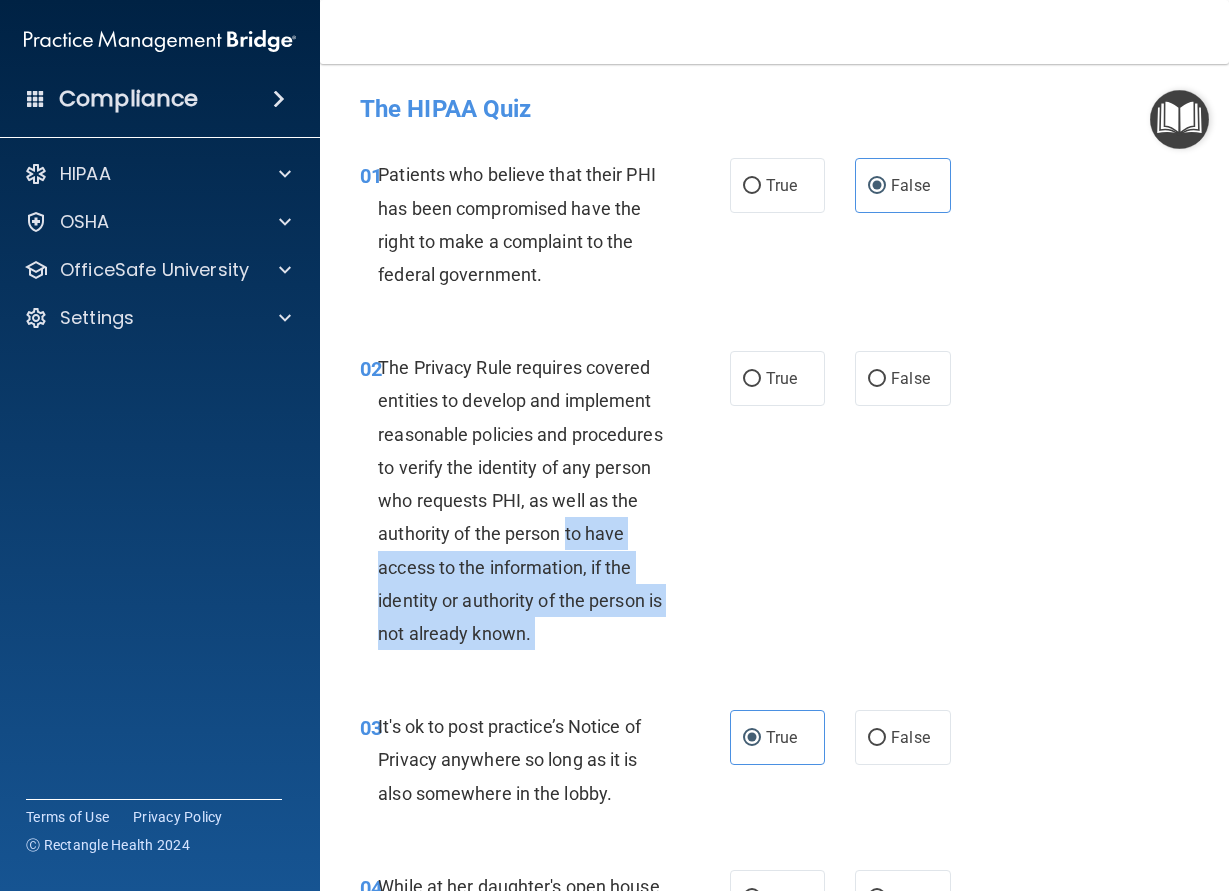 drag, startPoint x: 730, startPoint y: 599, endPoint x: 607, endPoint y: 639, distance: 129.34064 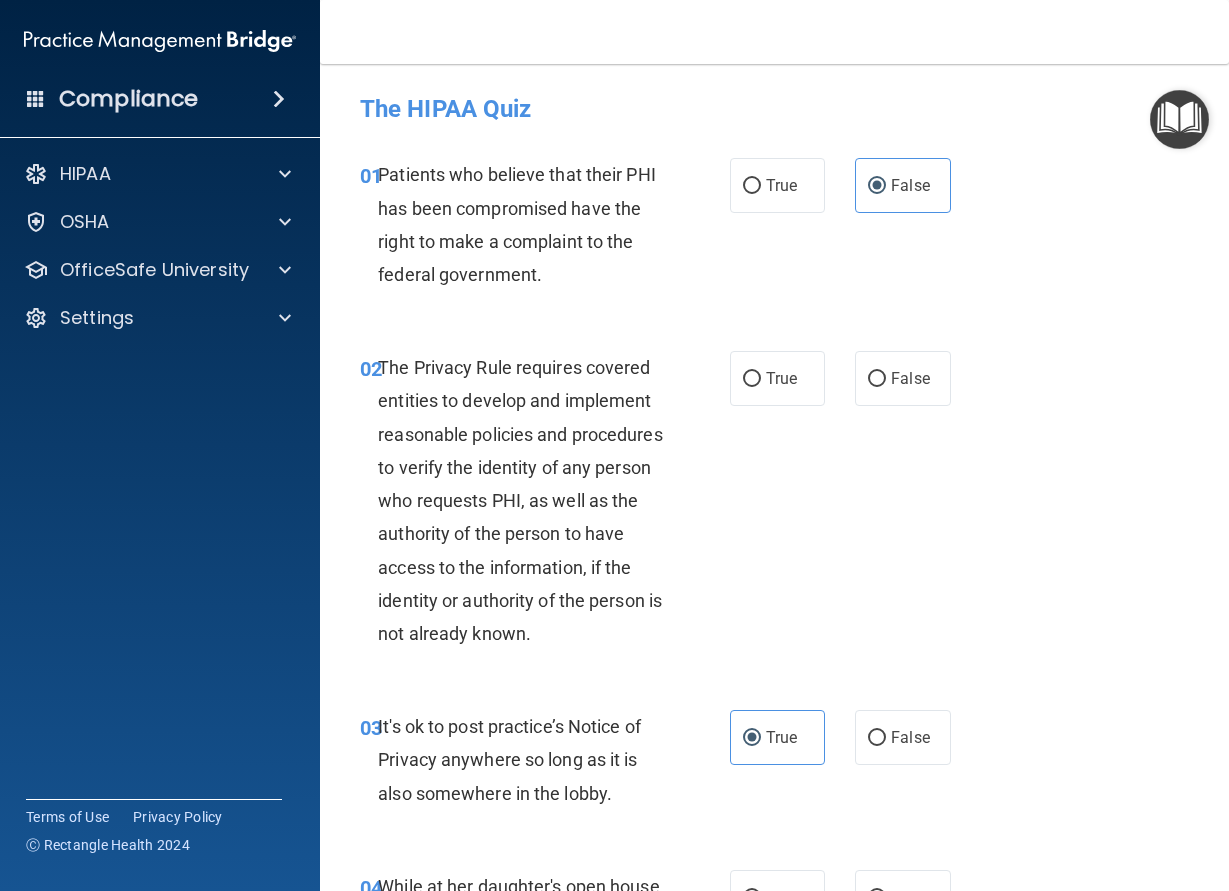 drag, startPoint x: 593, startPoint y: 646, endPoint x: 584, endPoint y: 632, distance: 16.643316 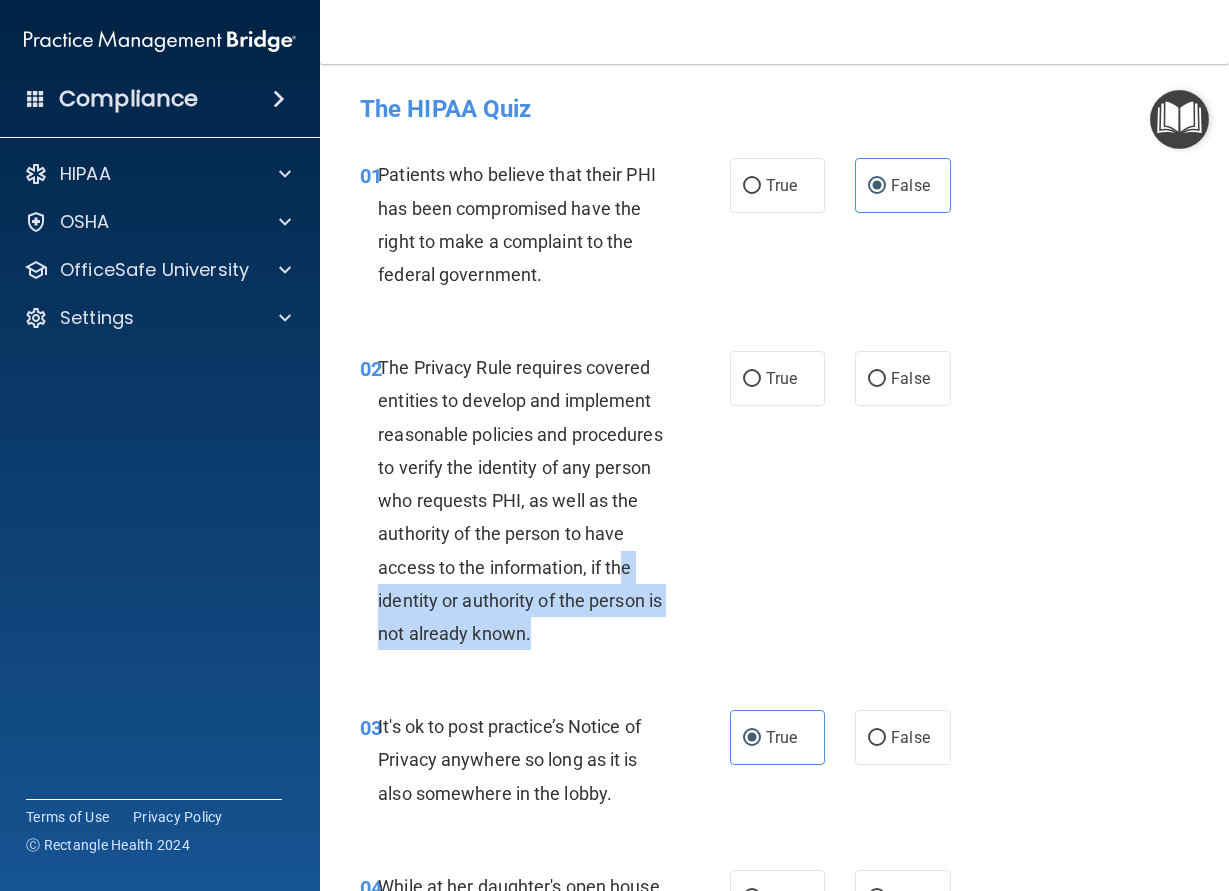 drag, startPoint x: 630, startPoint y: 638, endPoint x: 862, endPoint y: 478, distance: 281.82263 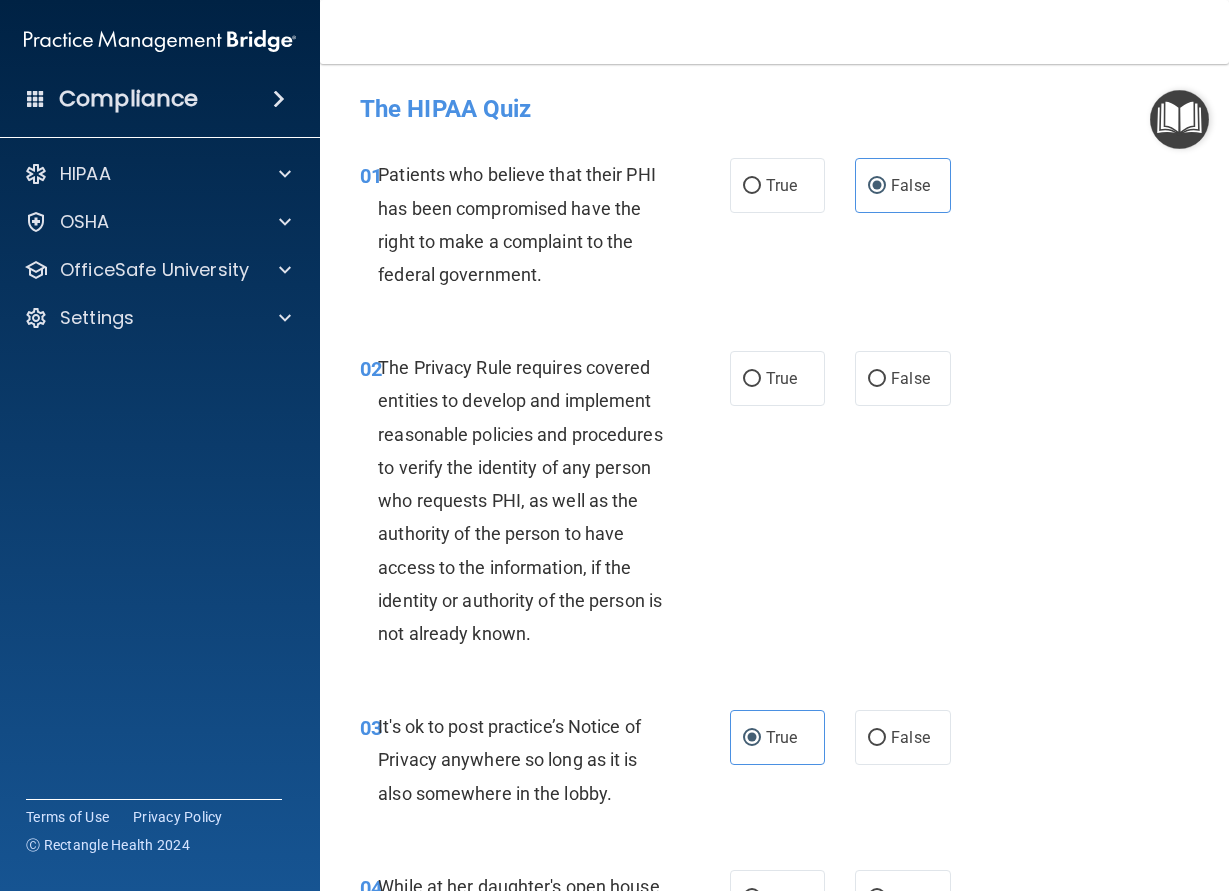 drag, startPoint x: 862, startPoint y: 478, endPoint x: 886, endPoint y: 471, distance: 25 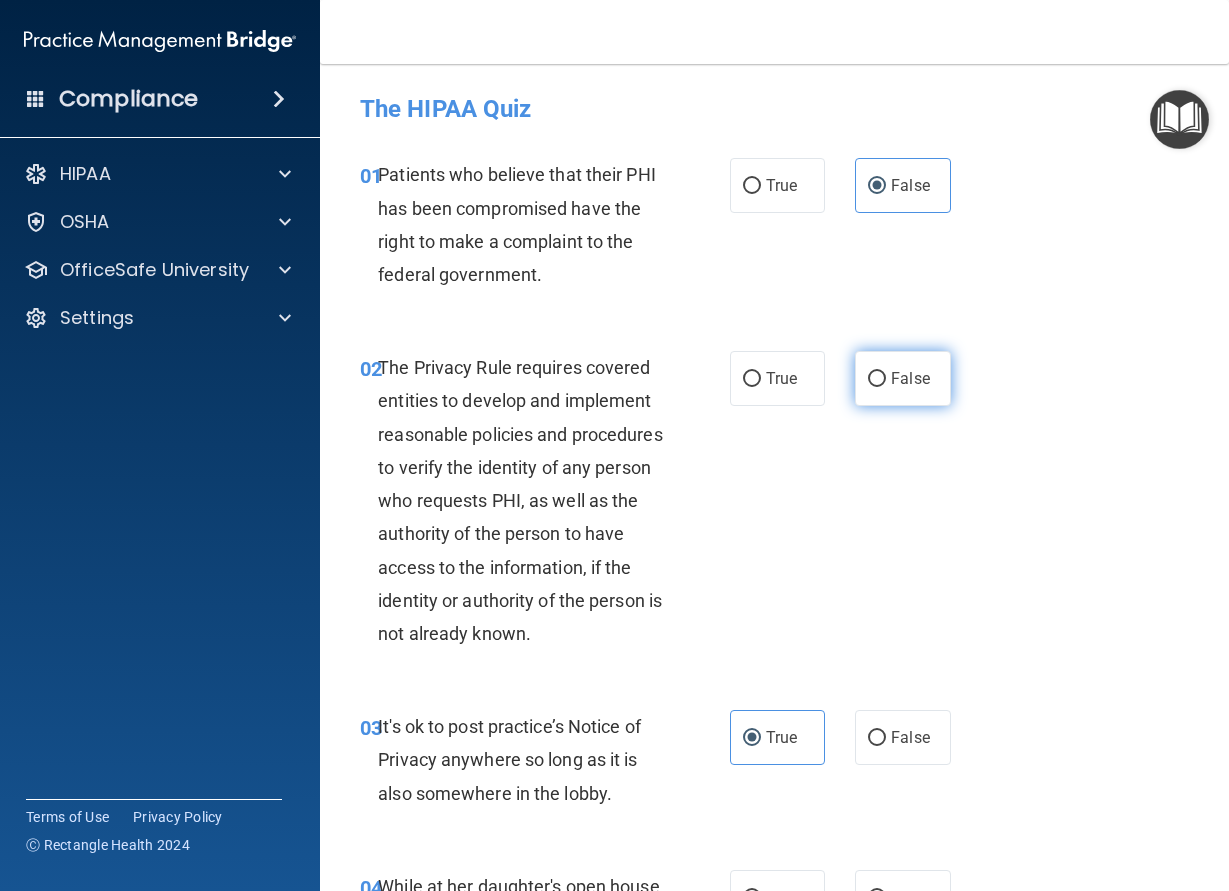 click on "False" at bounding box center (877, 379) 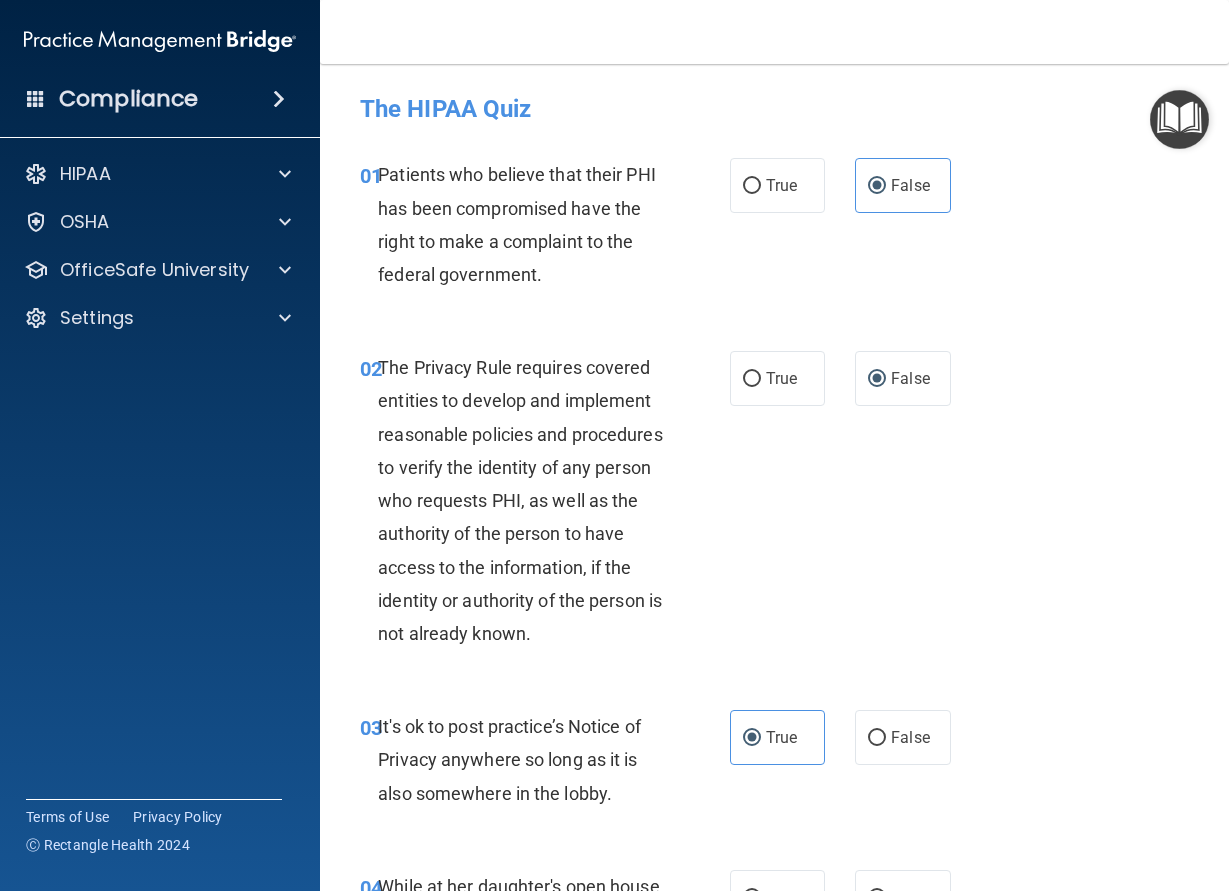 click on "02       The Privacy Rule requires covered entities to develop and implement reasonable policies and procedures to verify the identity of any person who requests PHI, as well as the authority of the person to have access to the information, if the identity or authority of the person is not already known.                 True           False" at bounding box center [774, 505] 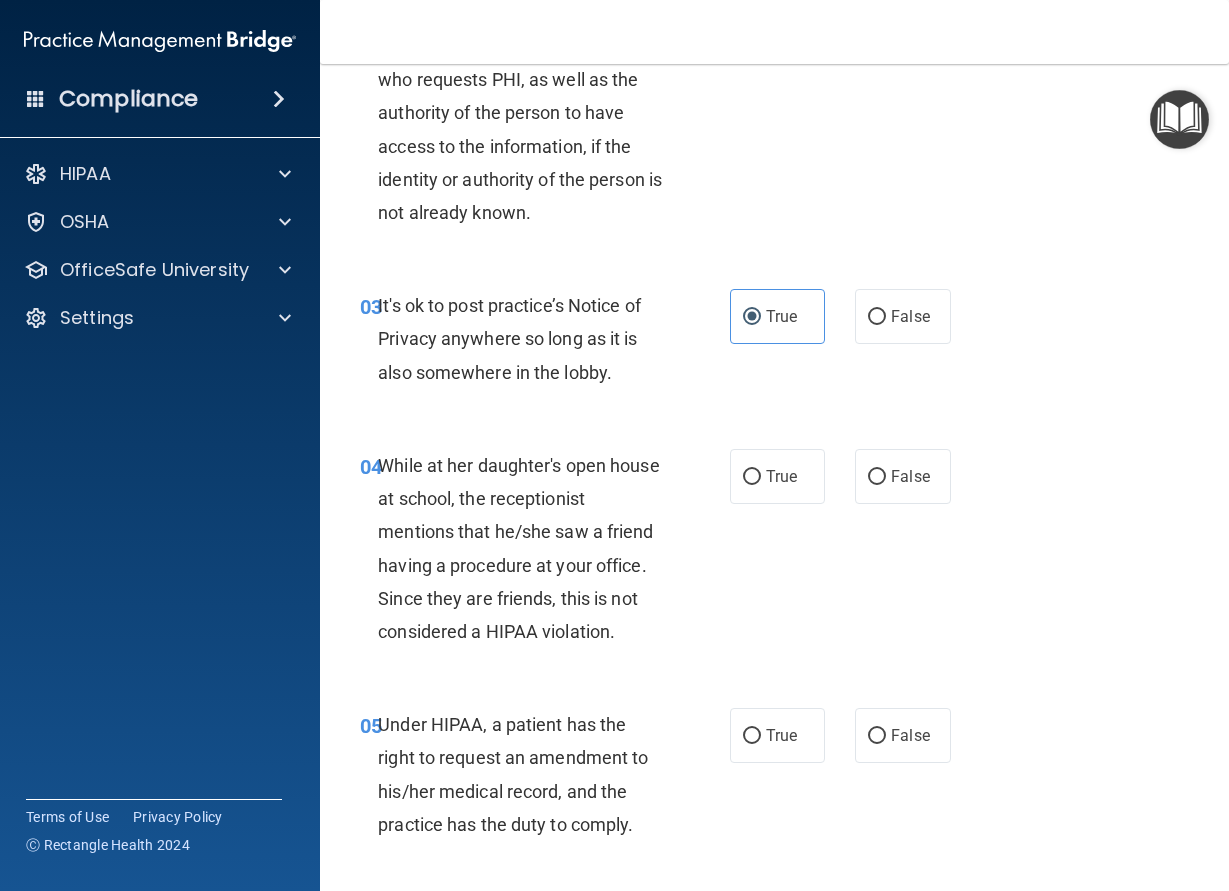 scroll, scrollTop: 450, scrollLeft: 0, axis: vertical 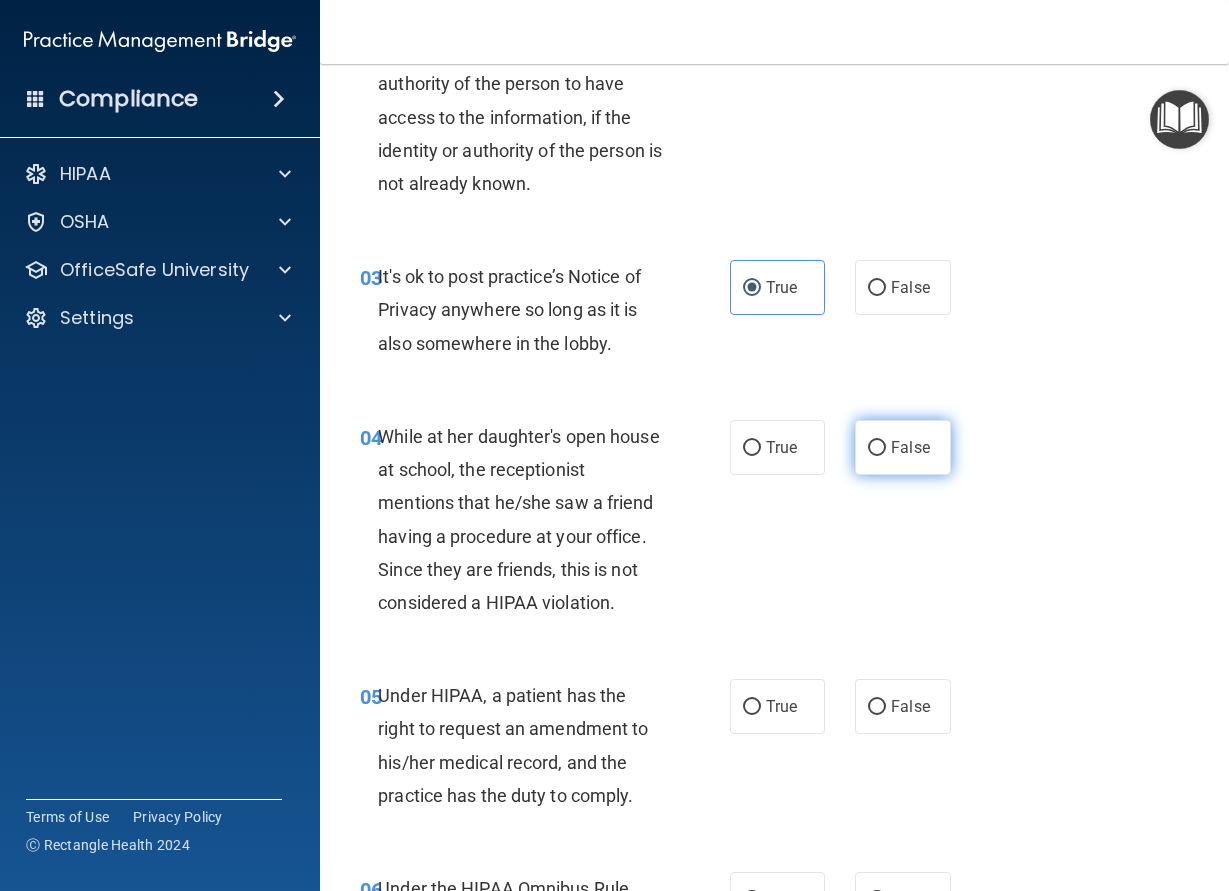 click on "False" at bounding box center [903, 447] 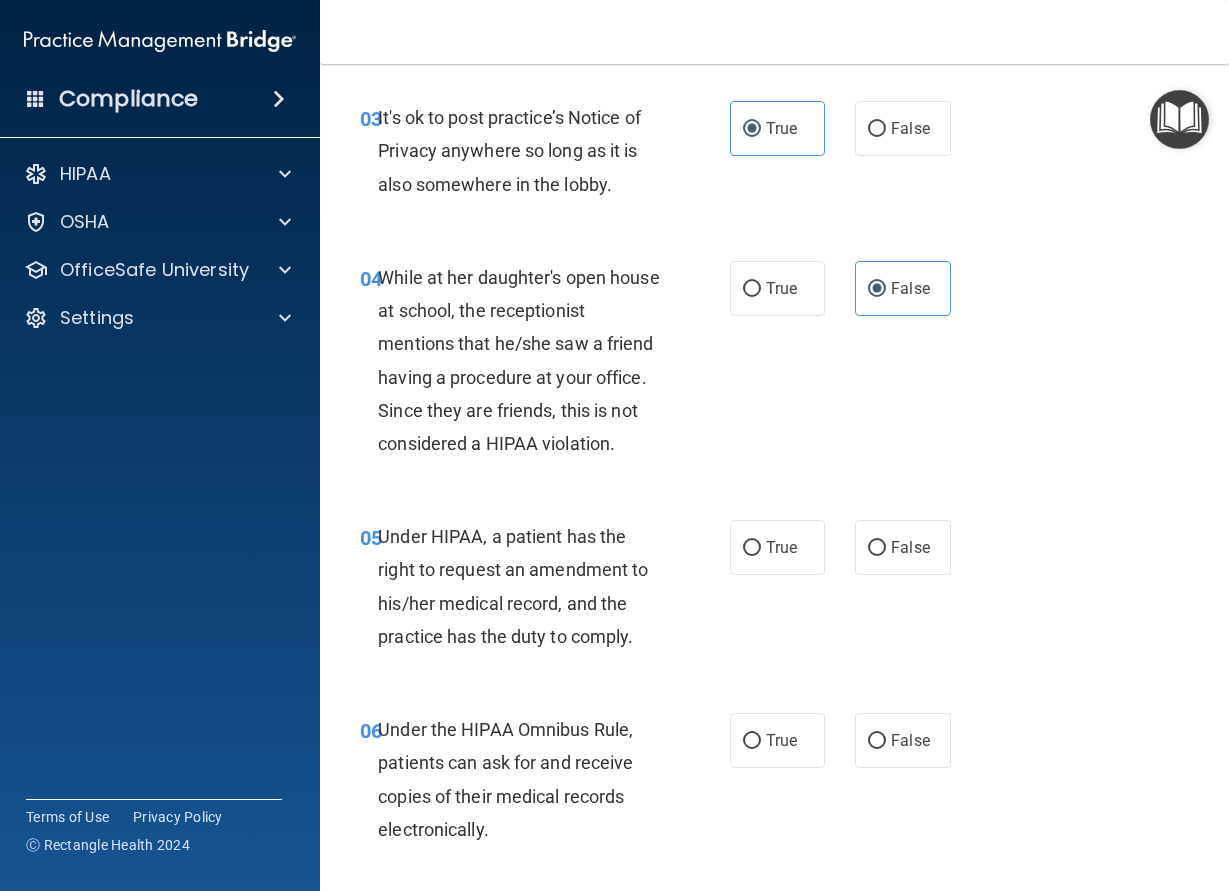 scroll, scrollTop: 720, scrollLeft: 0, axis: vertical 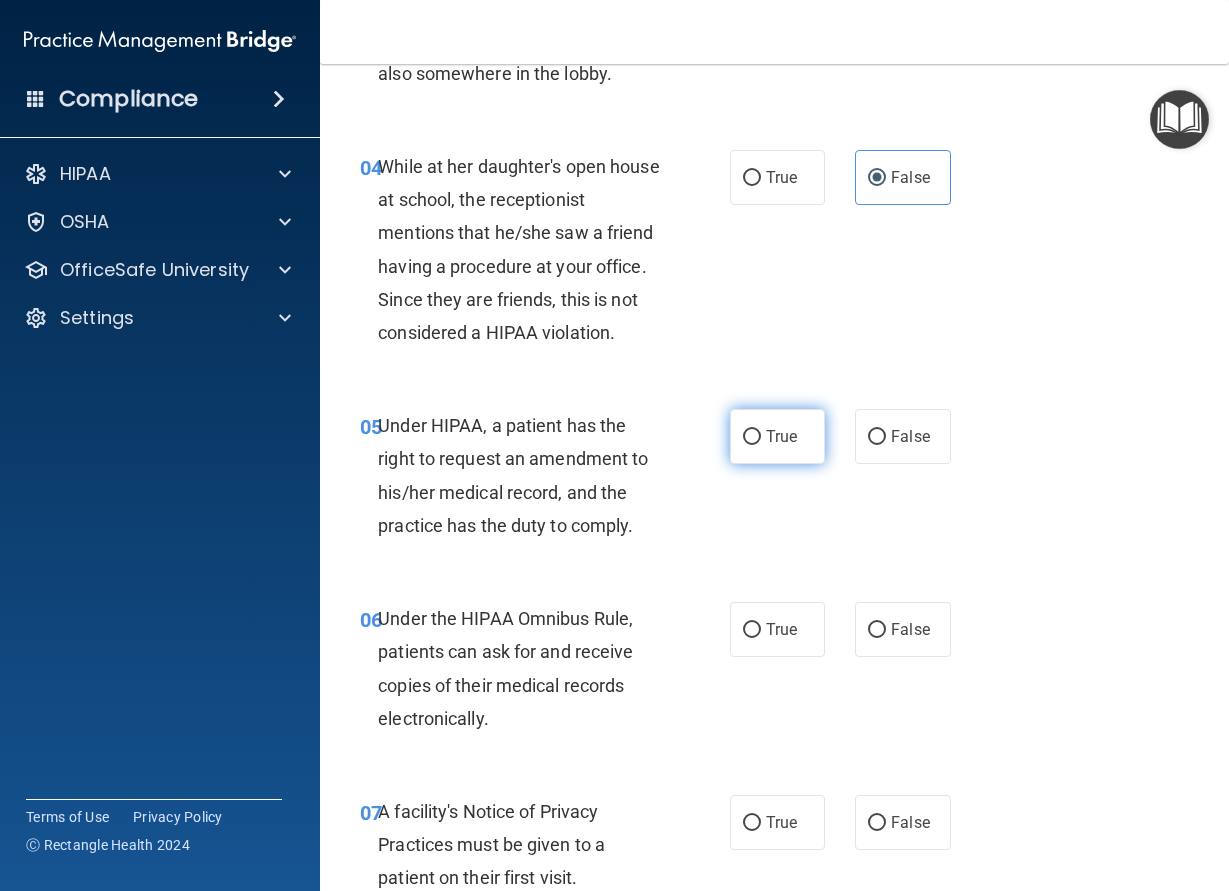 click on "True" at bounding box center [778, 436] 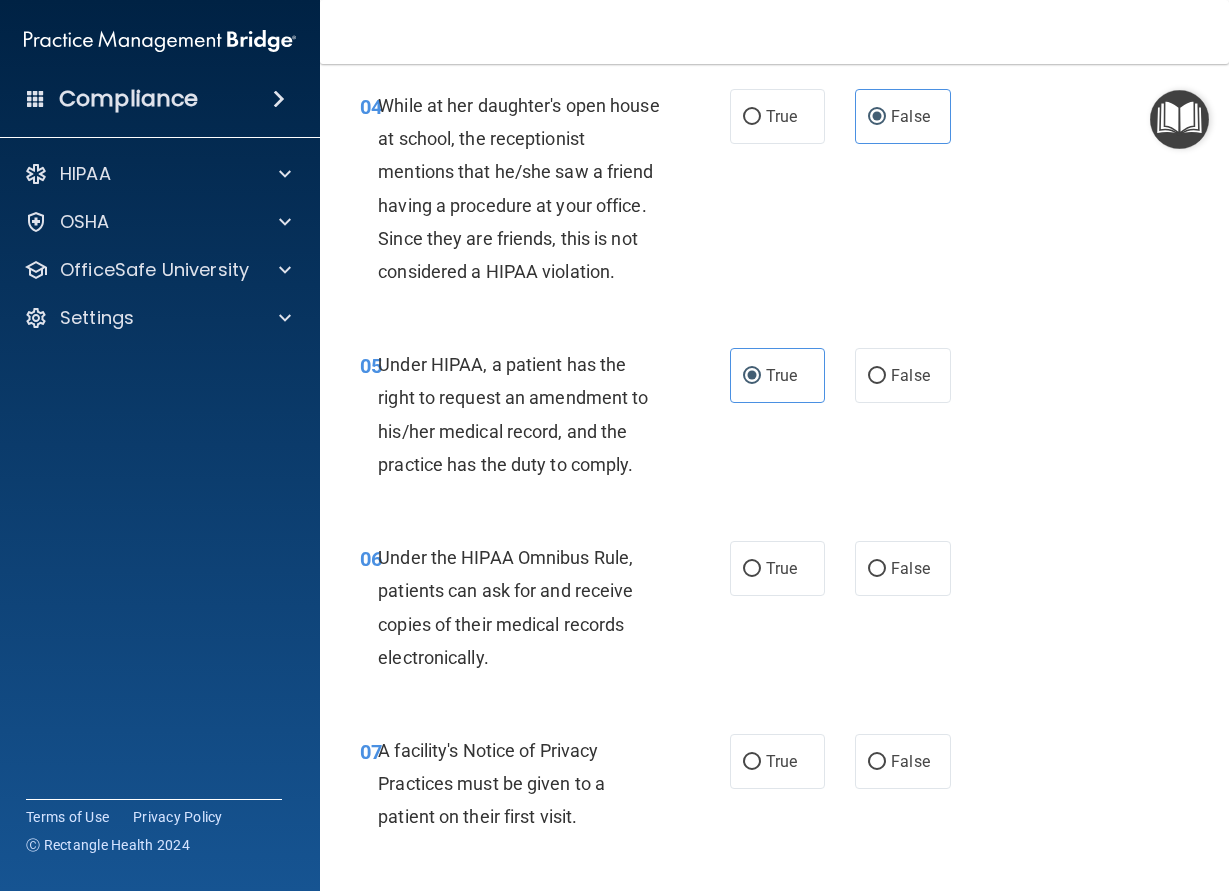scroll, scrollTop: 810, scrollLeft: 0, axis: vertical 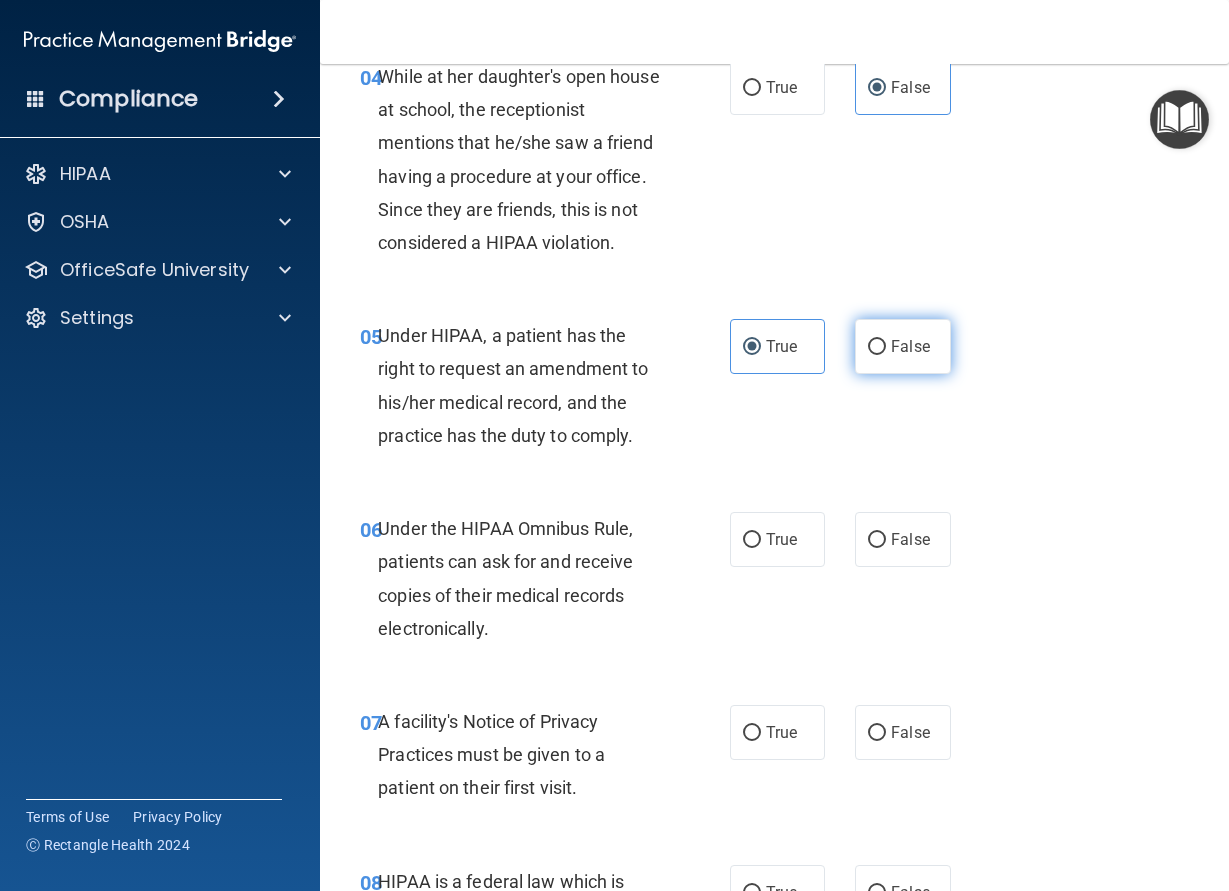 click on "False" at bounding box center [877, 347] 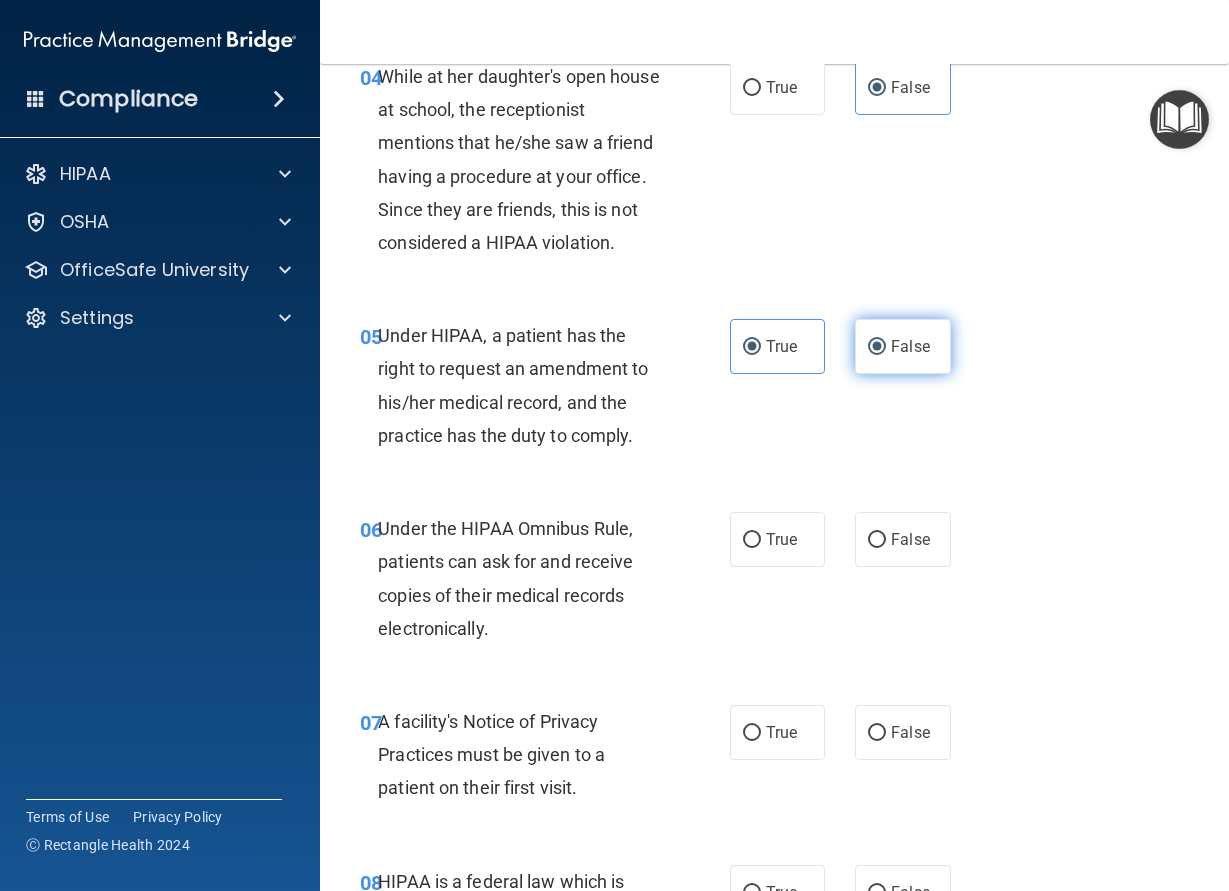 radio on "false" 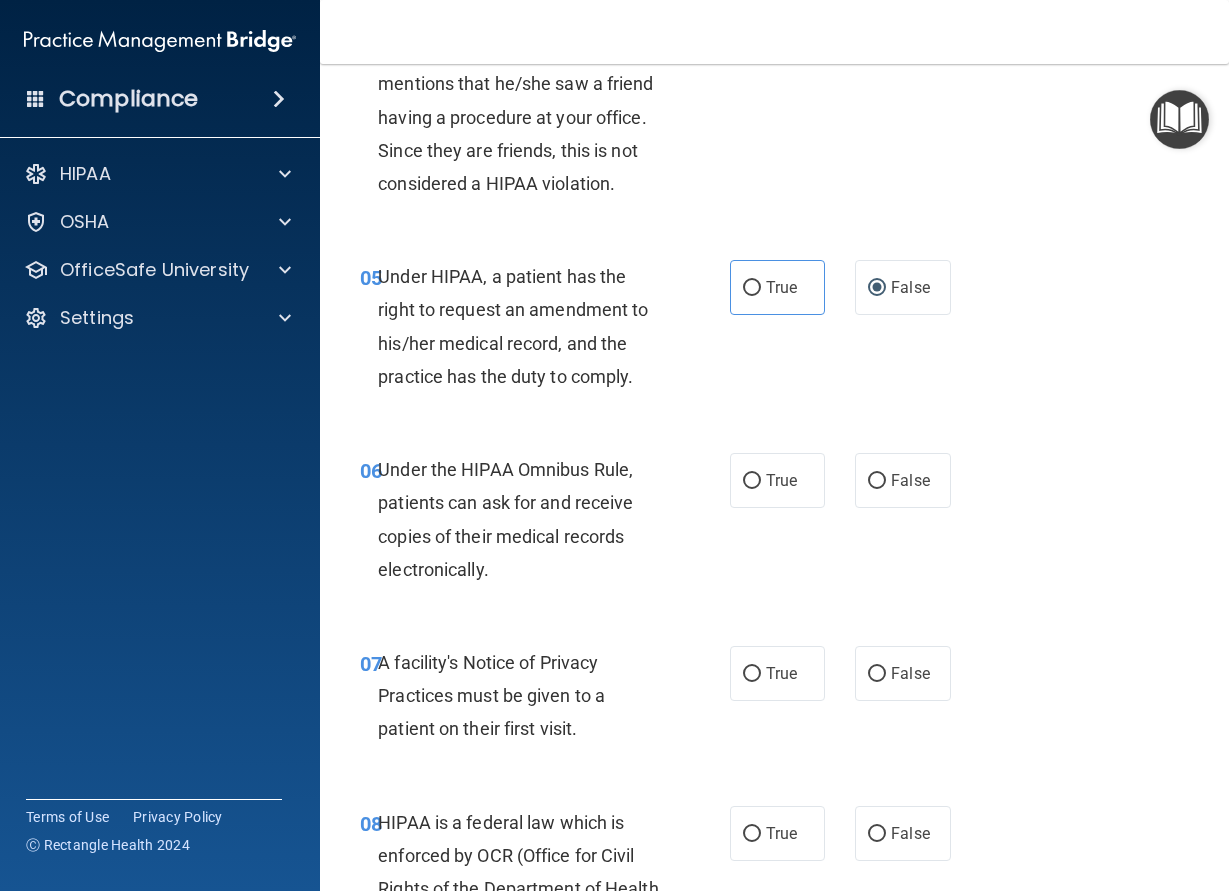 scroll, scrollTop: 900, scrollLeft: 0, axis: vertical 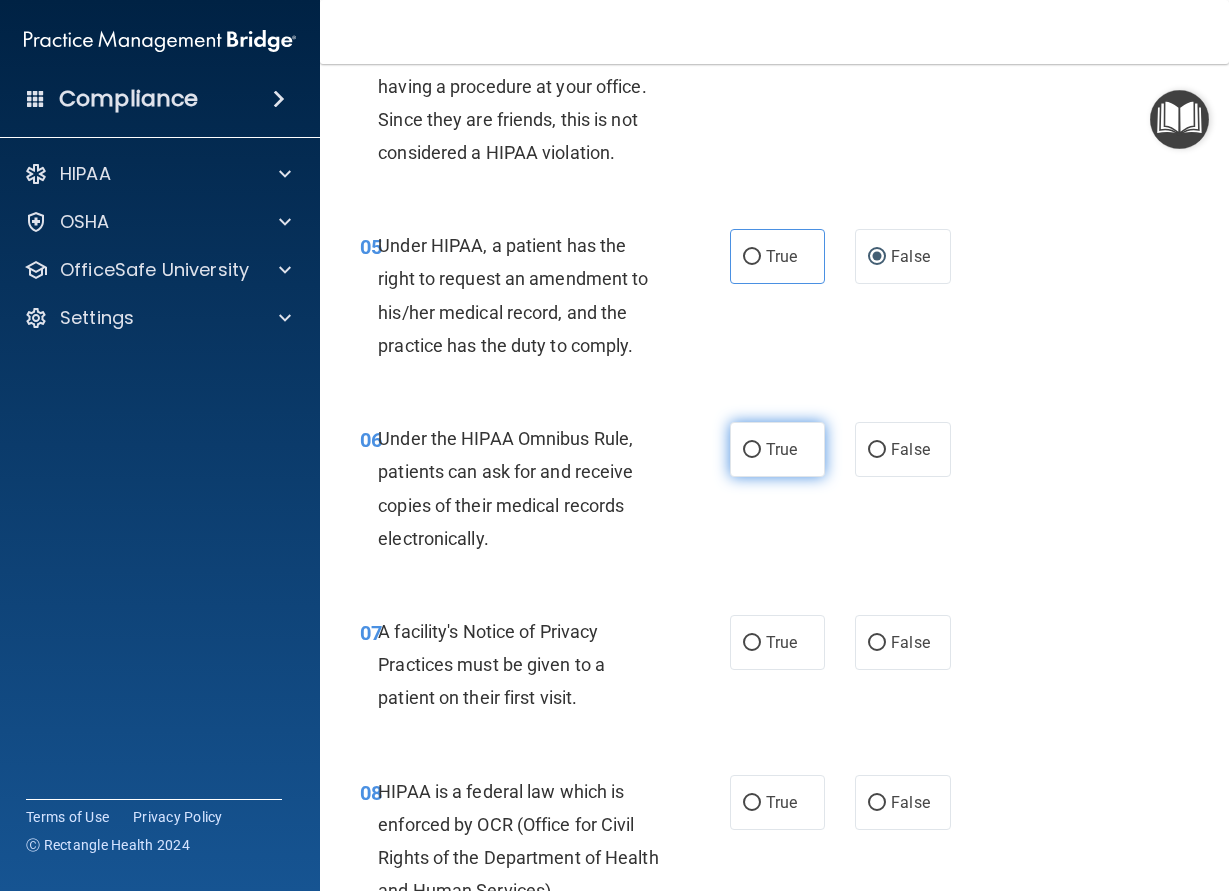 click on "True" at bounding box center [778, 449] 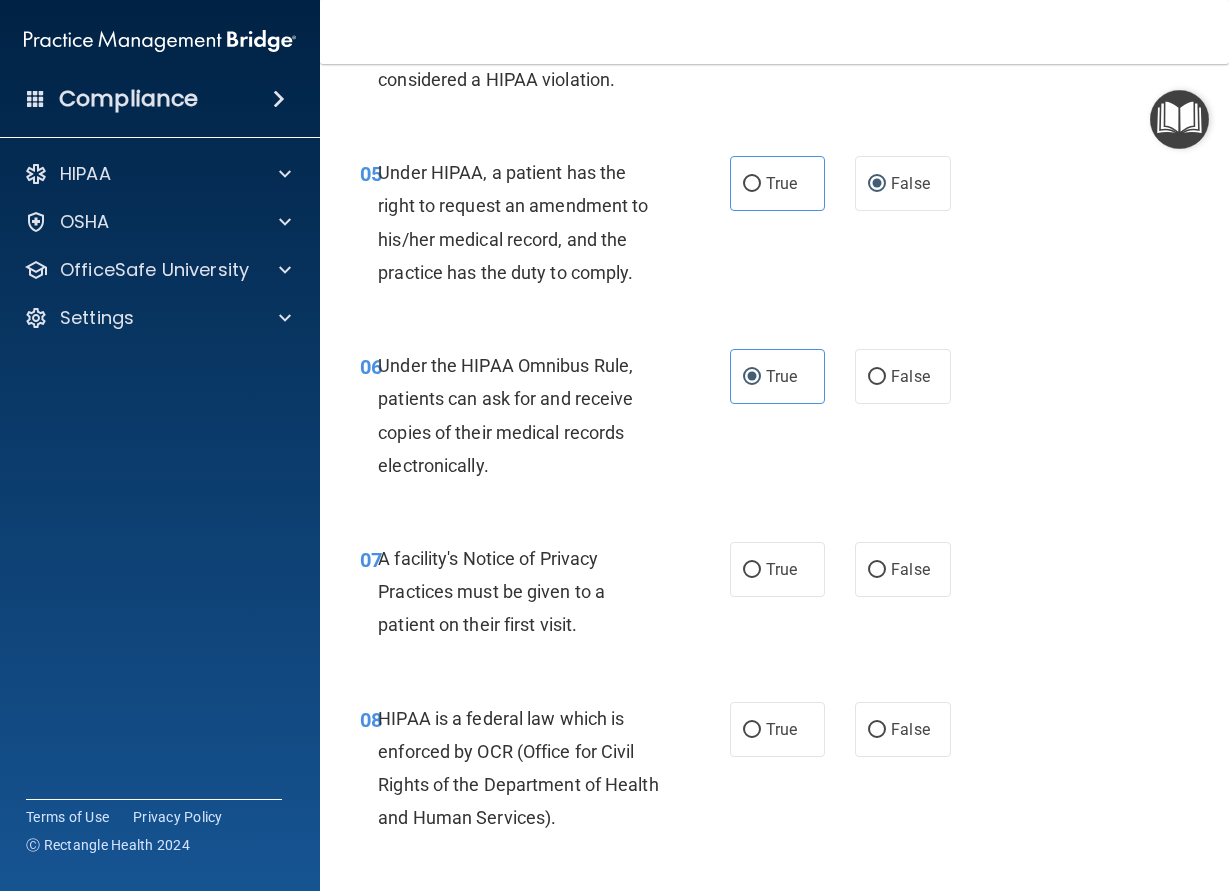 scroll, scrollTop: 1080, scrollLeft: 0, axis: vertical 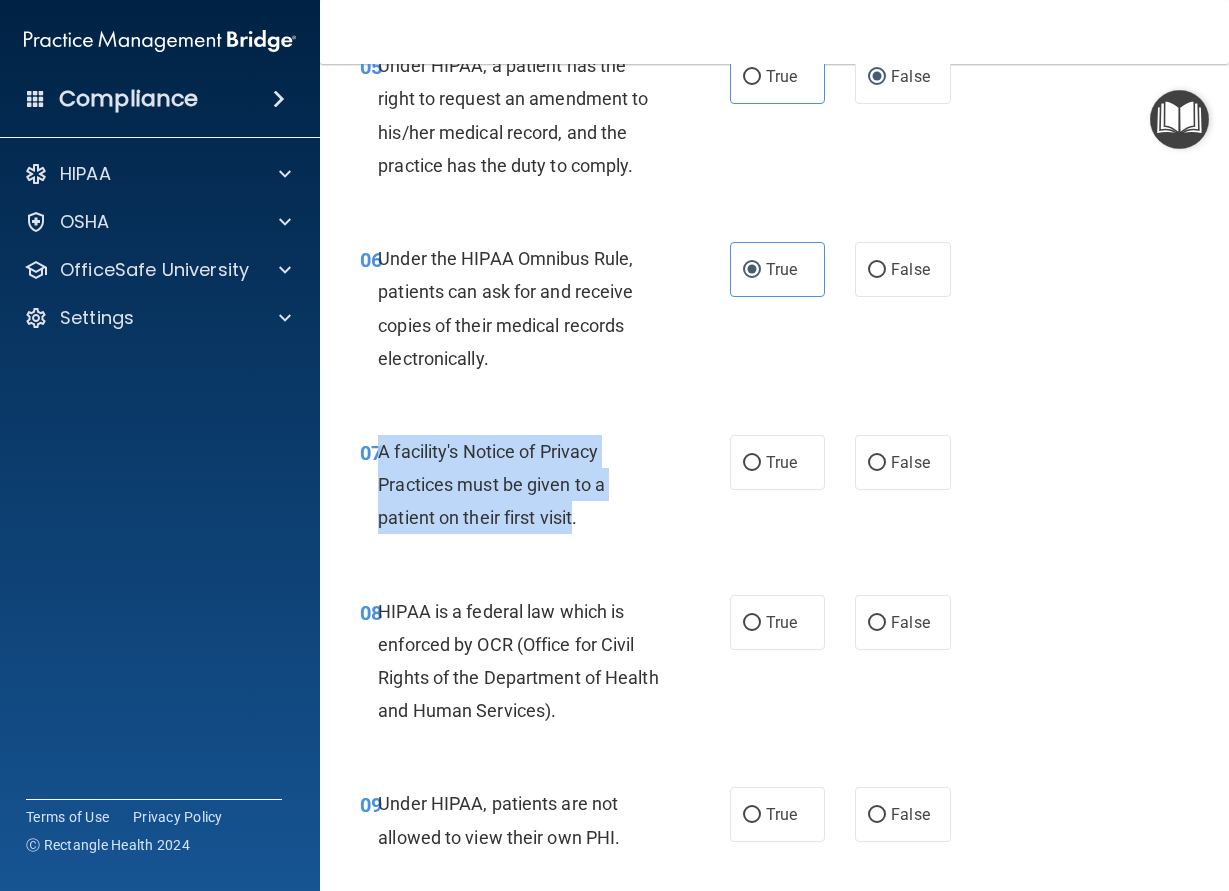 drag, startPoint x: 386, startPoint y: 460, endPoint x: 573, endPoint y: 516, distance: 195.20502 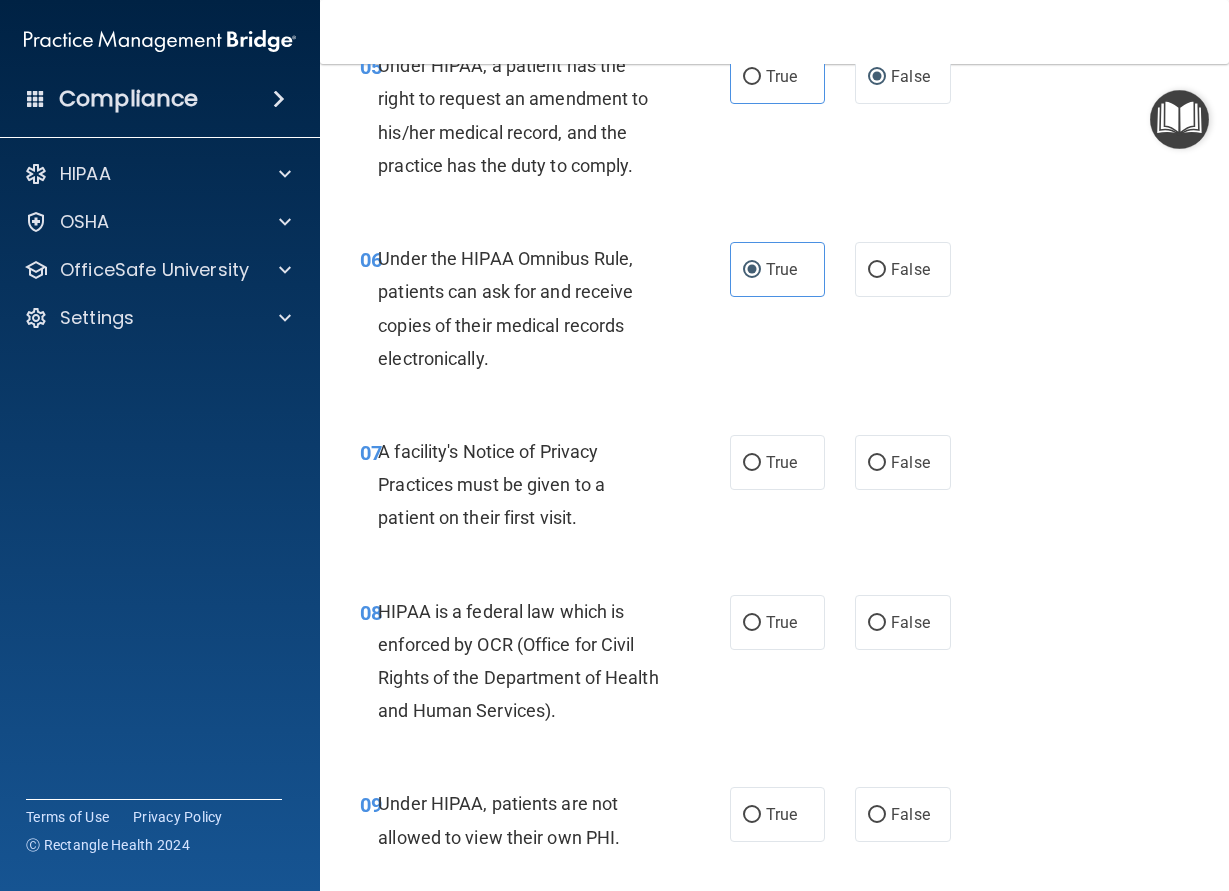 click on "A facility's Notice of Privacy Practices must be given to a patient on their first visit." at bounding box center (528, 485) 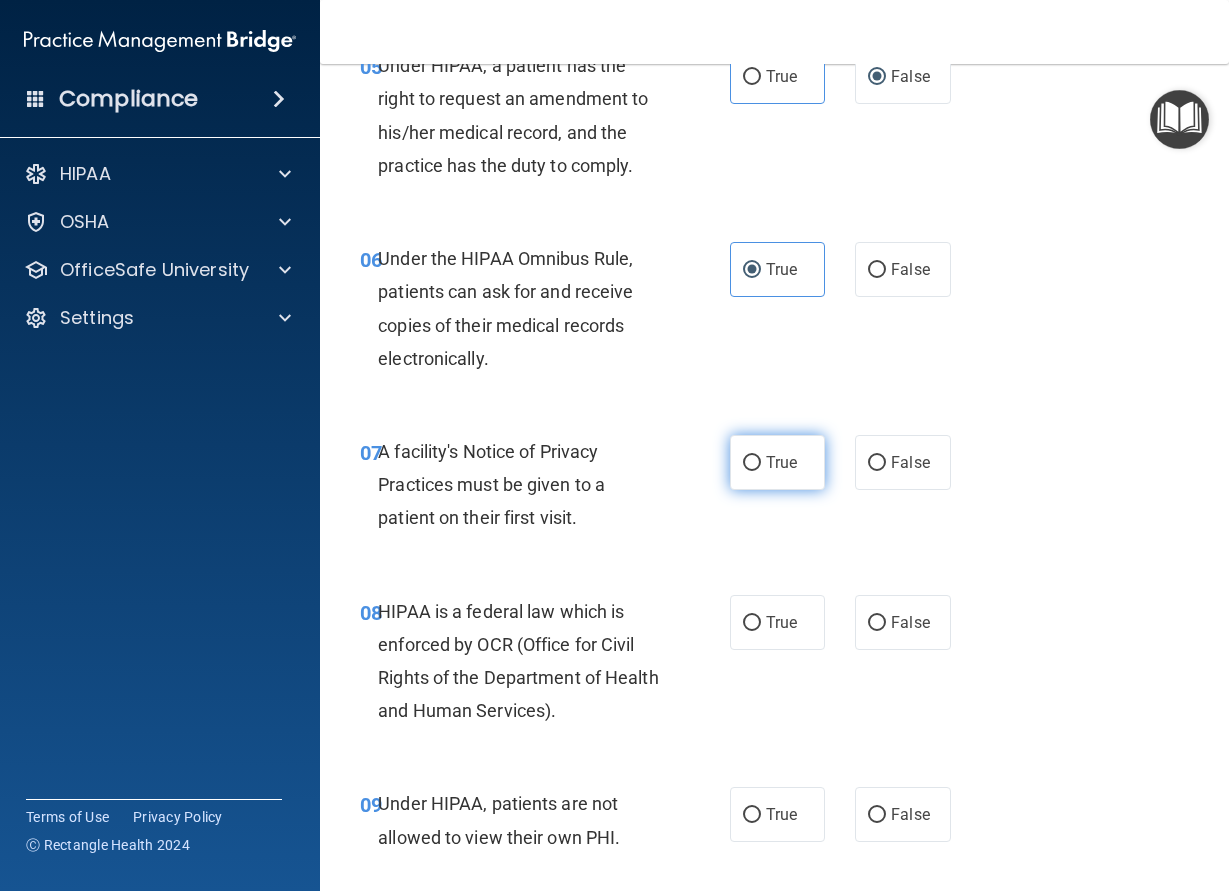 click on "True" at bounding box center [778, 462] 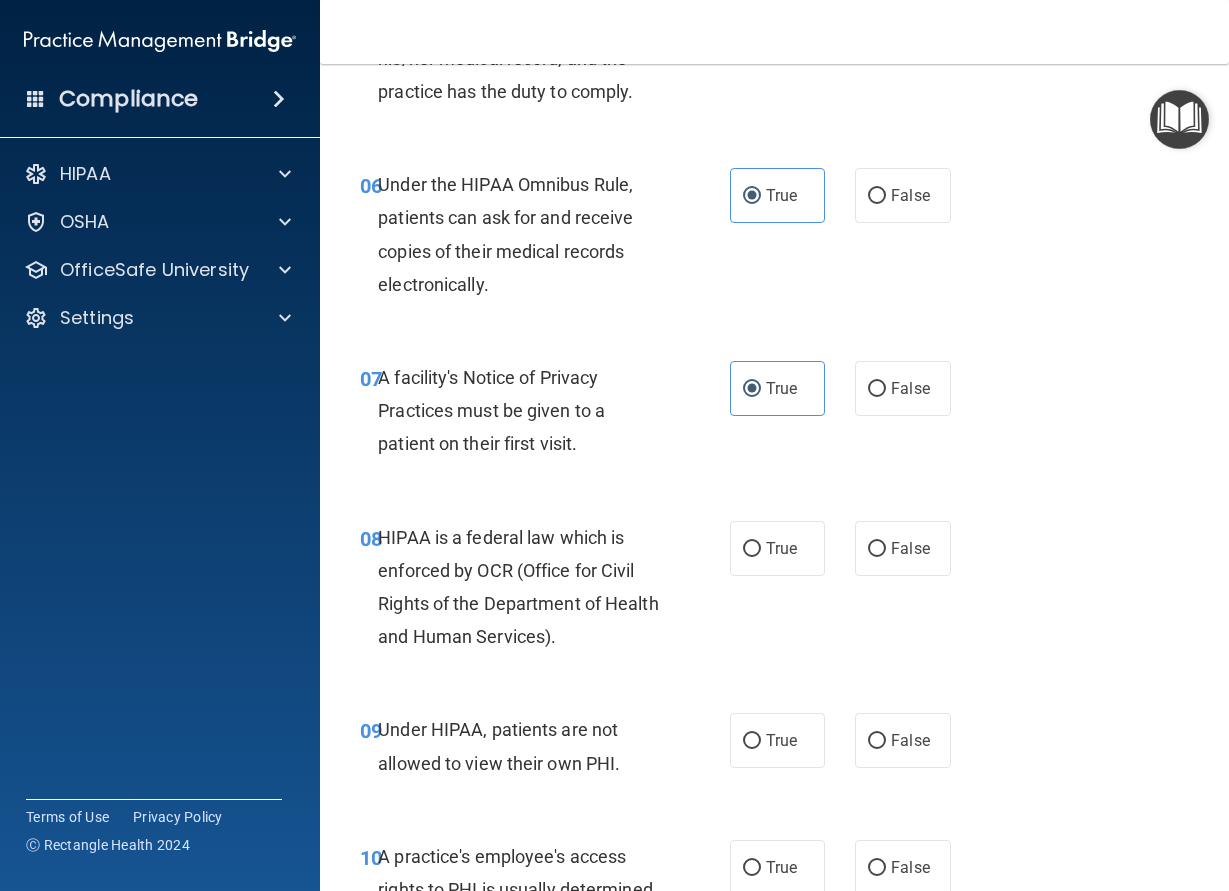 scroll, scrollTop: 1260, scrollLeft: 0, axis: vertical 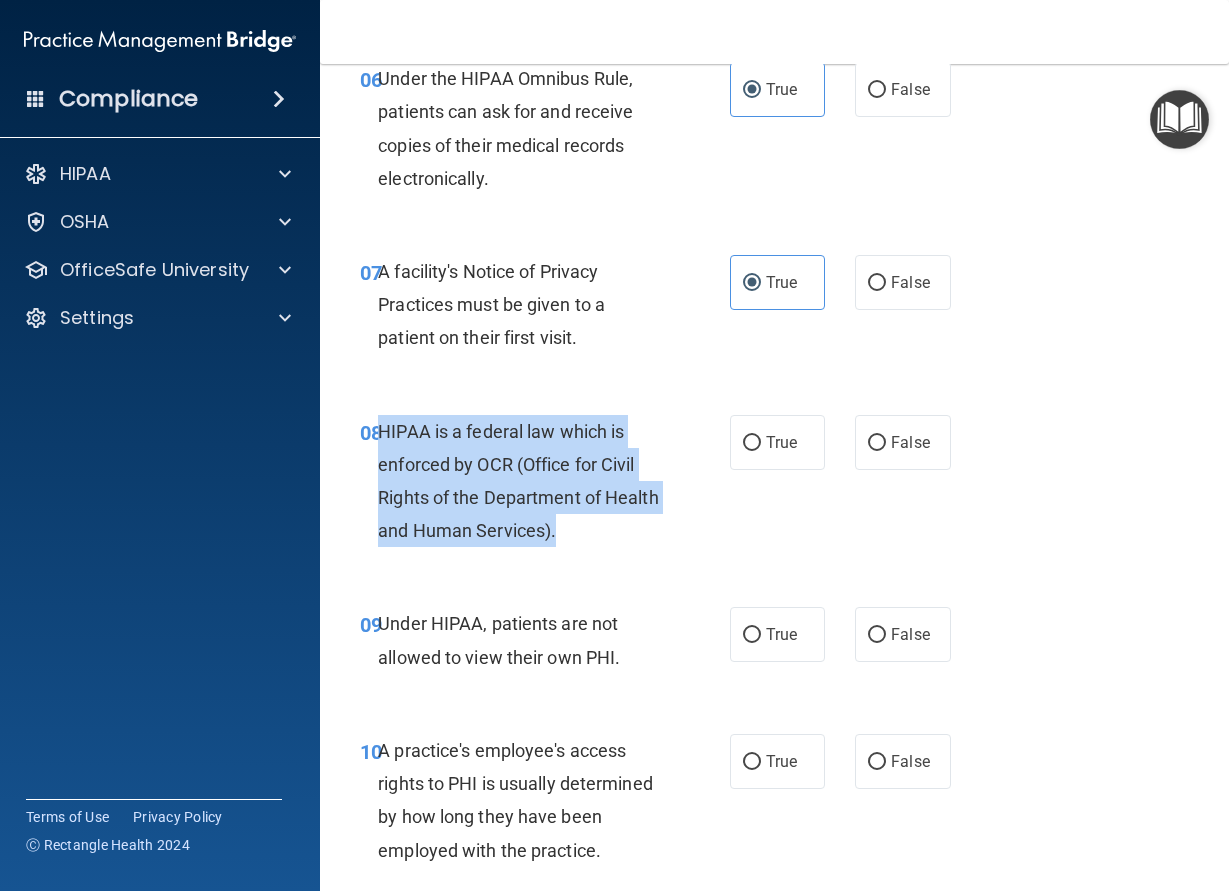drag, startPoint x: 383, startPoint y: 431, endPoint x: 625, endPoint y: 529, distance: 261.09003 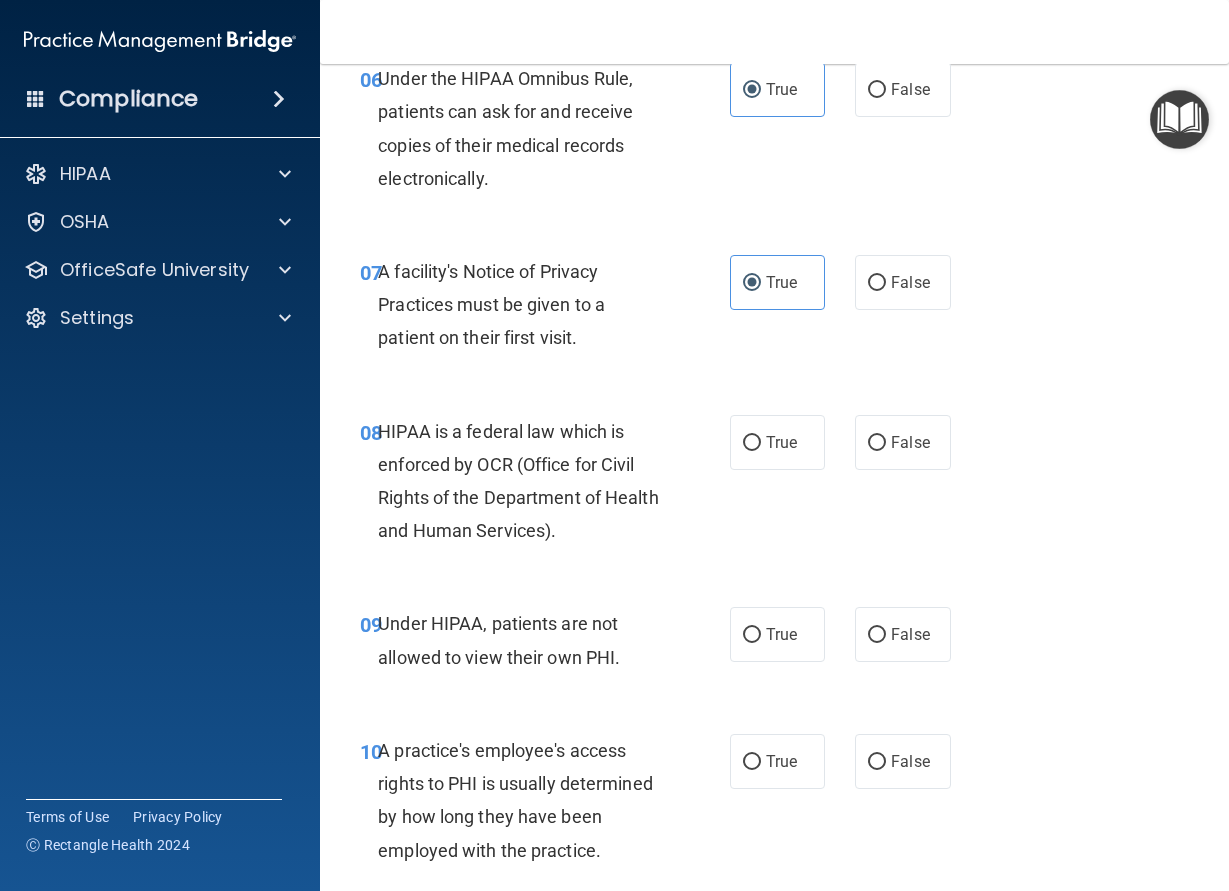 click on "HIPAA is a federal law which is enforced by OCR (Office for Civil Rights of the Department of Health and Human Services)." at bounding box center [528, 481] 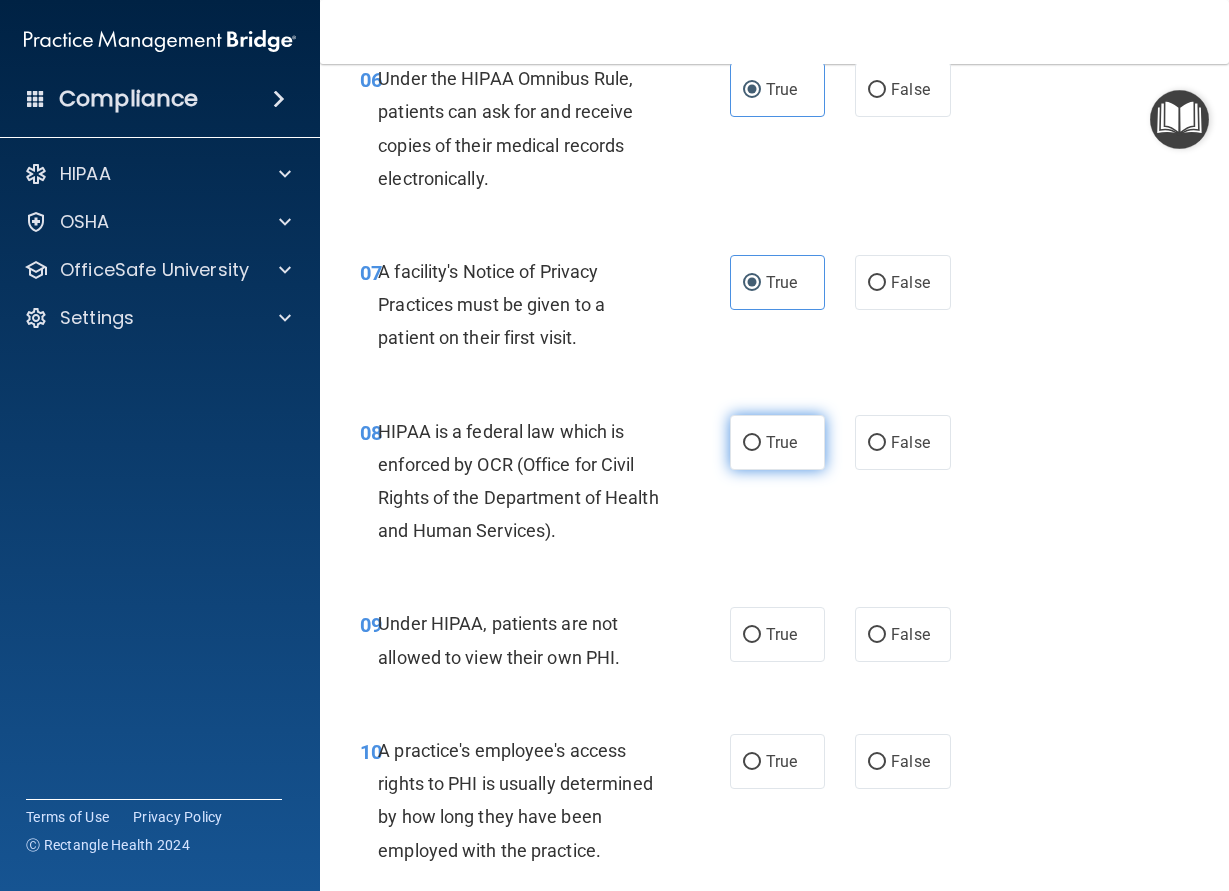 click on "True" at bounding box center [778, 442] 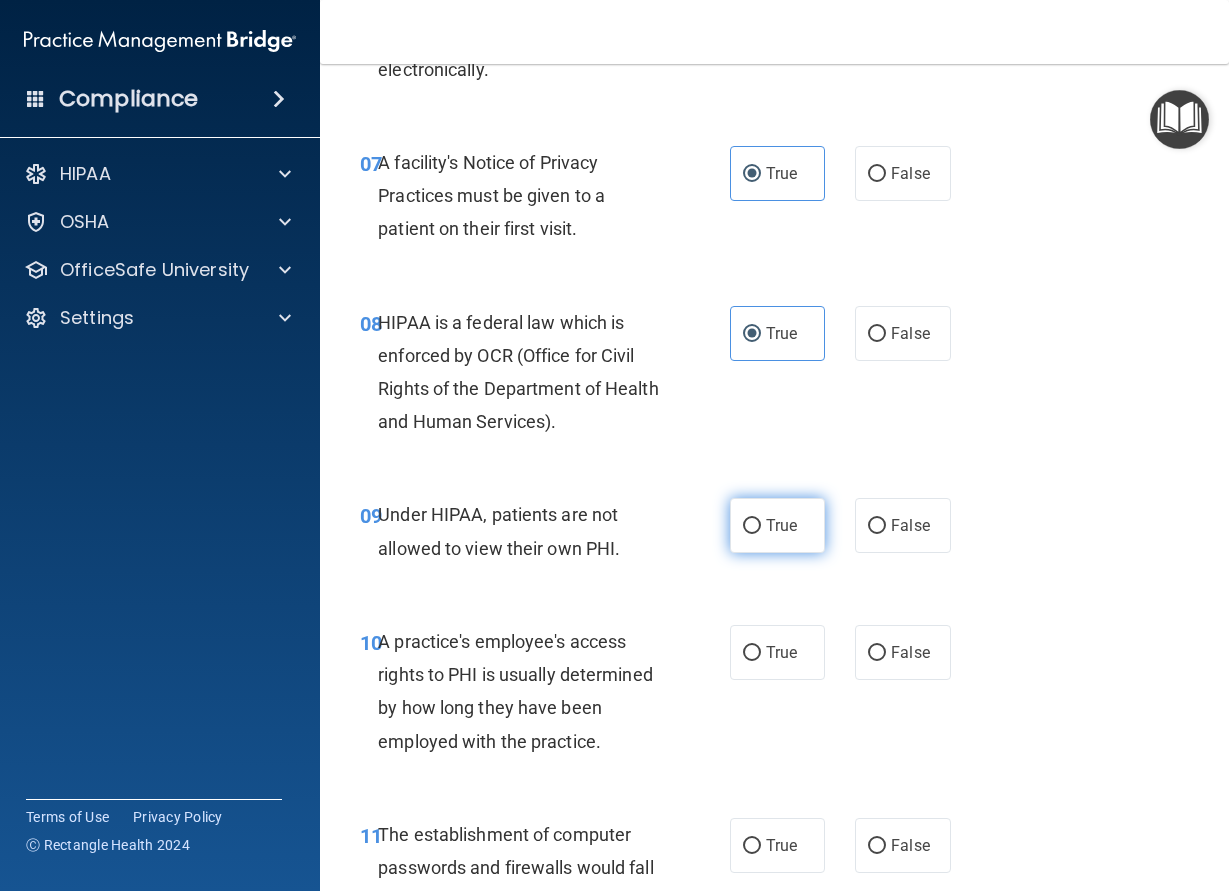 scroll, scrollTop: 1440, scrollLeft: 0, axis: vertical 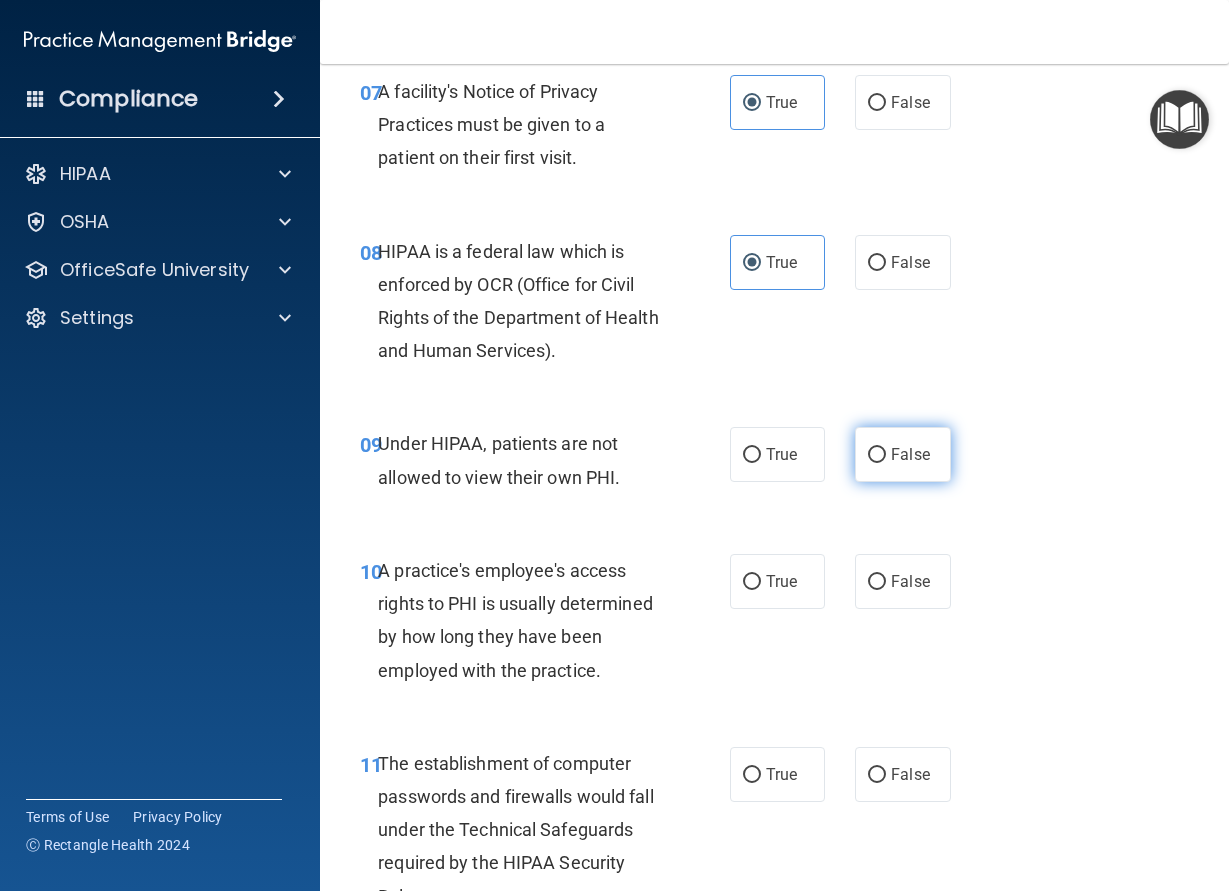 click on "False" at bounding box center [877, 455] 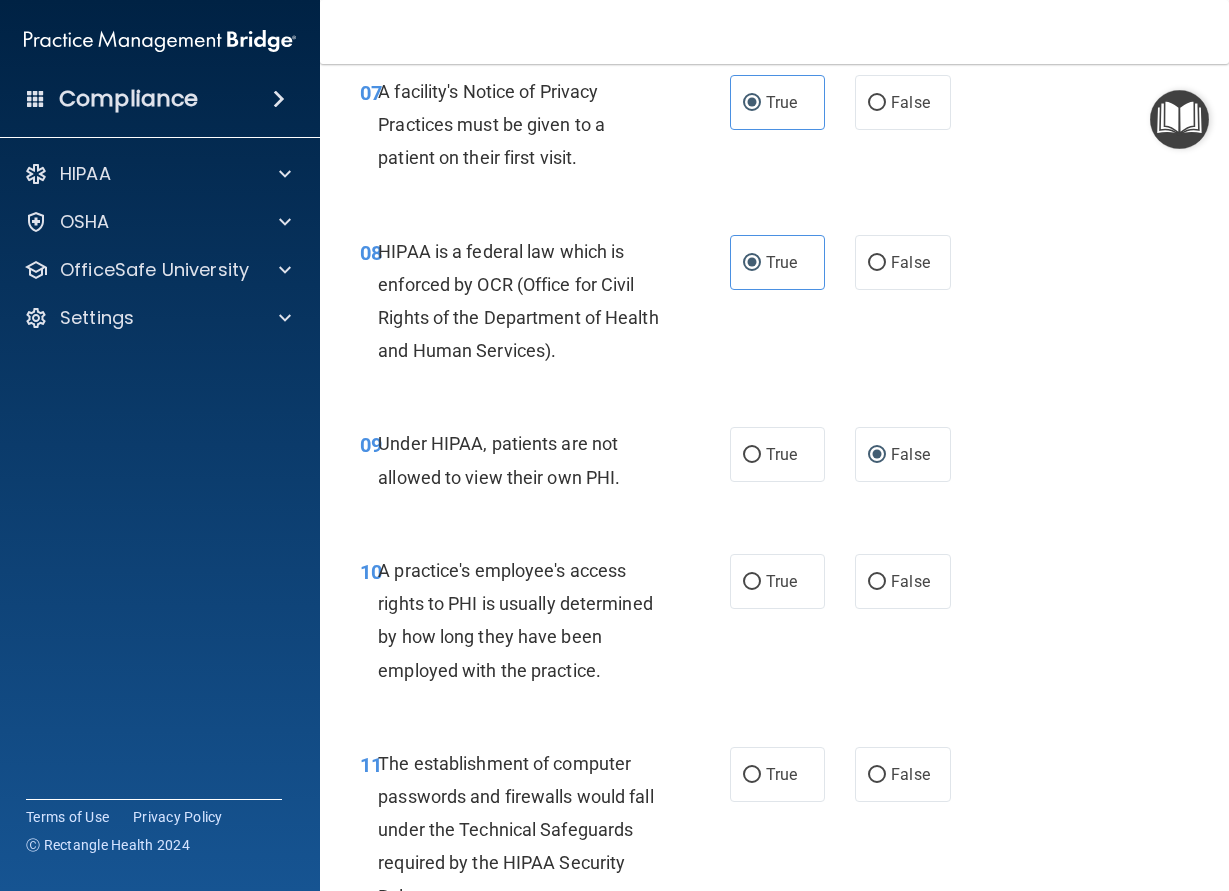 scroll, scrollTop: 1530, scrollLeft: 0, axis: vertical 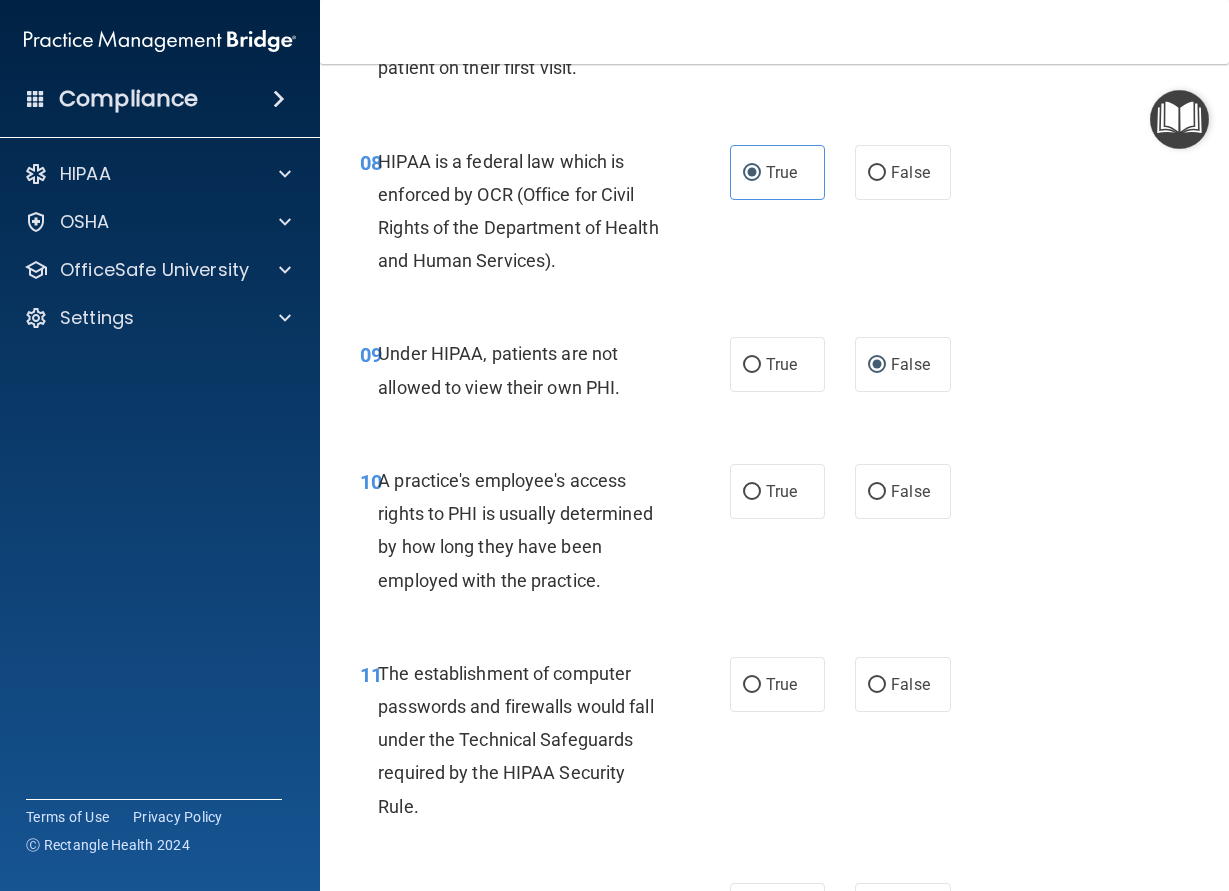 click on "10       A practice's employee's access rights to PHI is usually determined by how long they have been employed with the practice." at bounding box center [545, 535] 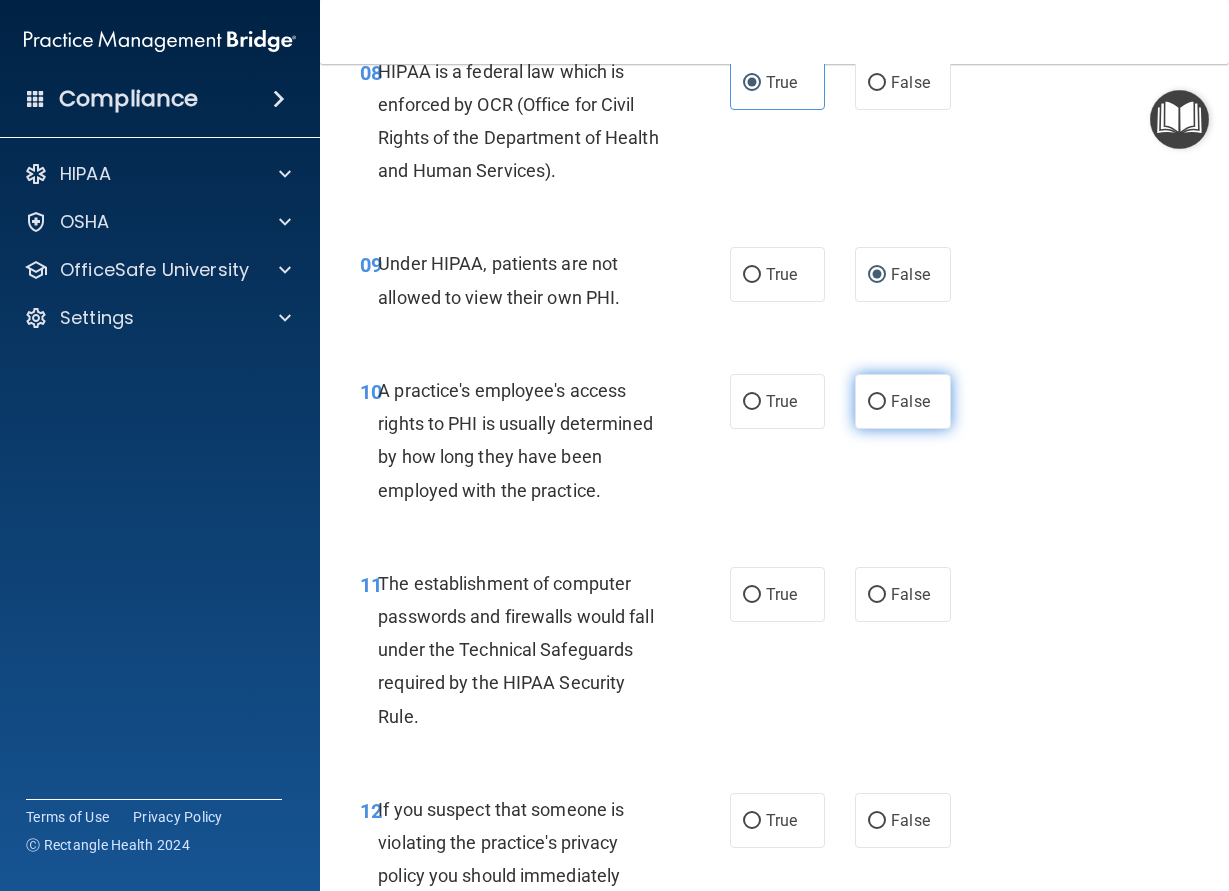 click on "False" at bounding box center (903, 401) 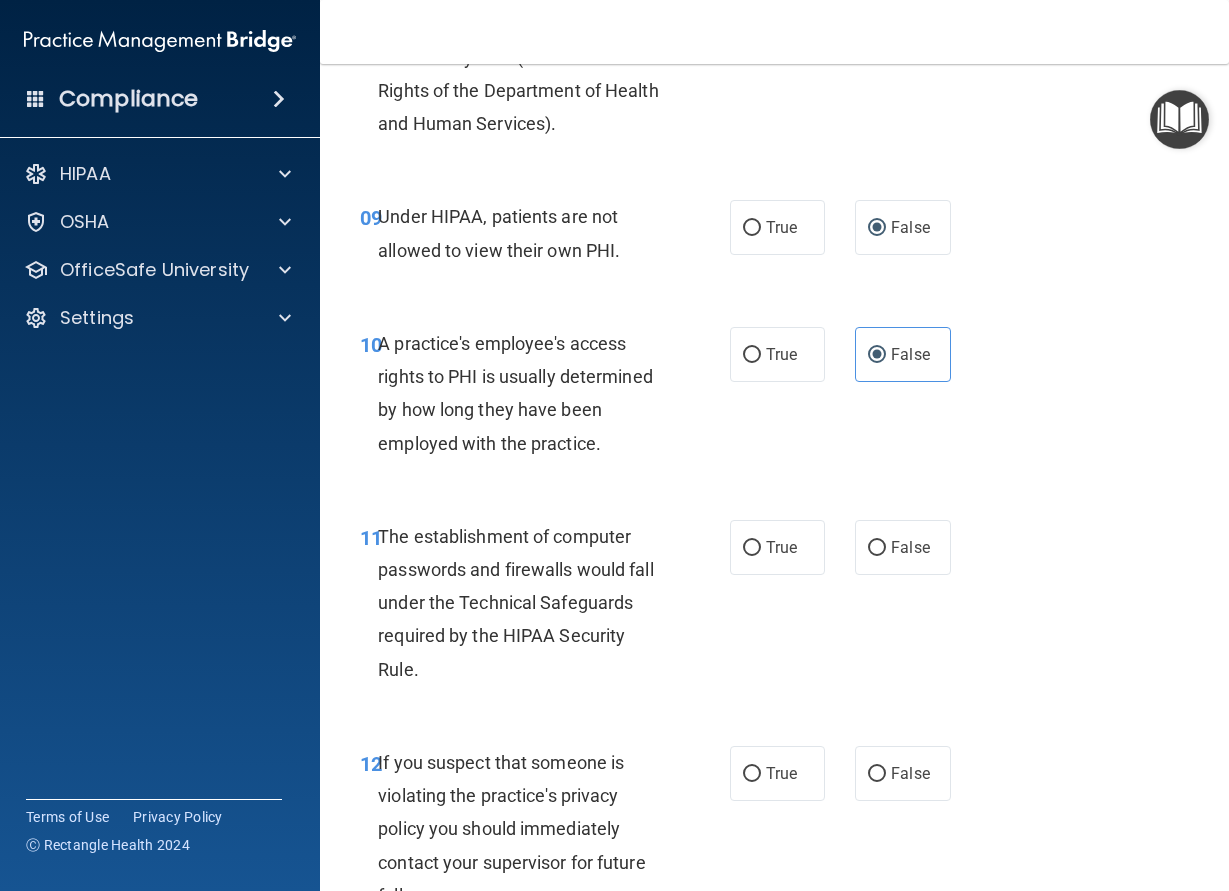 scroll, scrollTop: 1710, scrollLeft: 0, axis: vertical 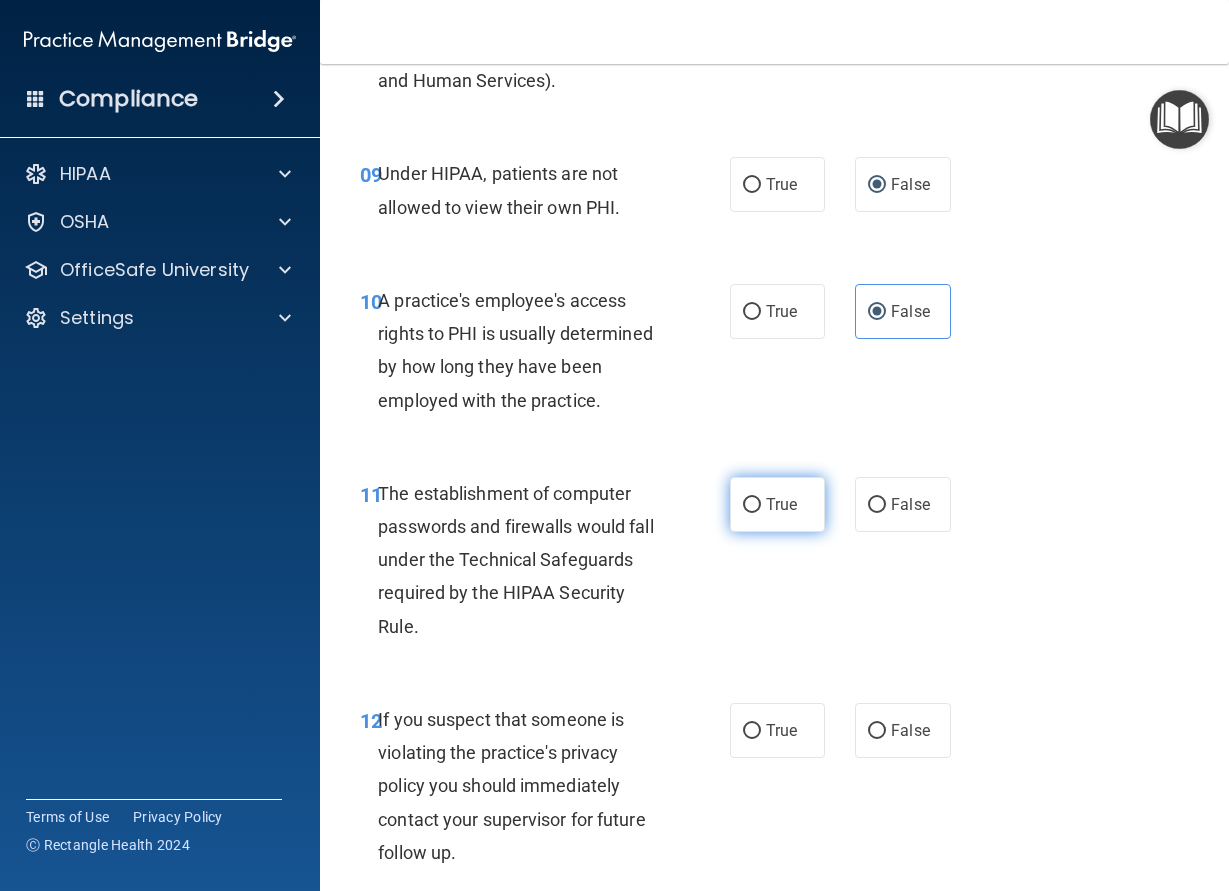 click on "True" at bounding box center [752, 505] 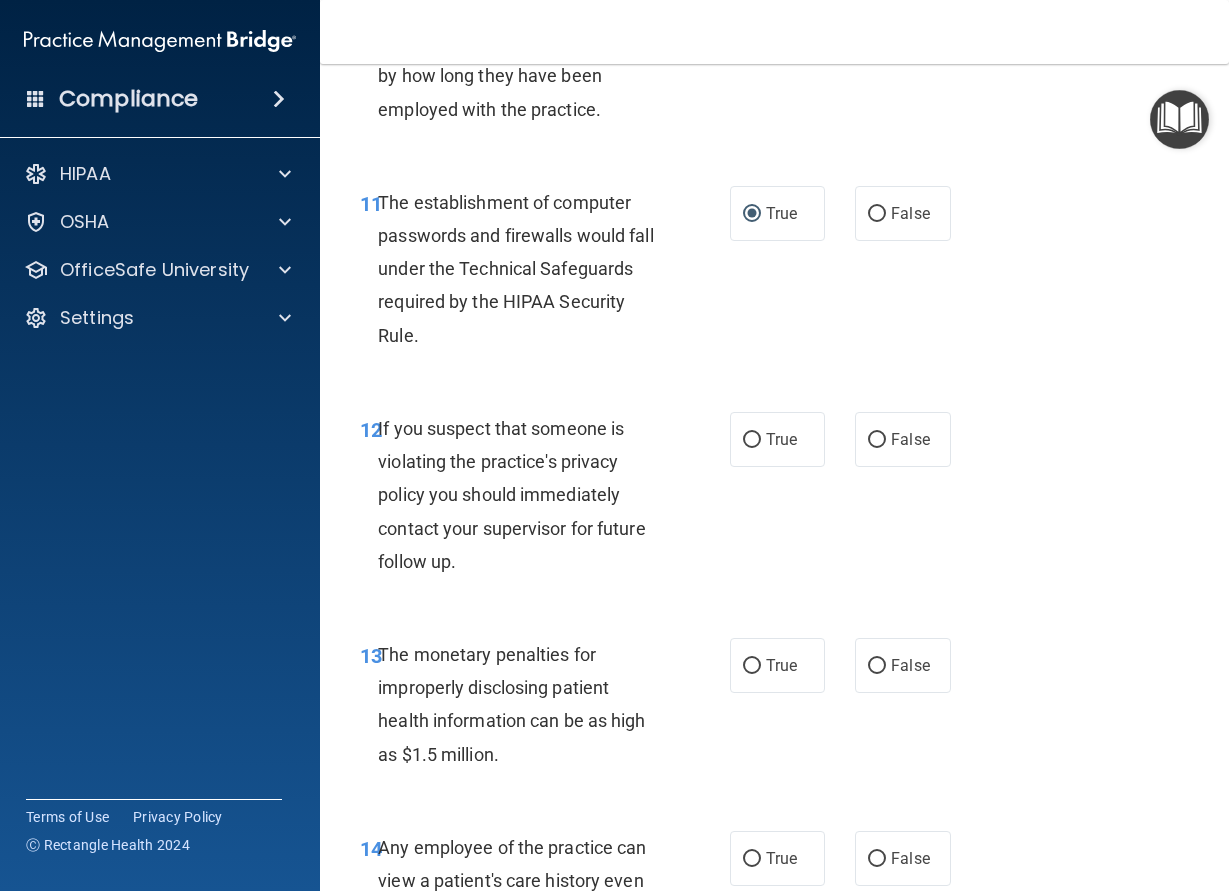 scroll, scrollTop: 2070, scrollLeft: 0, axis: vertical 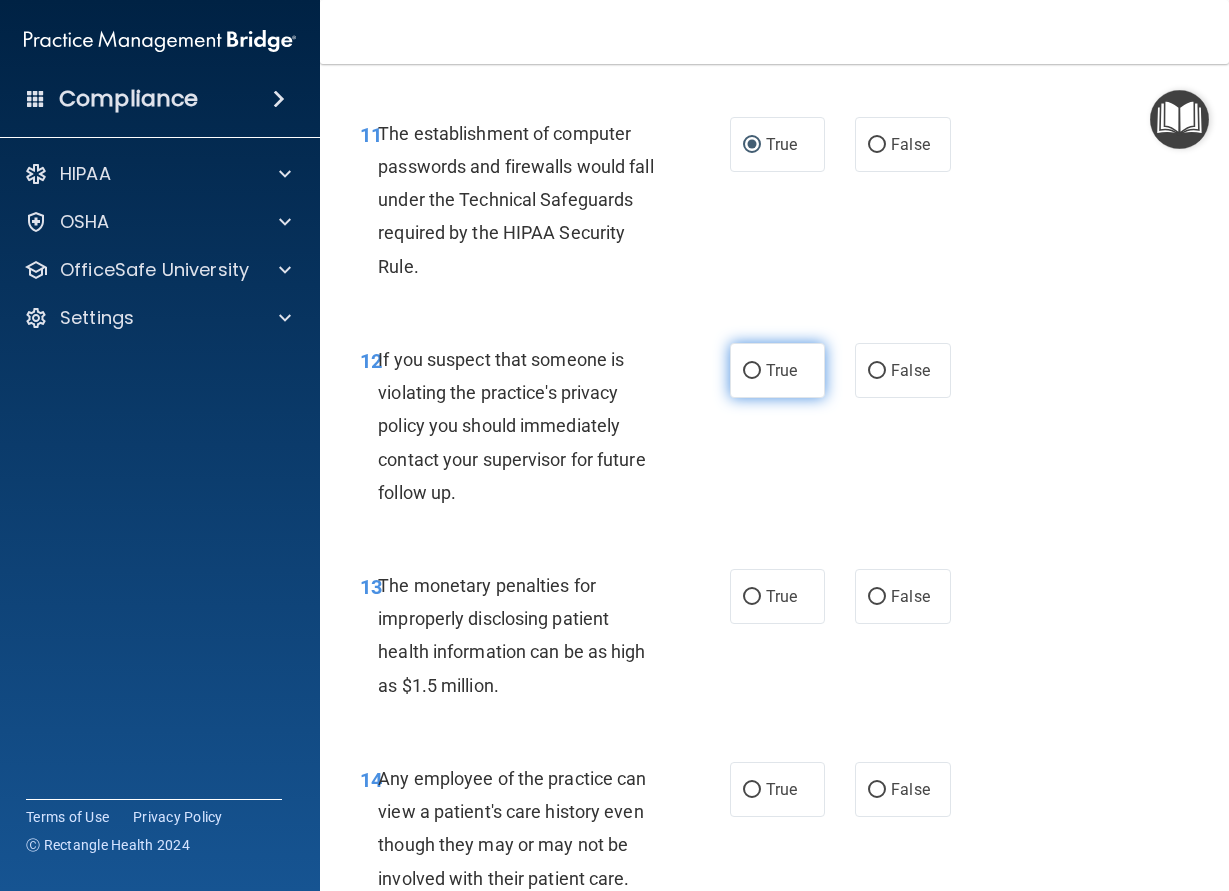 click on "True" at bounding box center [778, 370] 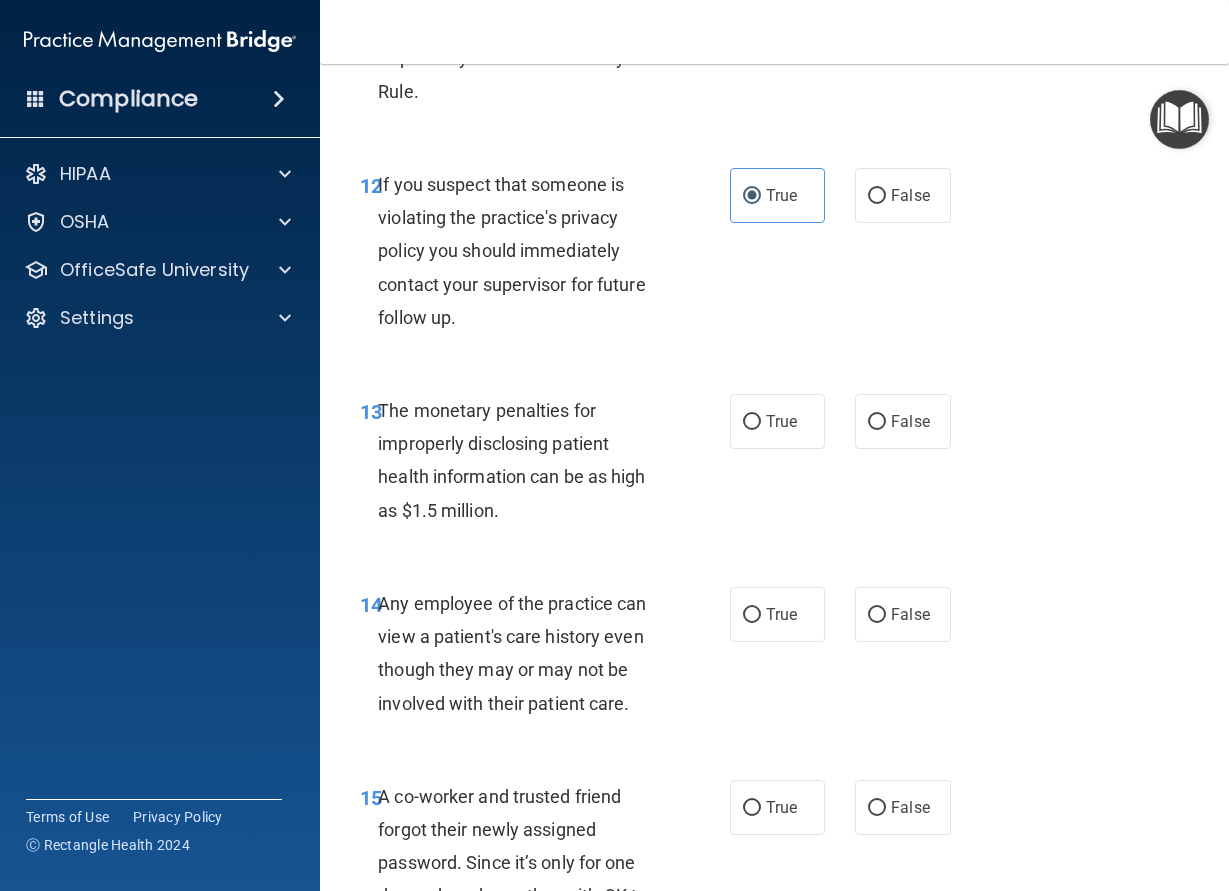 scroll, scrollTop: 2340, scrollLeft: 0, axis: vertical 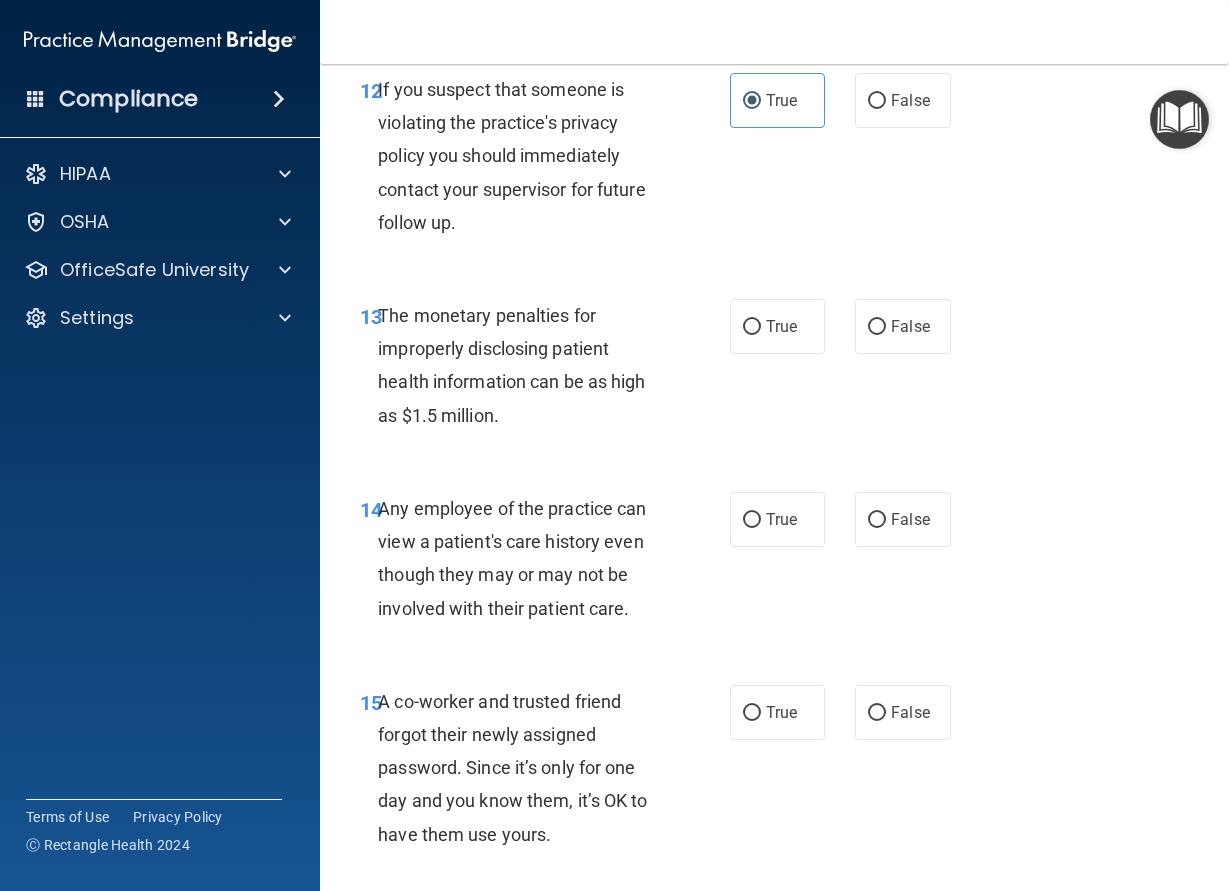 drag, startPoint x: 765, startPoint y: 331, endPoint x: 780, endPoint y: 478, distance: 147.76332 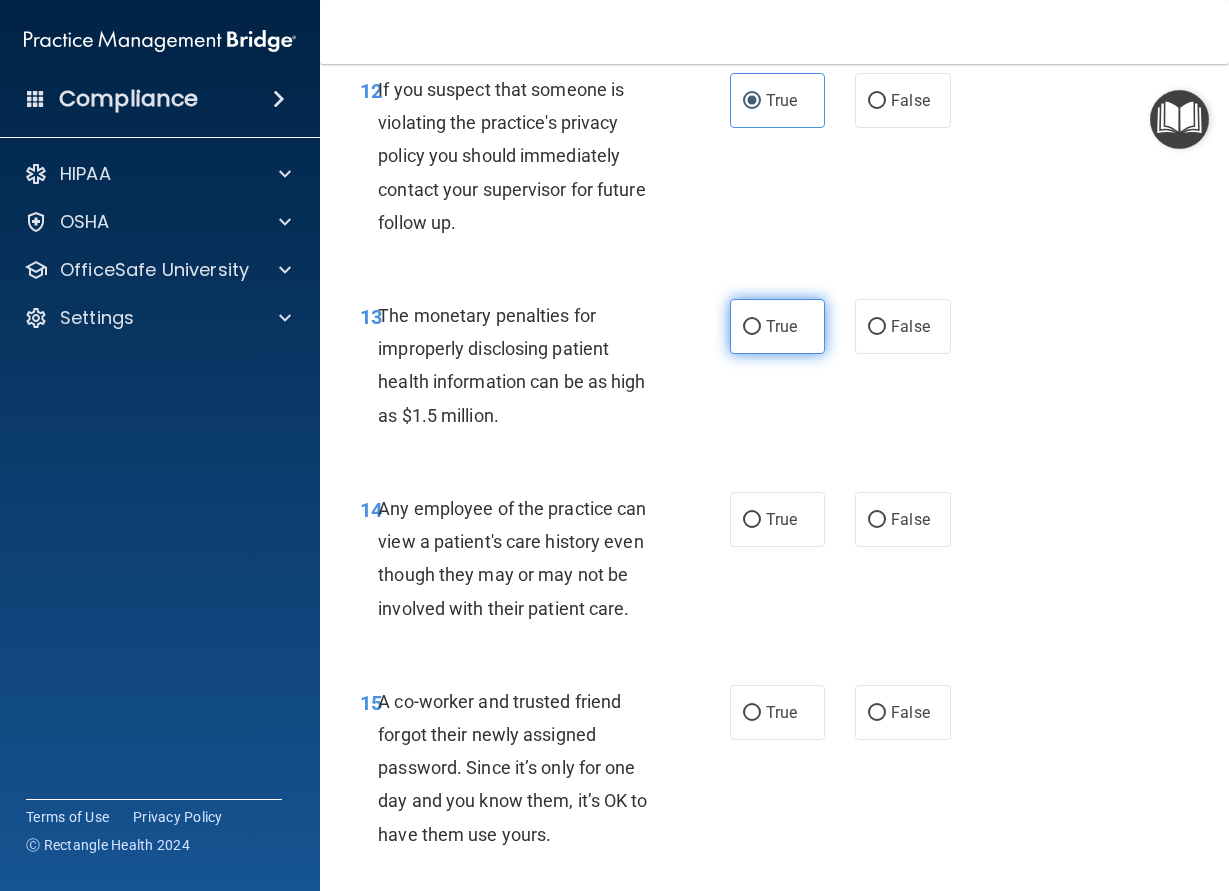click on "True" at bounding box center (778, 326) 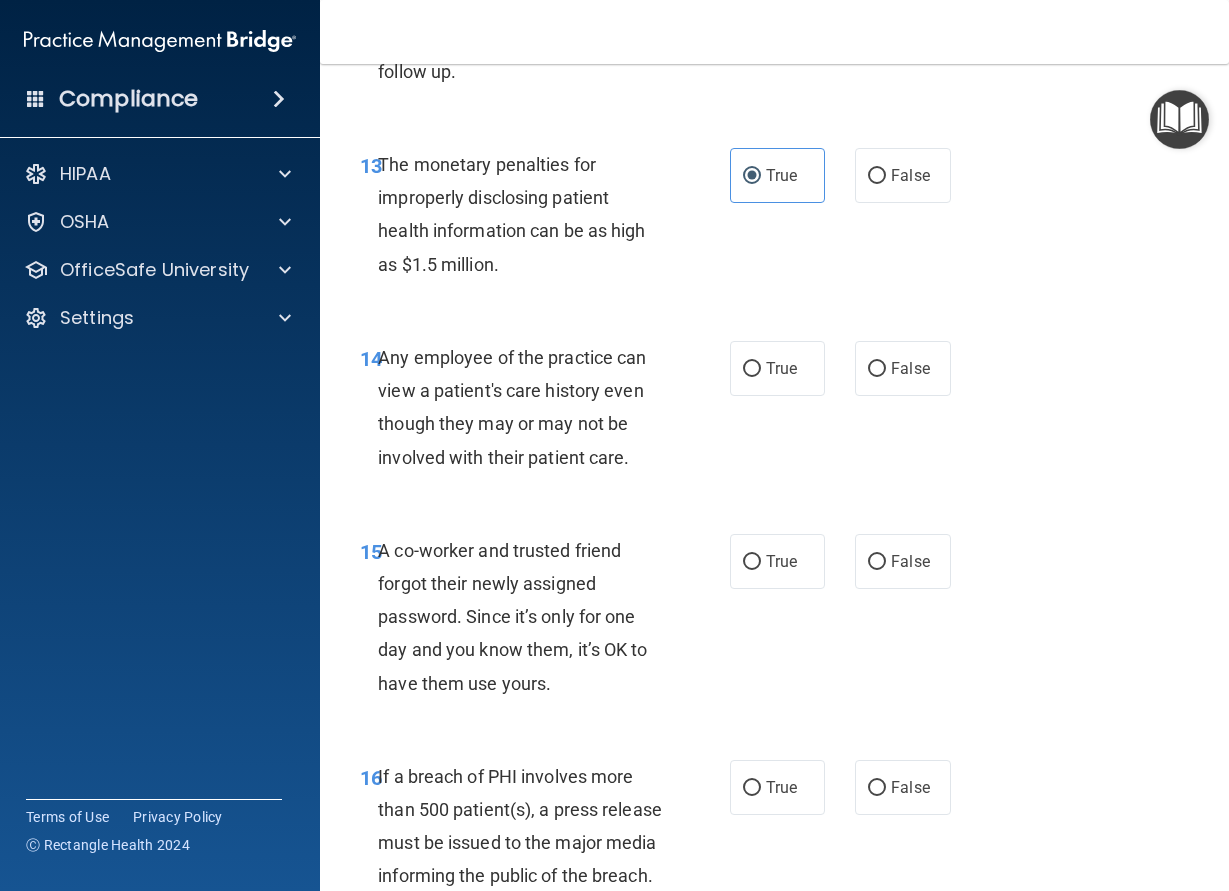 scroll, scrollTop: 2520, scrollLeft: 0, axis: vertical 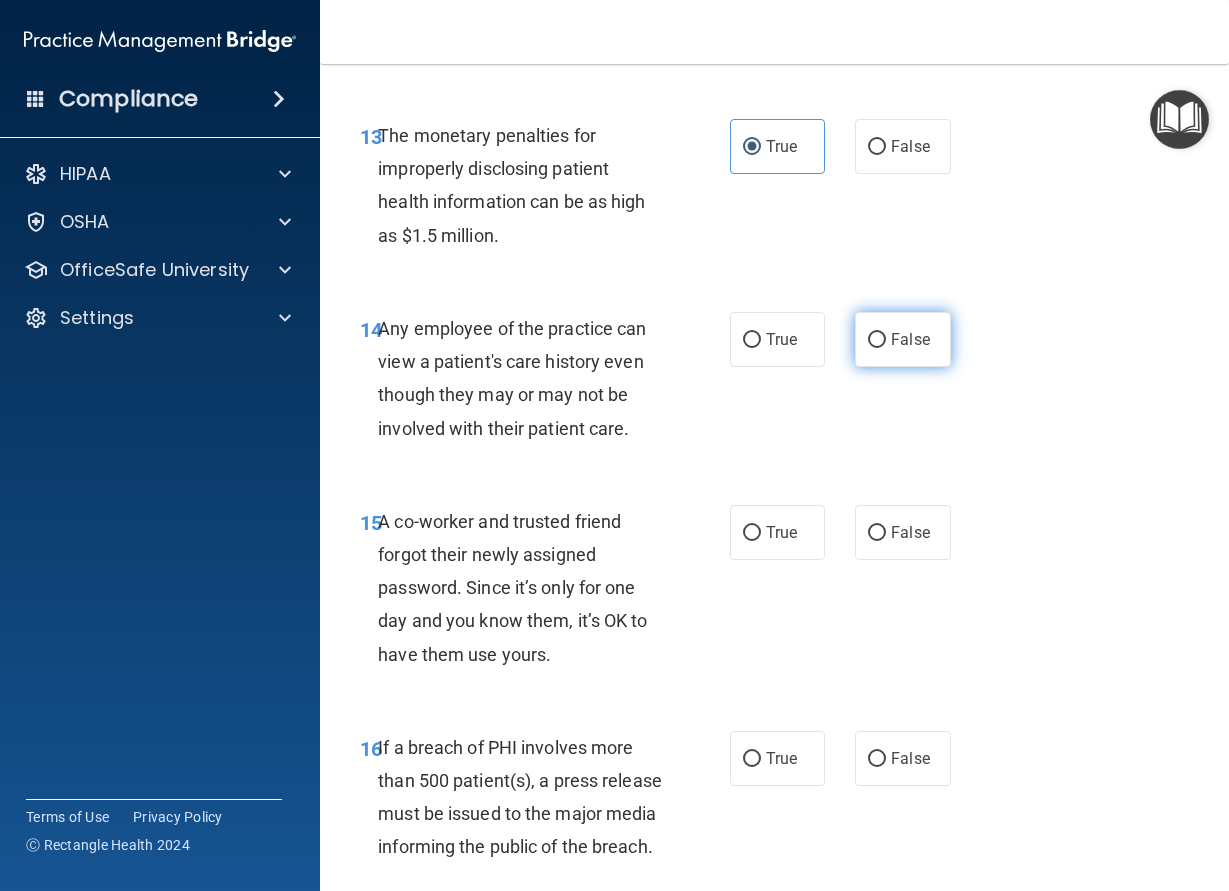 drag, startPoint x: 873, startPoint y: 344, endPoint x: 852, endPoint y: 456, distance: 113.951744 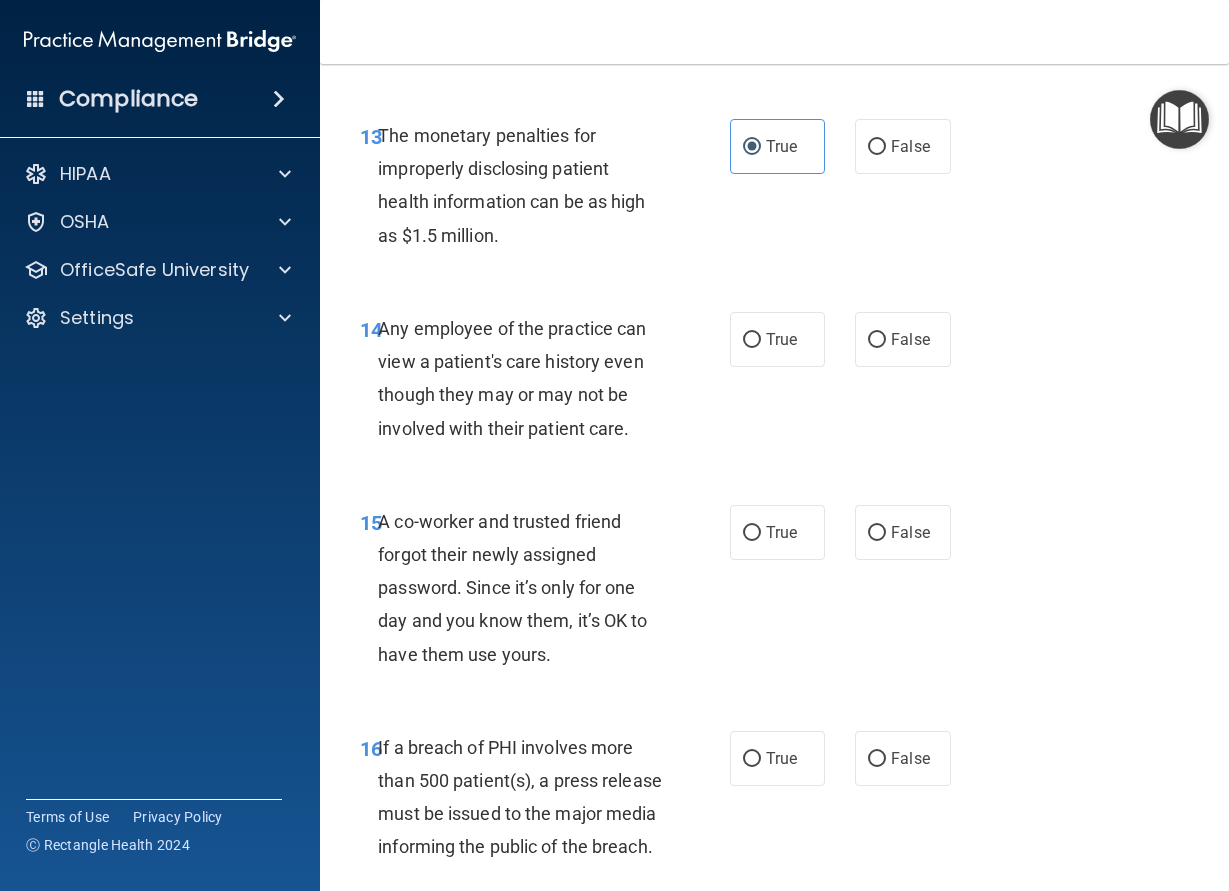 radio on "true" 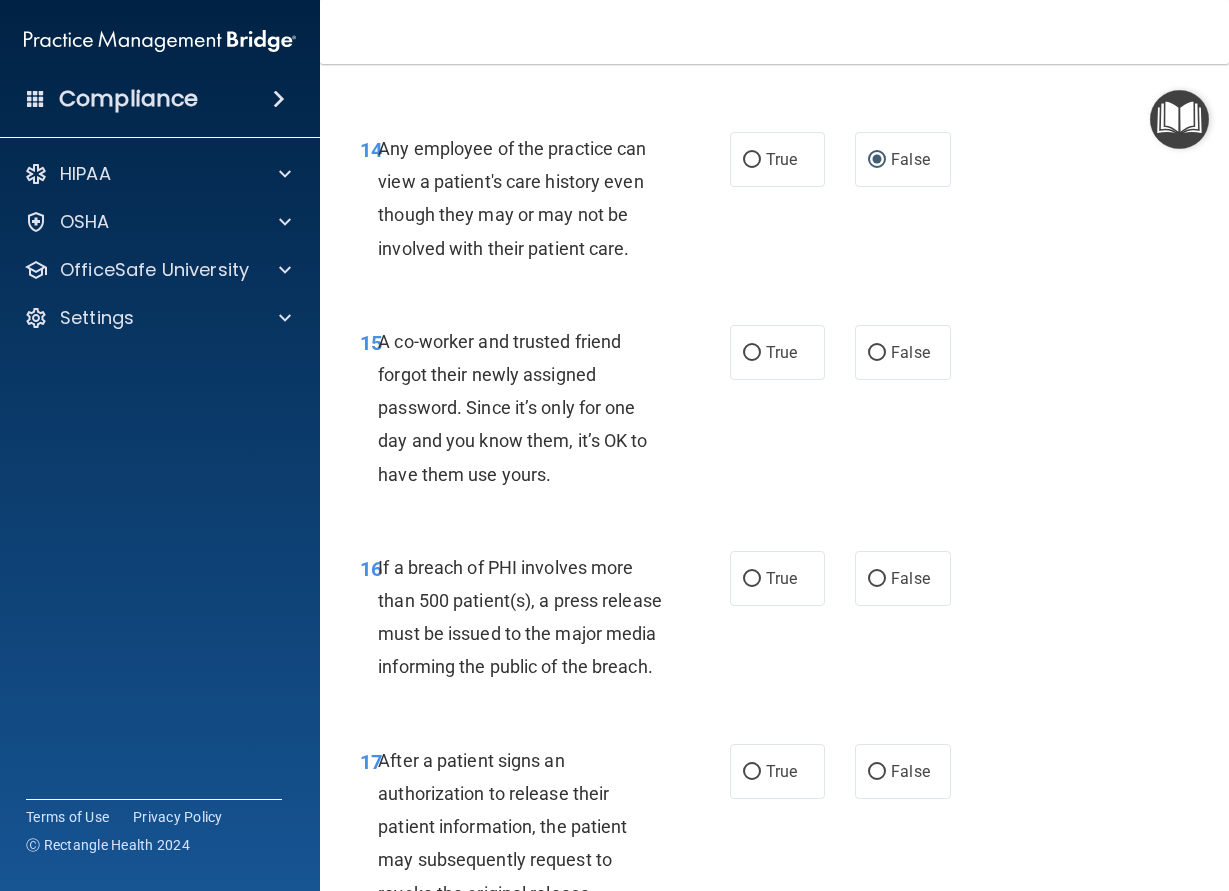 scroll, scrollTop: 2790, scrollLeft: 0, axis: vertical 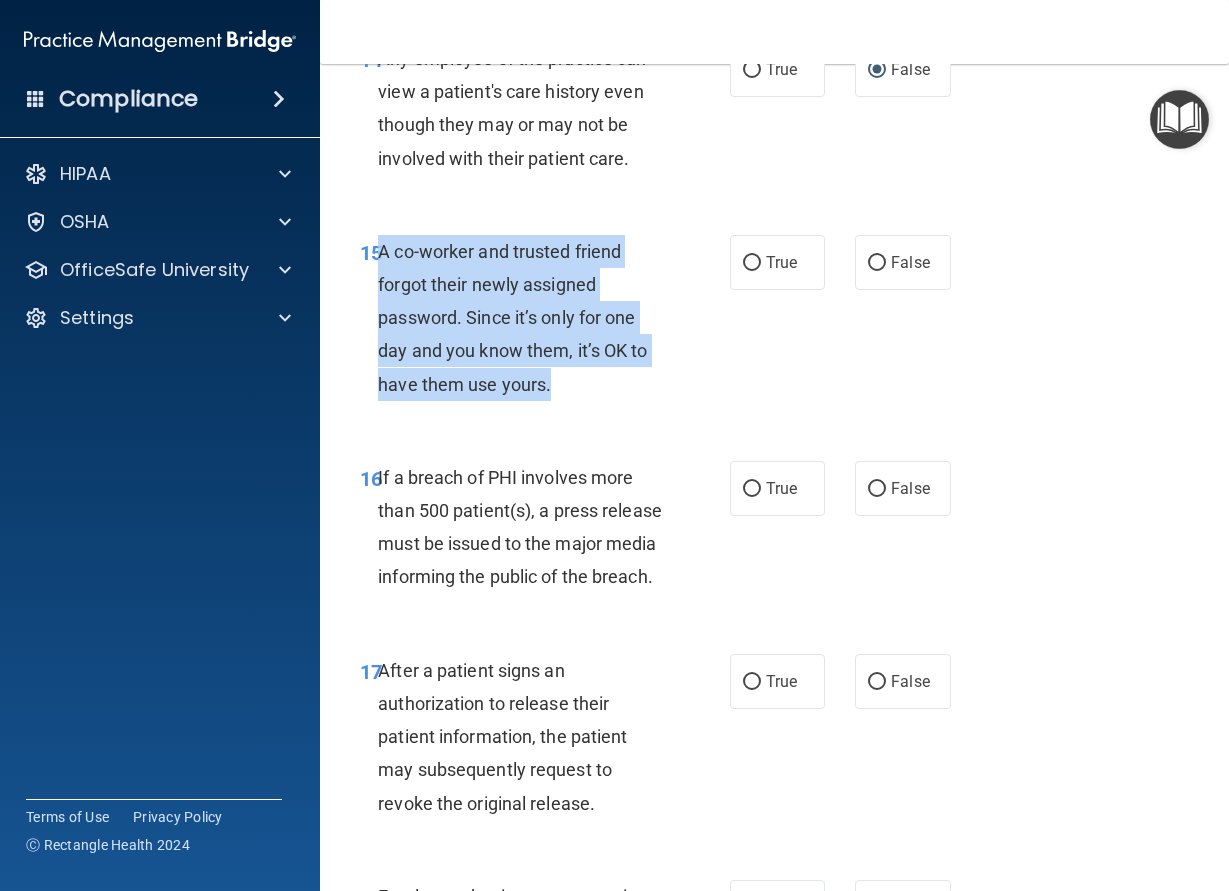 drag, startPoint x: 380, startPoint y: 254, endPoint x: 623, endPoint y: 388, distance: 277.49774 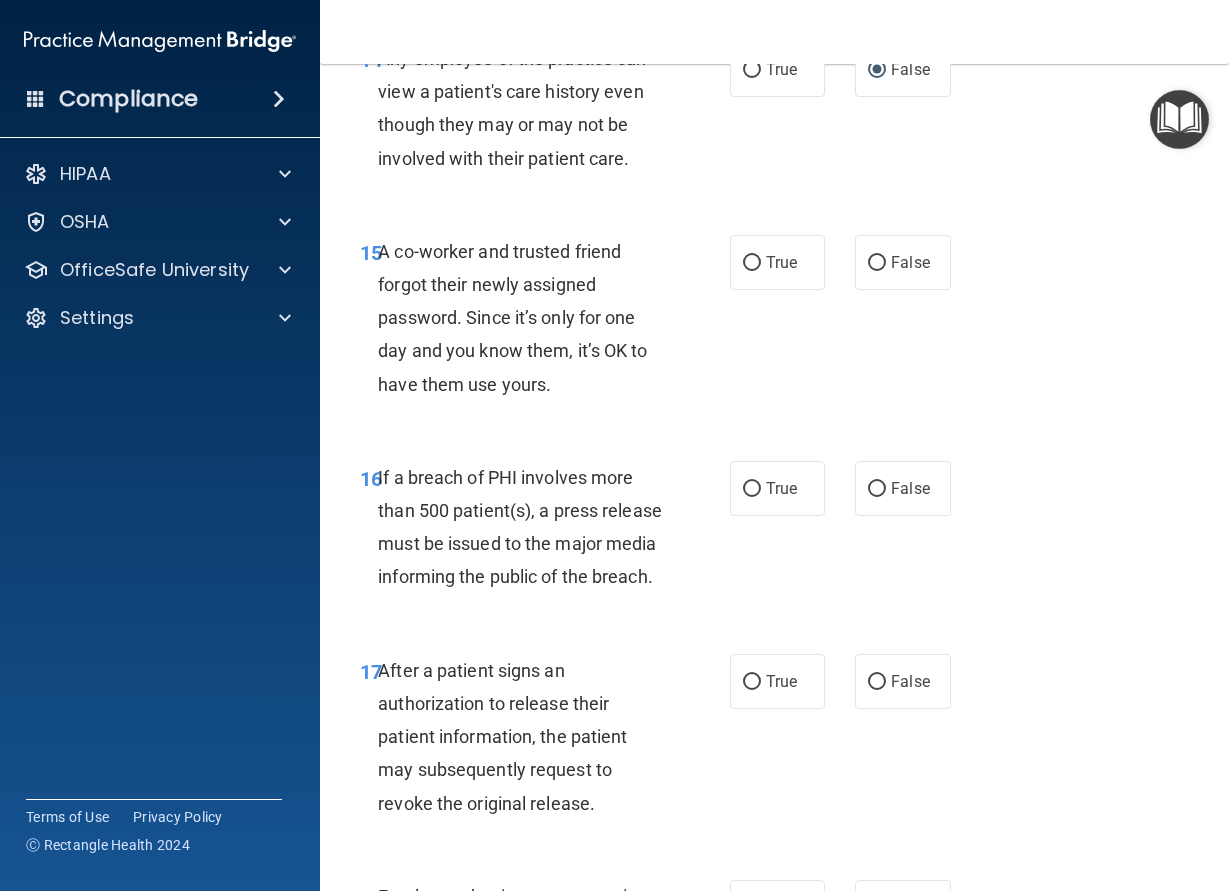 click on "A co-worker and trusted friend forgot their newly assigned password. Since it’s only for one day and you know them, it’s OK to have them use yours." at bounding box center [528, 318] 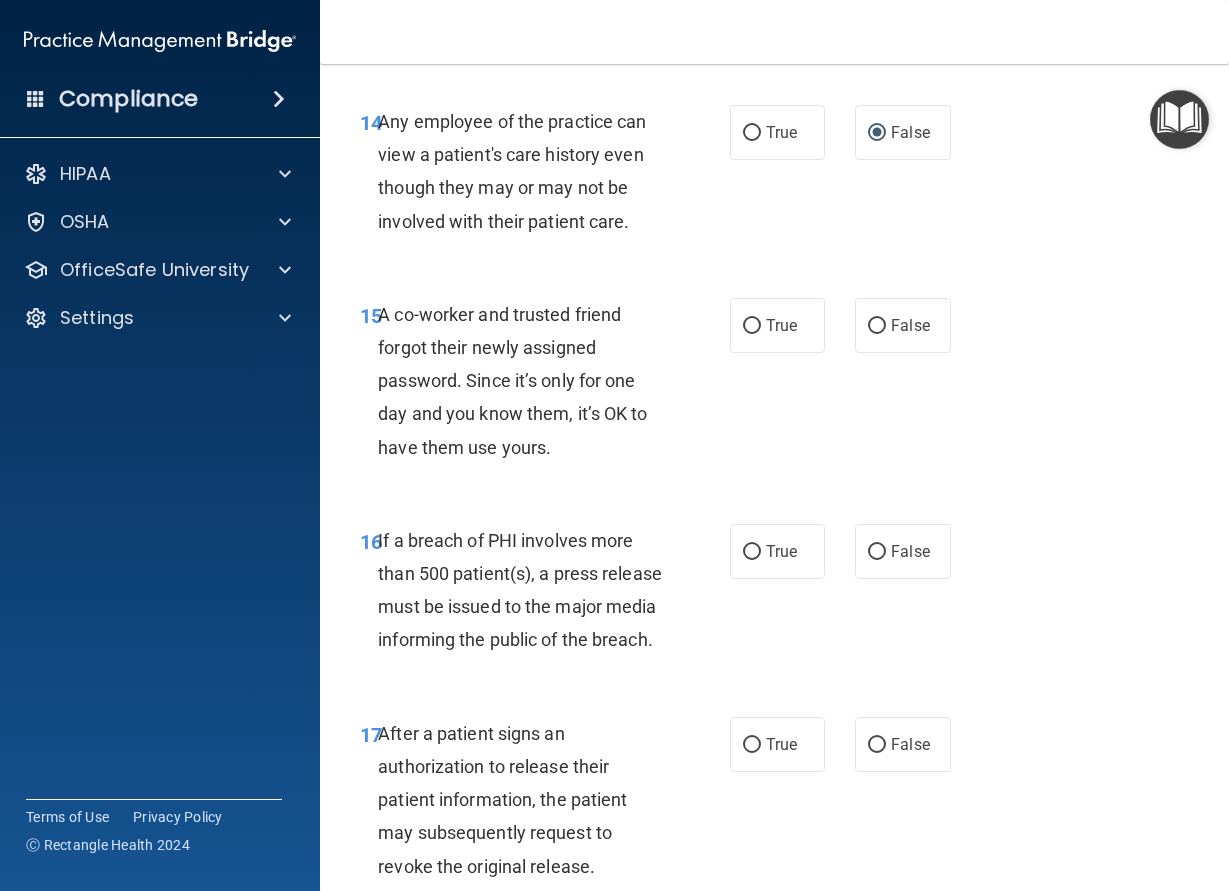scroll, scrollTop: 2700, scrollLeft: 0, axis: vertical 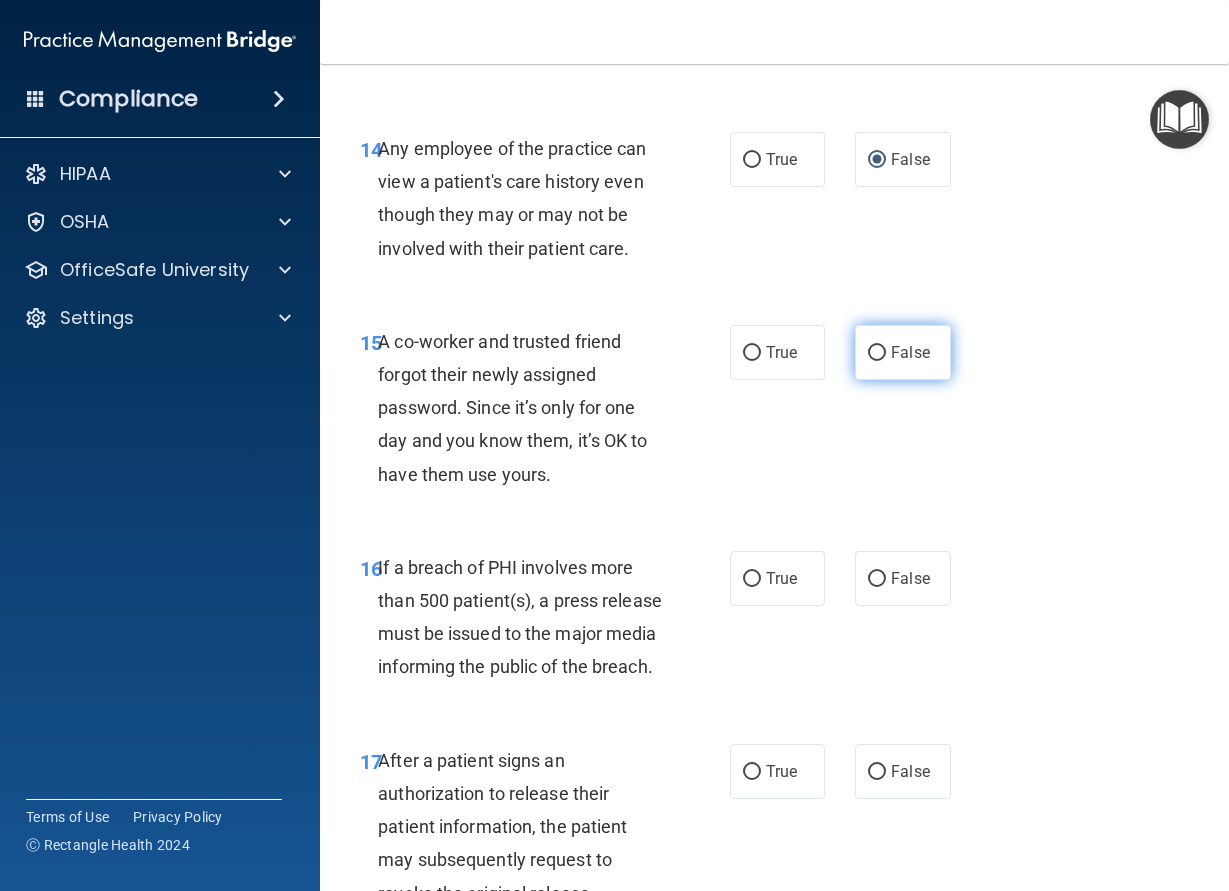 click on "False" at bounding box center (877, 353) 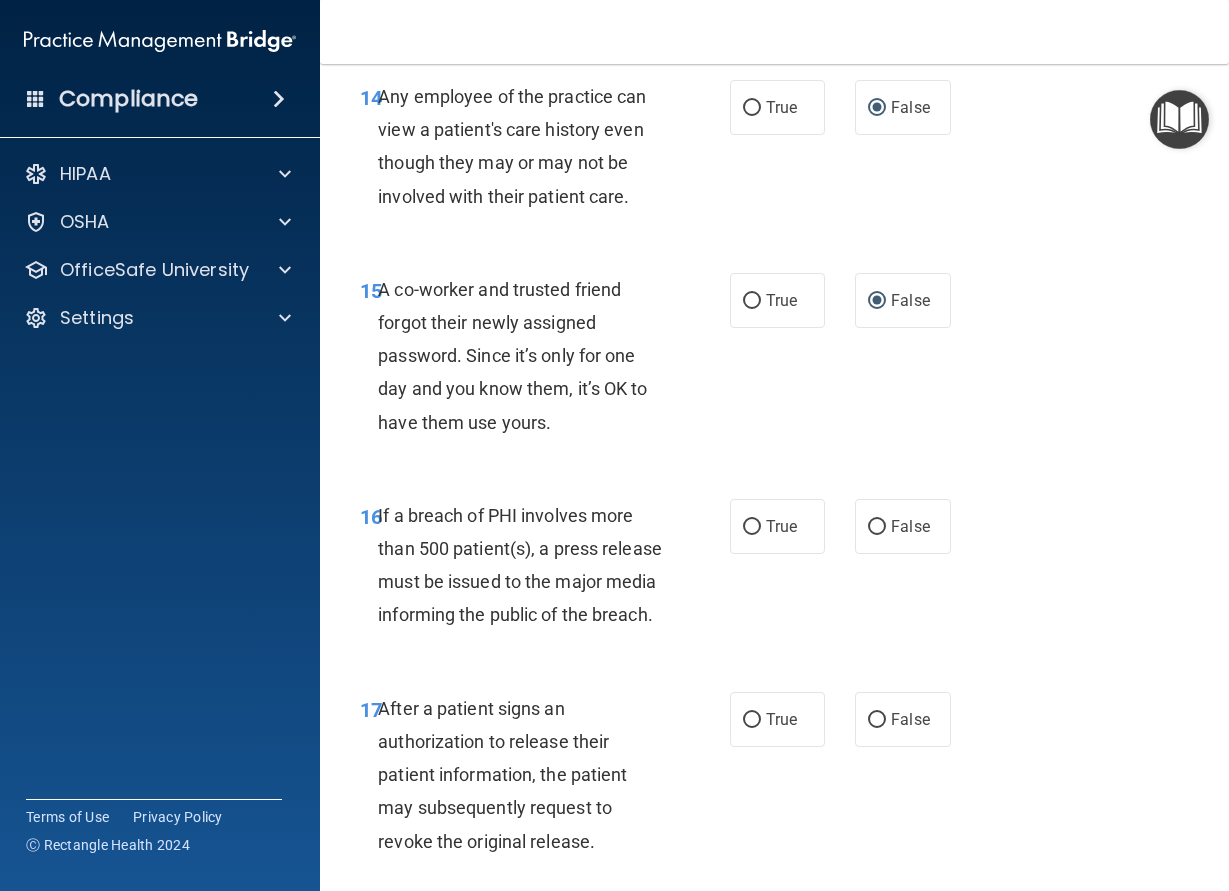 scroll, scrollTop: 2790, scrollLeft: 0, axis: vertical 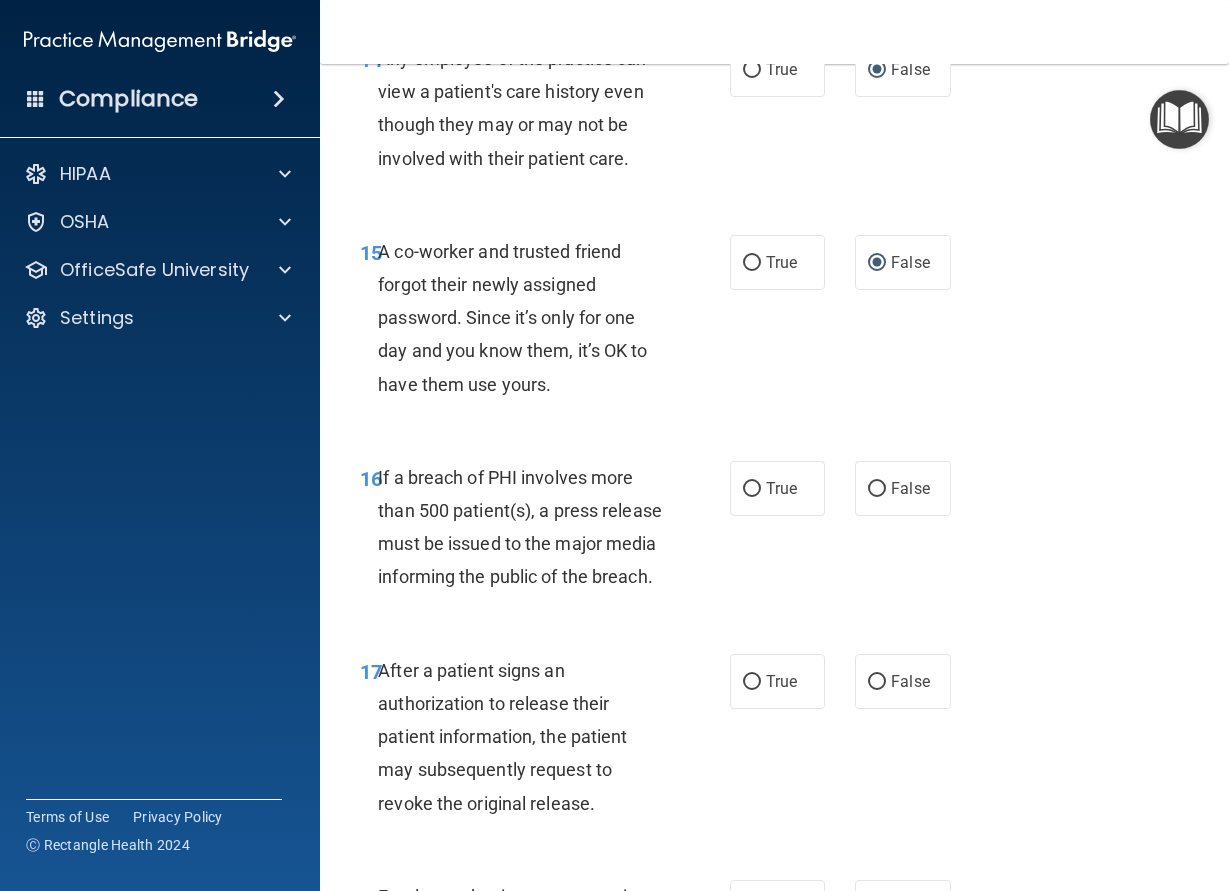 drag, startPoint x: 770, startPoint y: 491, endPoint x: 760, endPoint y: 532, distance: 42.201897 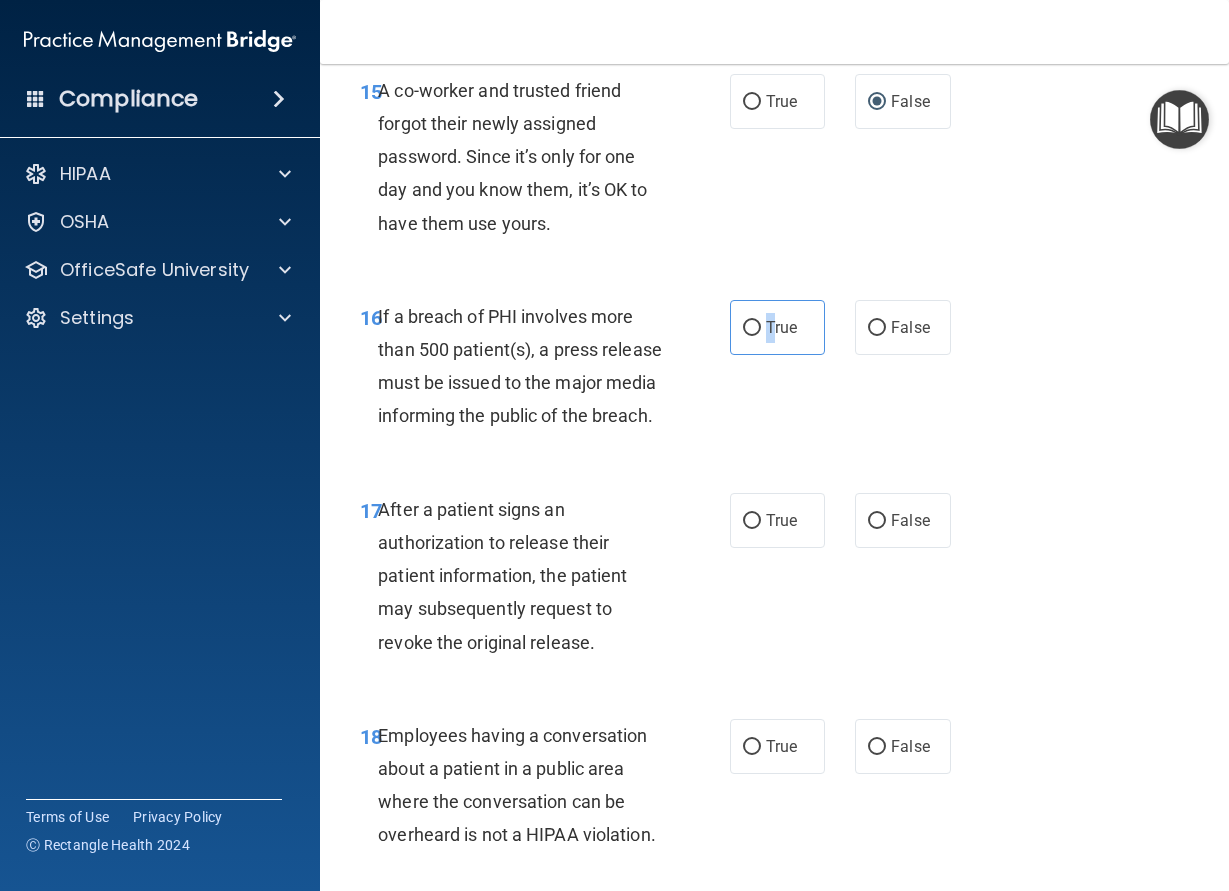 scroll, scrollTop: 3060, scrollLeft: 0, axis: vertical 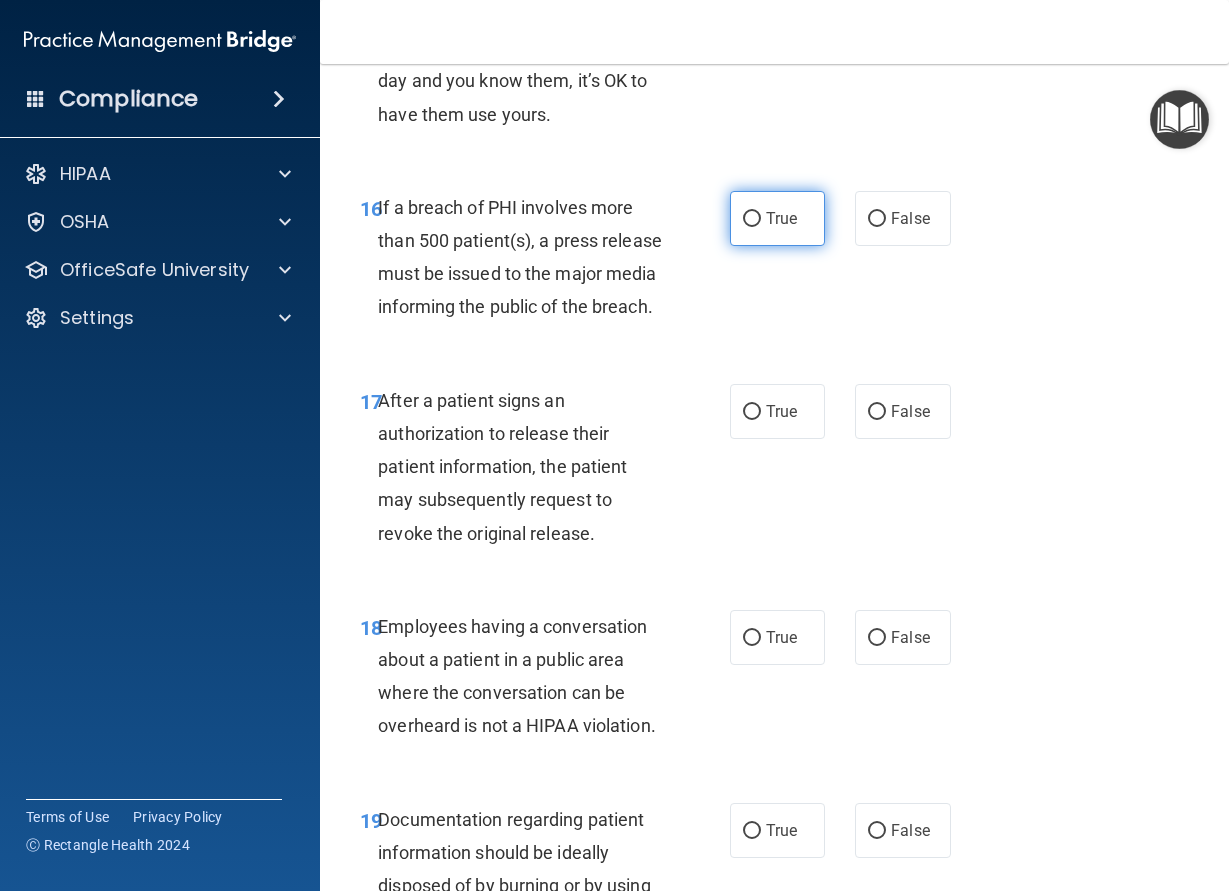 click on "True" at bounding box center (778, 218) 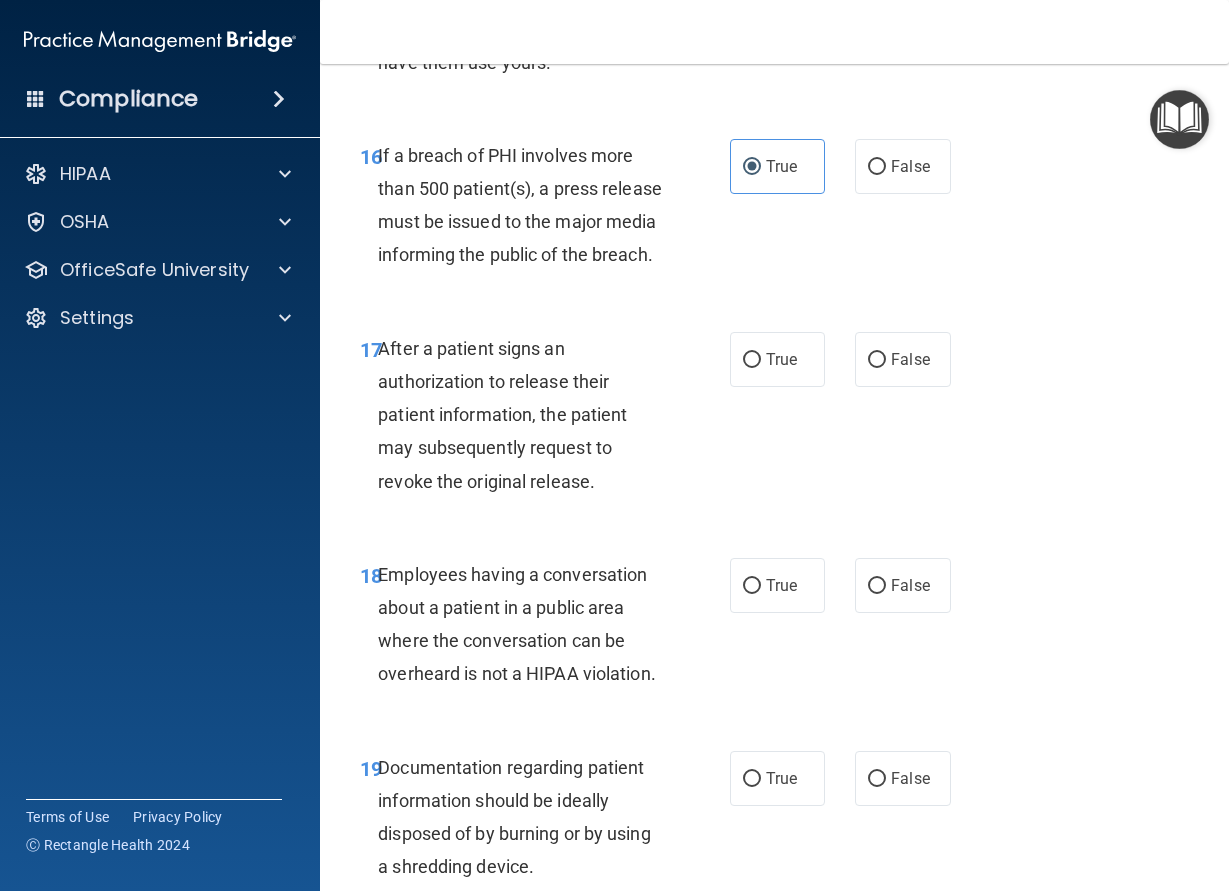 scroll, scrollTop: 3150, scrollLeft: 0, axis: vertical 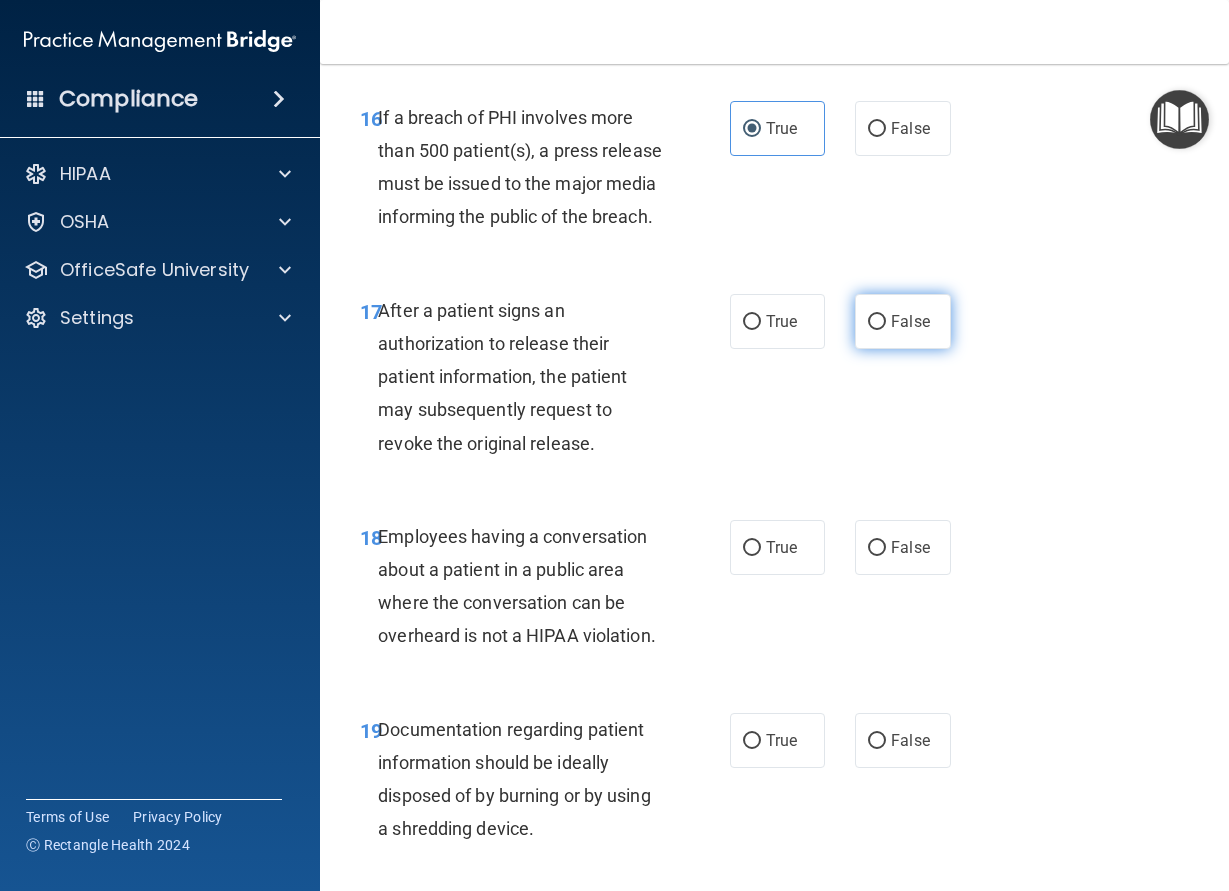 click on "False" at bounding box center (903, 321) 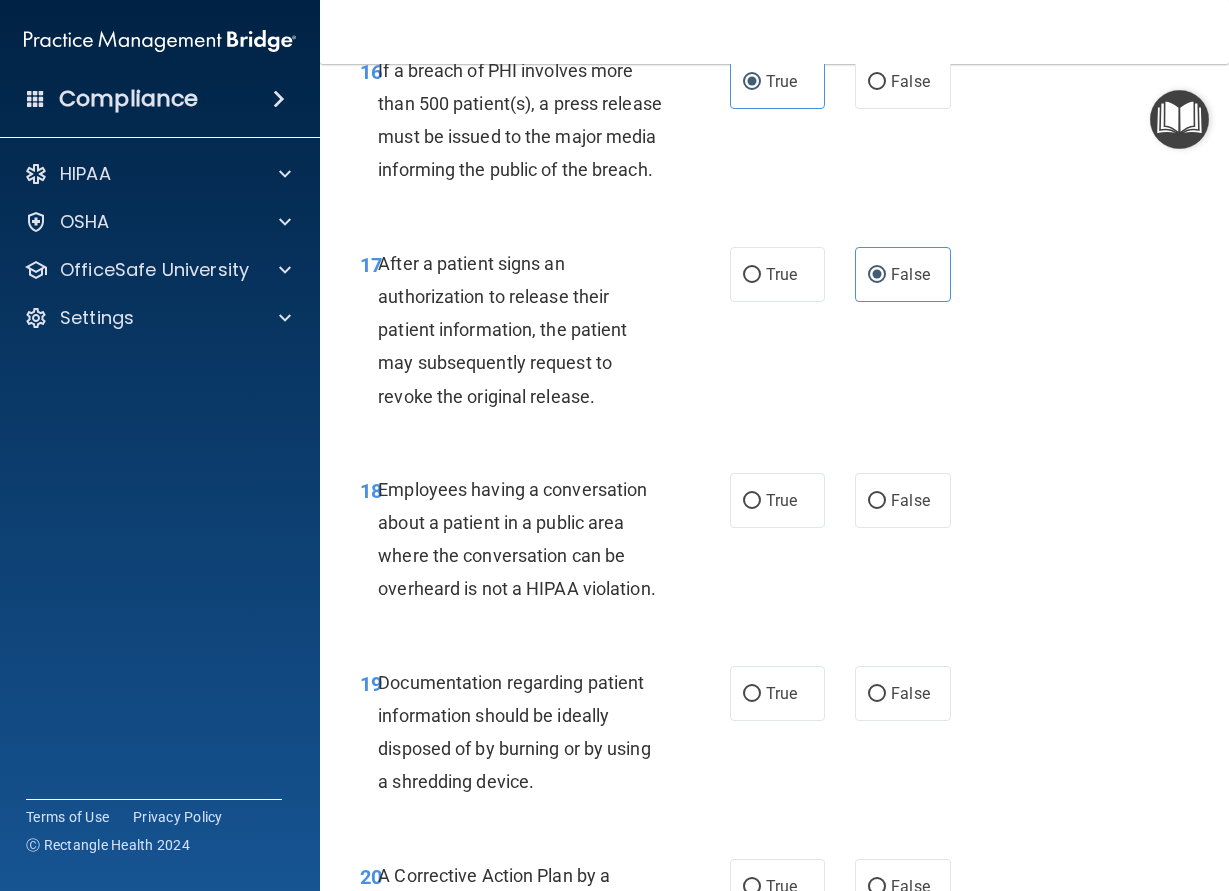 scroll, scrollTop: 3330, scrollLeft: 0, axis: vertical 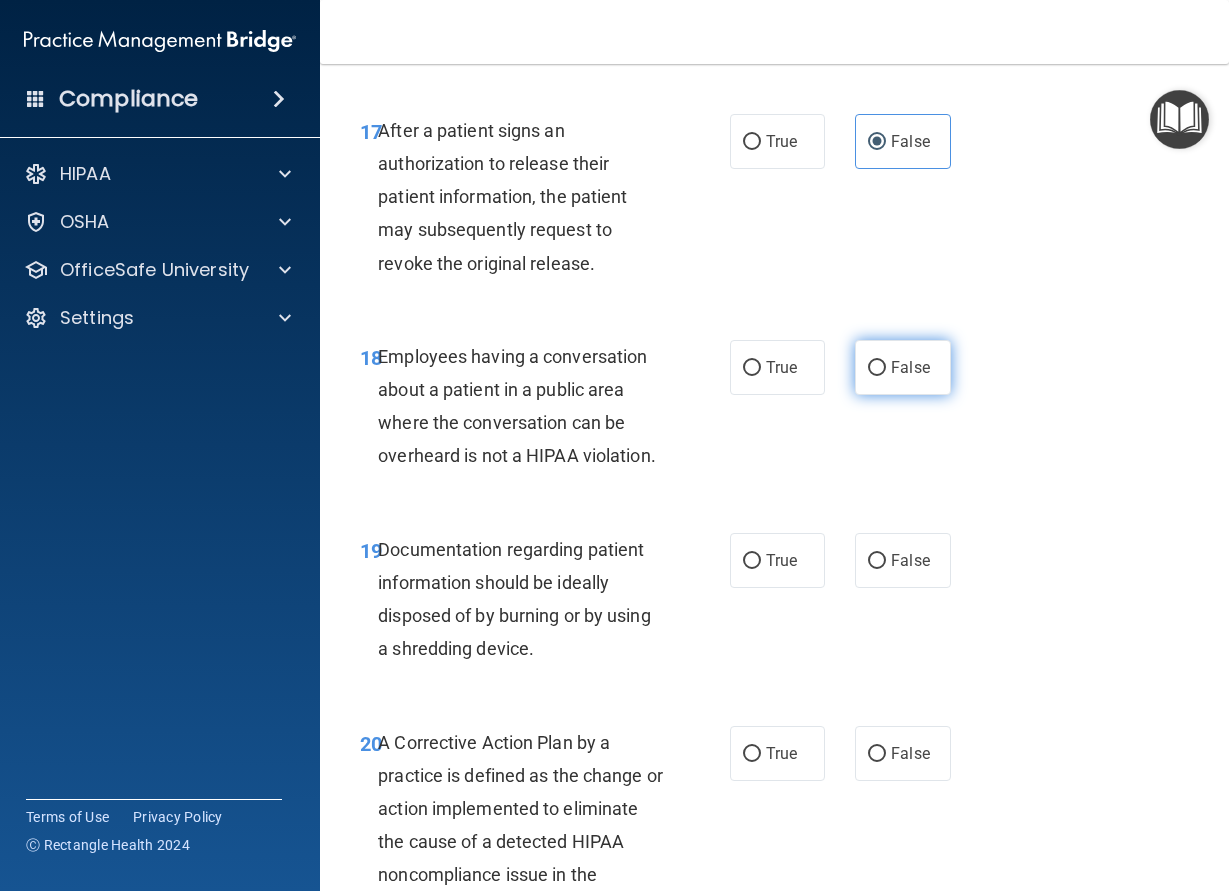 click on "False" at bounding box center (903, 367) 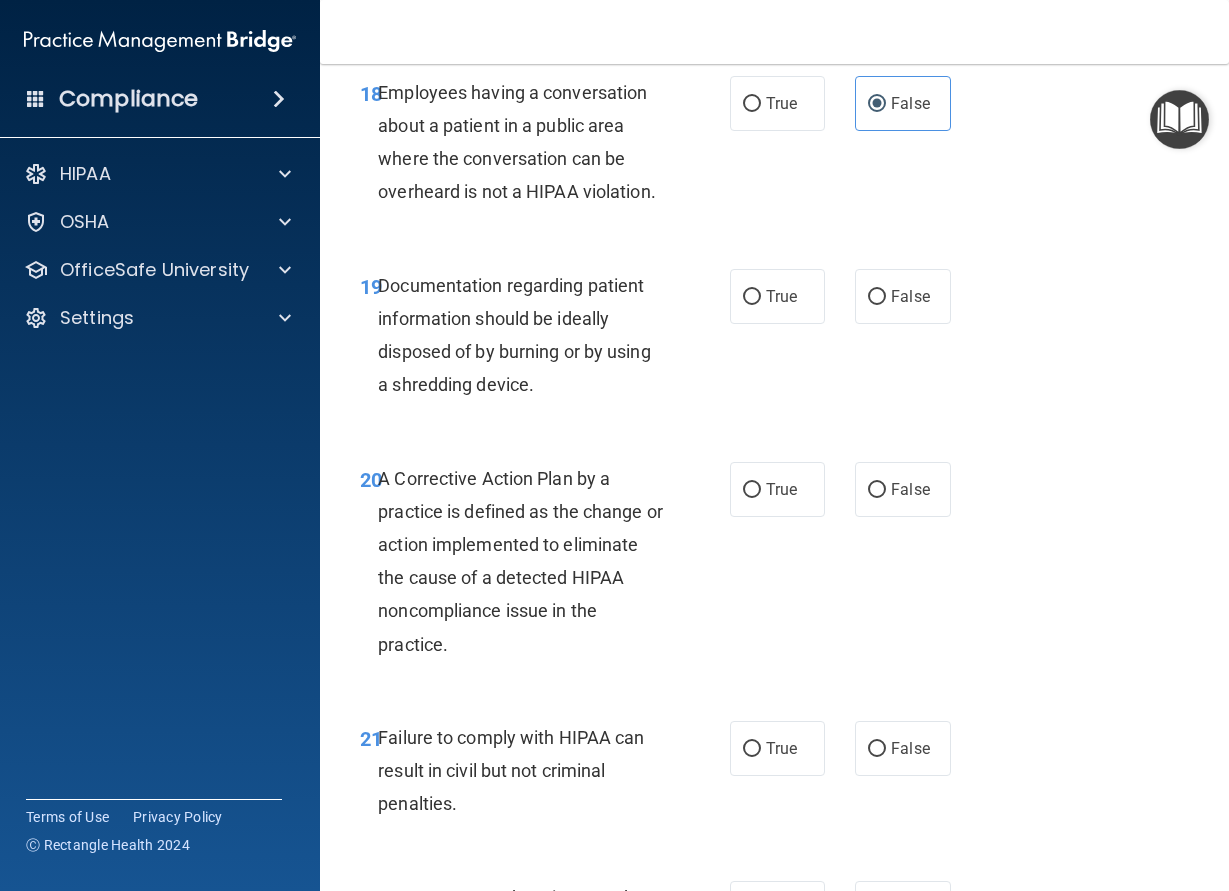 scroll, scrollTop: 3600, scrollLeft: 0, axis: vertical 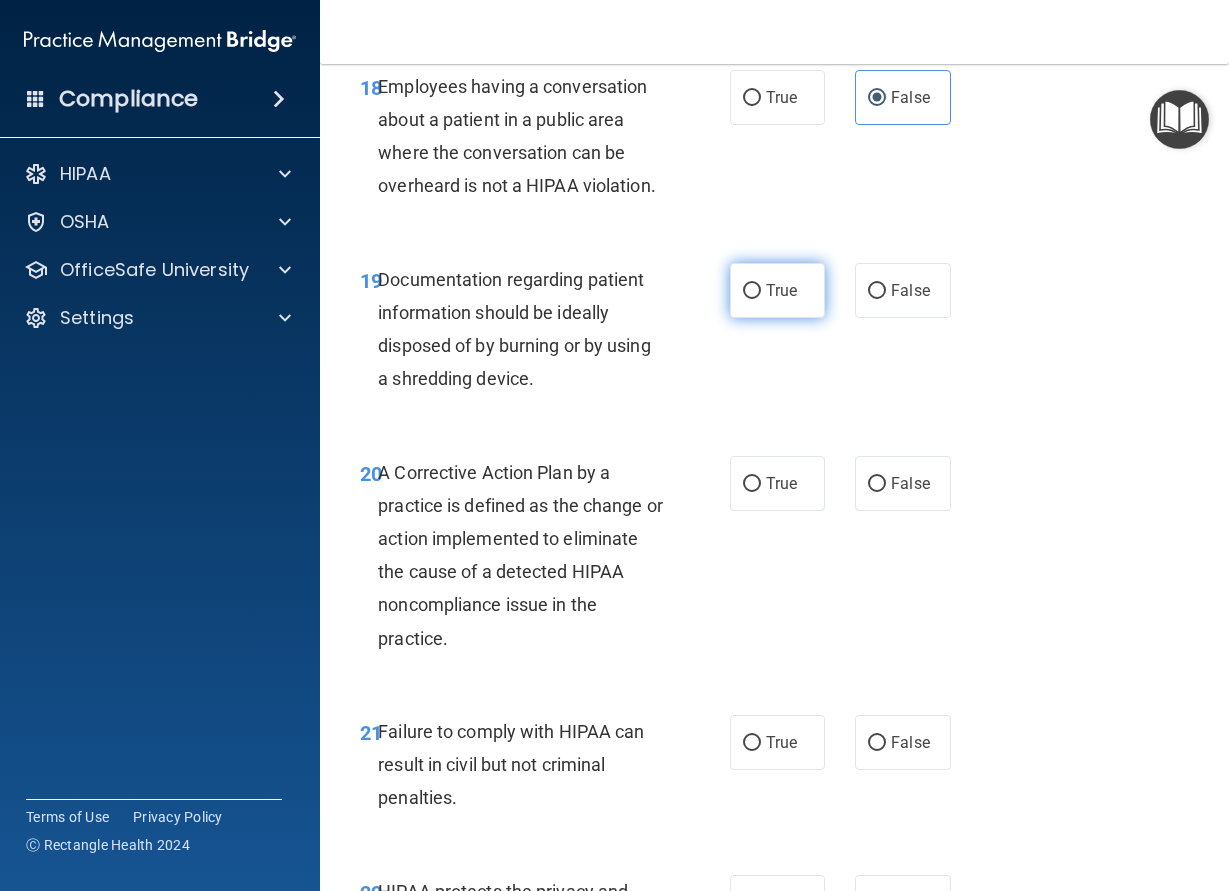 click on "True" at bounding box center (778, 290) 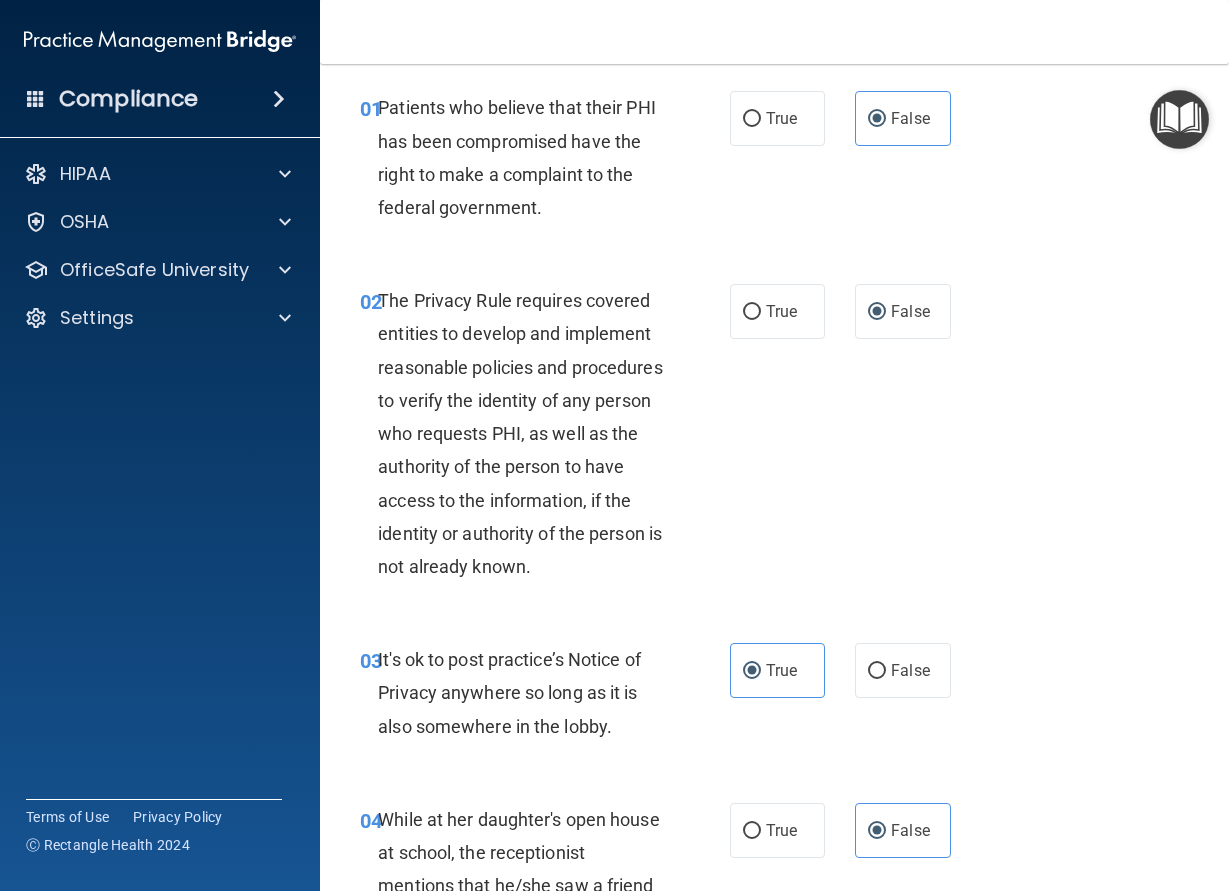 scroll, scrollTop: 0, scrollLeft: 0, axis: both 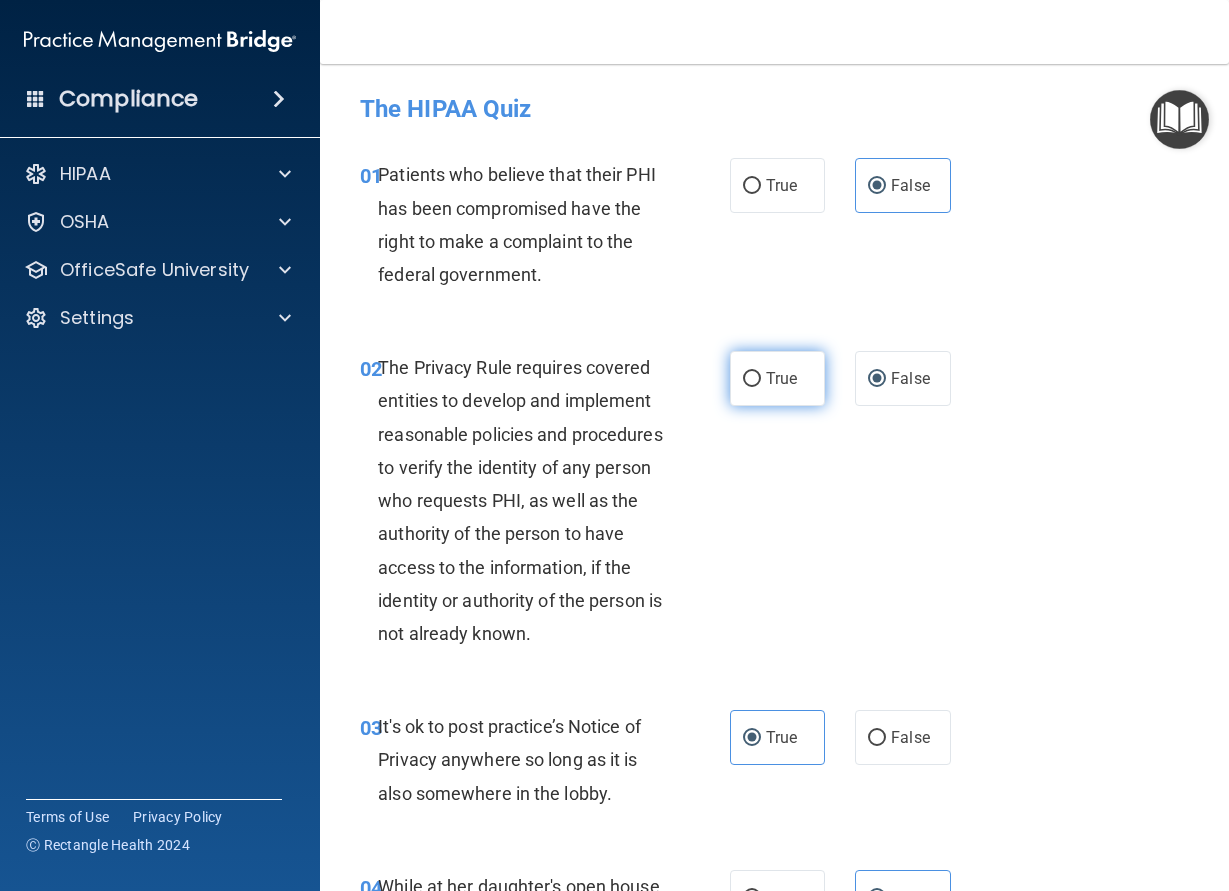 click on "True" at bounding box center (781, 378) 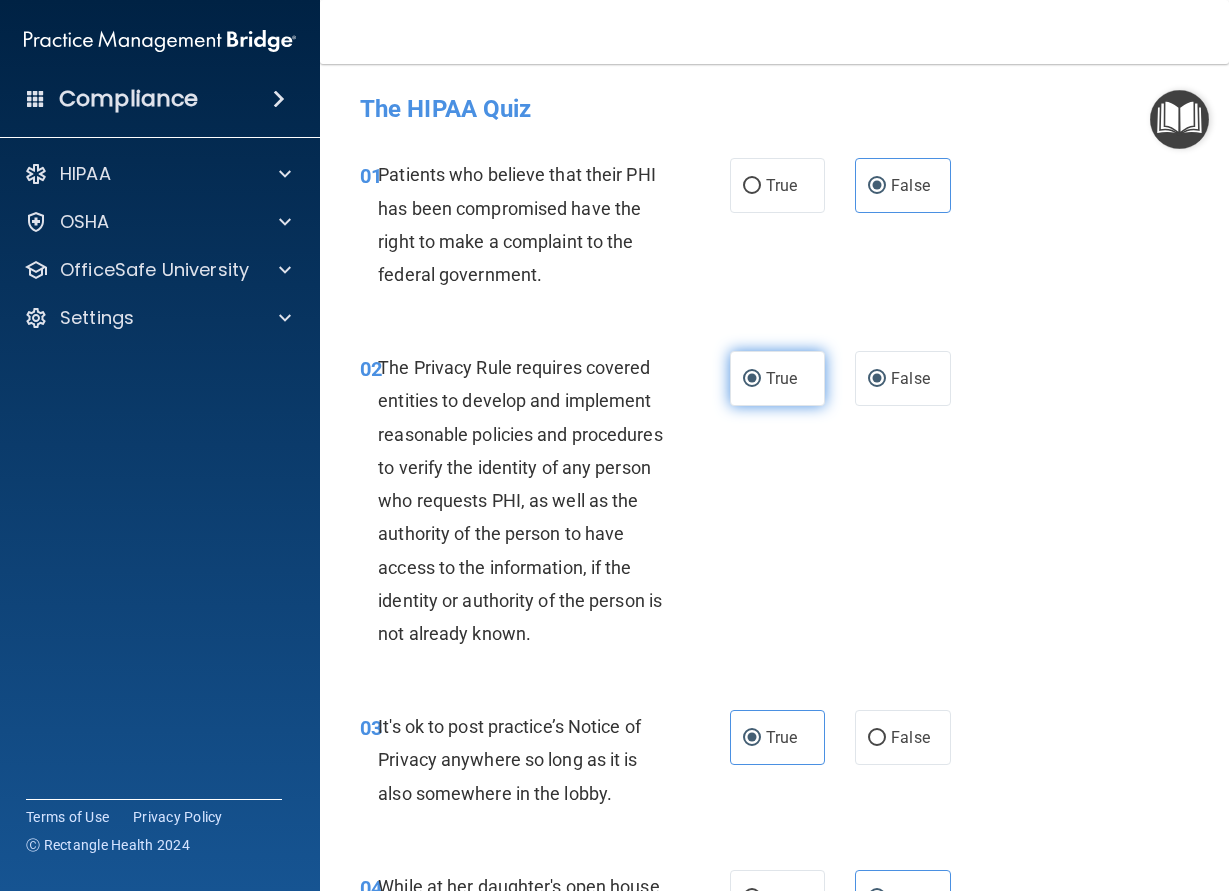 radio on "false" 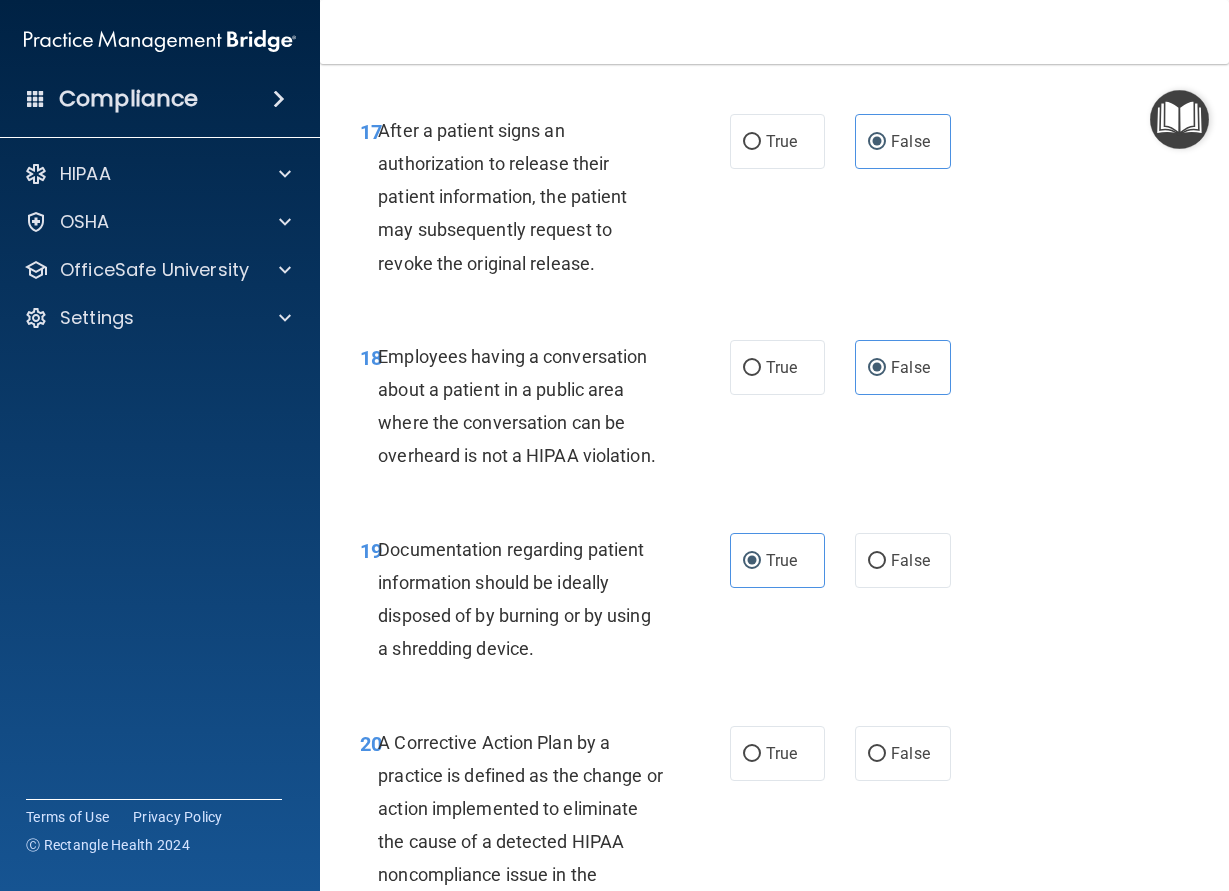 scroll, scrollTop: 3690, scrollLeft: 0, axis: vertical 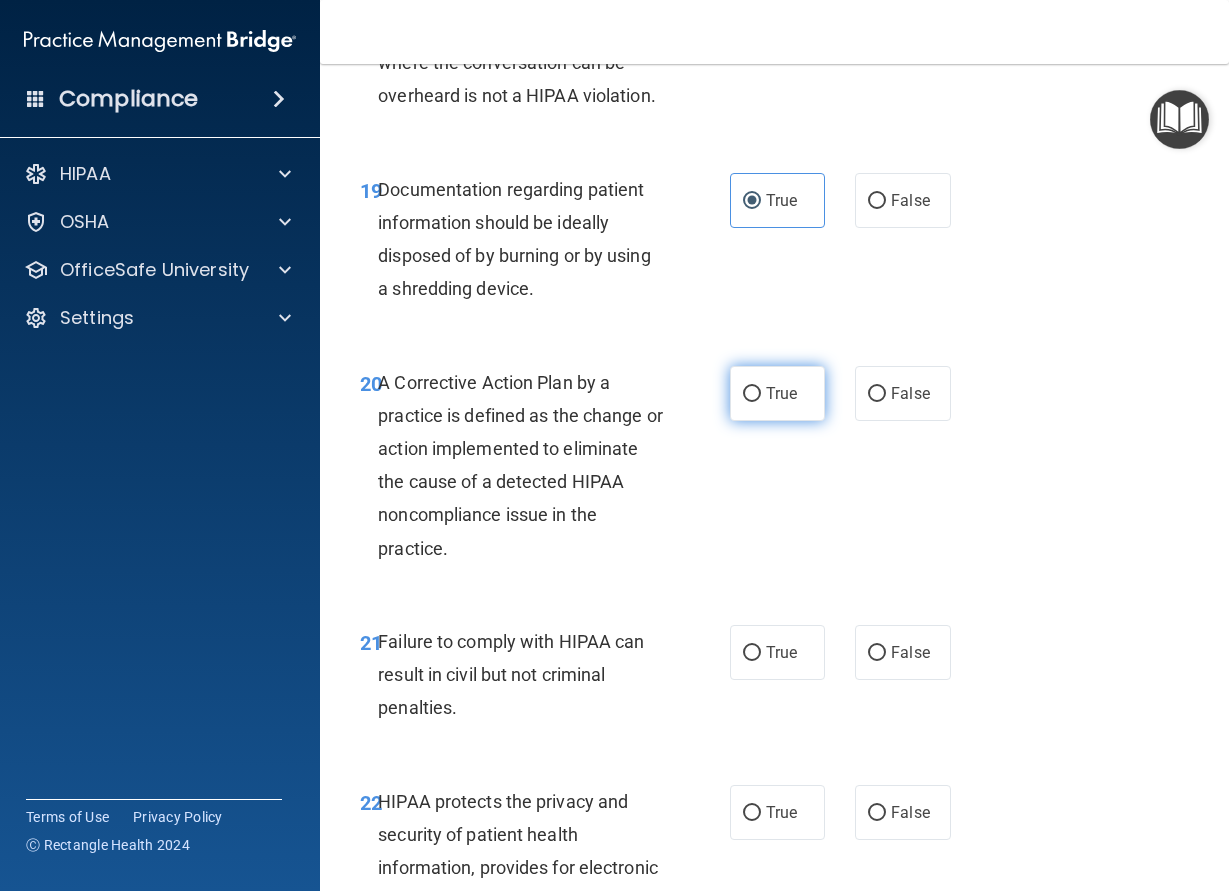 click on "True" at bounding box center [778, 393] 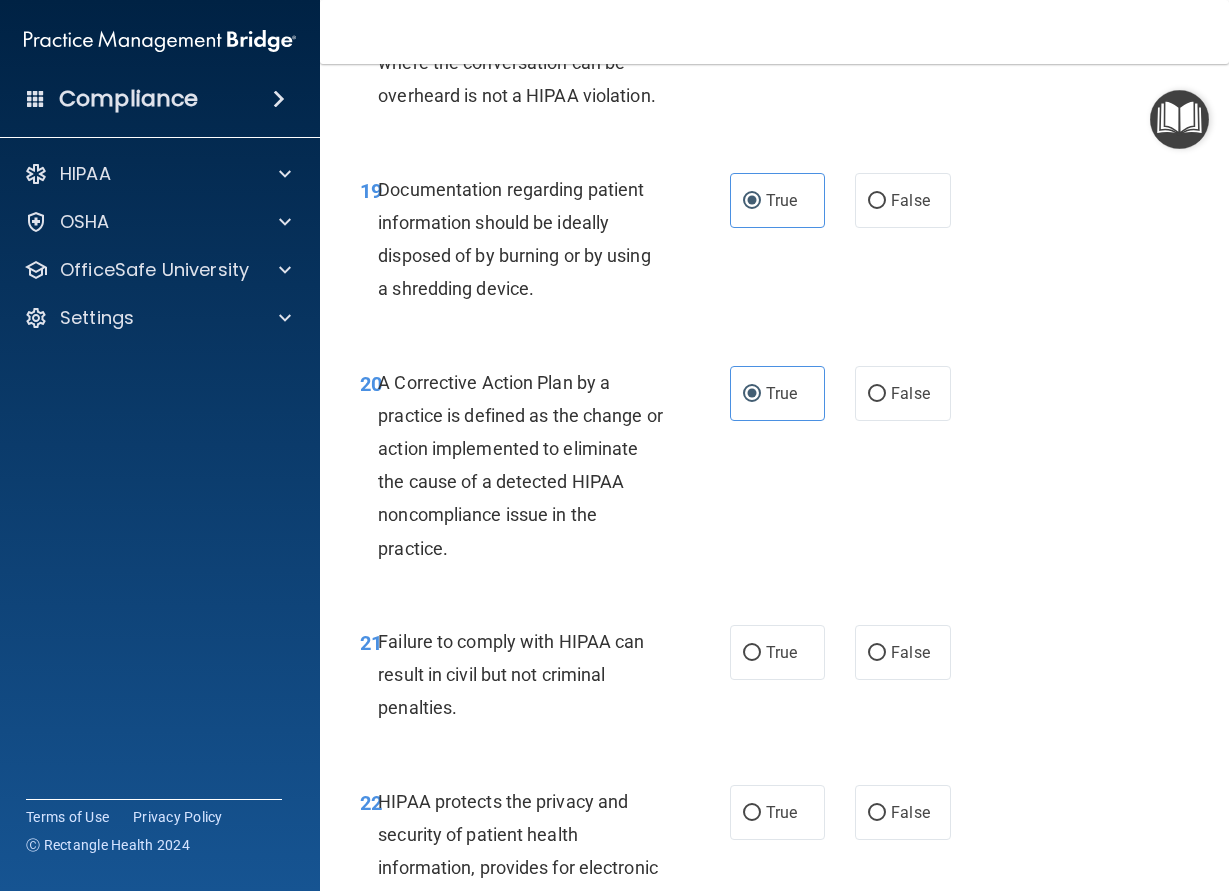 scroll, scrollTop: 3870, scrollLeft: 0, axis: vertical 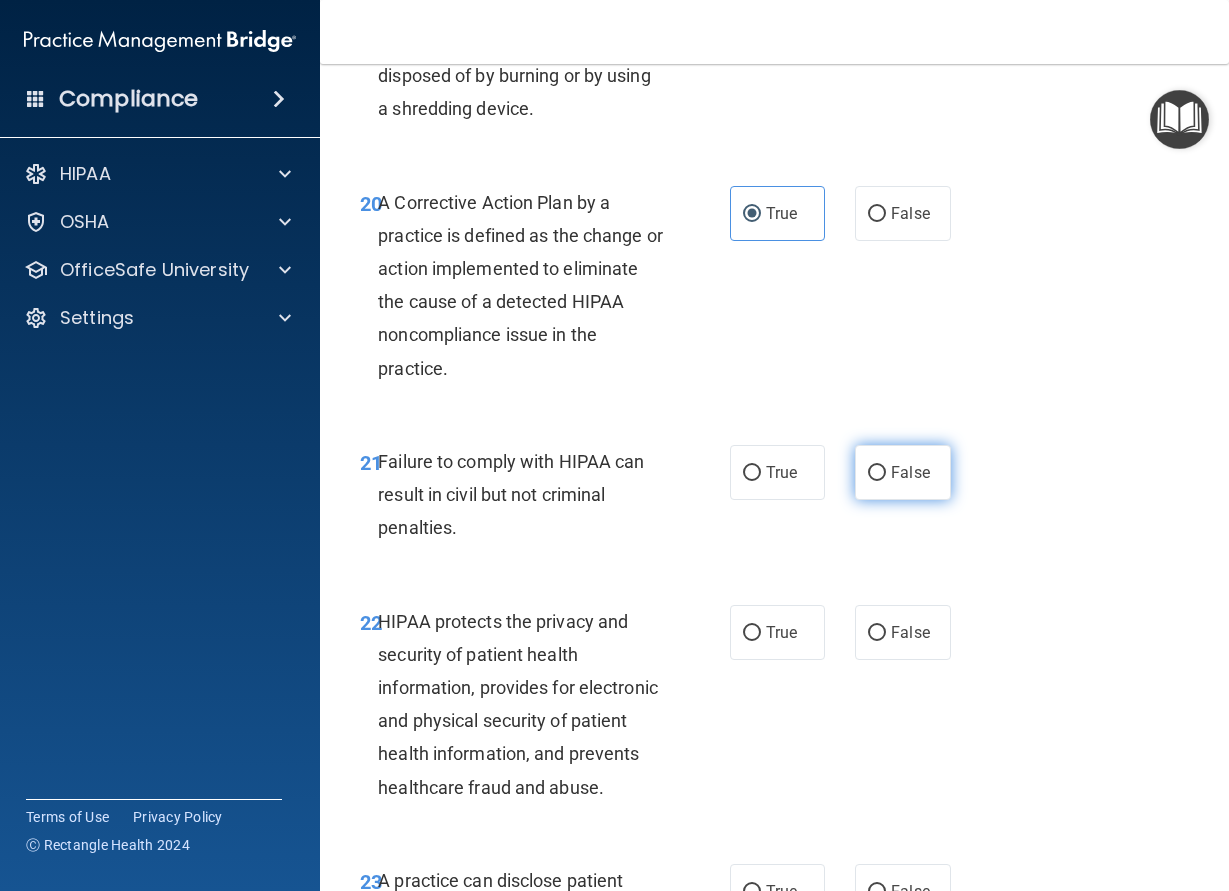 click on "False" at bounding box center (903, 472) 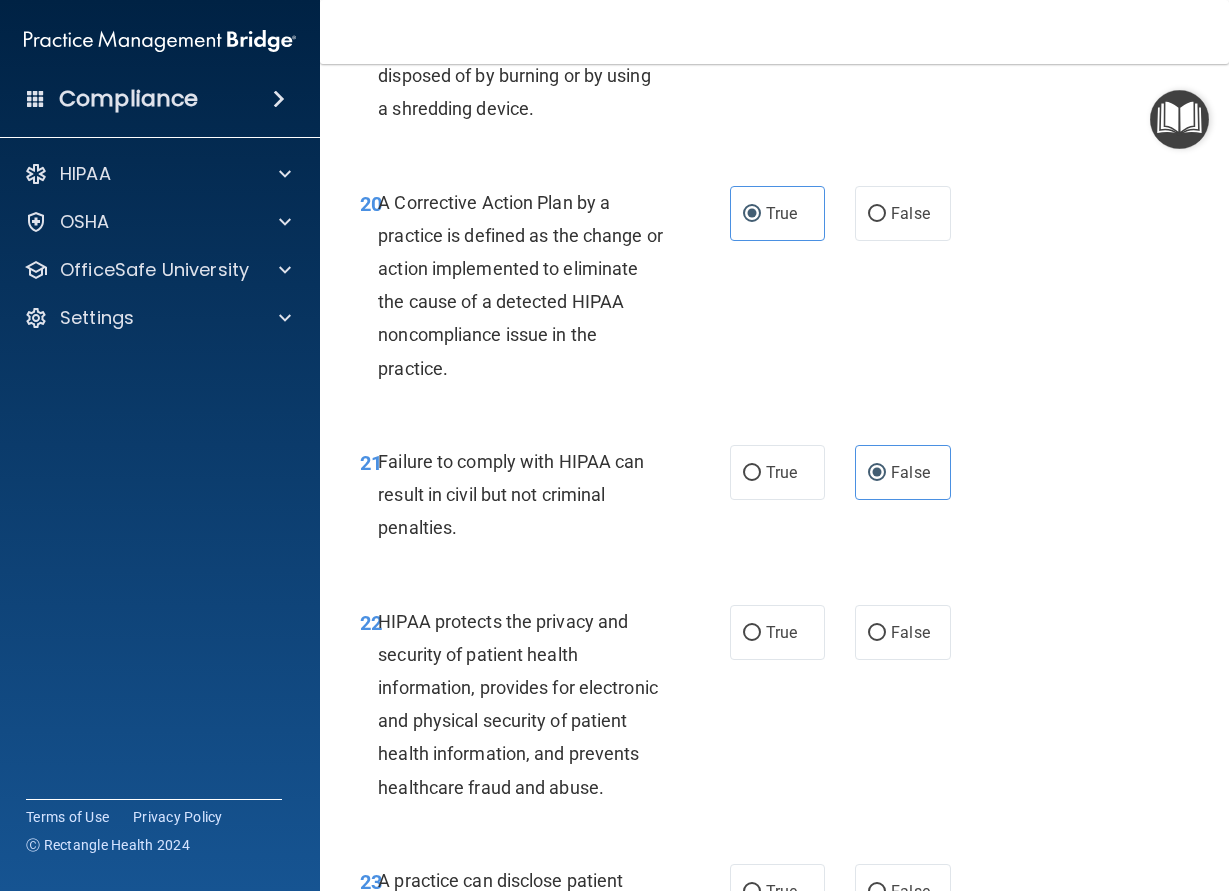scroll, scrollTop: 3960, scrollLeft: 0, axis: vertical 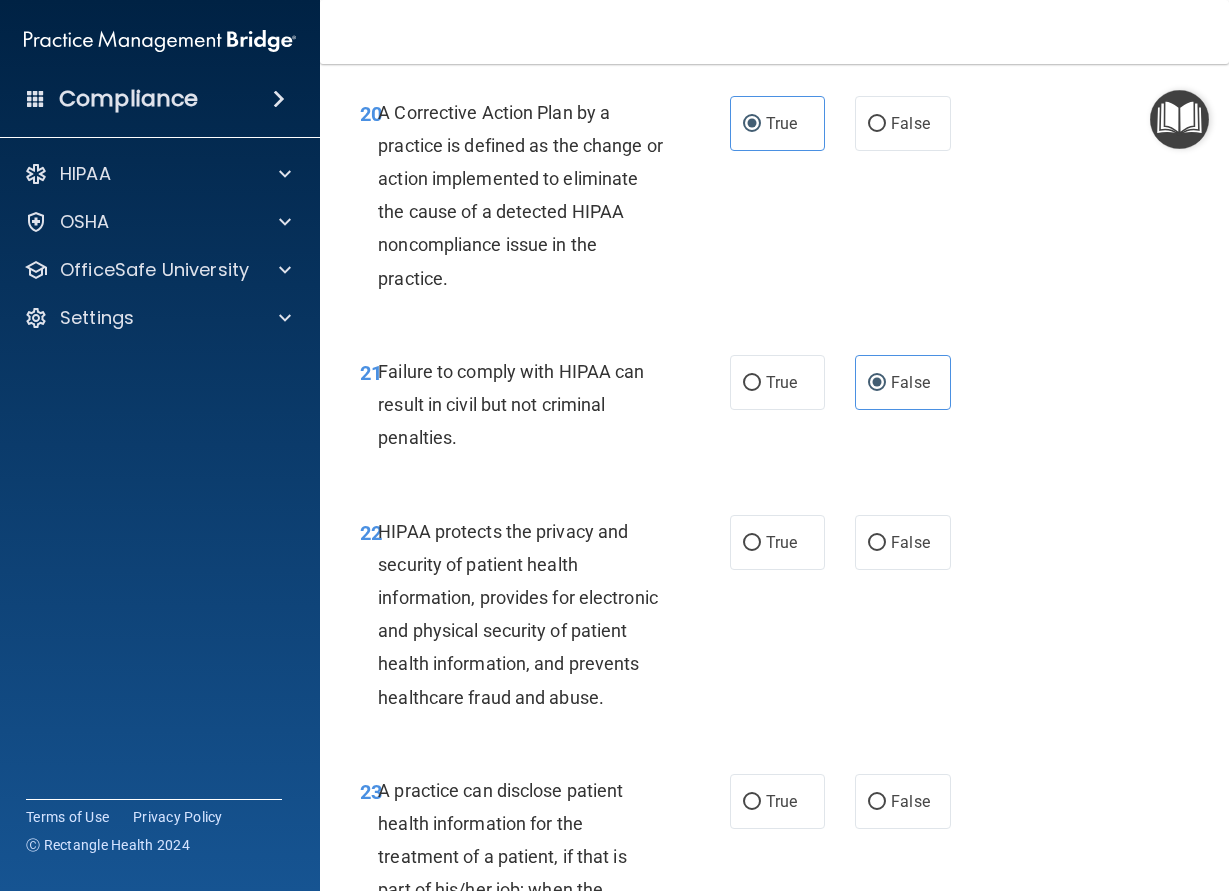 click on "21       Failure to comply with HIPAA can result in civil but not criminal penalties.                 True           False" at bounding box center (774, 410) 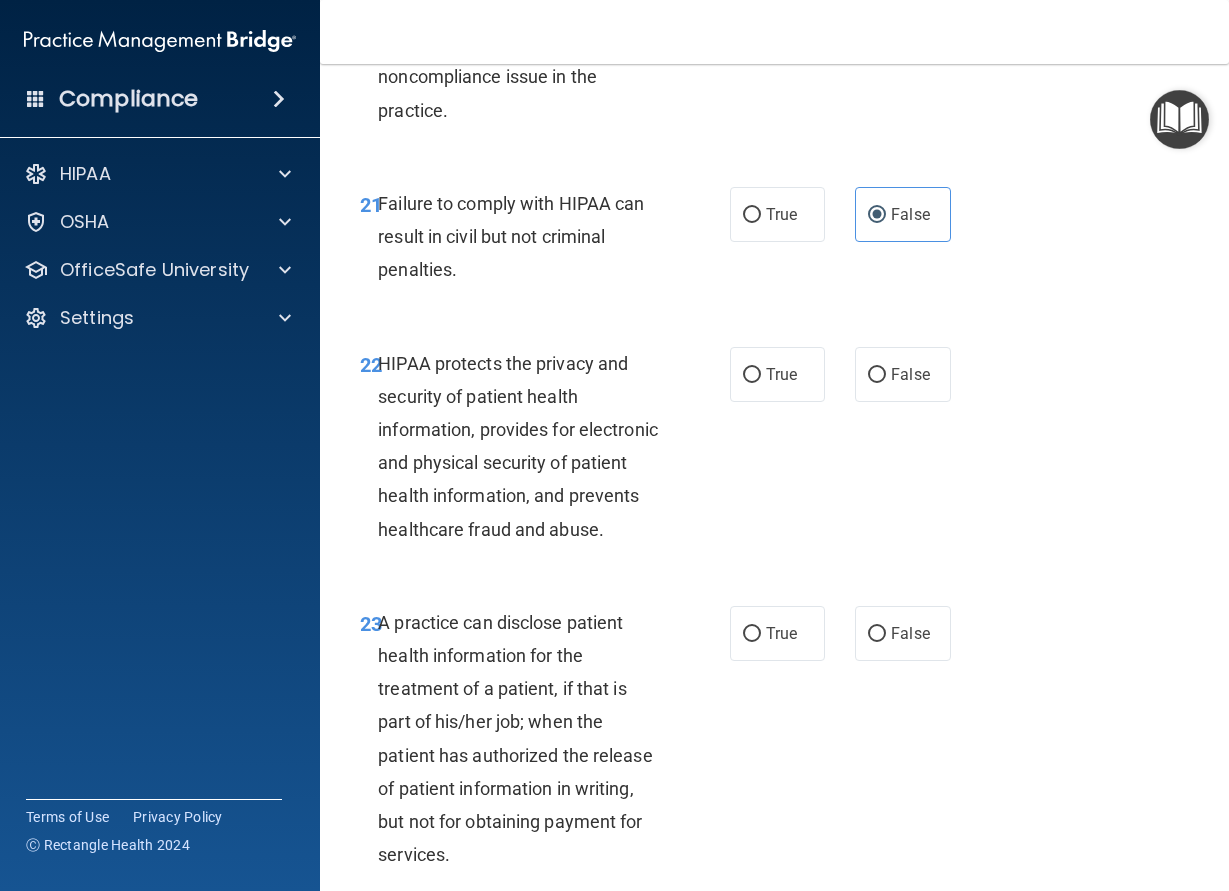 scroll, scrollTop: 4140, scrollLeft: 0, axis: vertical 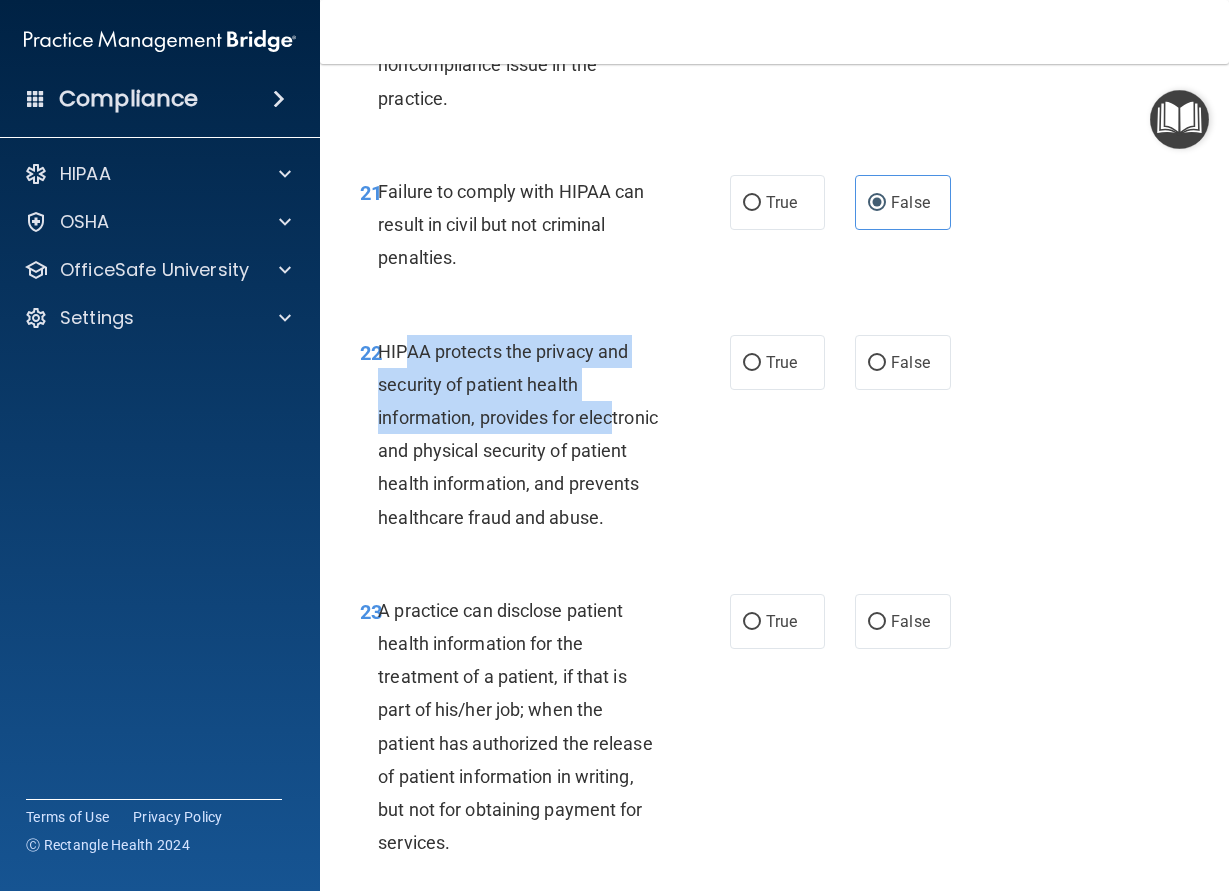 drag, startPoint x: 408, startPoint y: 350, endPoint x: 615, endPoint y: 409, distance: 215.24405 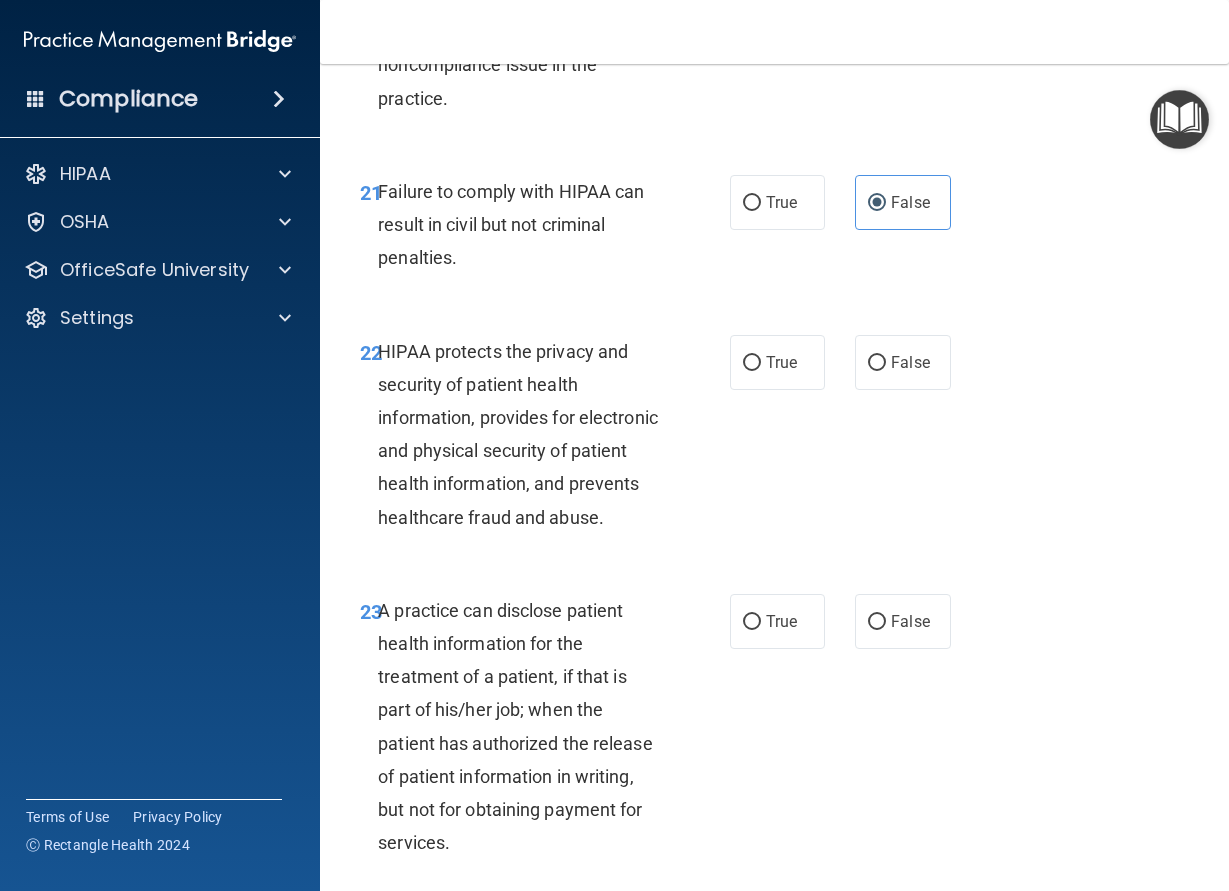 drag, startPoint x: 630, startPoint y: 388, endPoint x: 676, endPoint y: 431, distance: 62.968246 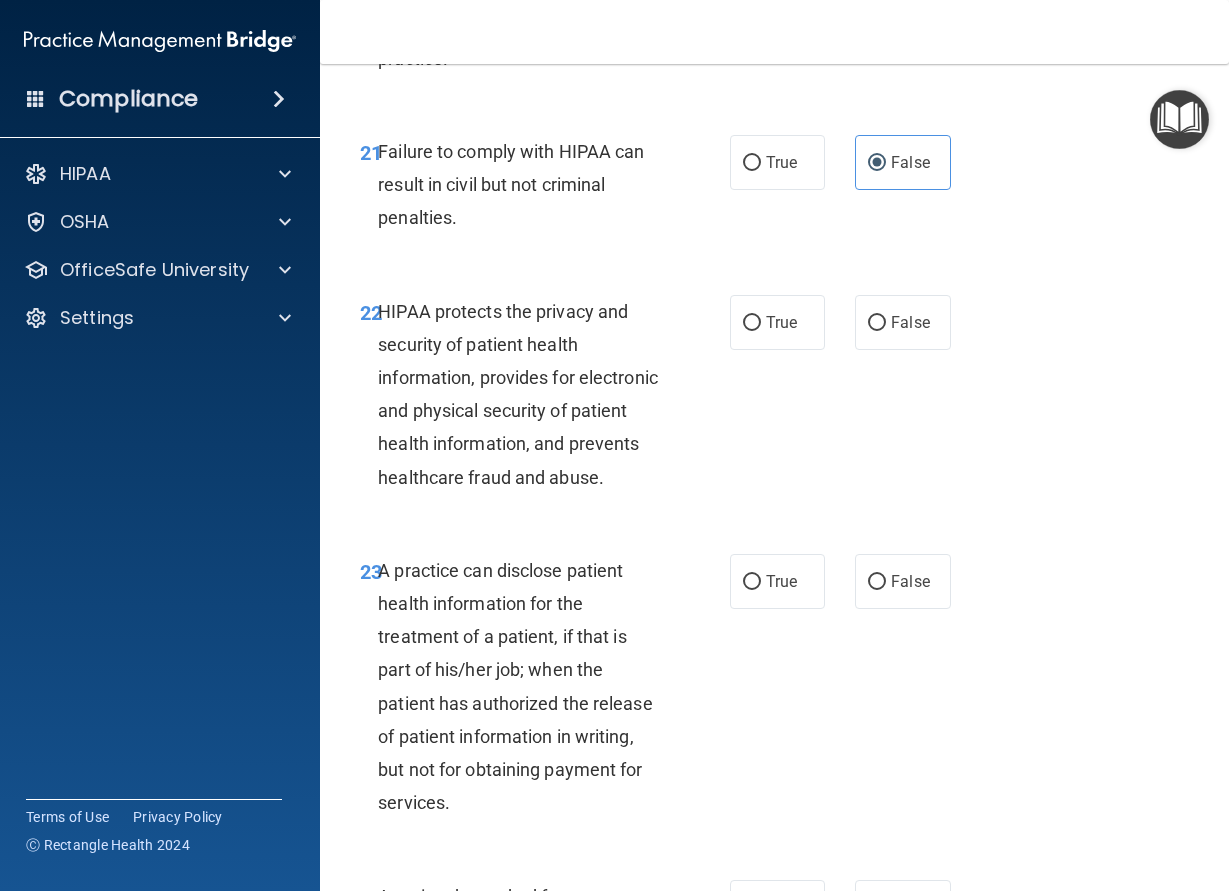 scroll, scrollTop: 4140, scrollLeft: 0, axis: vertical 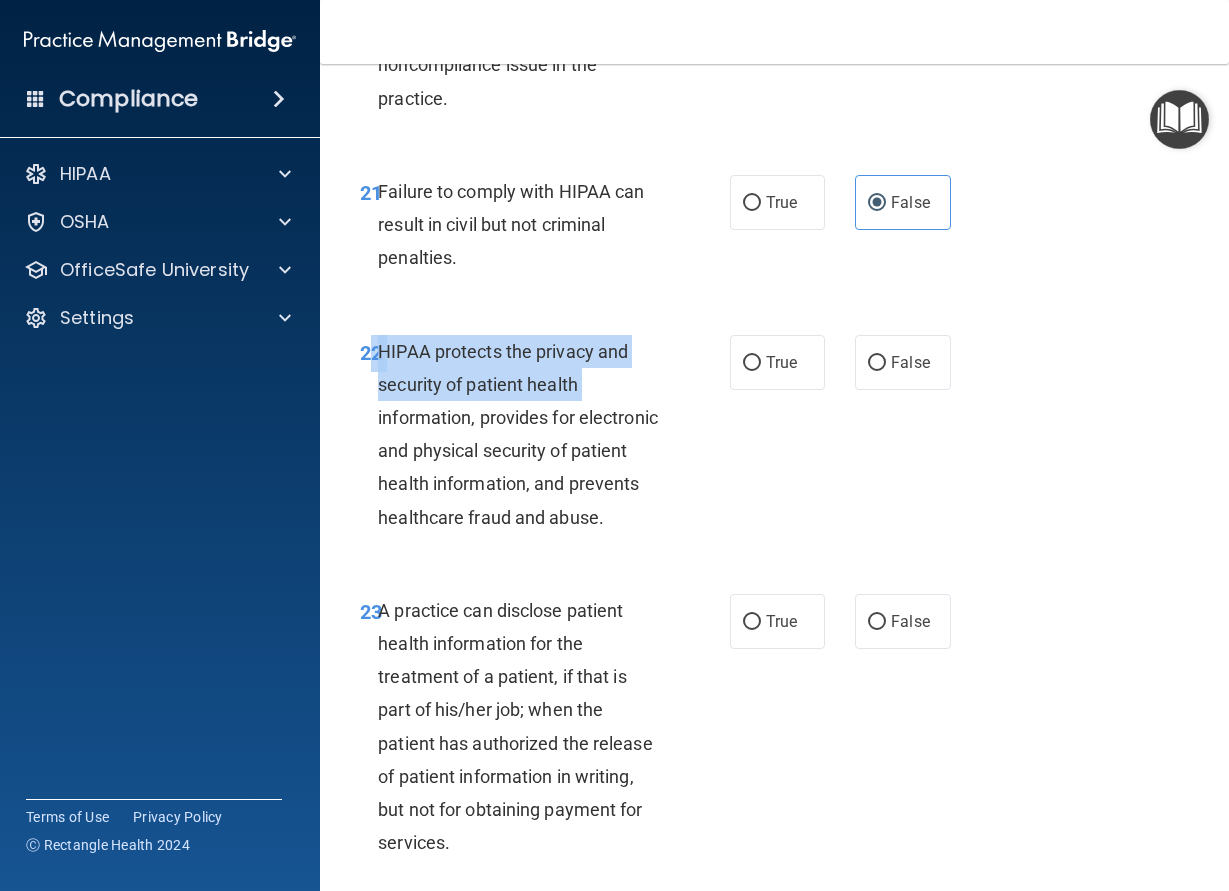 drag, startPoint x: 374, startPoint y: 354, endPoint x: 616, endPoint y: 397, distance: 245.79056 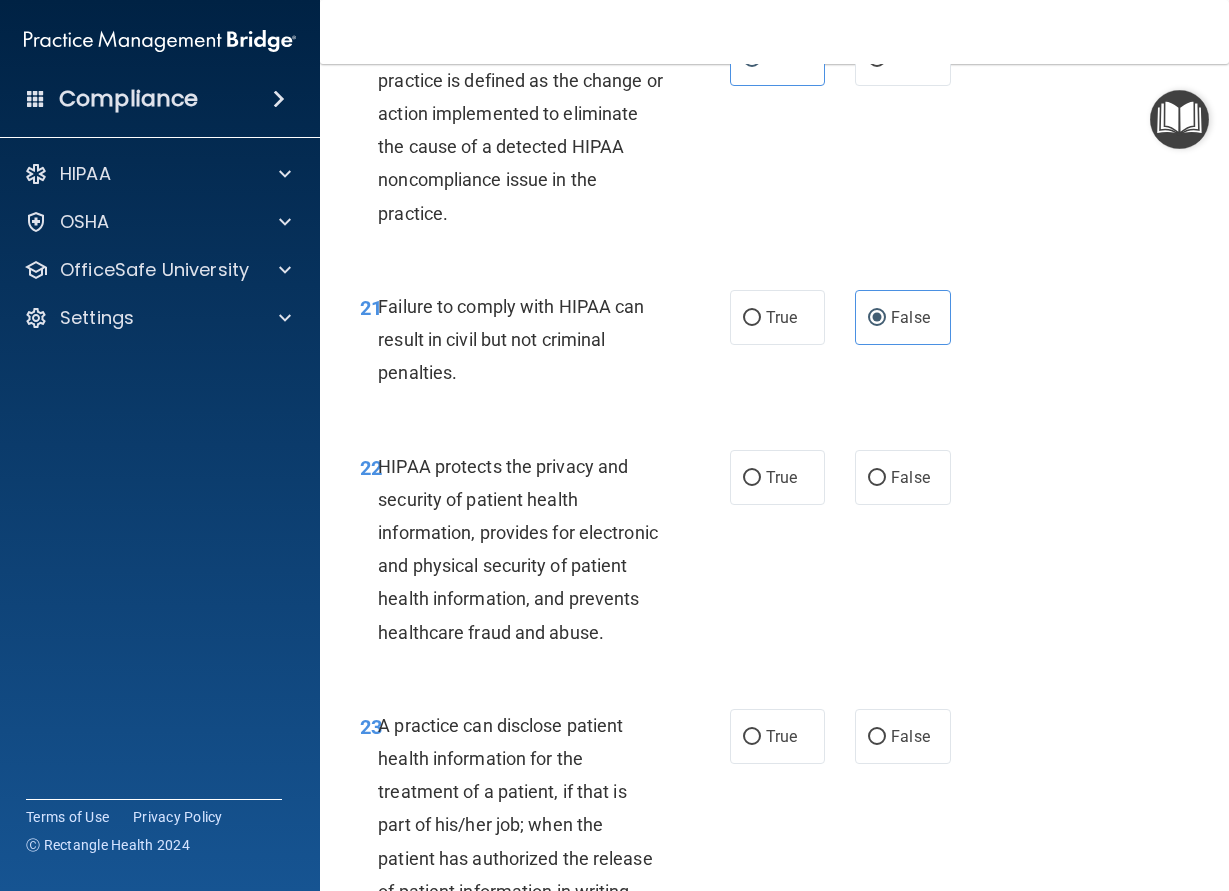 scroll, scrollTop: 4050, scrollLeft: 0, axis: vertical 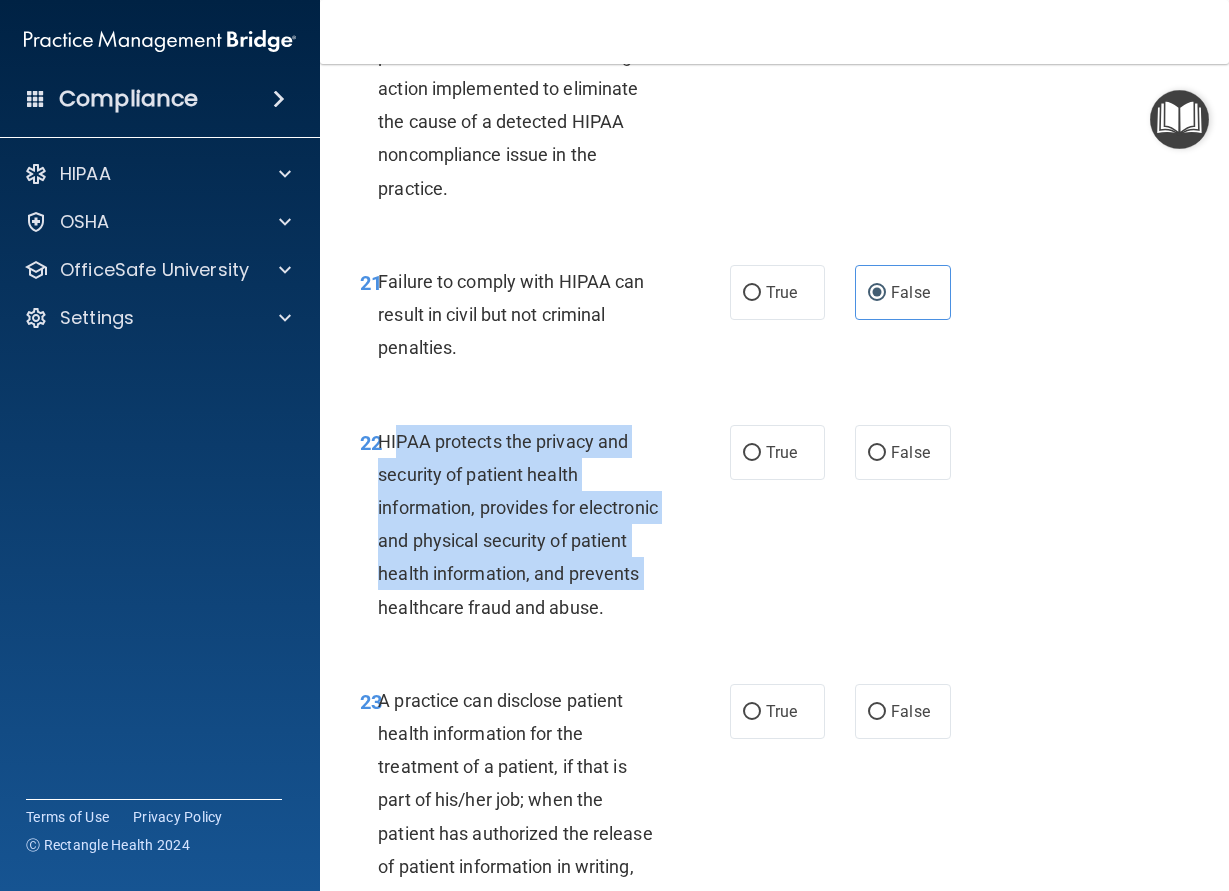 drag, startPoint x: 394, startPoint y: 442, endPoint x: 658, endPoint y: 563, distance: 290.40833 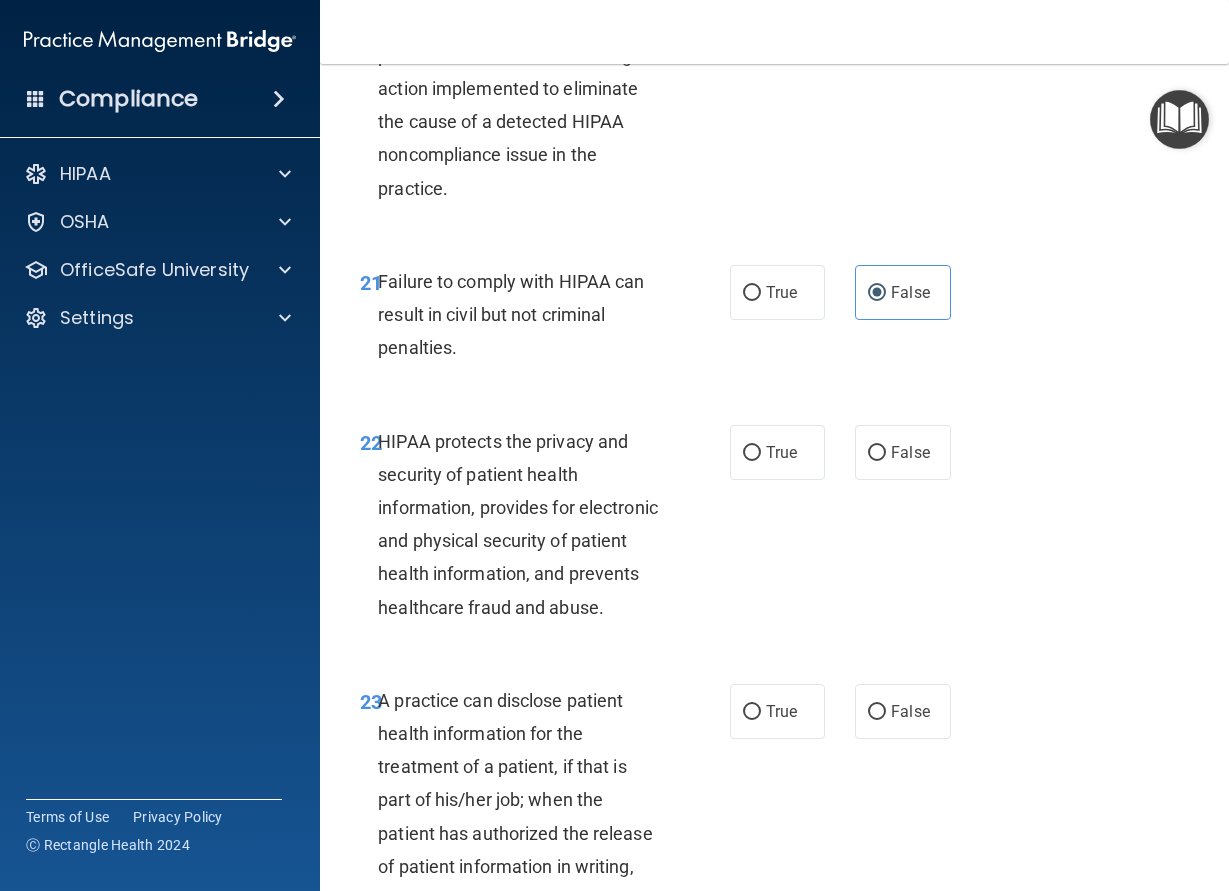 drag, startPoint x: 655, startPoint y: 548, endPoint x: 622, endPoint y: 453, distance: 100.56838 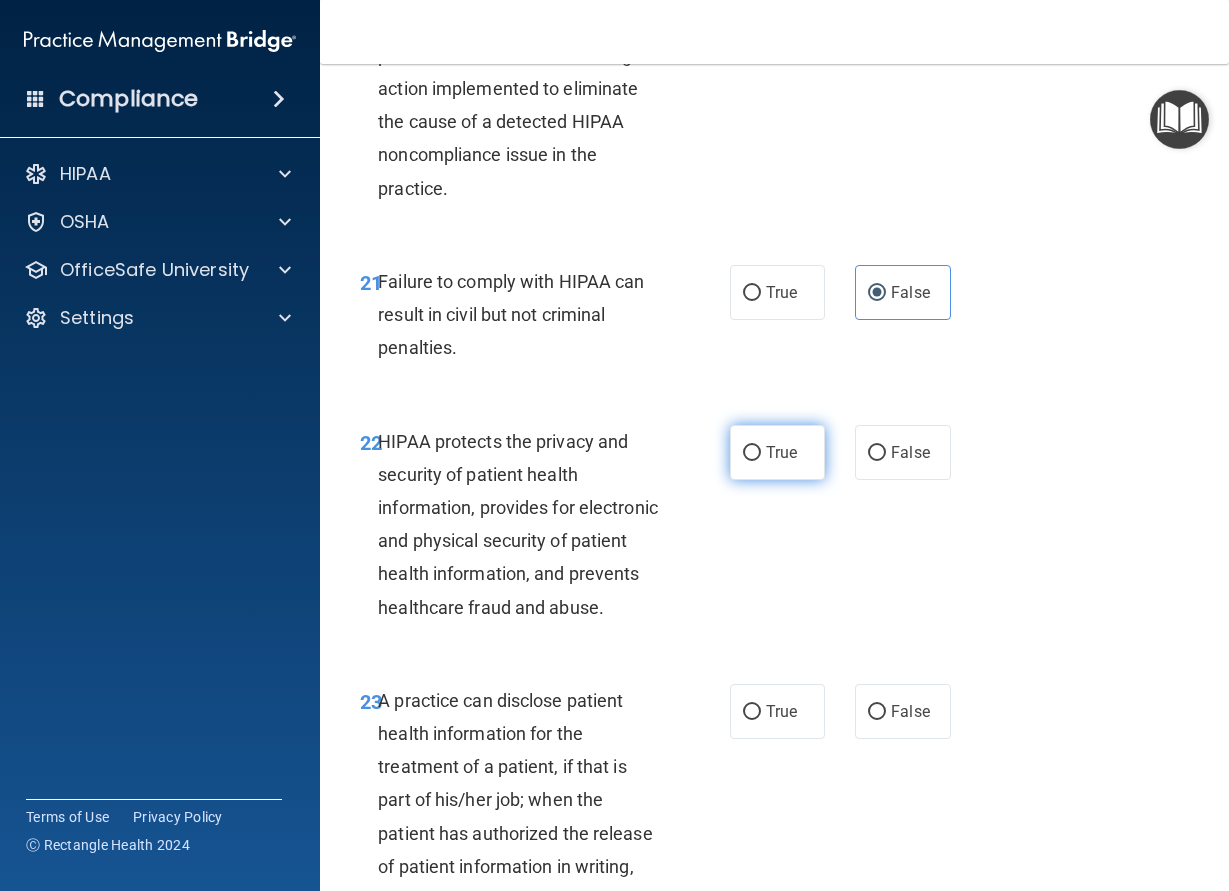 drag, startPoint x: 767, startPoint y: 454, endPoint x: 831, endPoint y: 567, distance: 129.86531 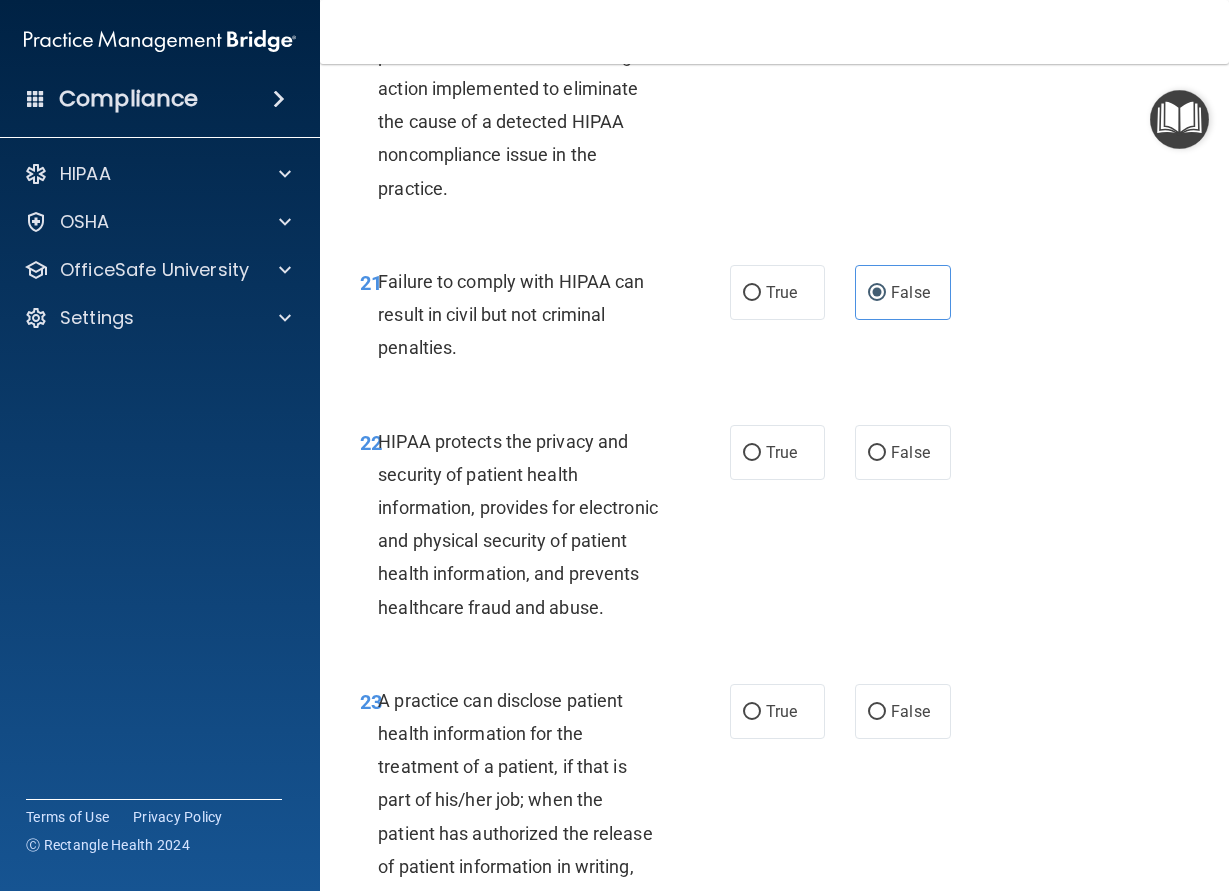 click on "True" at bounding box center [752, 453] 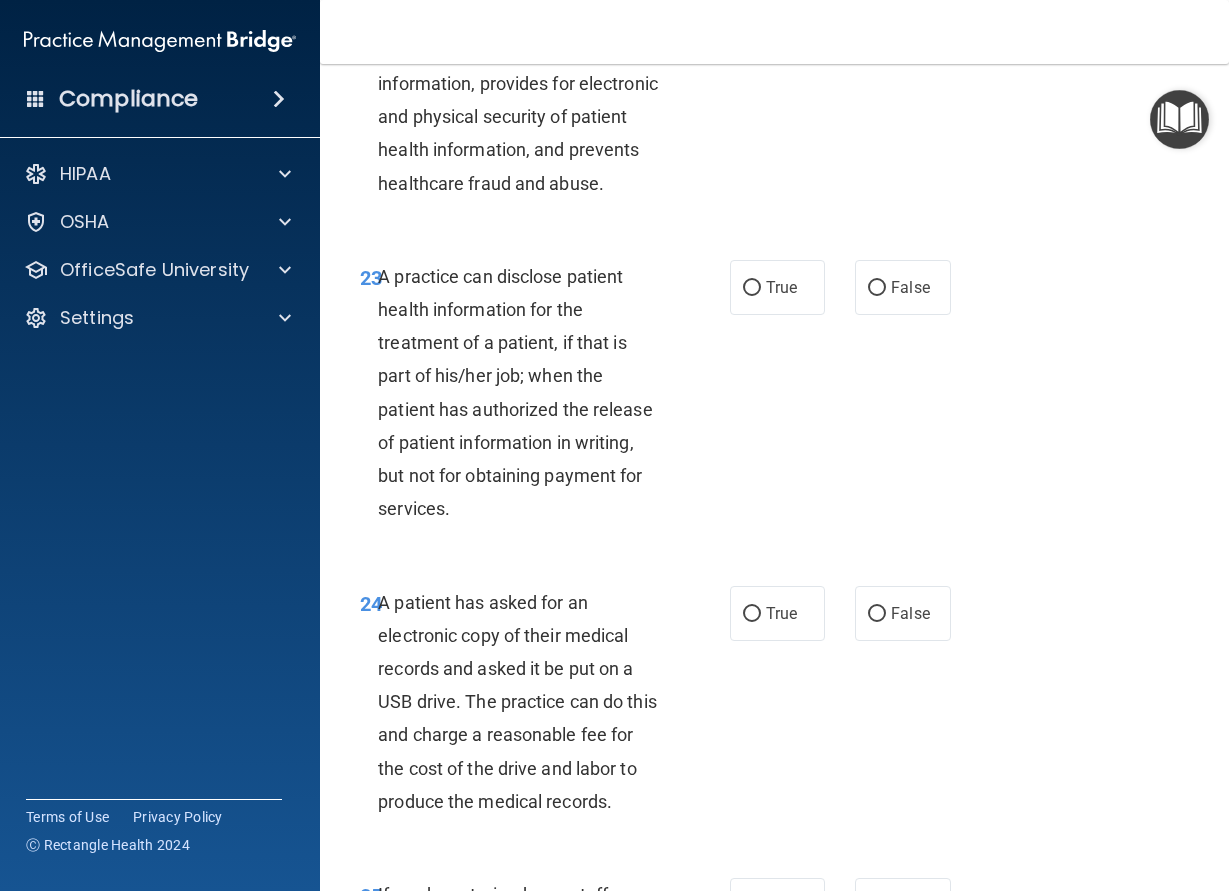 scroll, scrollTop: 4500, scrollLeft: 0, axis: vertical 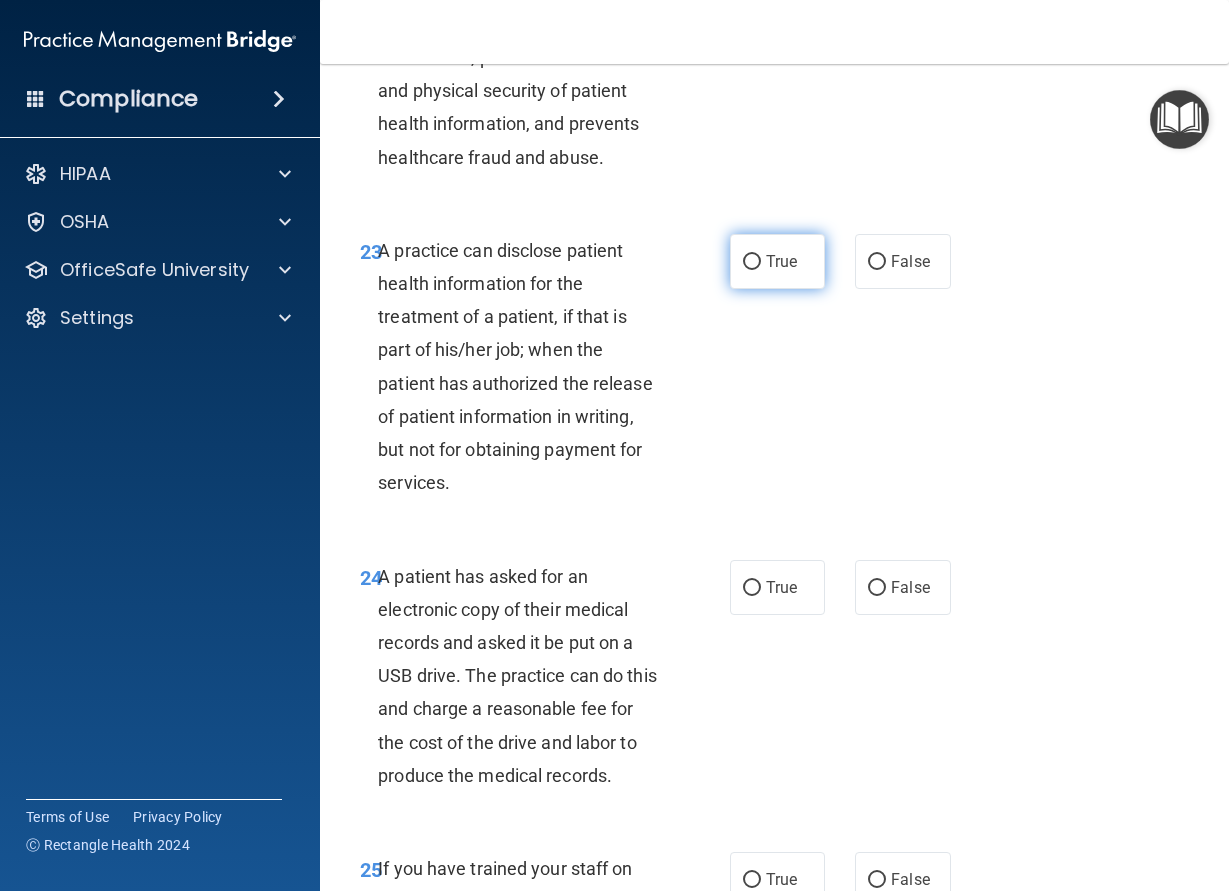 drag, startPoint x: 762, startPoint y: 263, endPoint x: 737, endPoint y: 283, distance: 32.01562 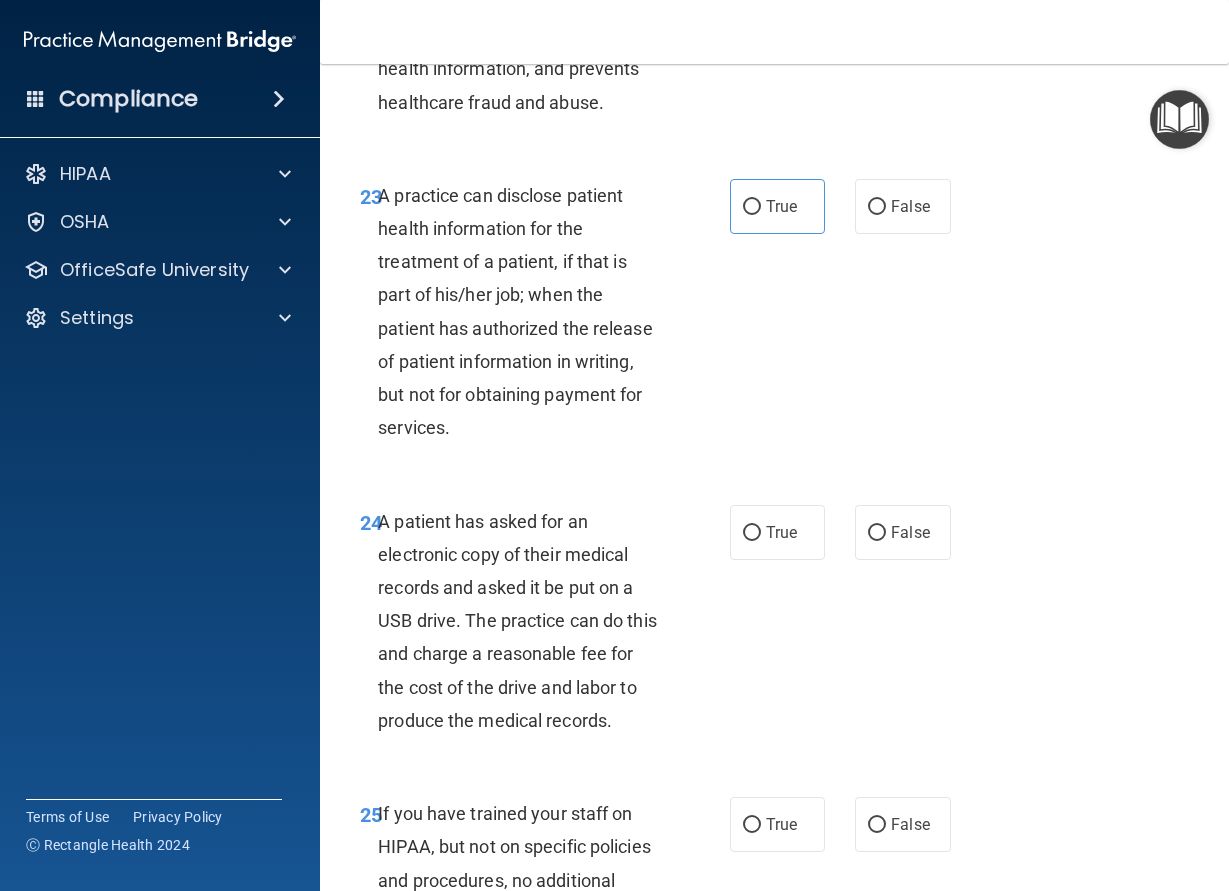 scroll, scrollTop: 4590, scrollLeft: 0, axis: vertical 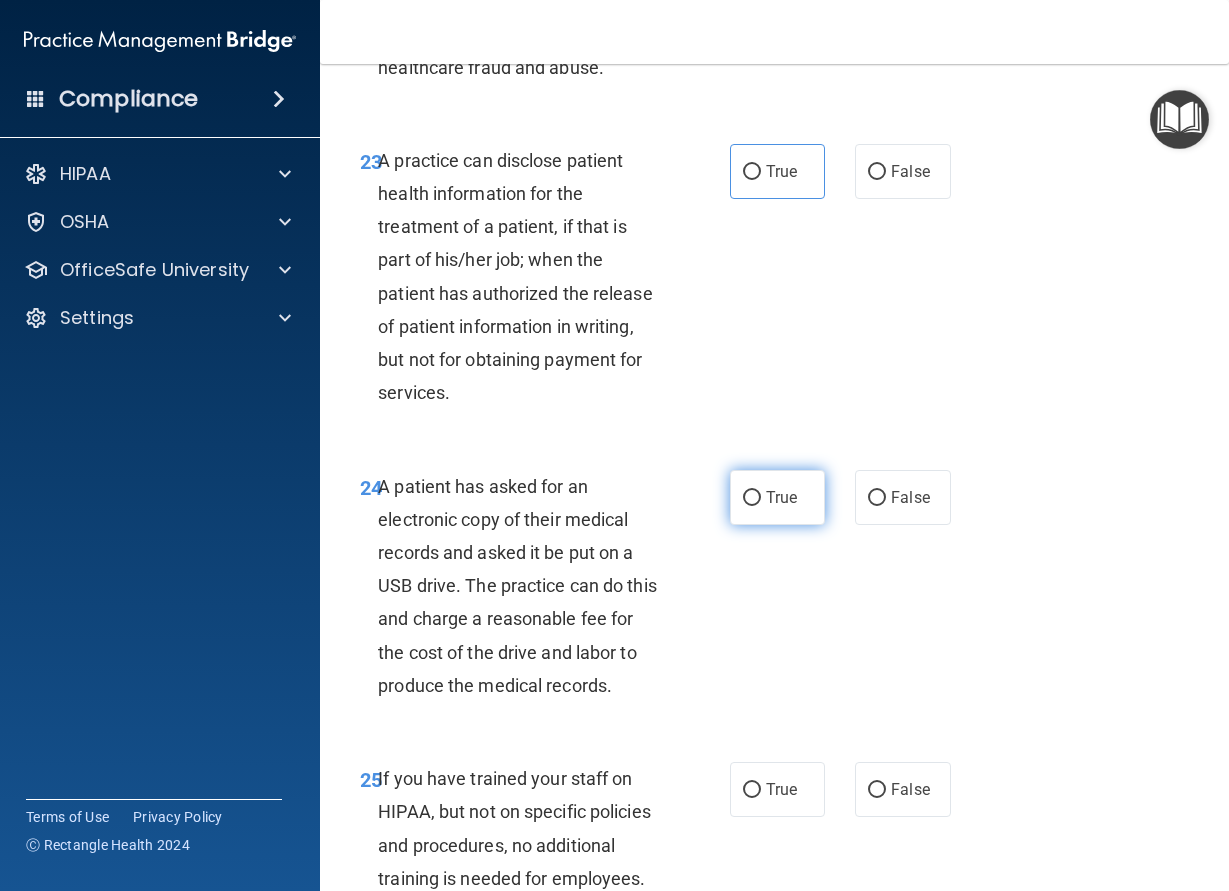 click on "True" at bounding box center (752, 498) 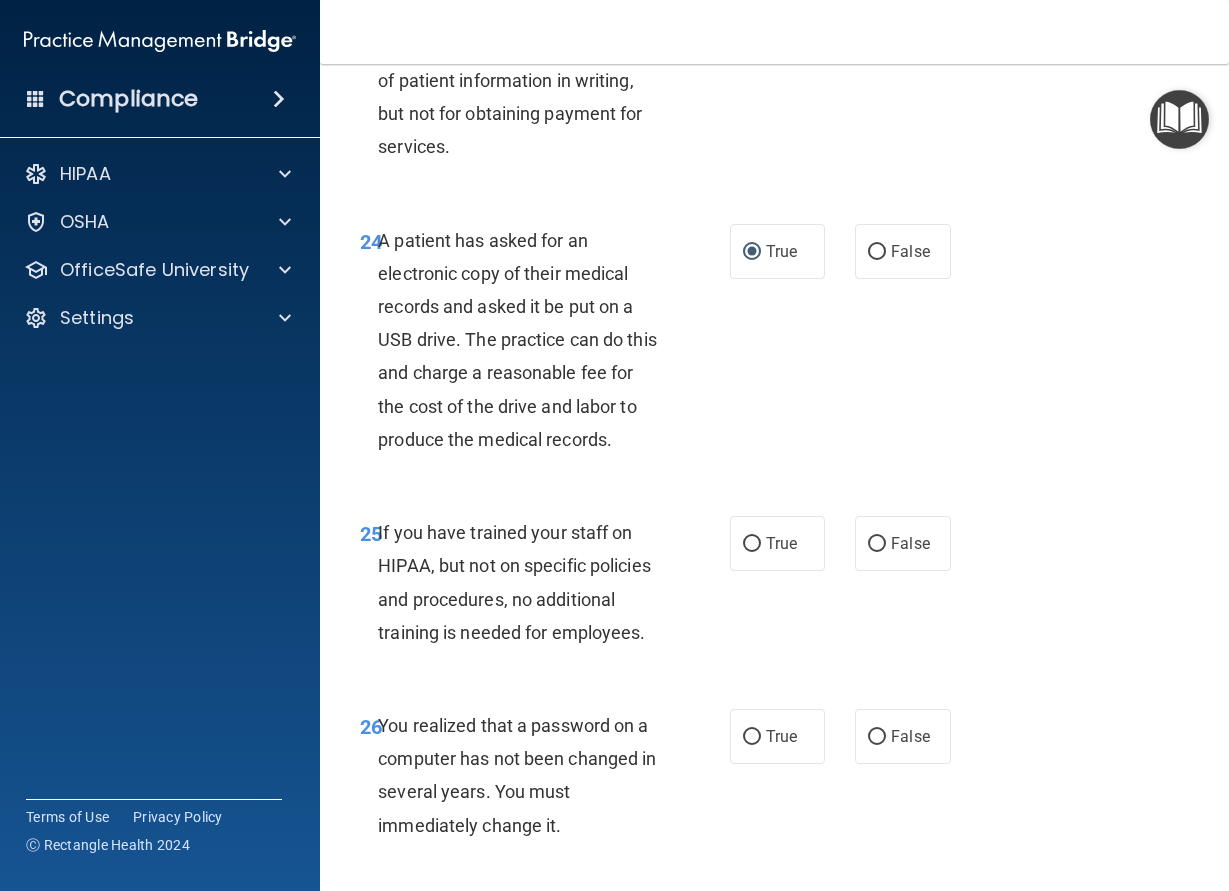 scroll, scrollTop: 4860, scrollLeft: 0, axis: vertical 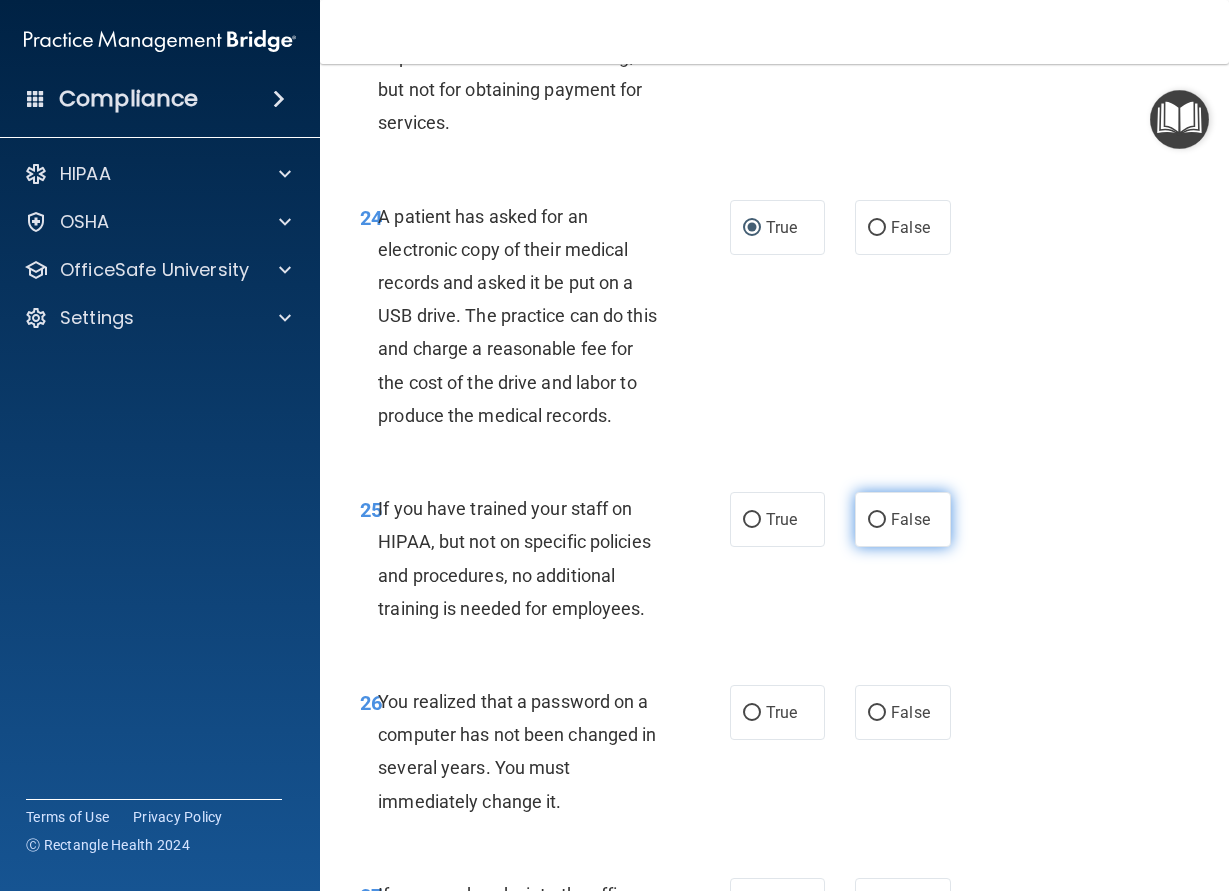 click on "False" at bounding box center (903, 519) 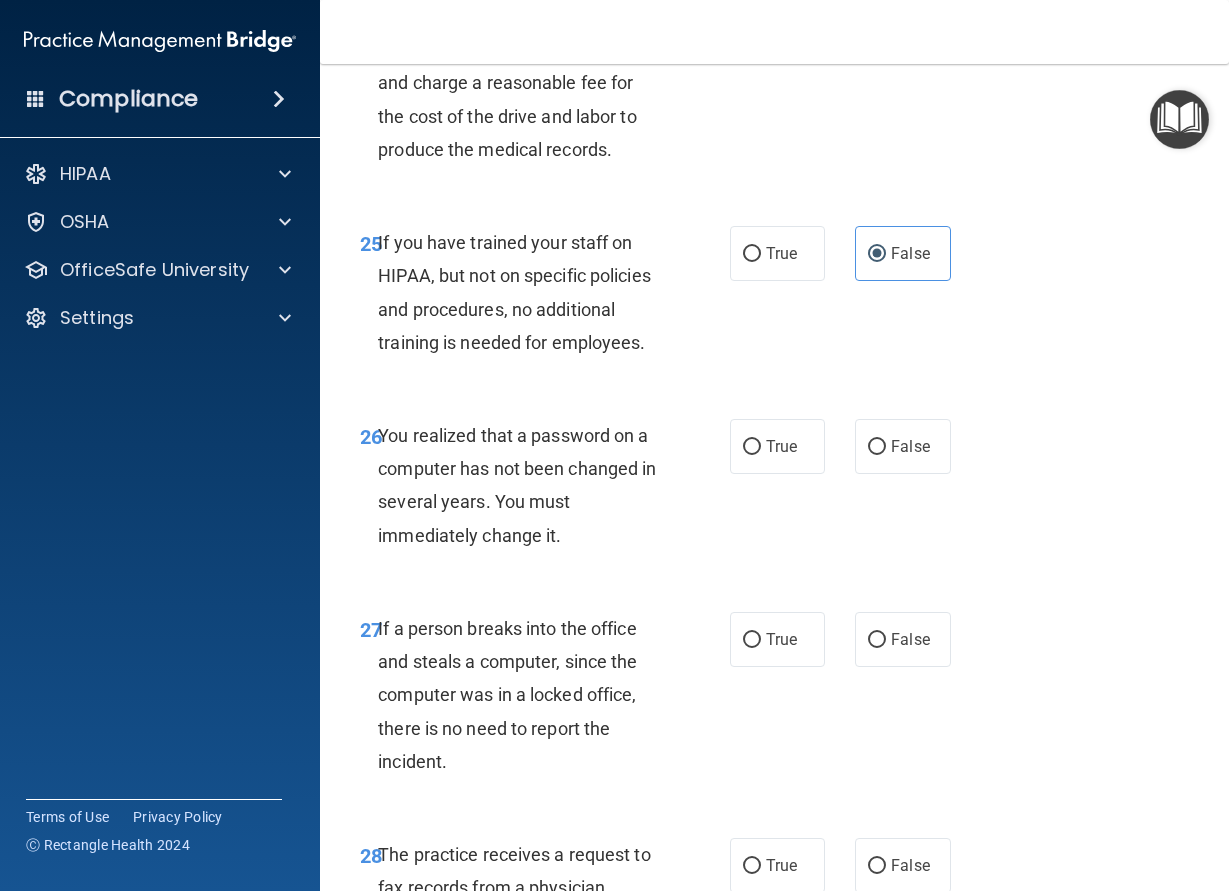 scroll, scrollTop: 5220, scrollLeft: 0, axis: vertical 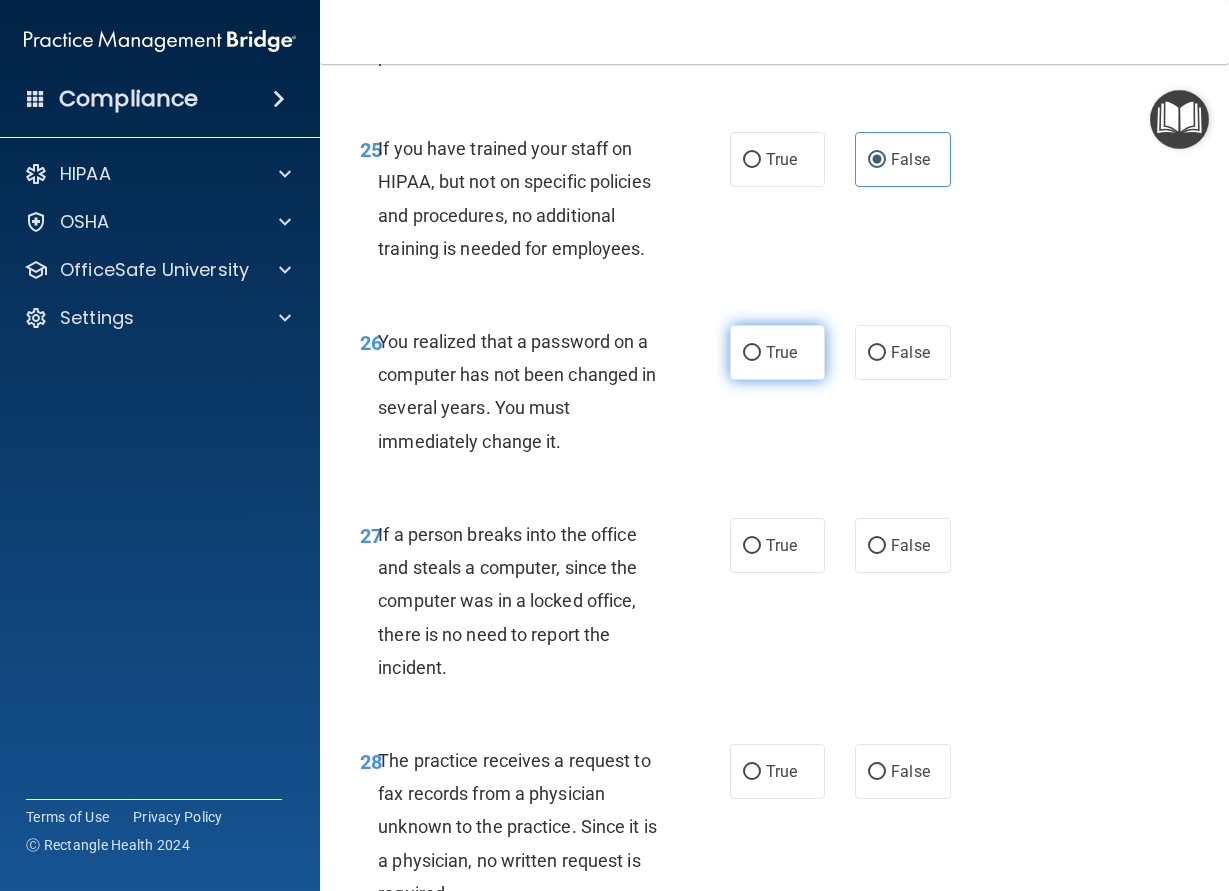 click on "True" at bounding box center (778, 352) 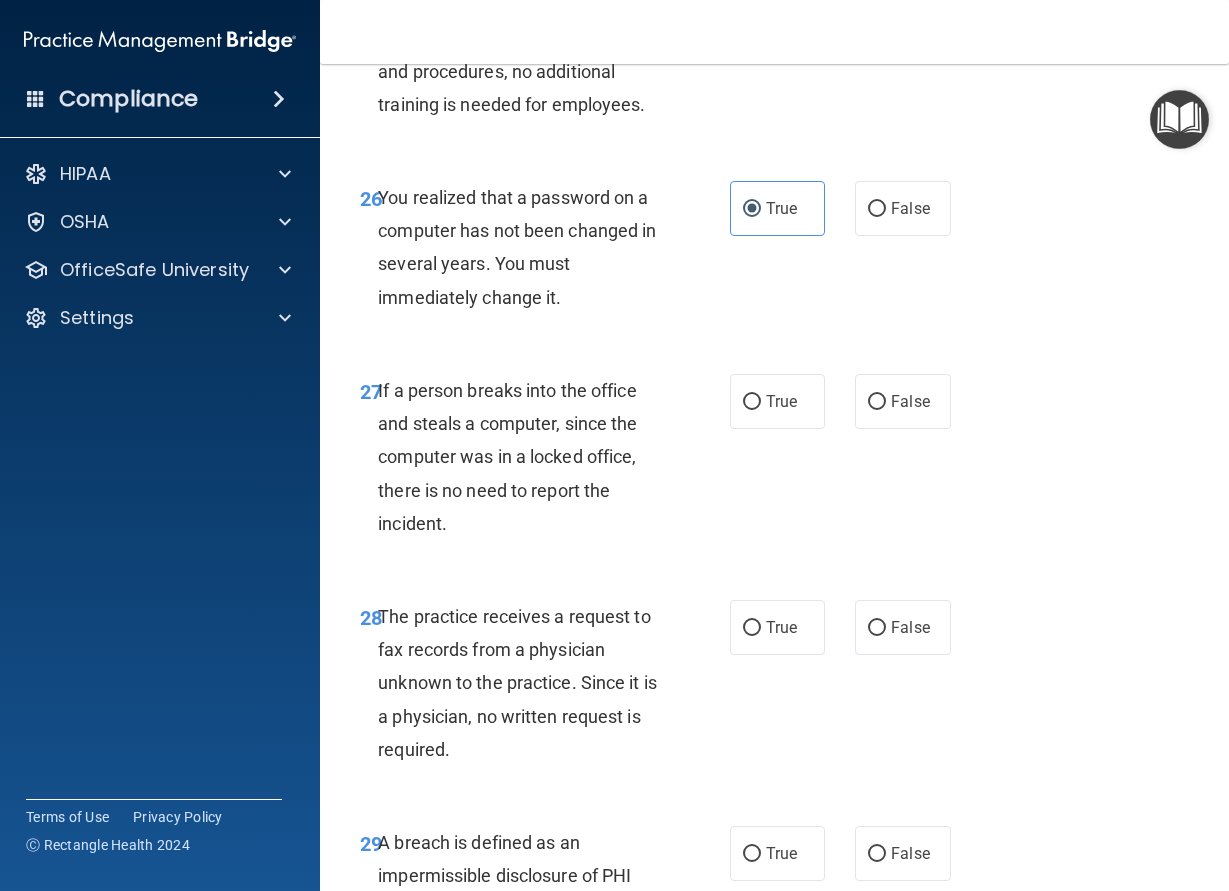 scroll, scrollTop: 5400, scrollLeft: 0, axis: vertical 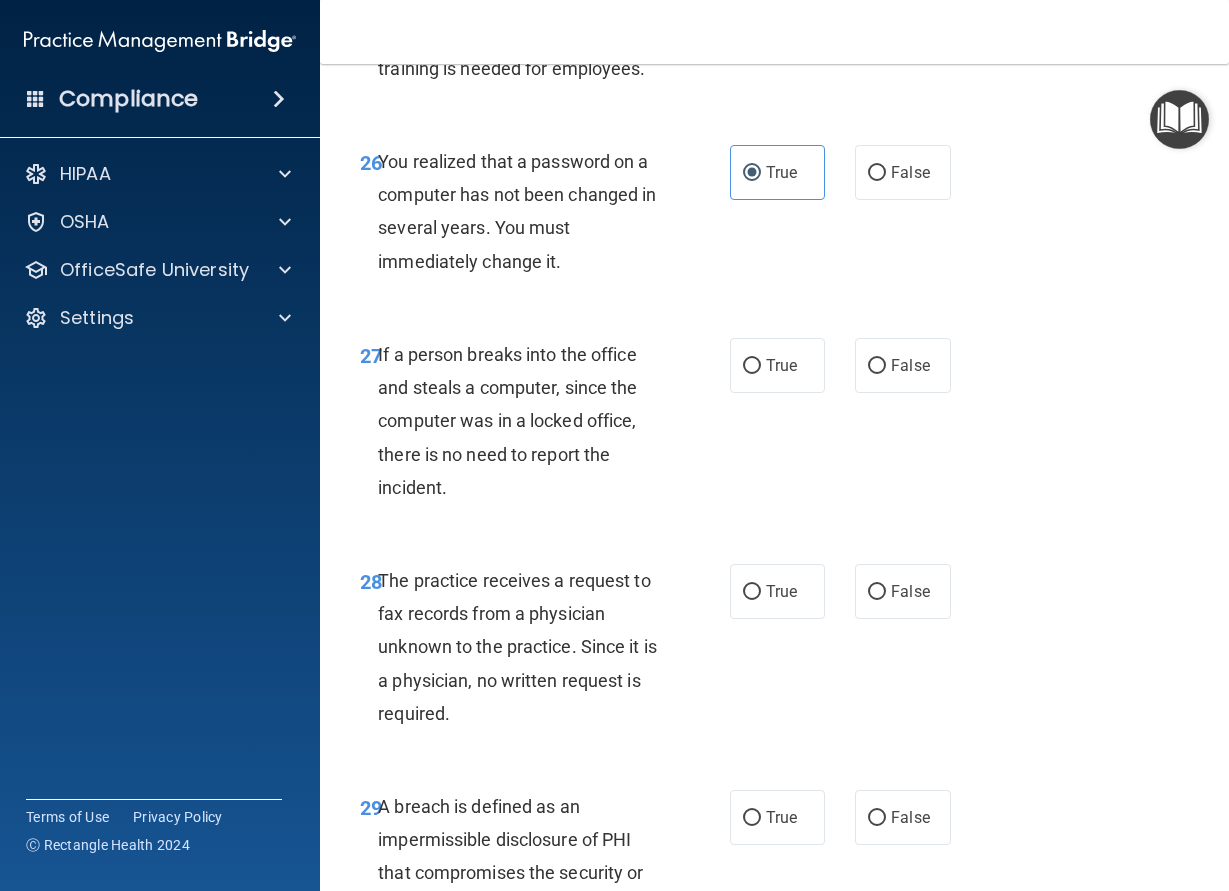 drag, startPoint x: 872, startPoint y: 372, endPoint x: 846, endPoint y: 423, distance: 57.245087 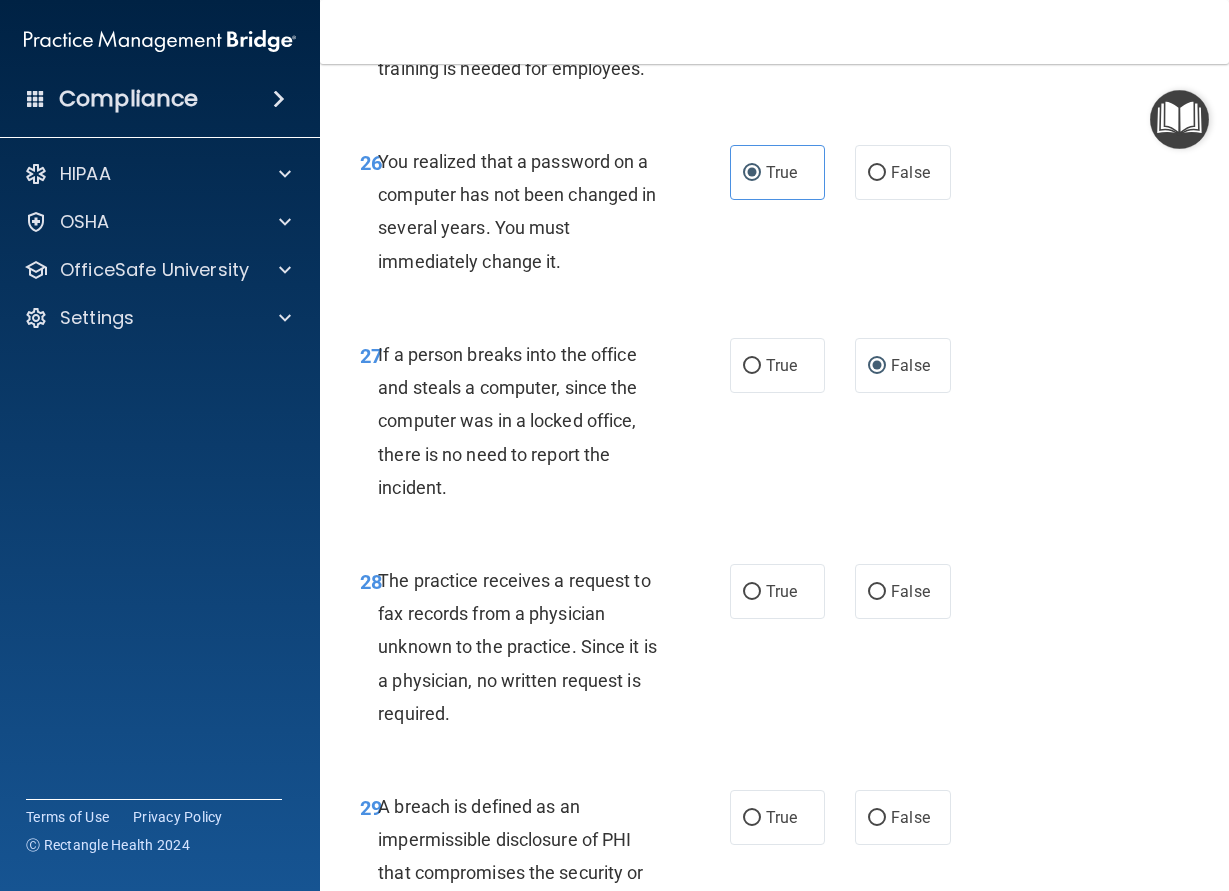 scroll, scrollTop: 5580, scrollLeft: 0, axis: vertical 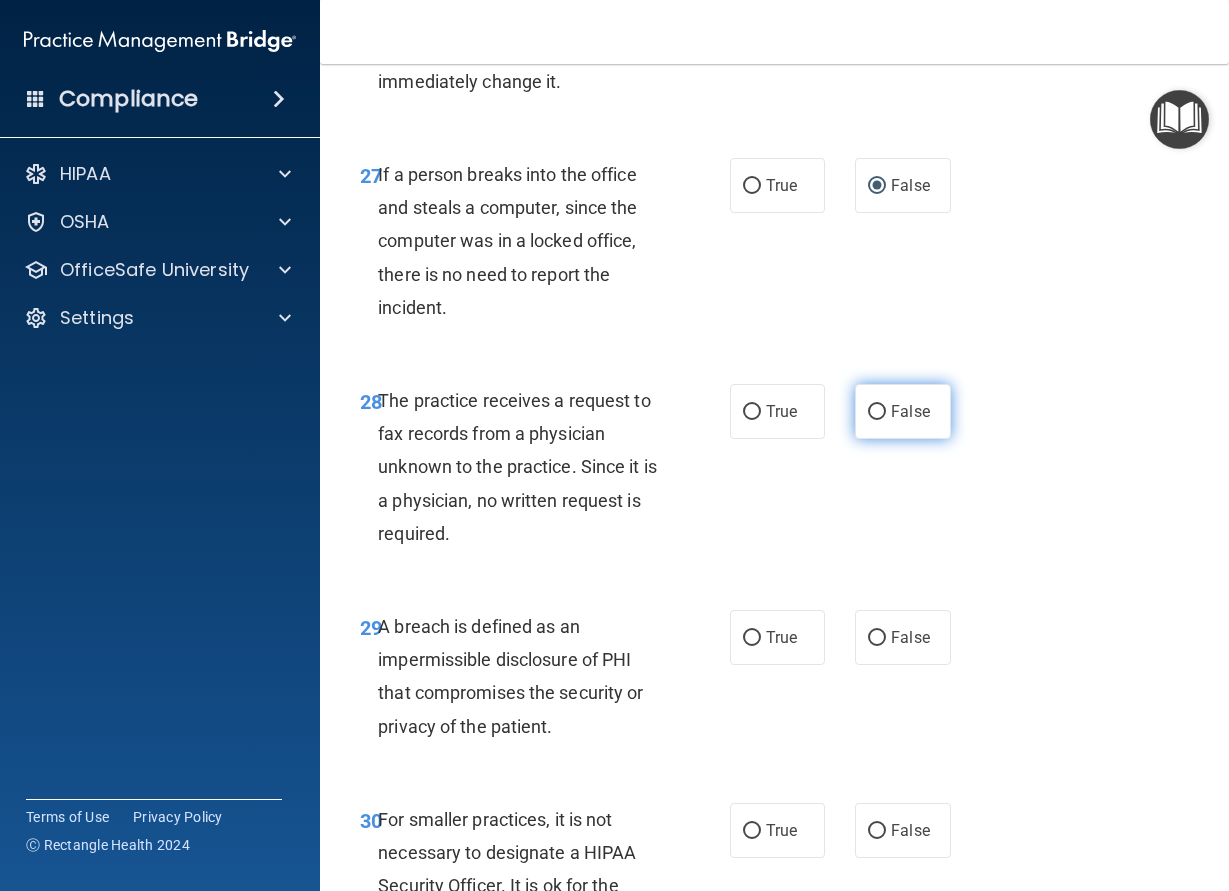 click on "False" at bounding box center [910, 411] 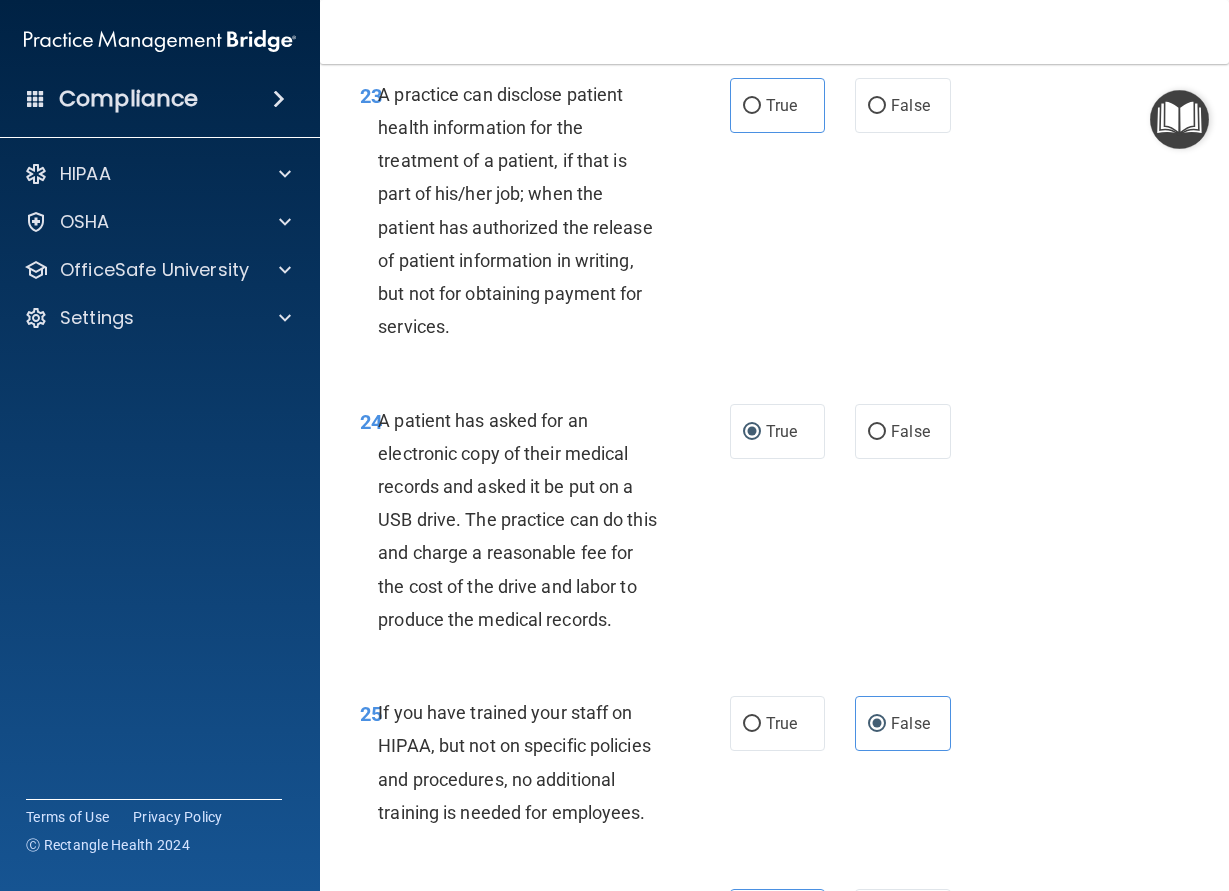 scroll, scrollTop: 4476, scrollLeft: 0, axis: vertical 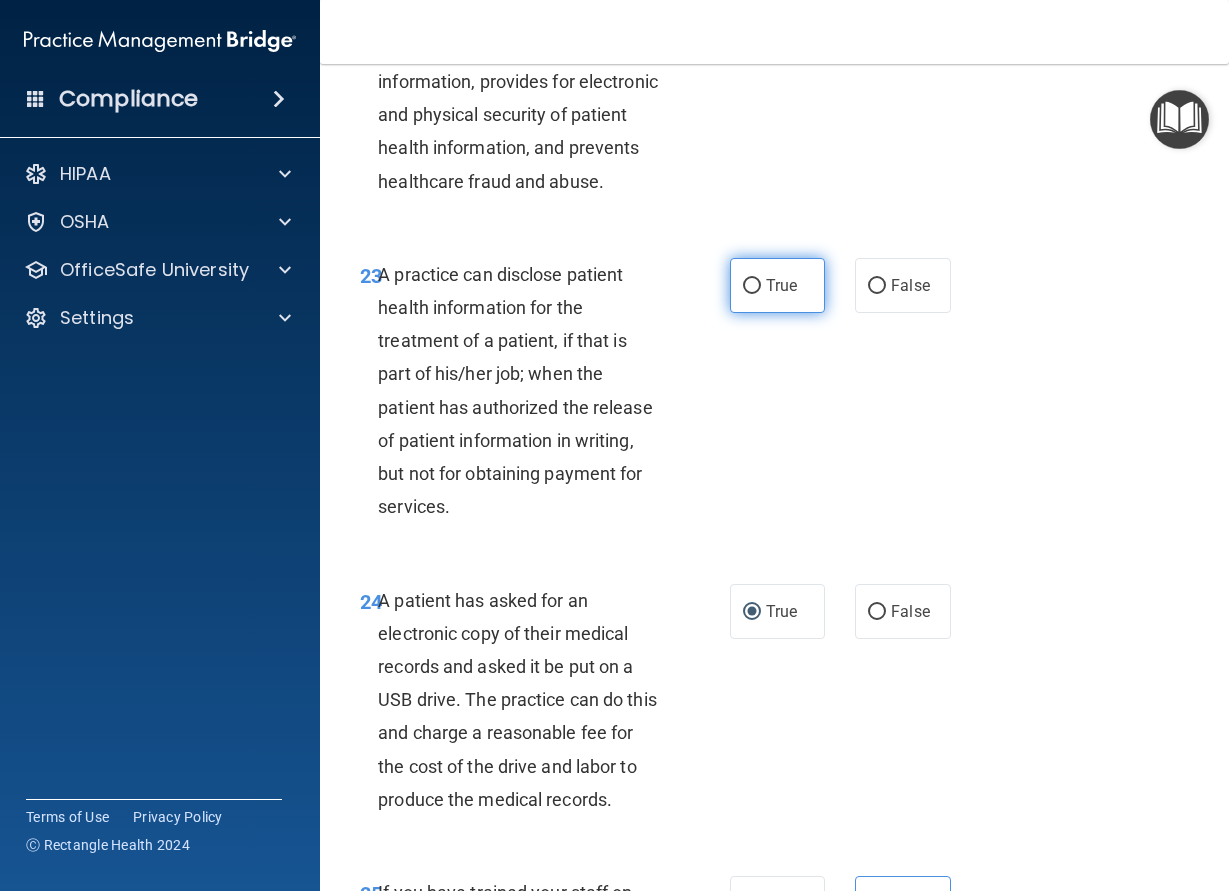 click on "True" at bounding box center (778, 285) 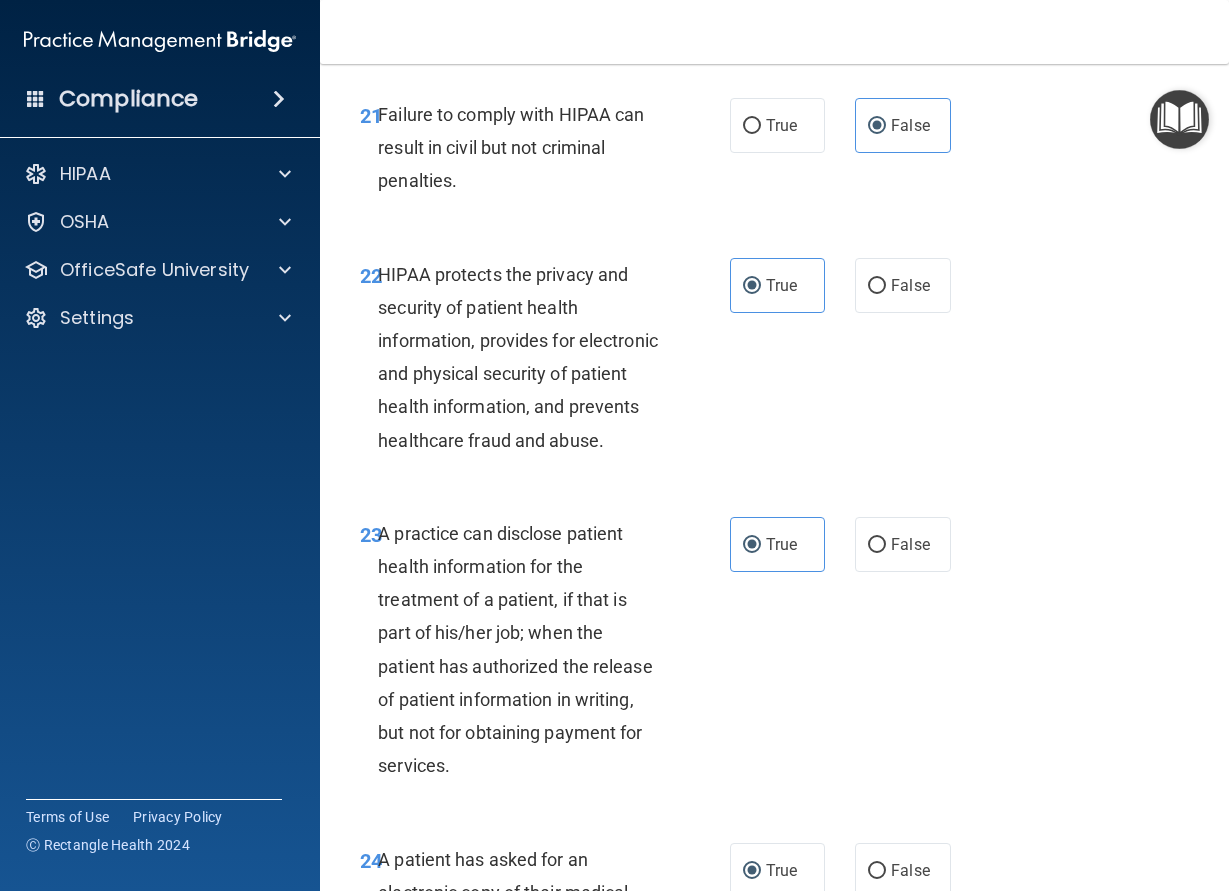 scroll, scrollTop: 4206, scrollLeft: 0, axis: vertical 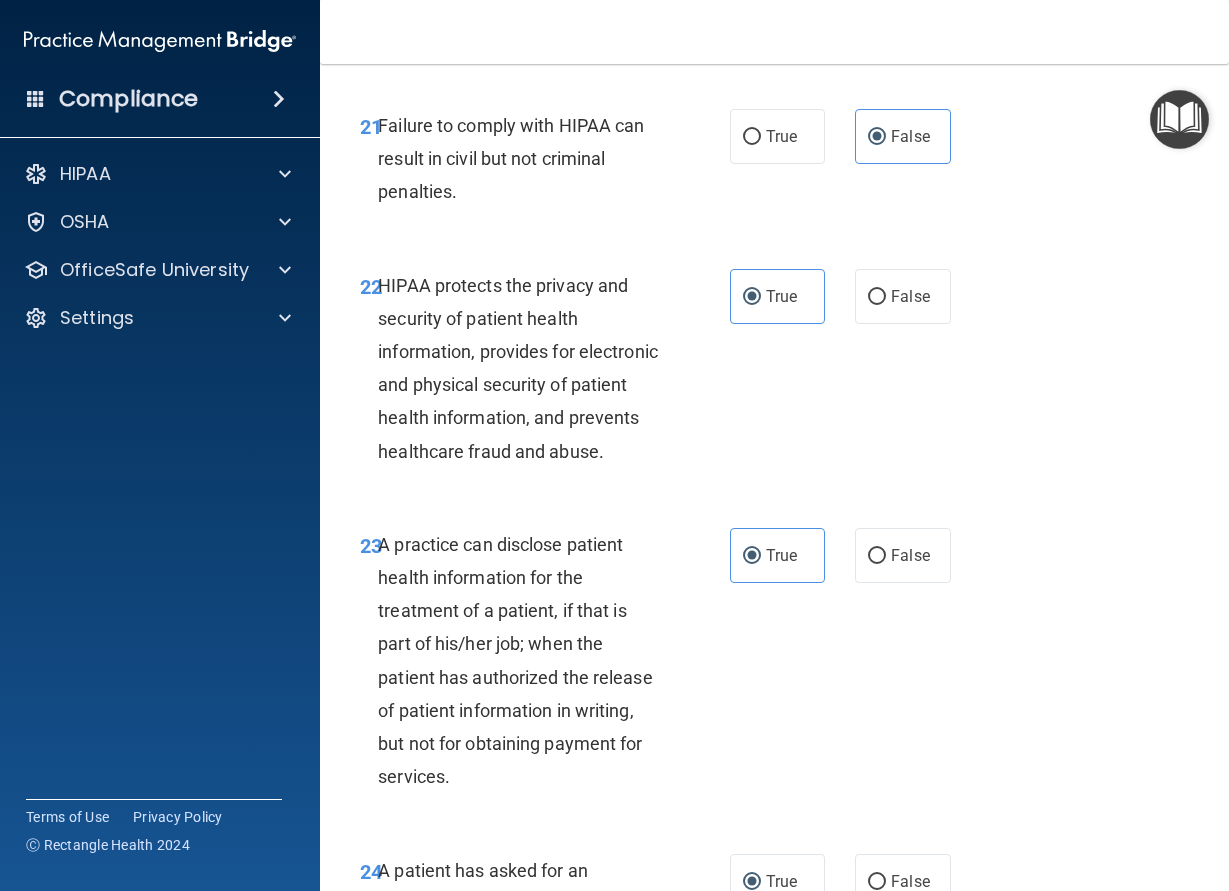 click on "22       HIPAA protects the privacy and security of patient health information, provides for electronic and physical security of patient health information, and prevents healthcare fraud and abuse." at bounding box center [545, 373] 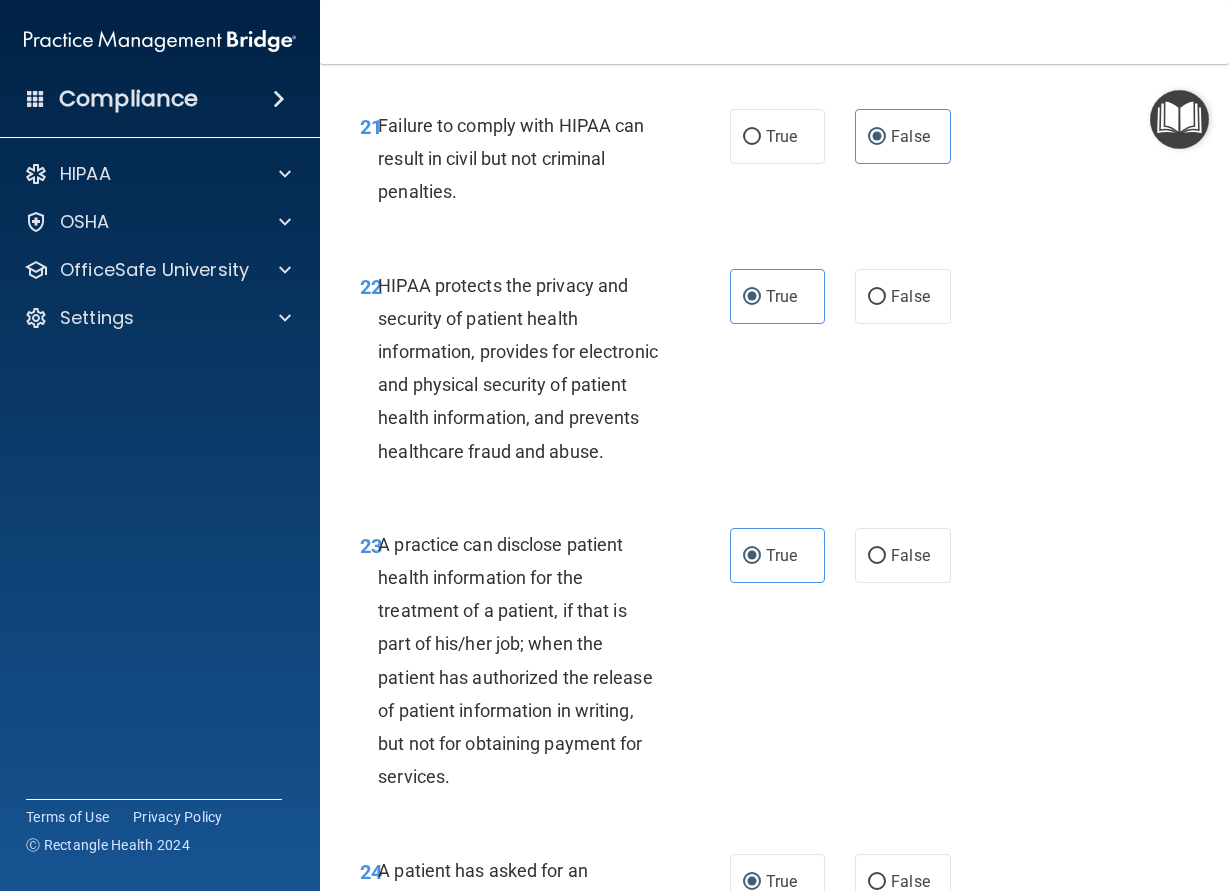 click on "23       A practice can disclose patient health information for the treatment of a patient, if that is part of his/her job; when the patient has authorized the release of patient information in writing, but not for obtaining payment for services." at bounding box center (545, 666) 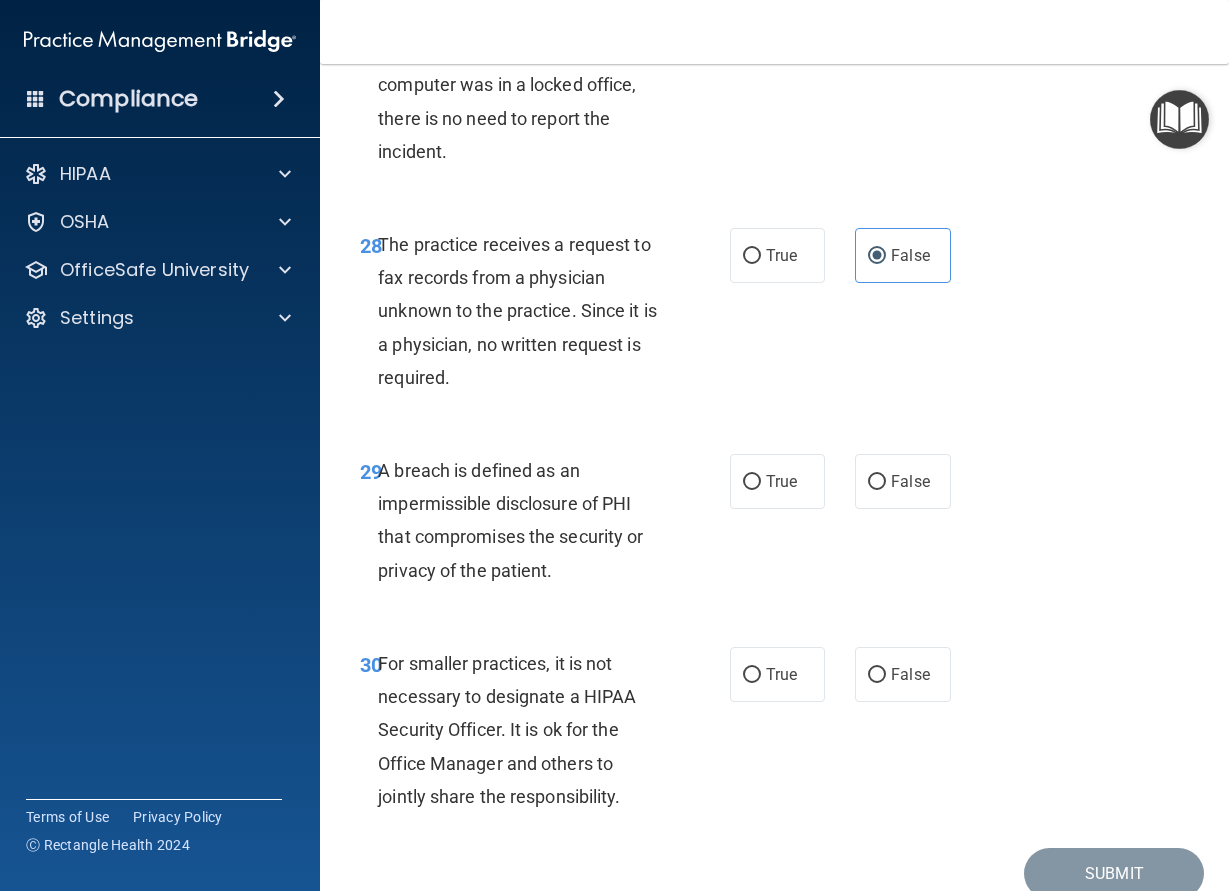 scroll, scrollTop: 5826, scrollLeft: 0, axis: vertical 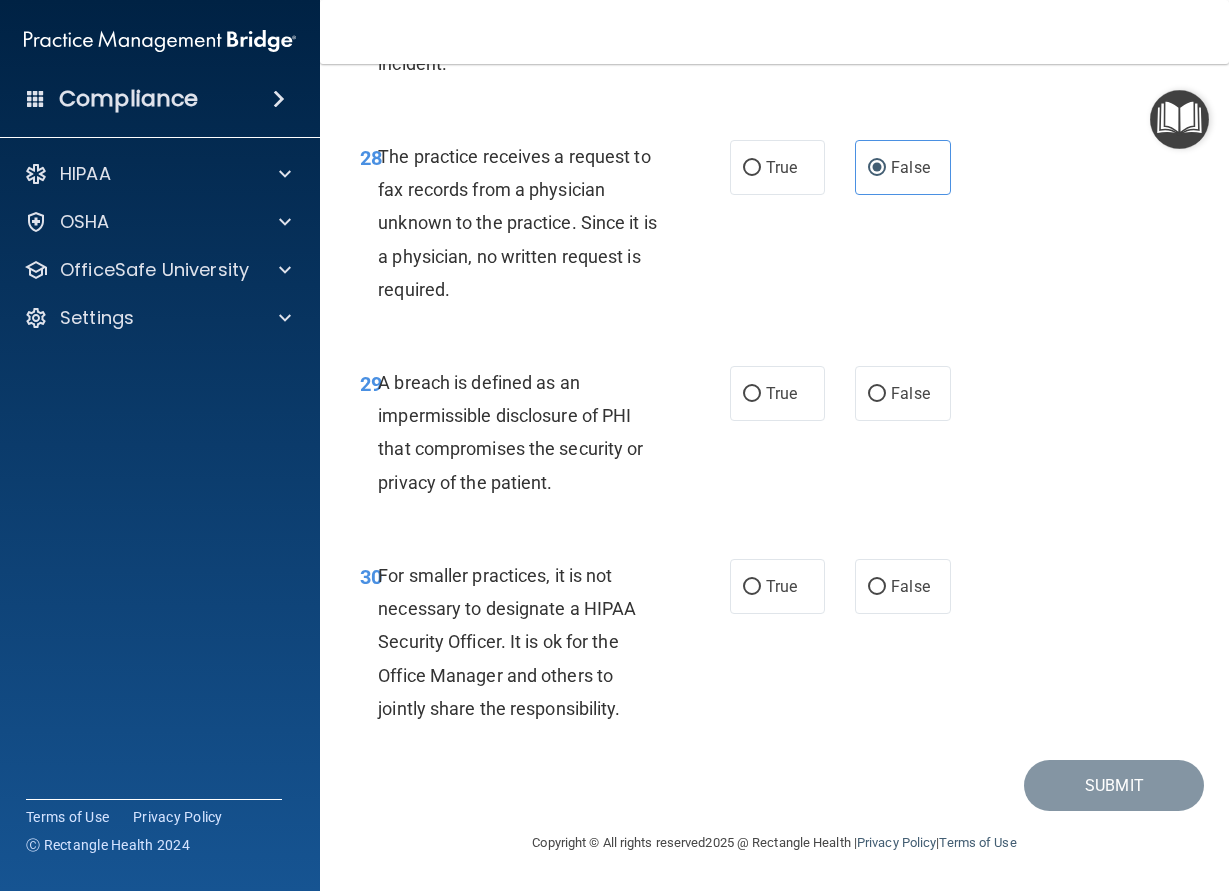 drag, startPoint x: 812, startPoint y: 452, endPoint x: 680, endPoint y: 336, distance: 175.72707 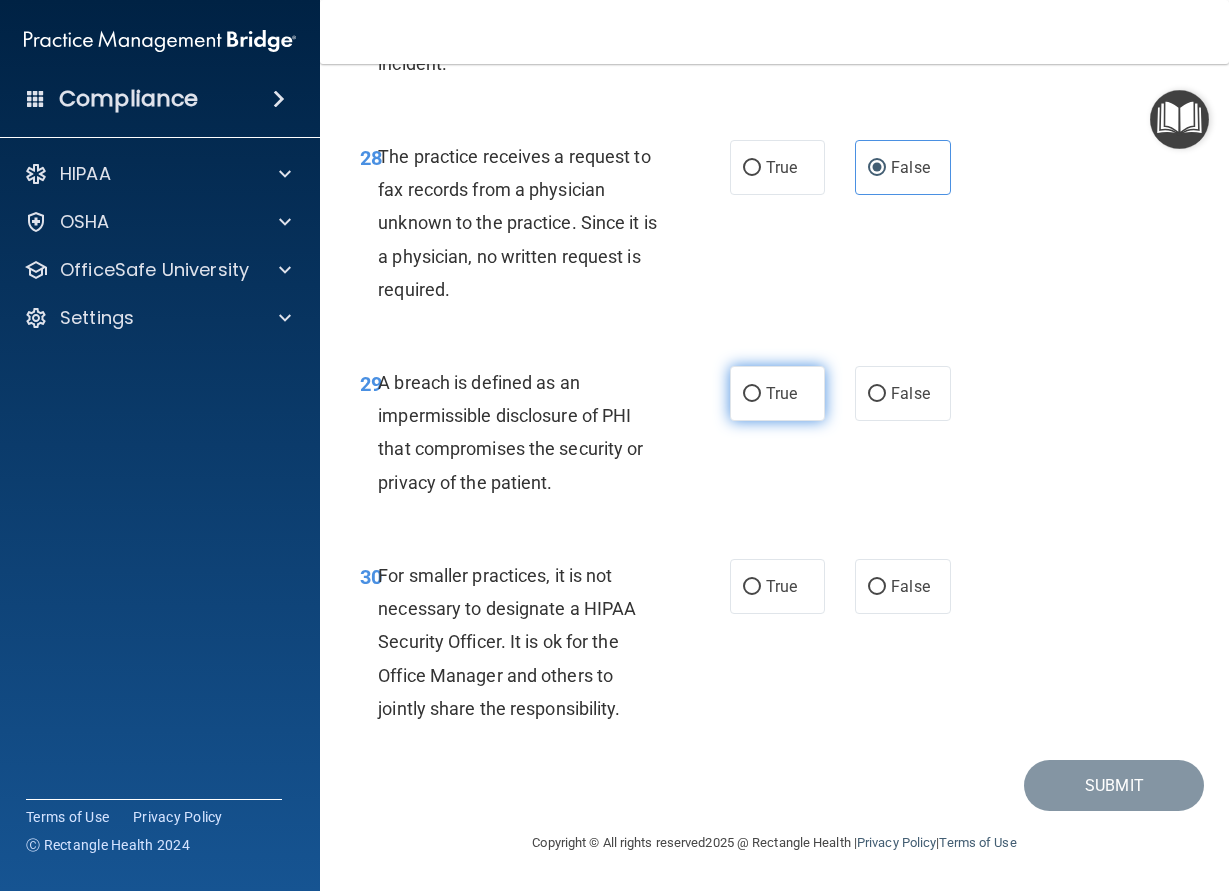 click on "True" at bounding box center (752, 394) 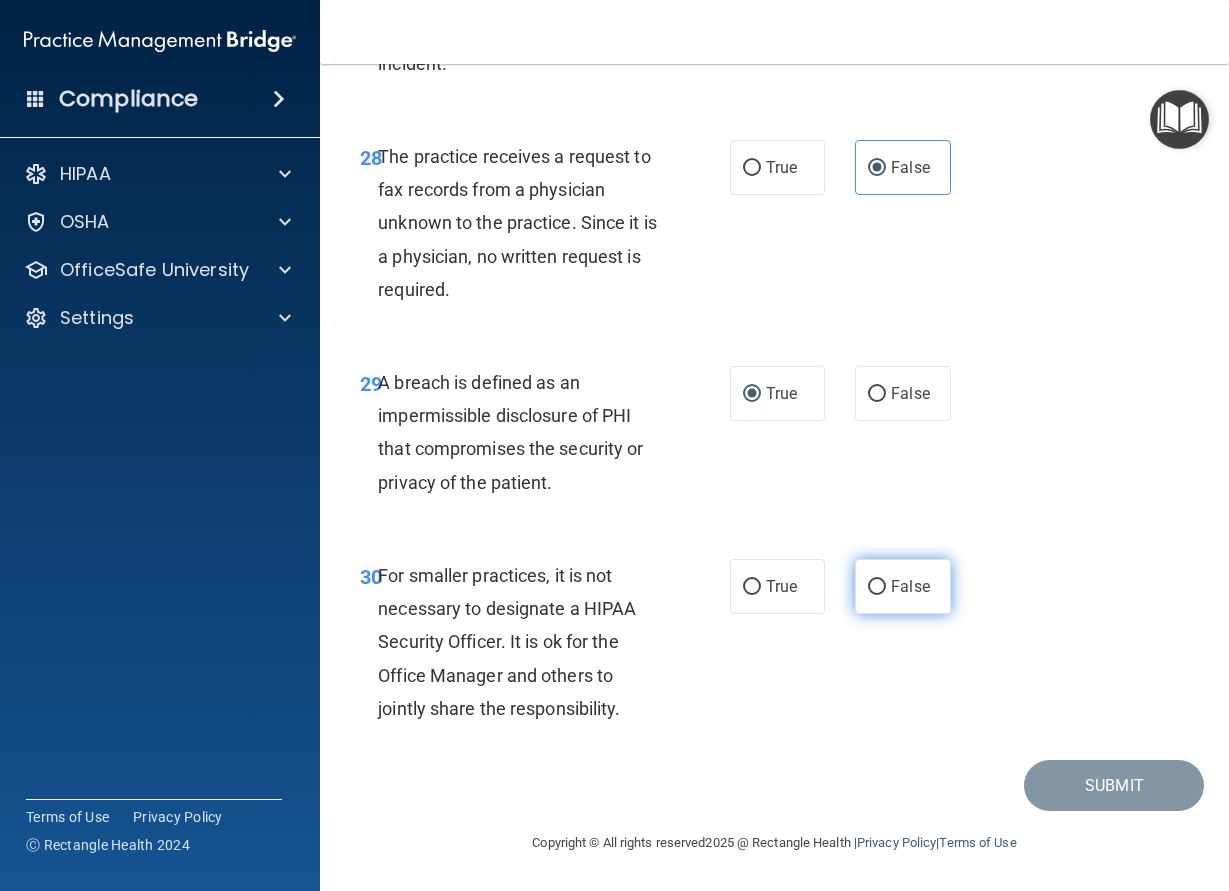 click on "False" at bounding box center [877, 587] 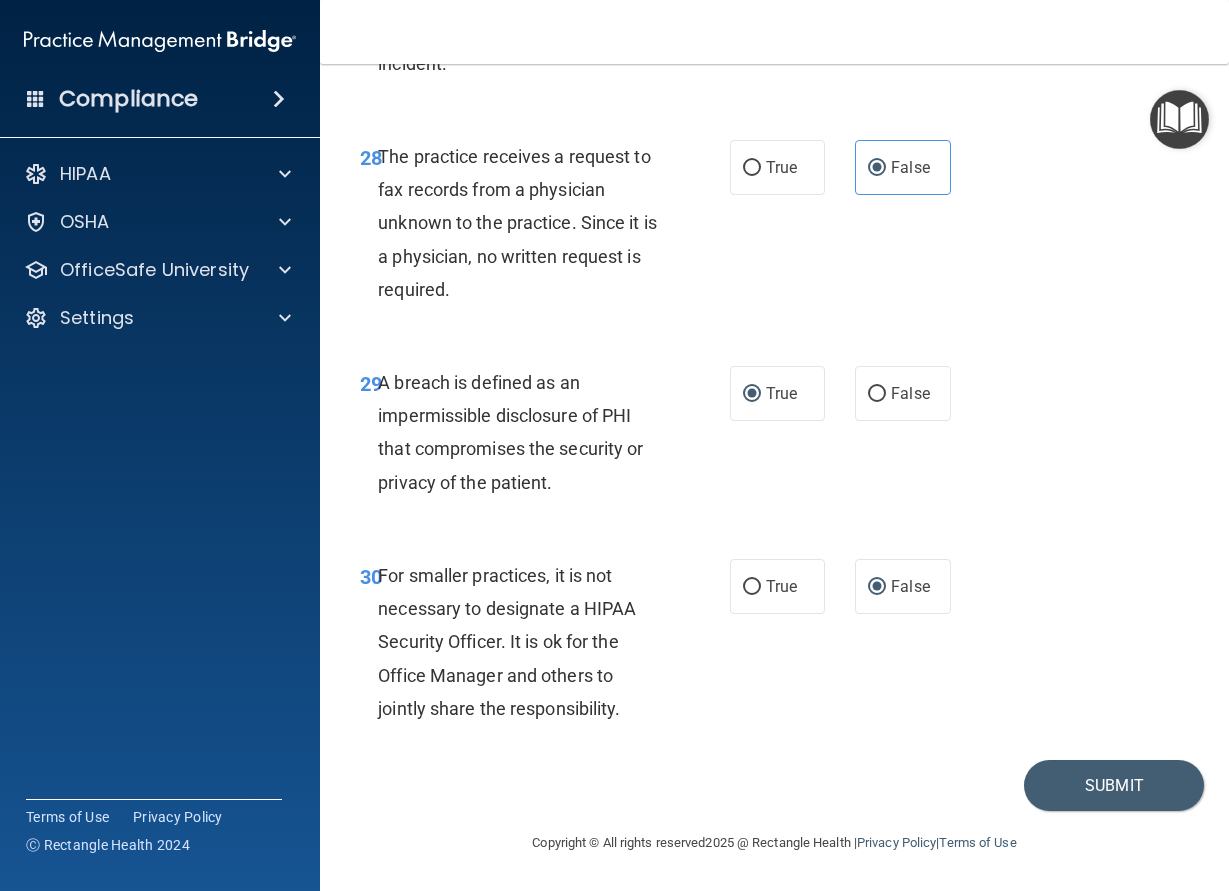 click on "29       A breach is defined as an impermissible disclosure of PHI that compromises the security or privacy of the patient.                 True           False" at bounding box center [774, 437] 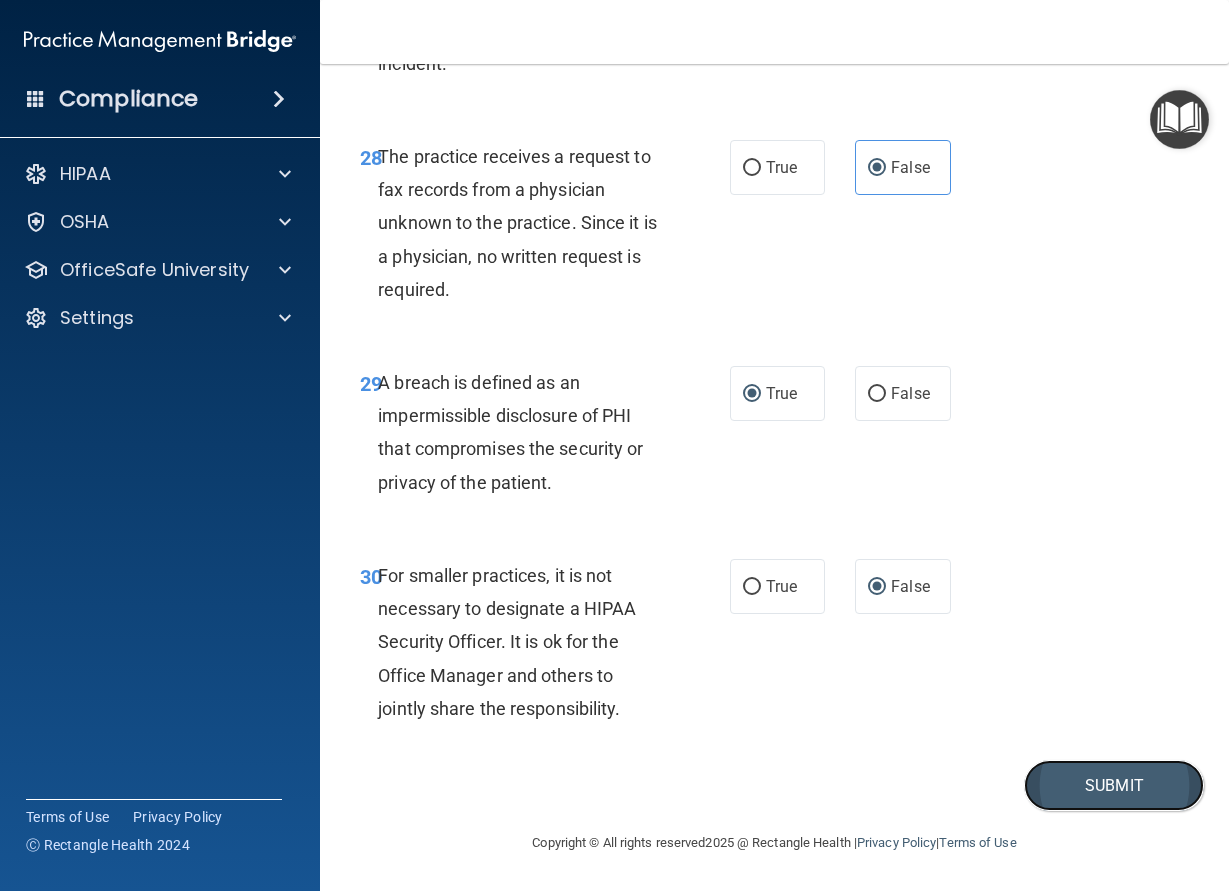 click on "Submit" at bounding box center [1114, 785] 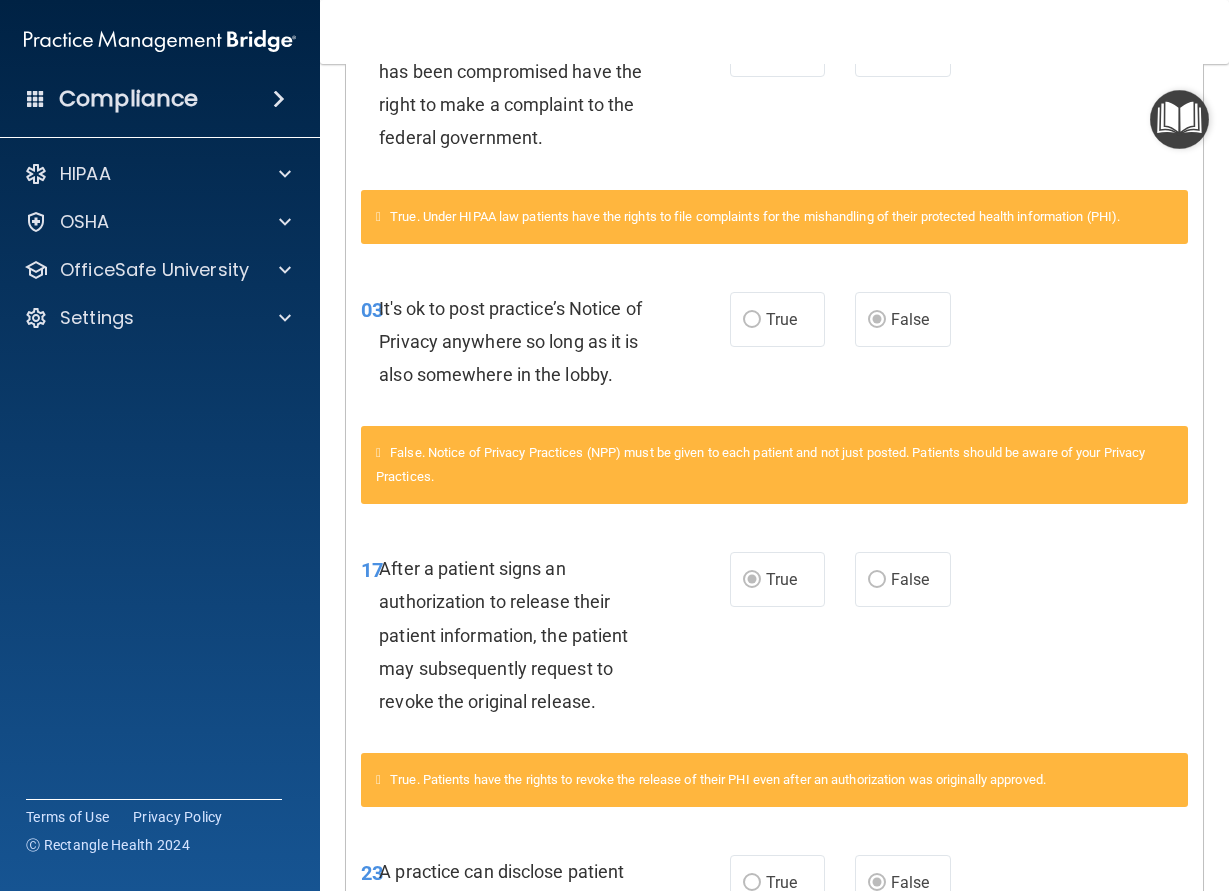 scroll, scrollTop: 978, scrollLeft: 0, axis: vertical 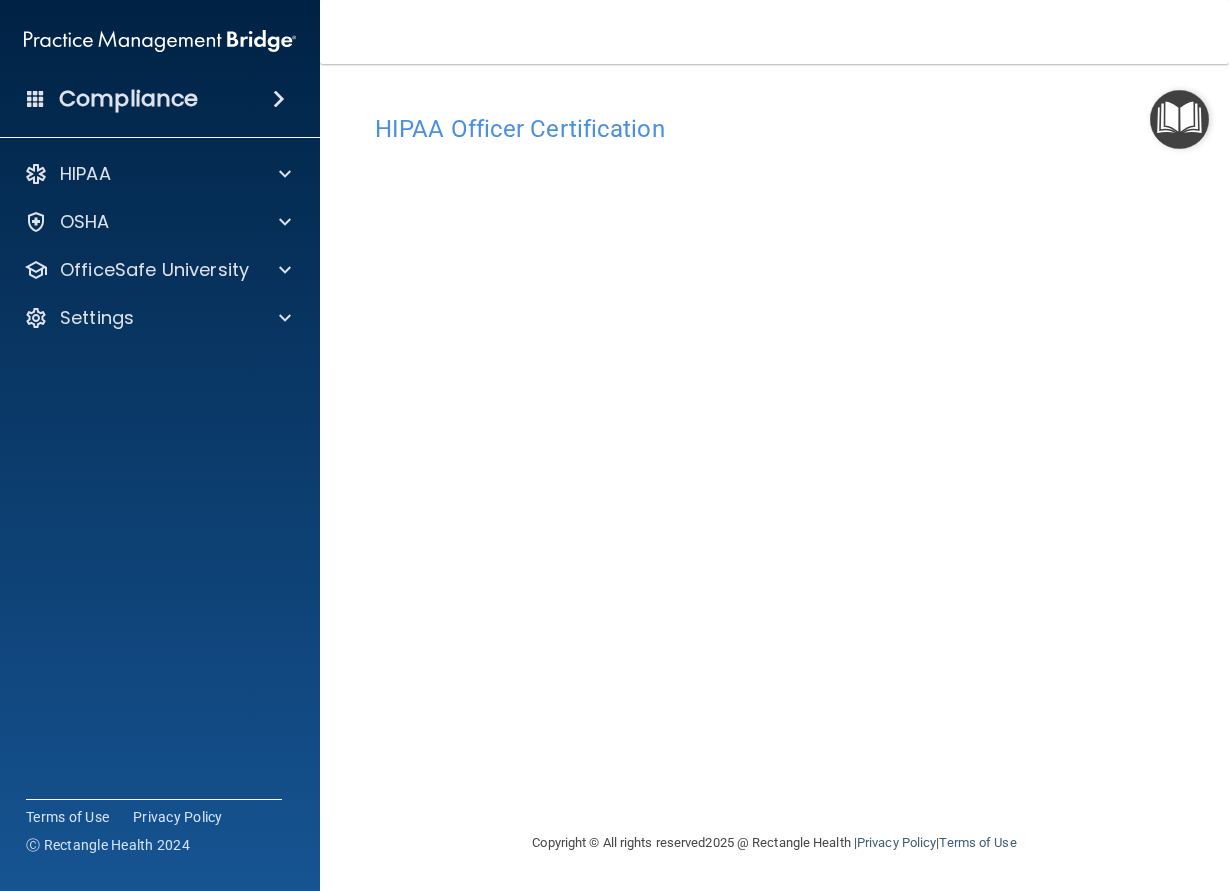 drag, startPoint x: 128, startPoint y: 545, endPoint x: 319, endPoint y: 498, distance: 196.69774 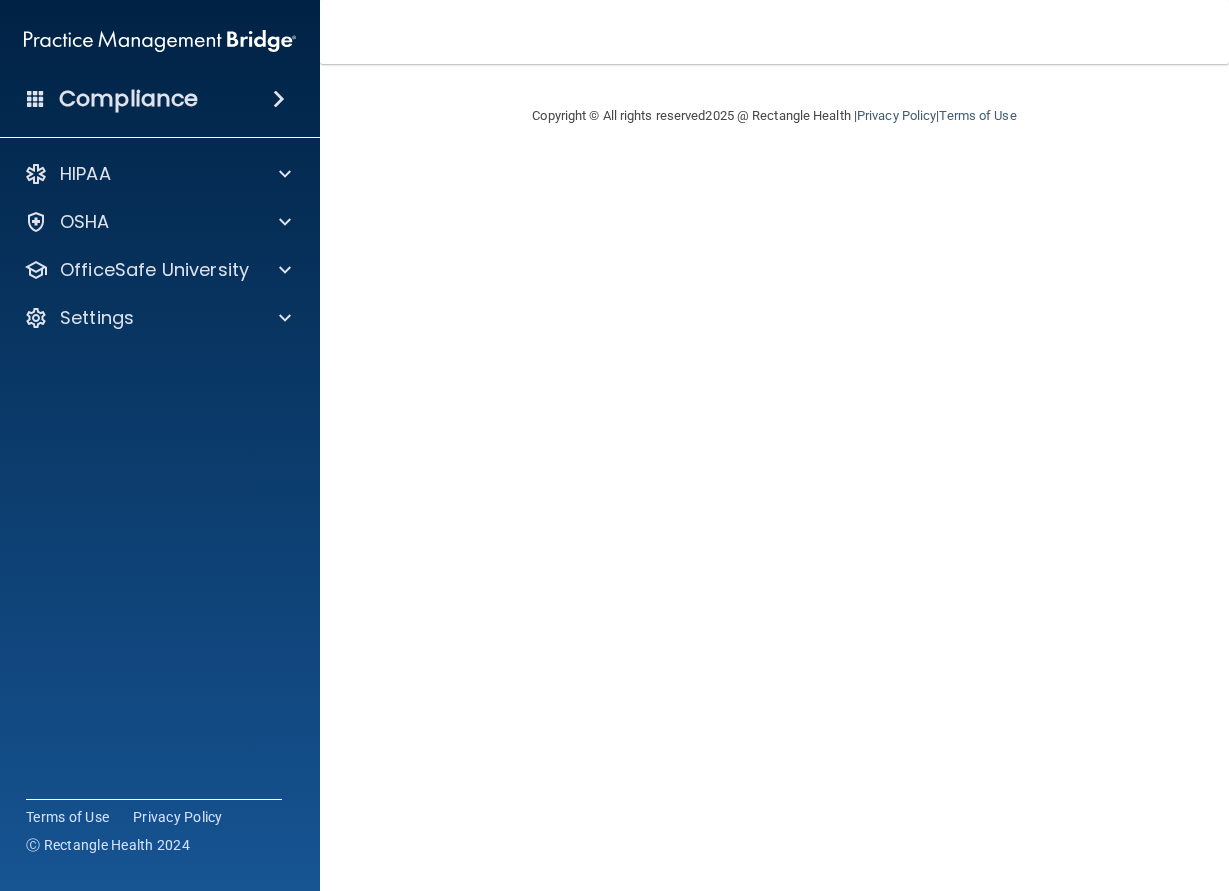 scroll, scrollTop: 0, scrollLeft: 0, axis: both 